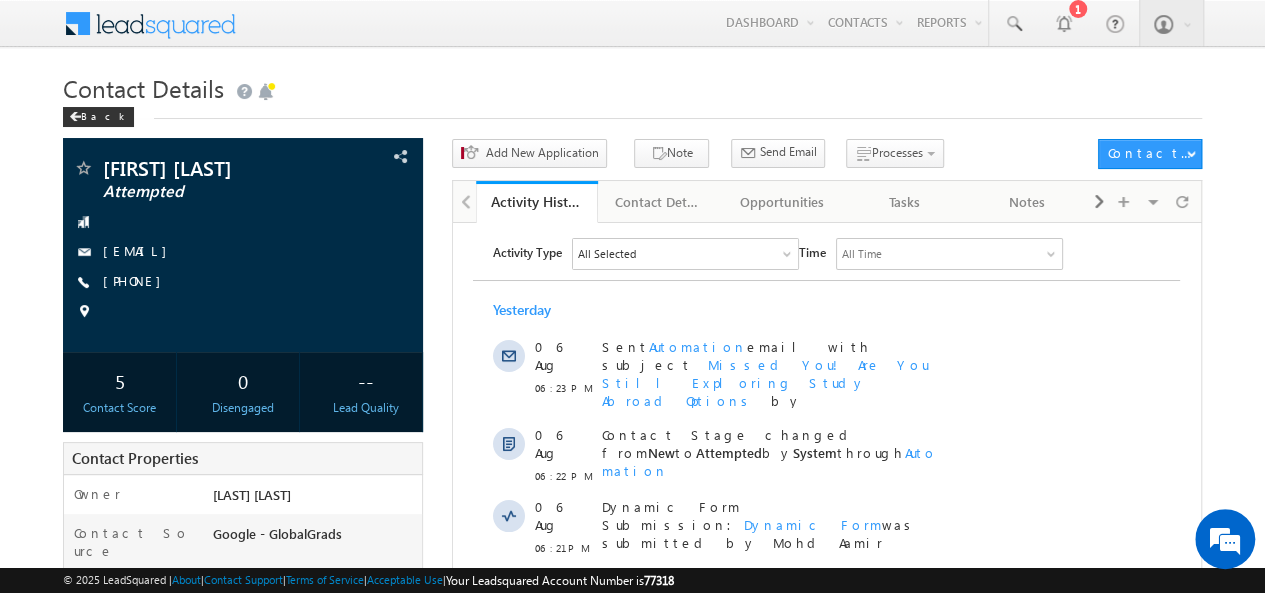 scroll, scrollTop: 0, scrollLeft: 0, axis: both 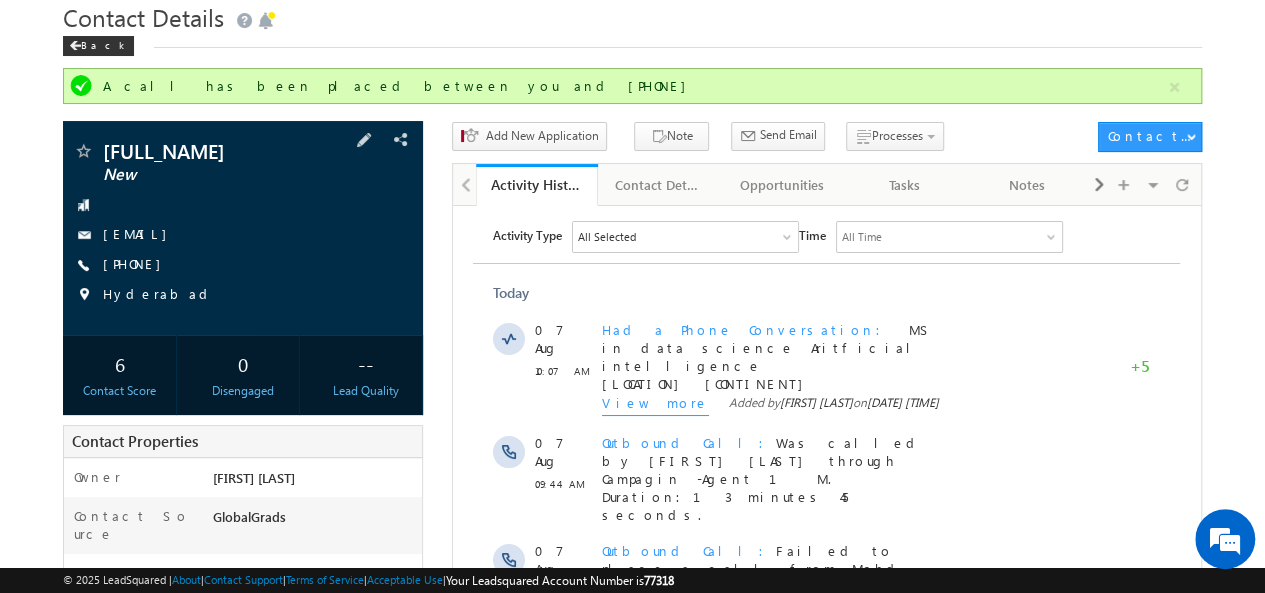 click at bounding box center [243, 205] 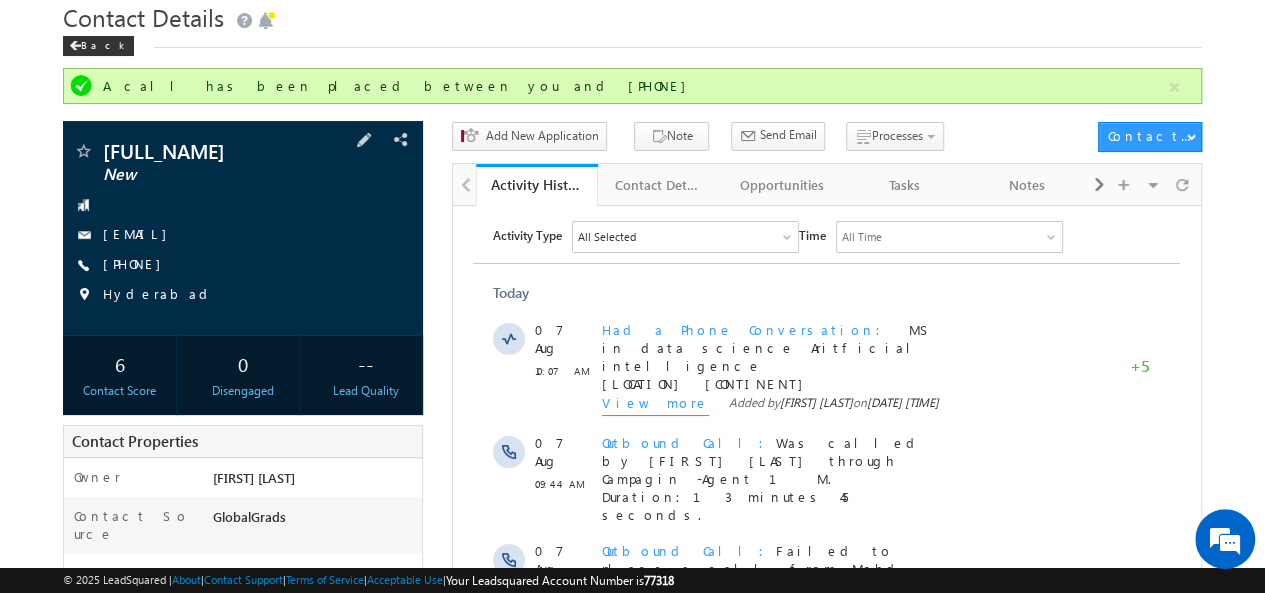 drag, startPoint x: 98, startPoint y: 245, endPoint x: 240, endPoint y: 257, distance: 142.50613 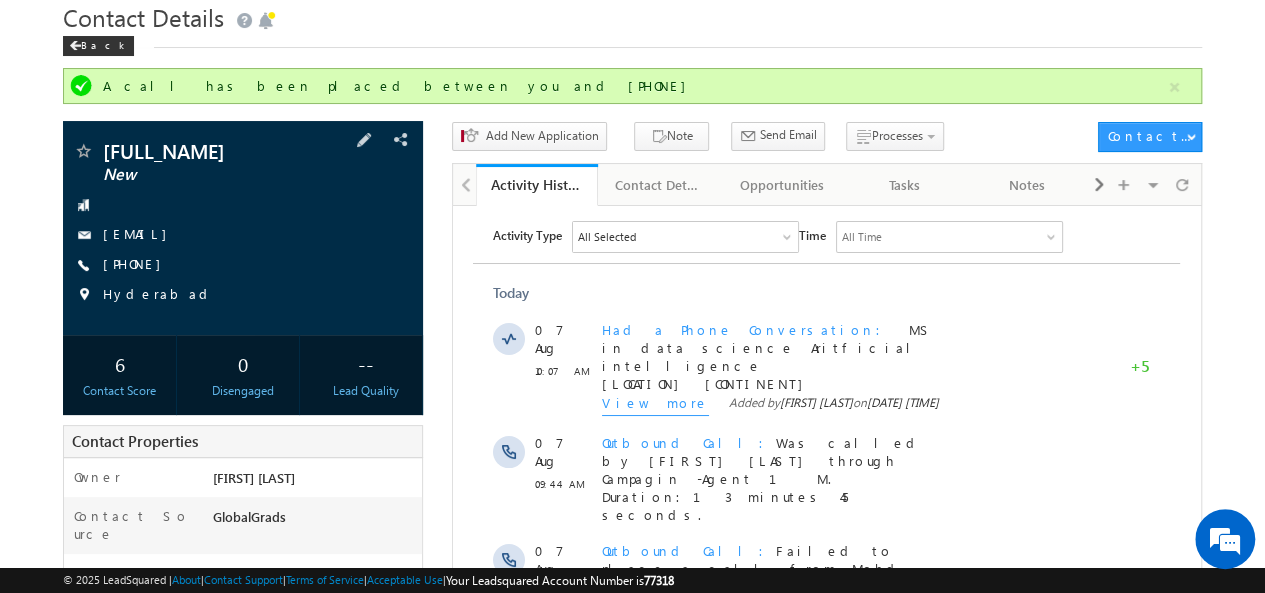 click on "polineni727@gmail.com" at bounding box center (243, 235) 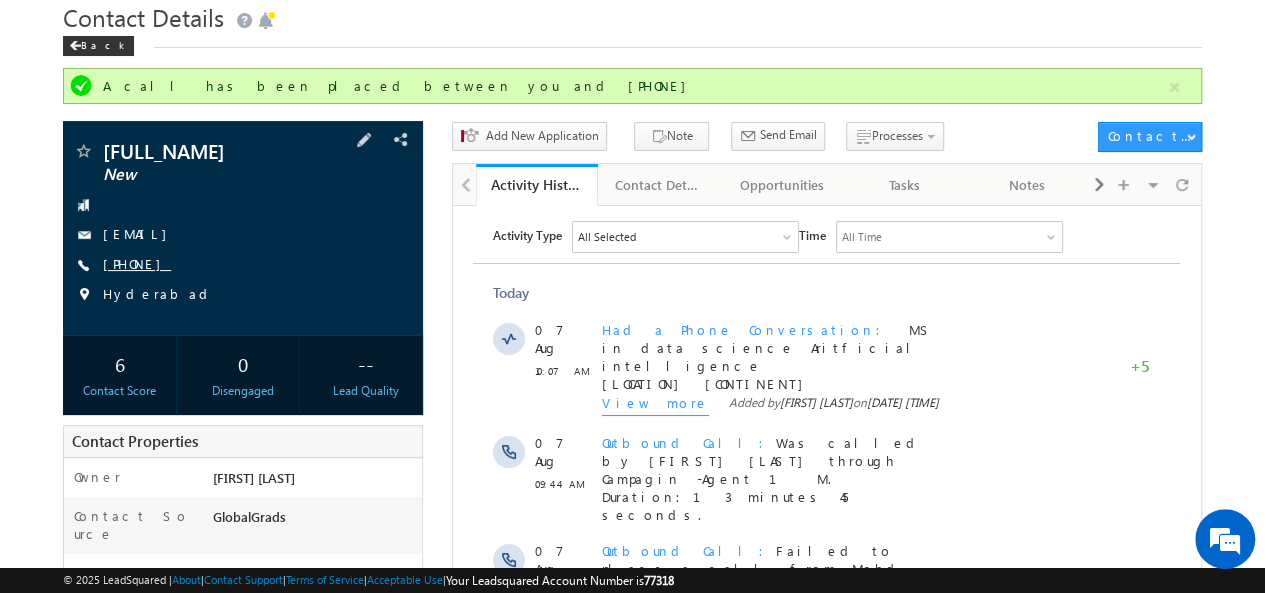 click on "+91-8688159140" at bounding box center [137, 263] 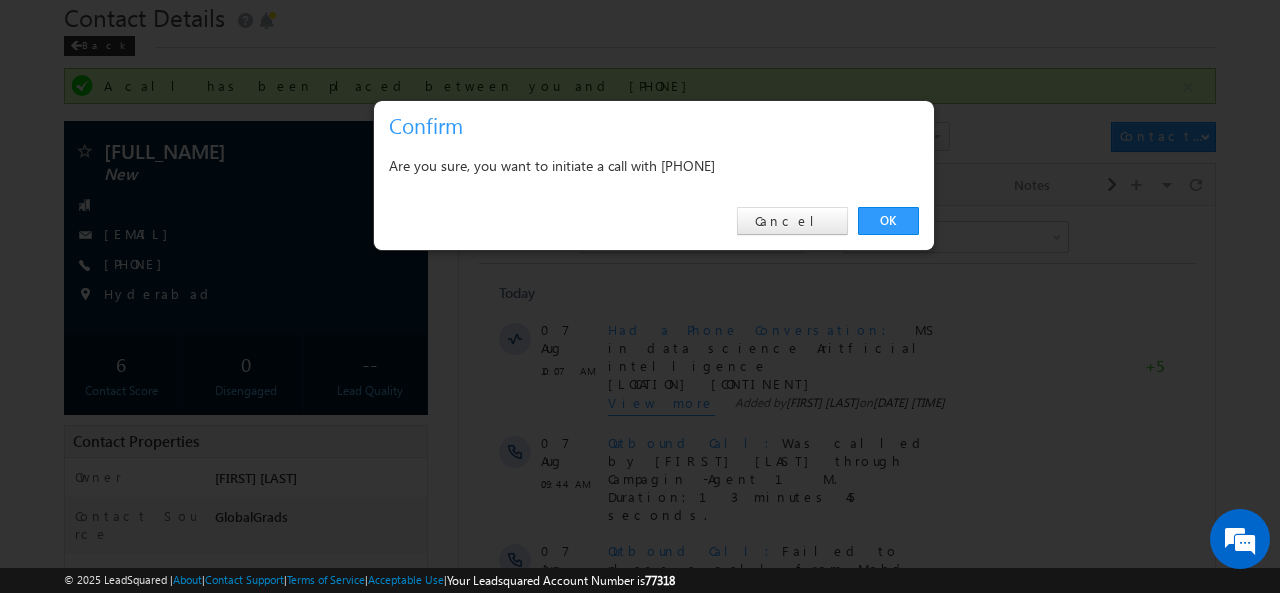 click on "Are you sure, you want to initiate a call with +91-8688159140" at bounding box center [654, 165] 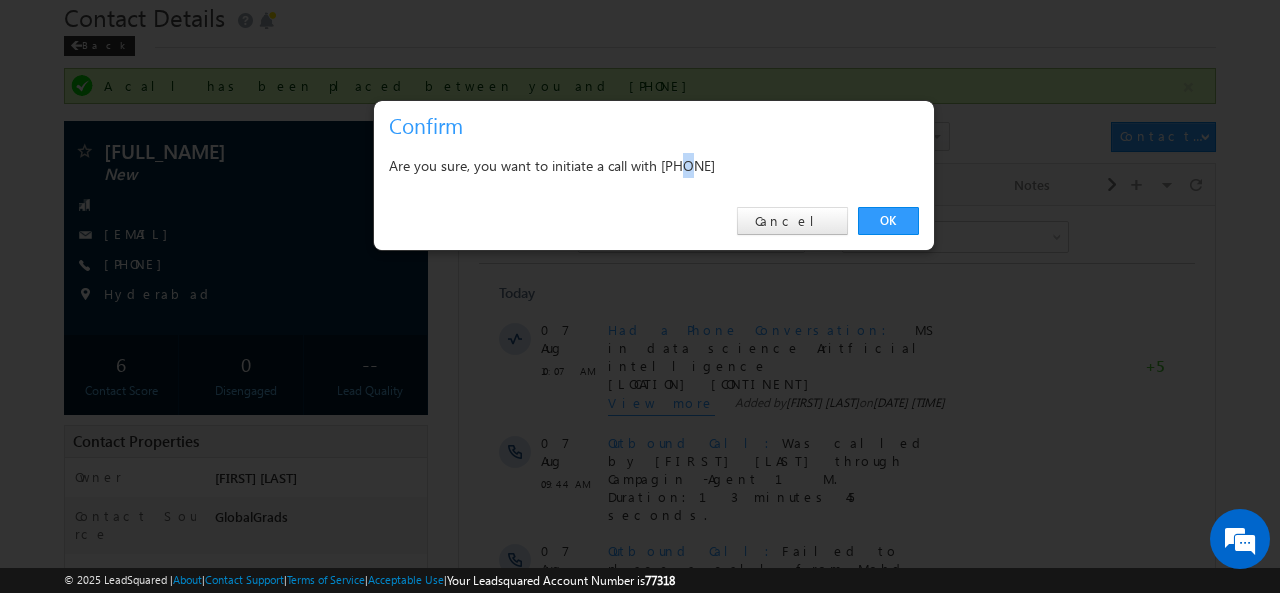 click on "Are you sure, you want to initiate a call with +91-8688159140" at bounding box center [654, 165] 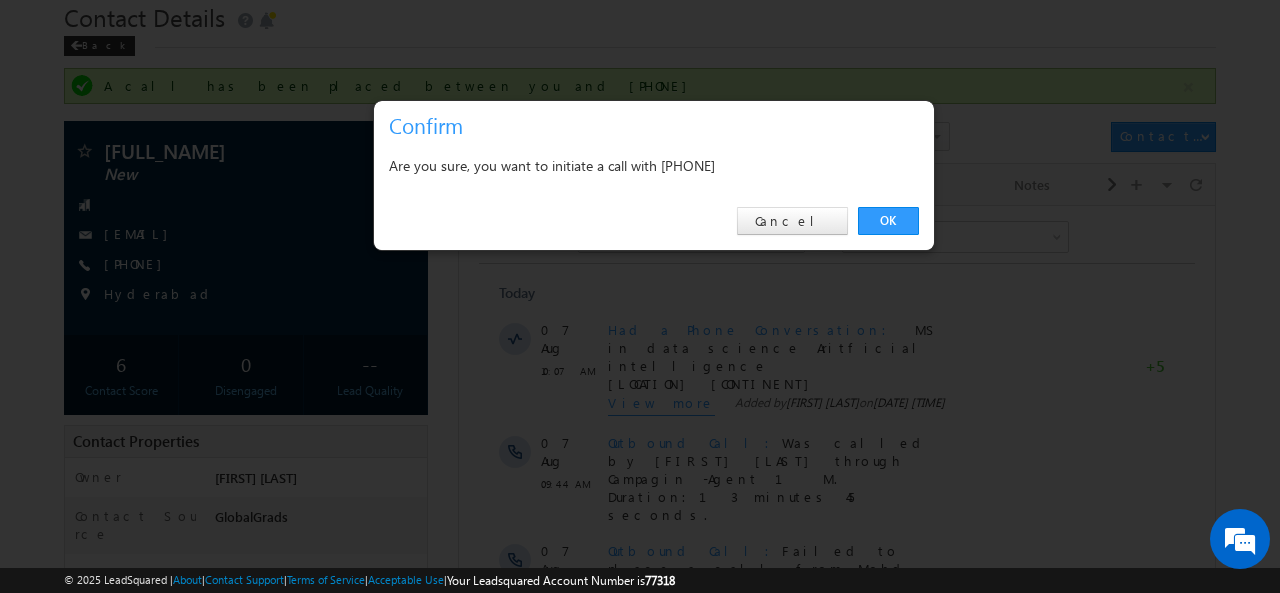 click on "Are you sure, you want to initiate a call with +91-8688159140" at bounding box center (654, 165) 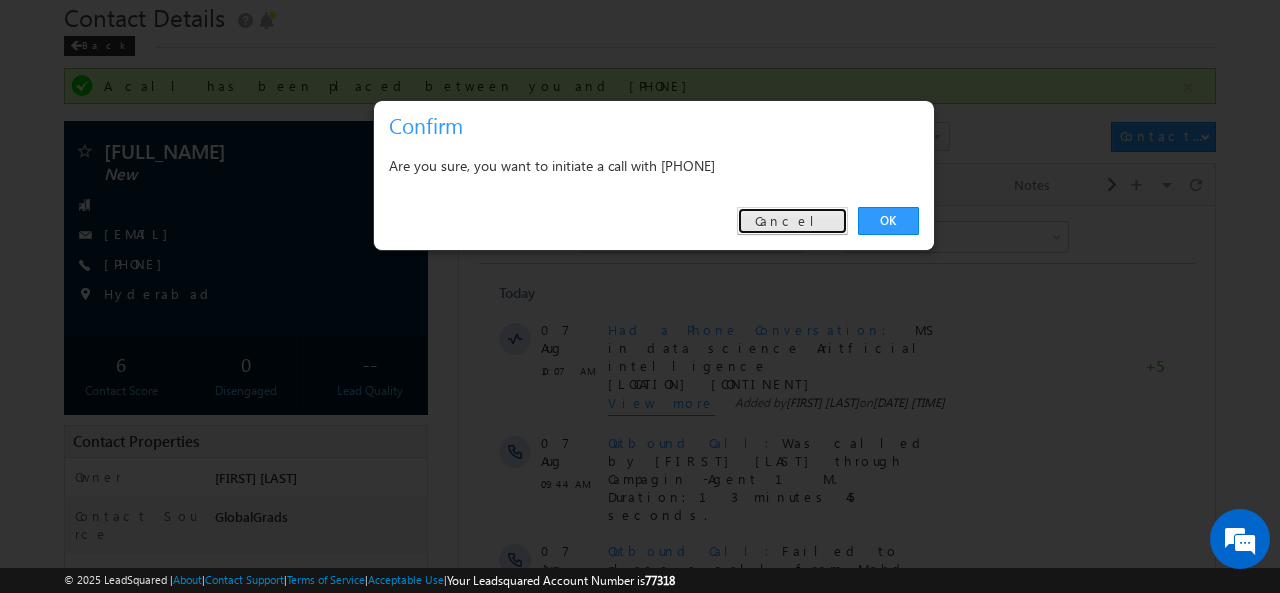 click on "Cancel" at bounding box center [792, 221] 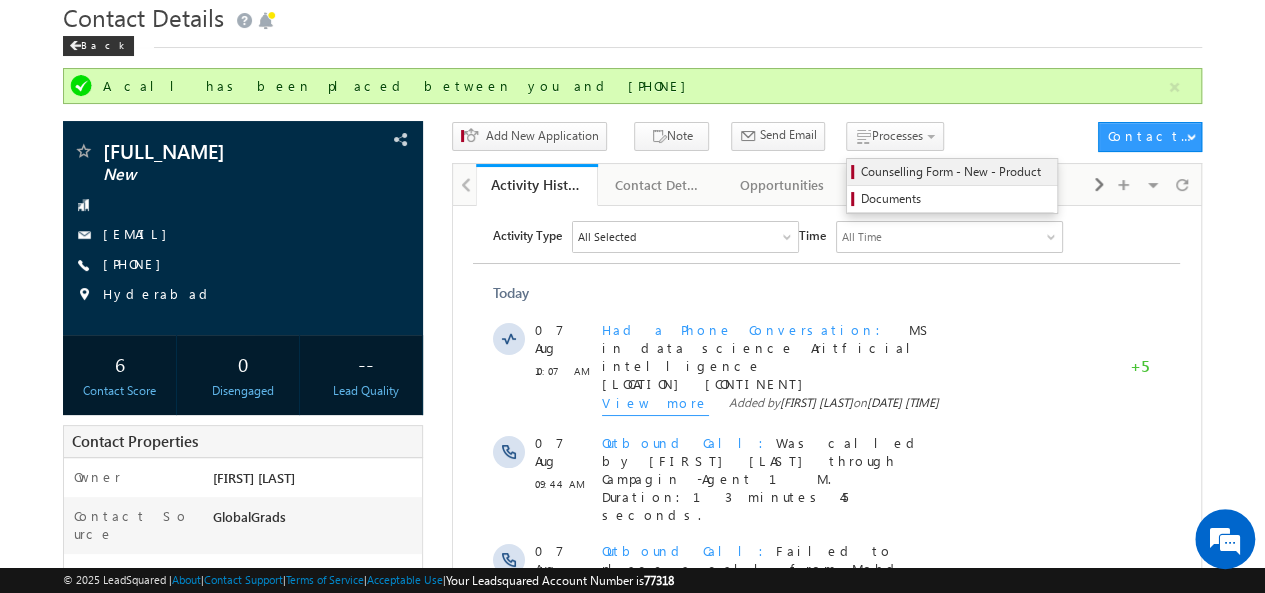 click on "Counselling Form - New - Product" at bounding box center [955, 172] 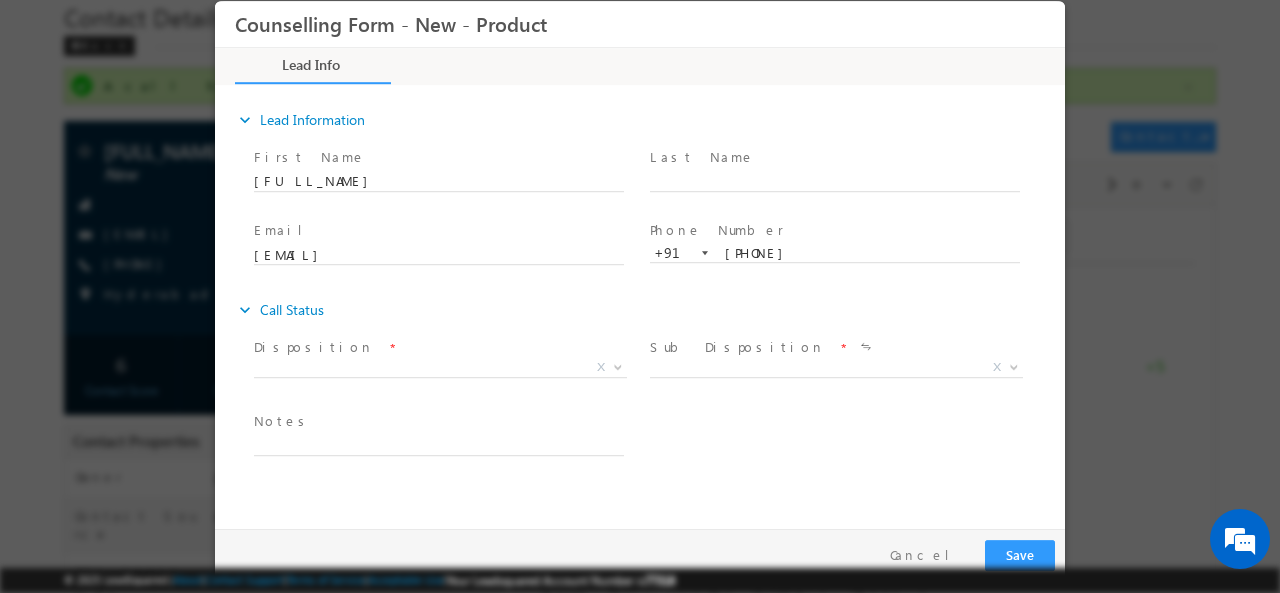 scroll, scrollTop: 0, scrollLeft: 0, axis: both 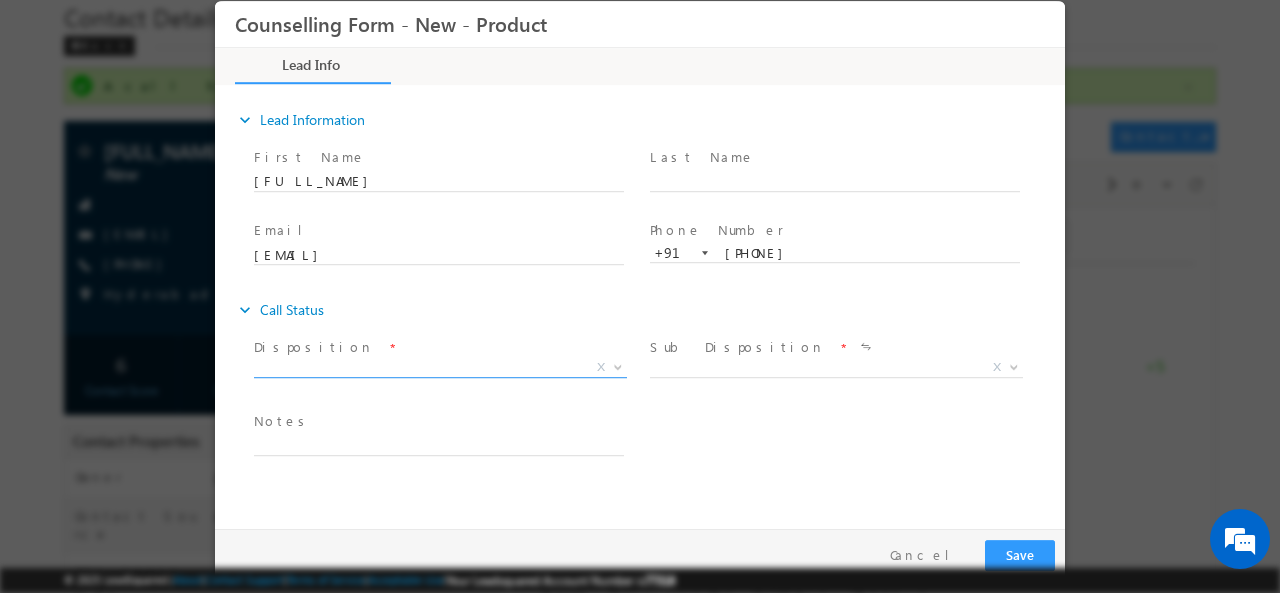 click on "X" at bounding box center (440, 371) 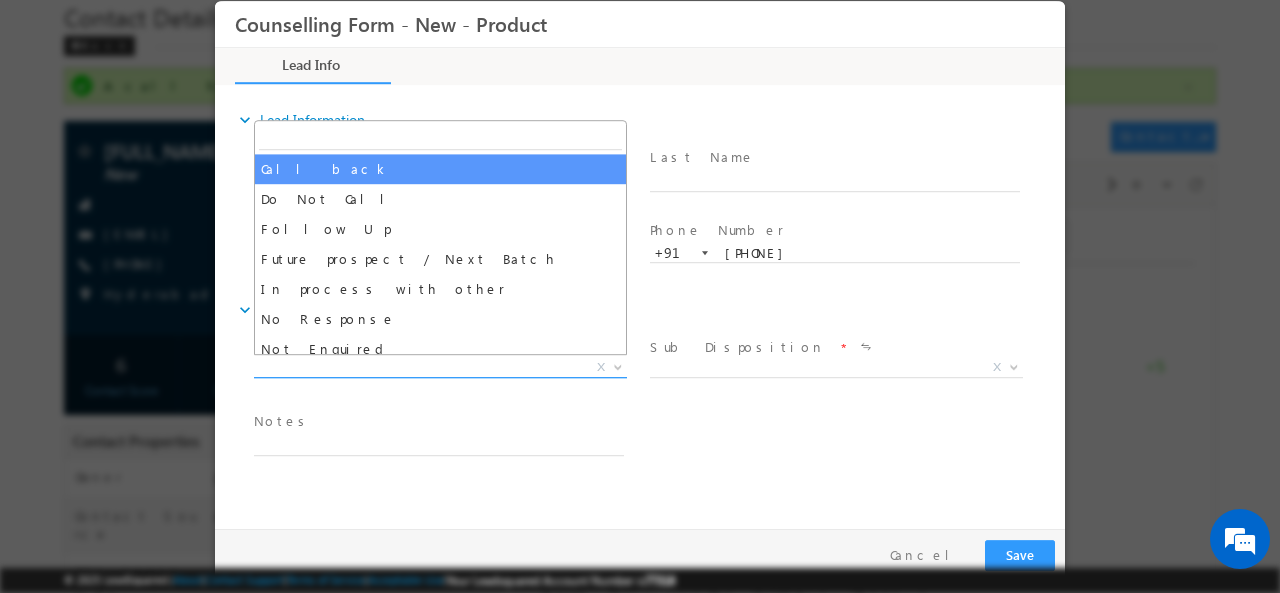 click on "X" at bounding box center [440, 367] 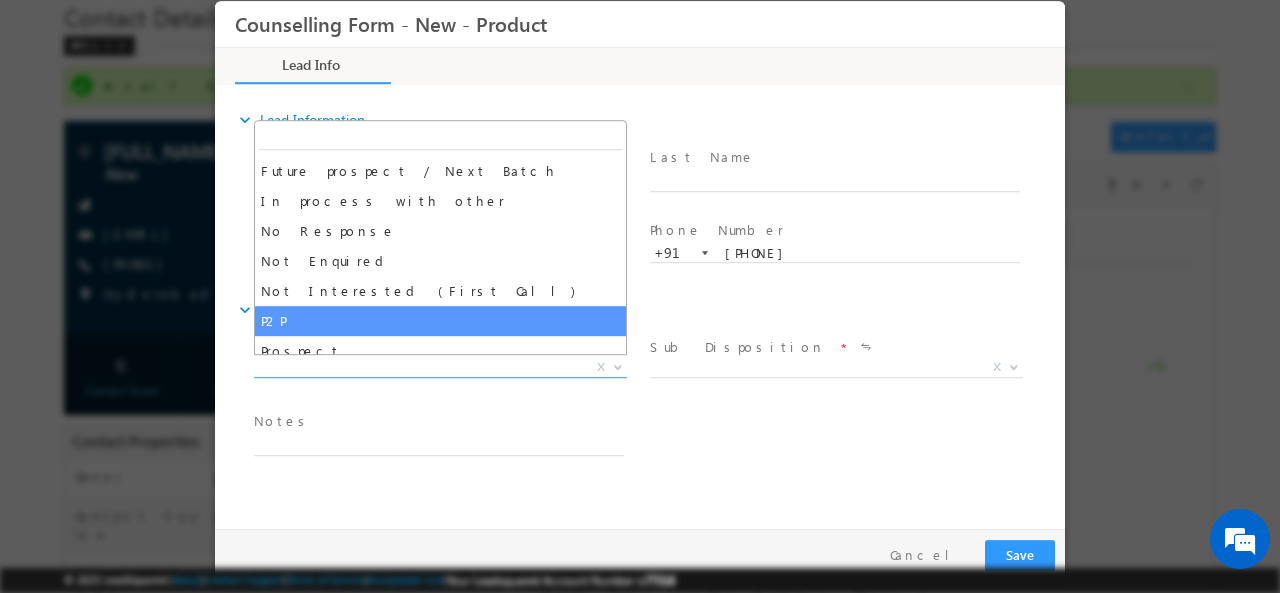 scroll, scrollTop: 130, scrollLeft: 0, axis: vertical 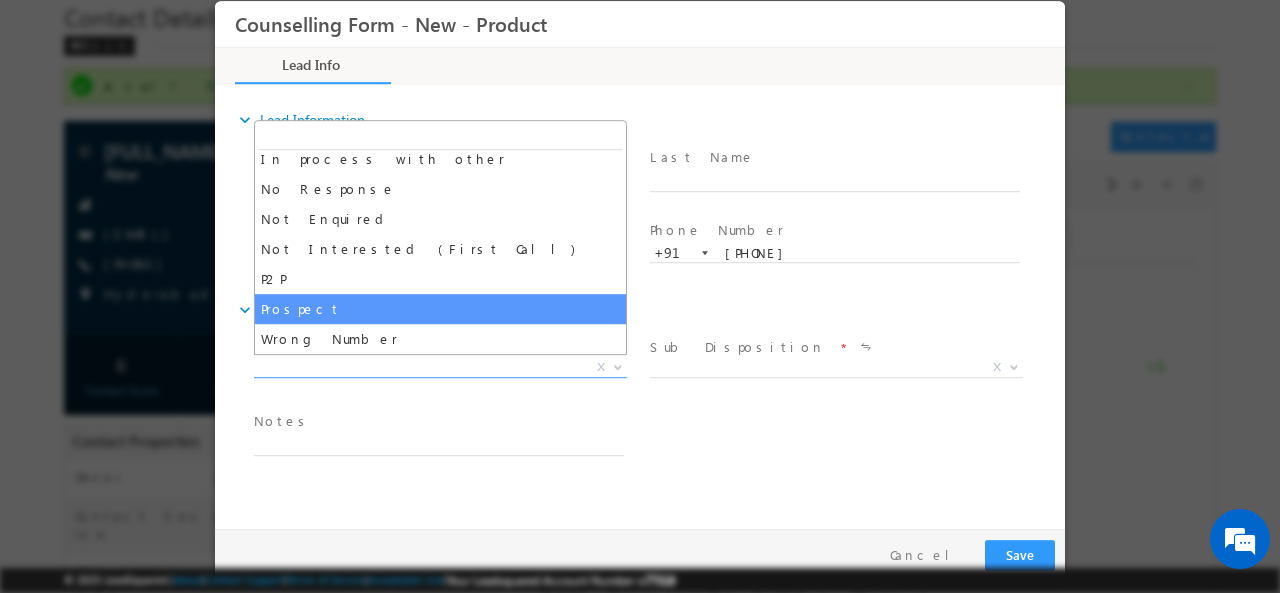 select on "Prospect" 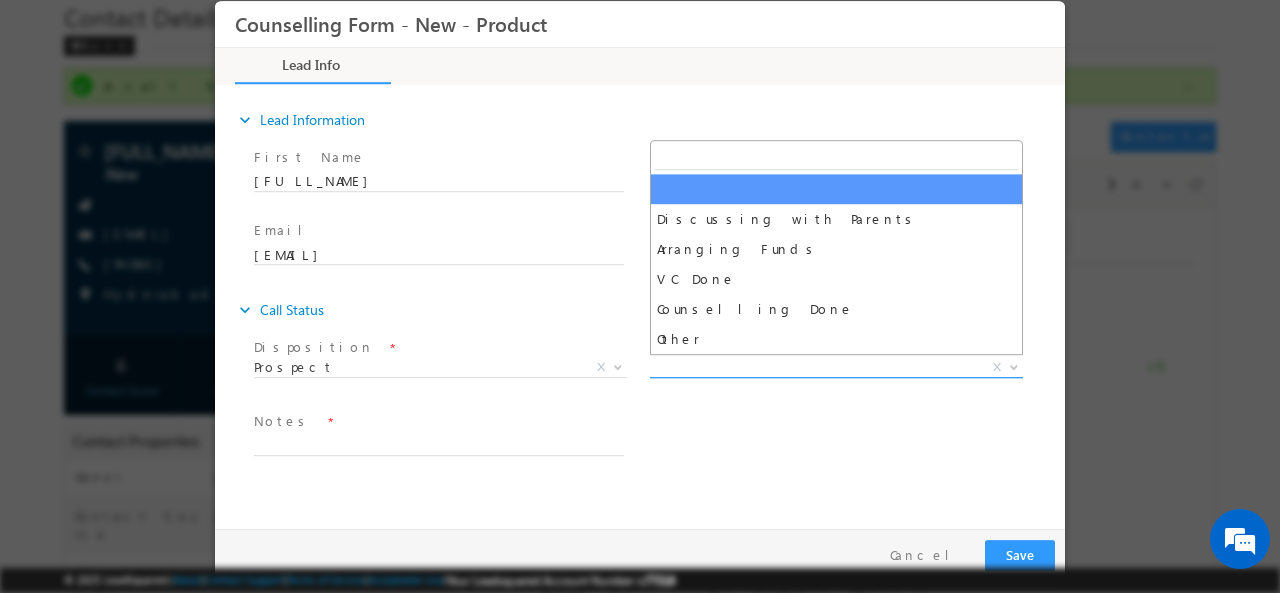 click on "X" at bounding box center (836, 367) 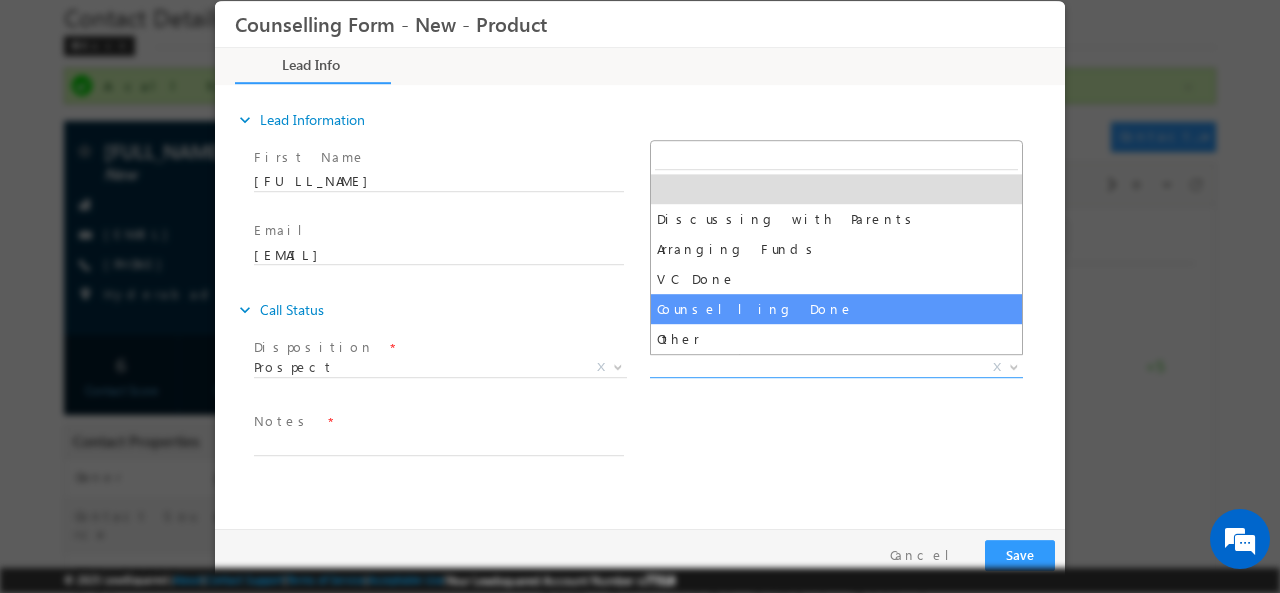 select on "Counselling Done" 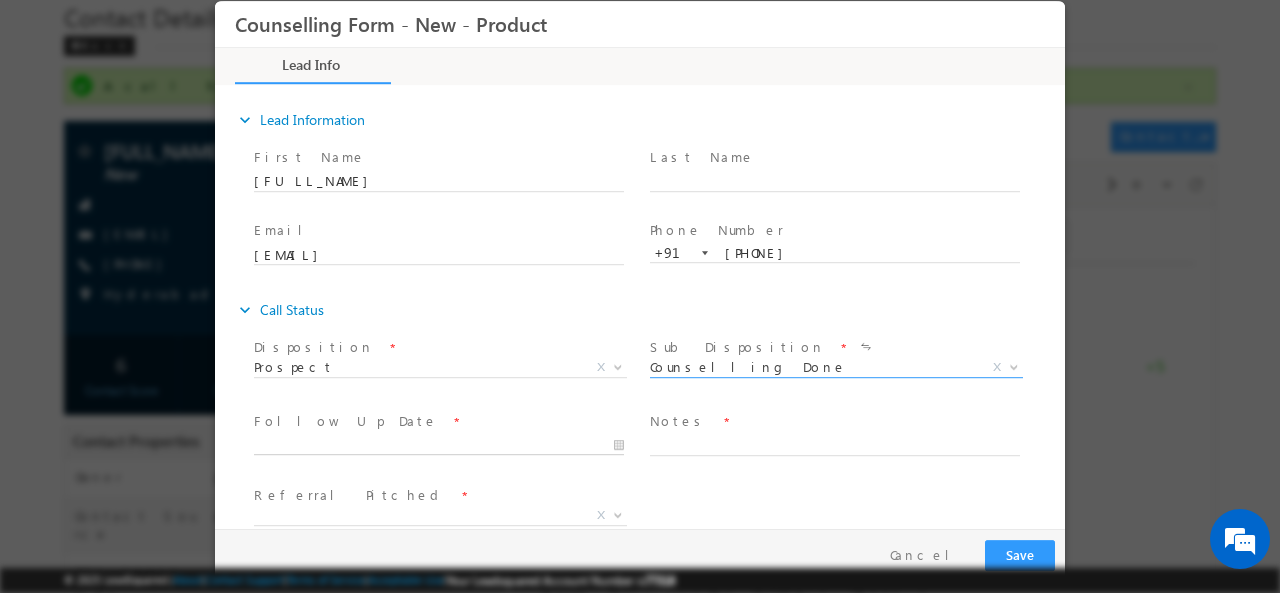 type on "07/08/2025 11:38 AM" 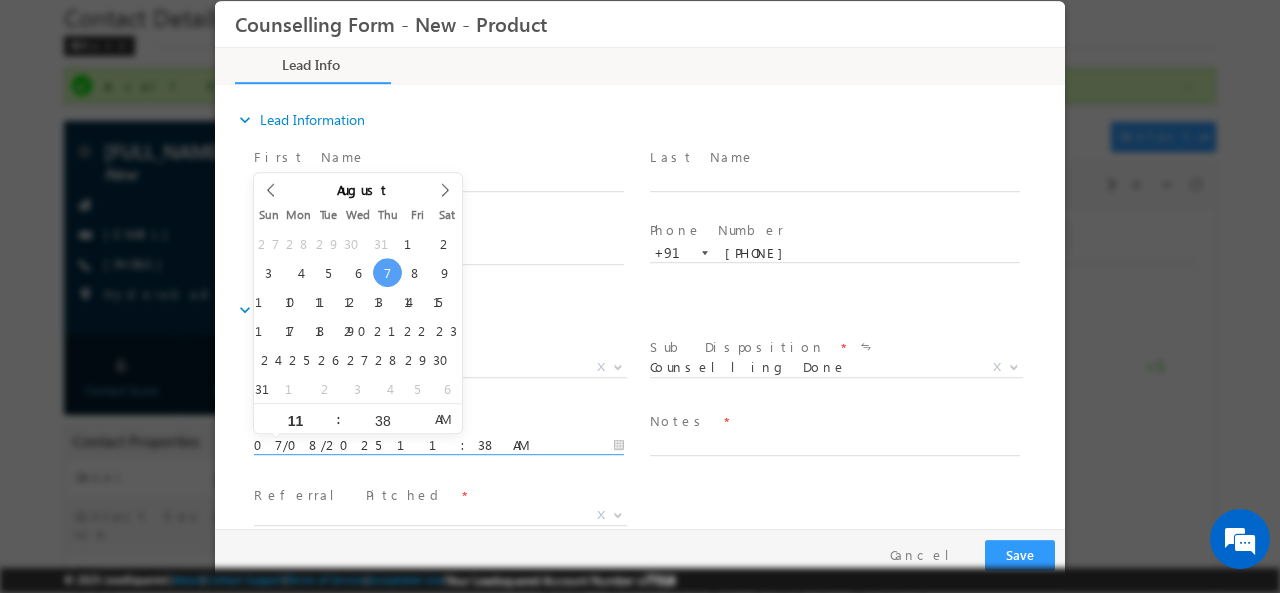 click on "07/08/2025 11:38 AM" at bounding box center (439, 445) 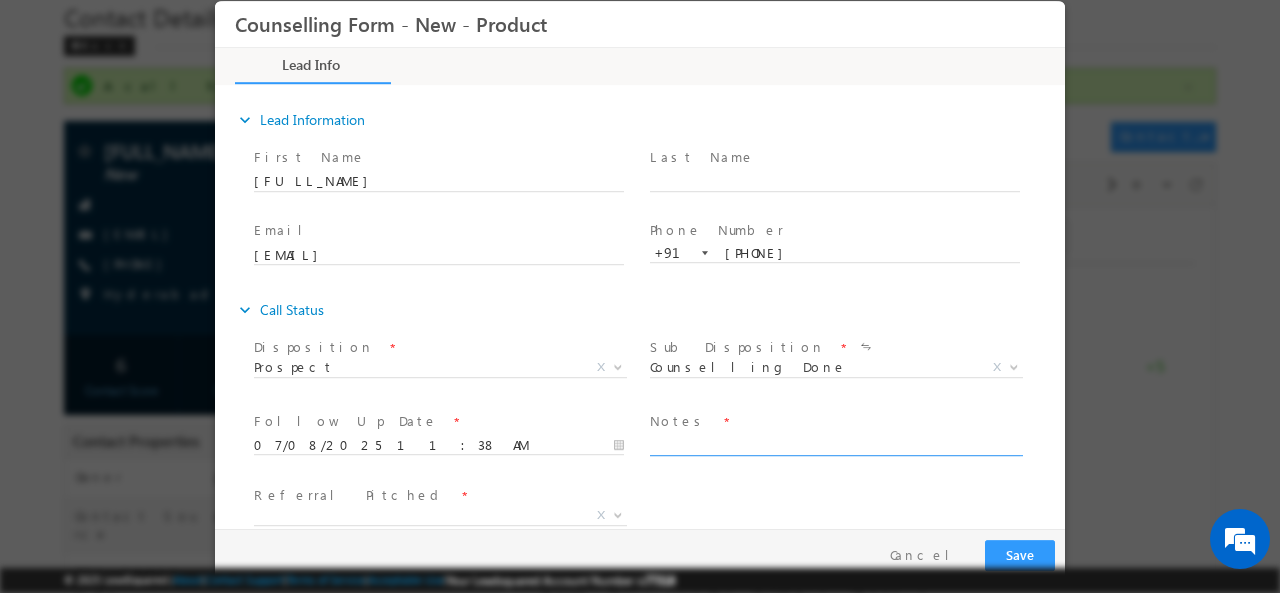 click at bounding box center (835, 443) 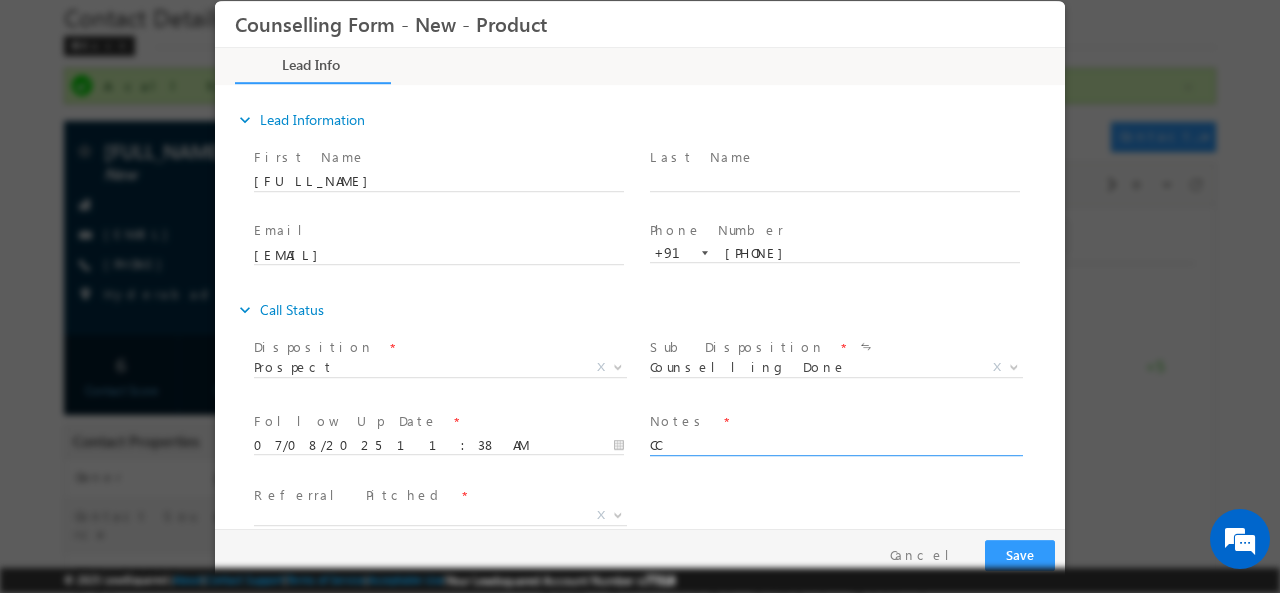 type on "C" 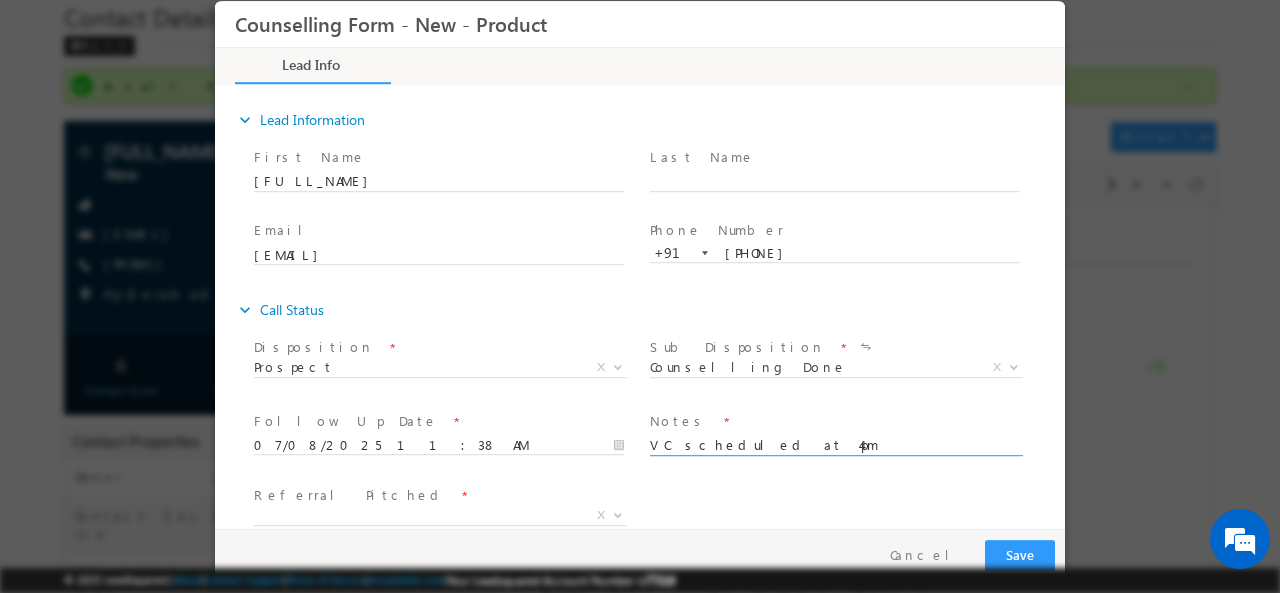 type on "VC scheduled at 4pm" 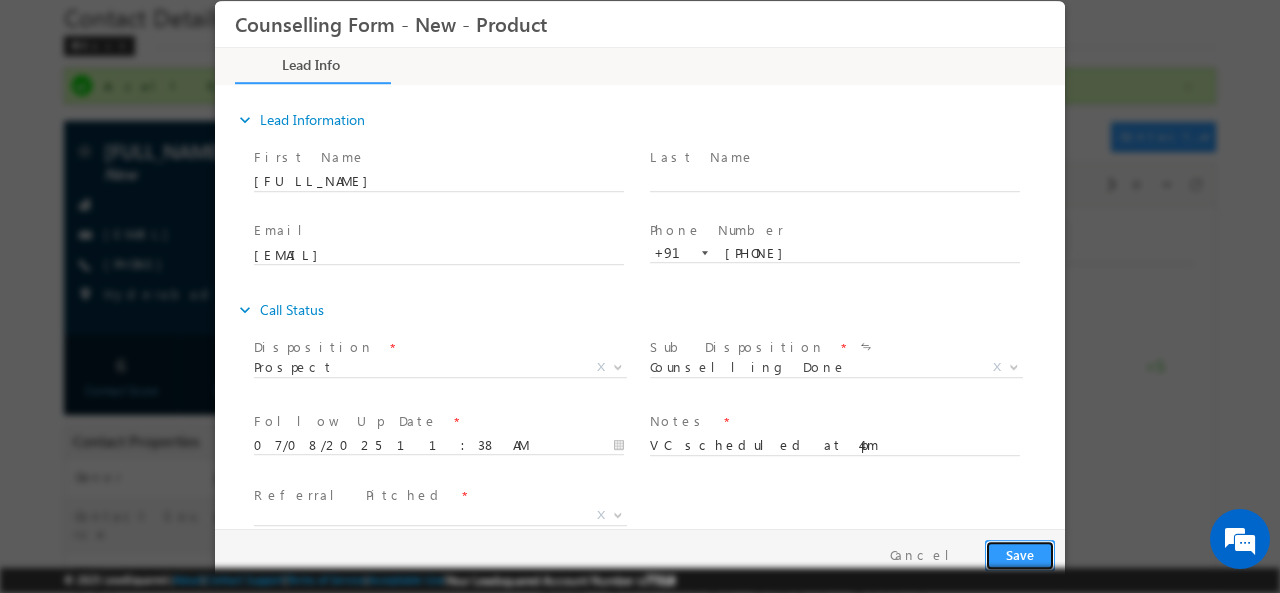 click on "Save" at bounding box center [1020, 554] 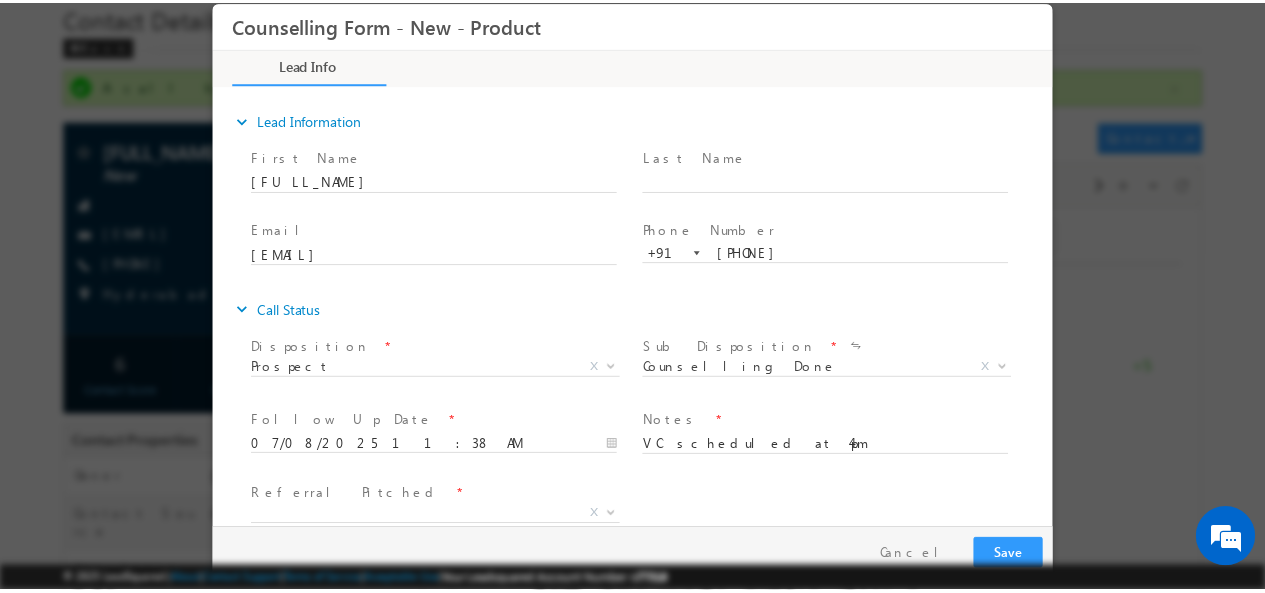 scroll, scrollTop: 24, scrollLeft: 0, axis: vertical 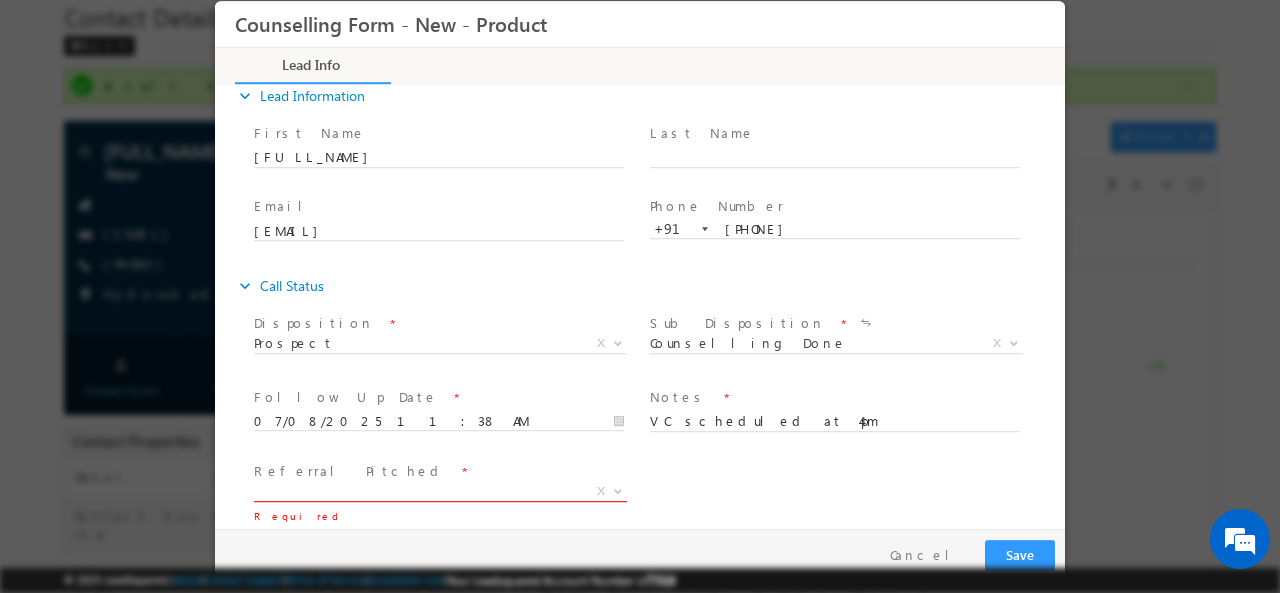 click on "X" at bounding box center (440, 495) 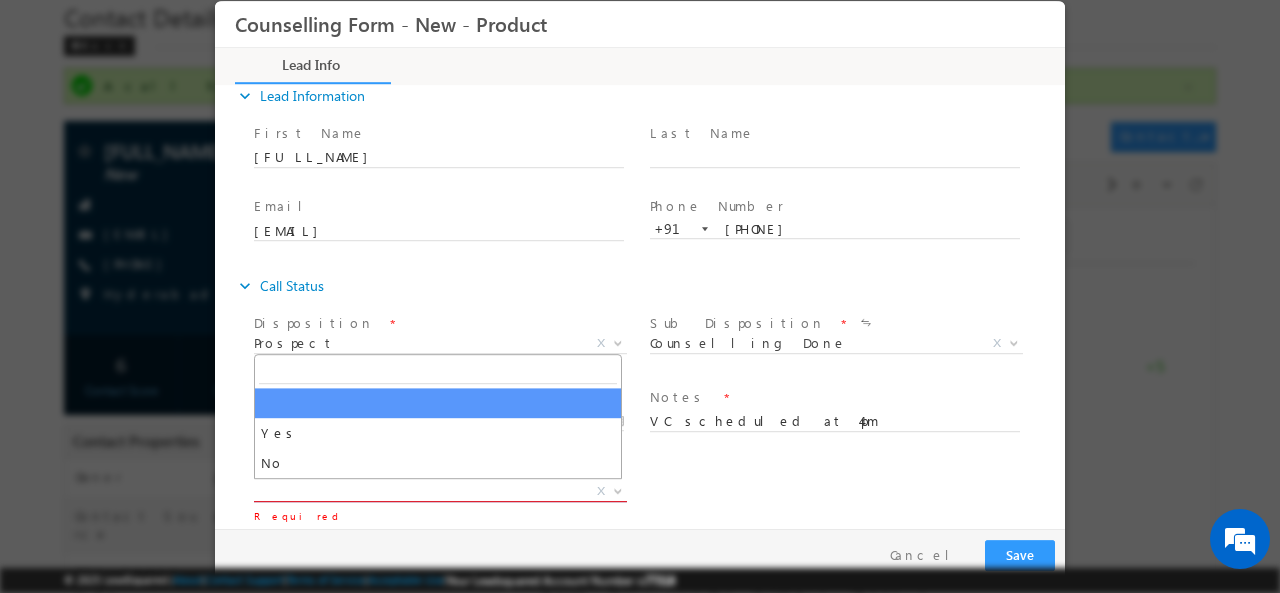 click on "X" at bounding box center (440, 491) 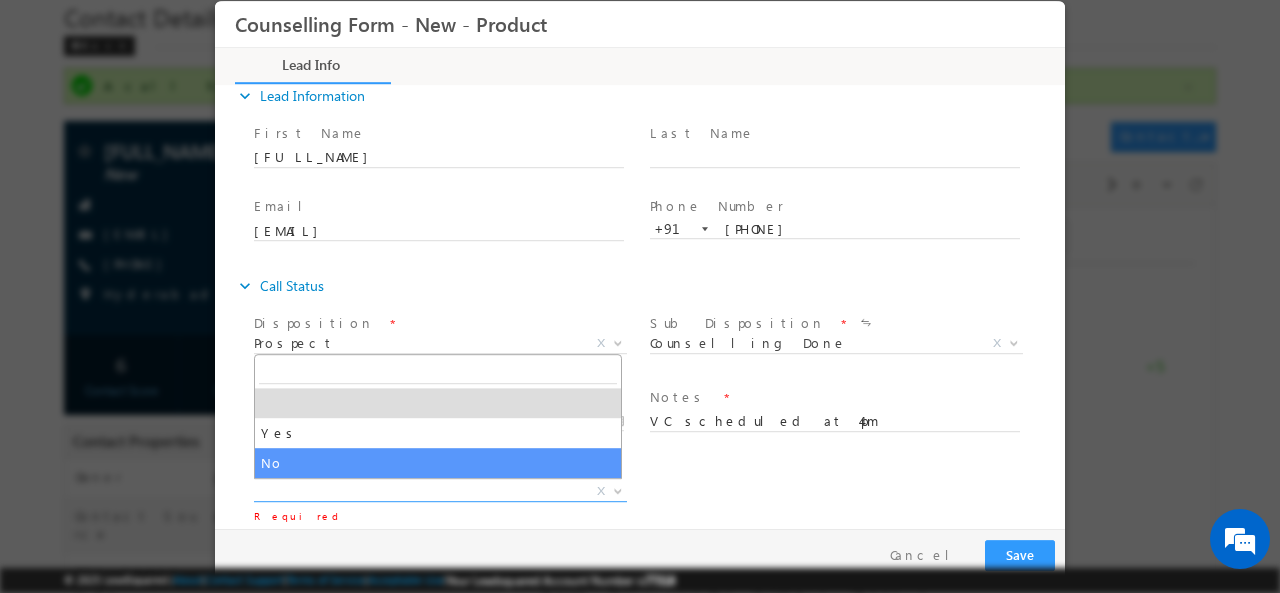 select on "No" 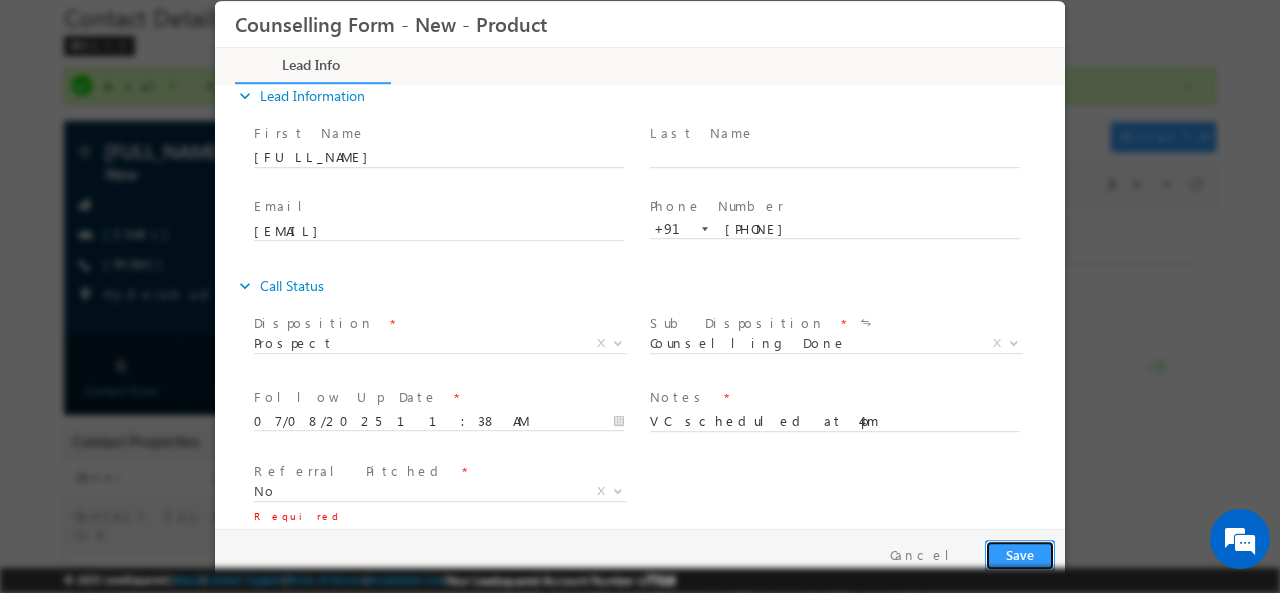 click on "Save" at bounding box center [1020, 554] 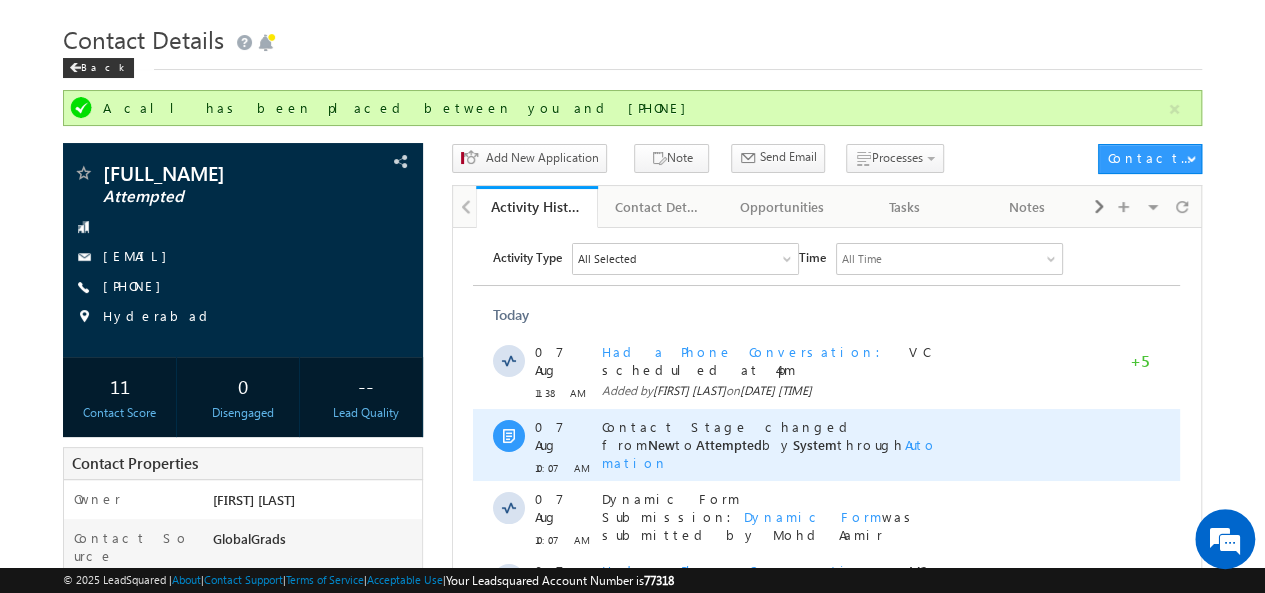 scroll, scrollTop: 0, scrollLeft: 0, axis: both 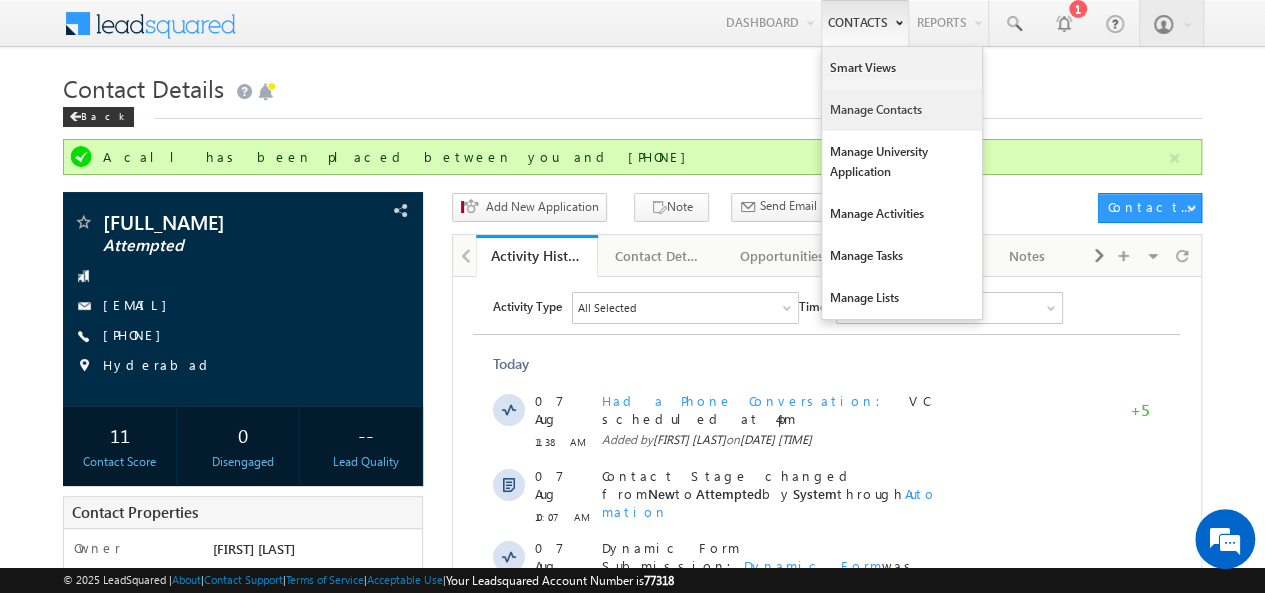 click on "Manage Contacts" at bounding box center (902, 110) 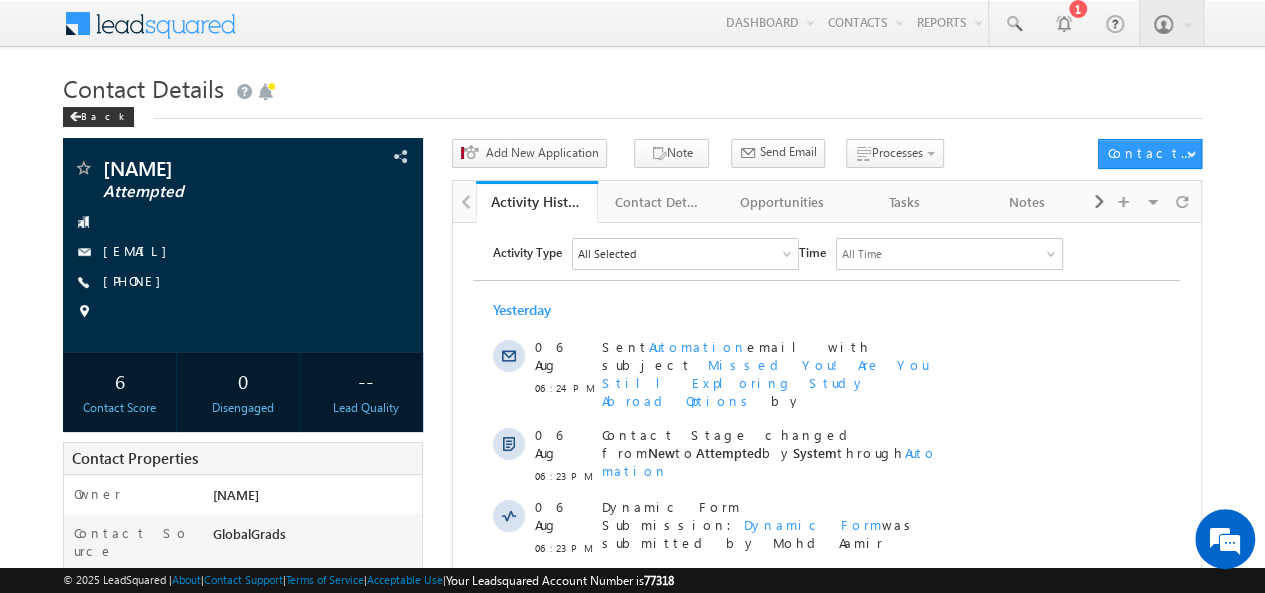 scroll, scrollTop: 0, scrollLeft: 0, axis: both 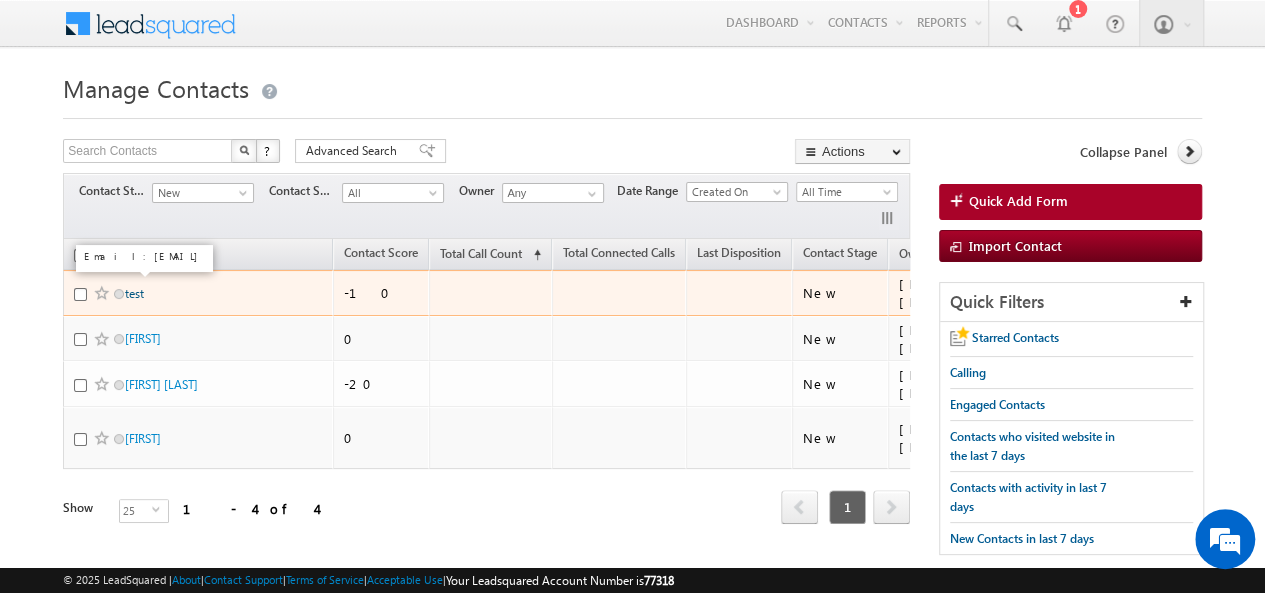 click on "test" at bounding box center (134, 293) 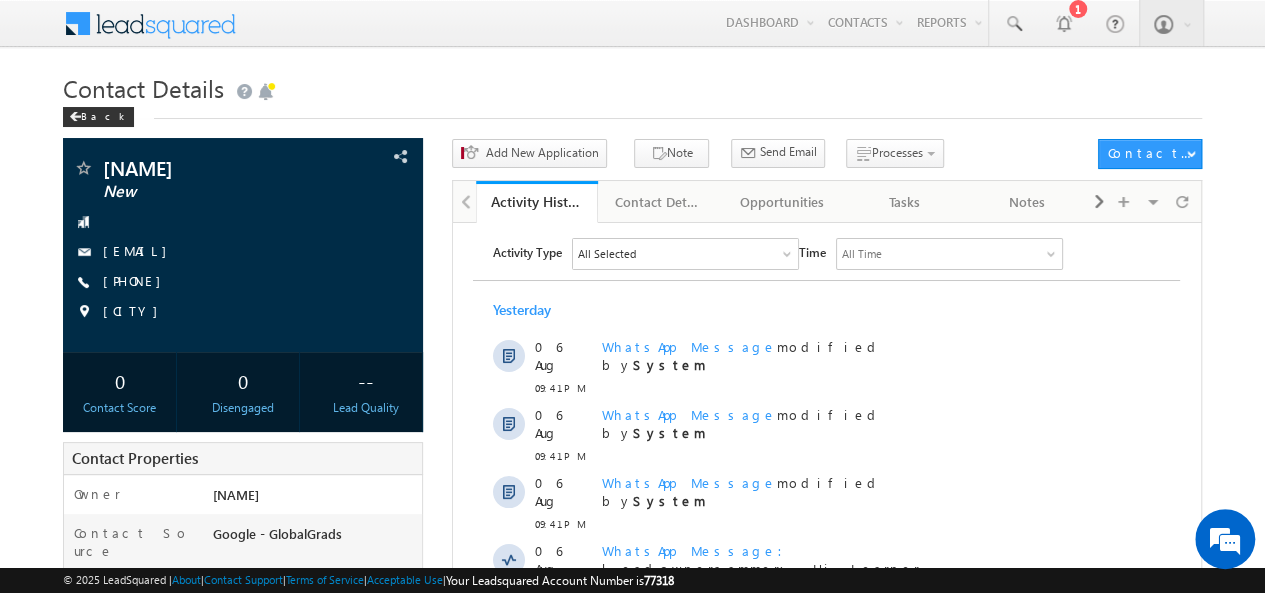 scroll, scrollTop: 0, scrollLeft: 0, axis: both 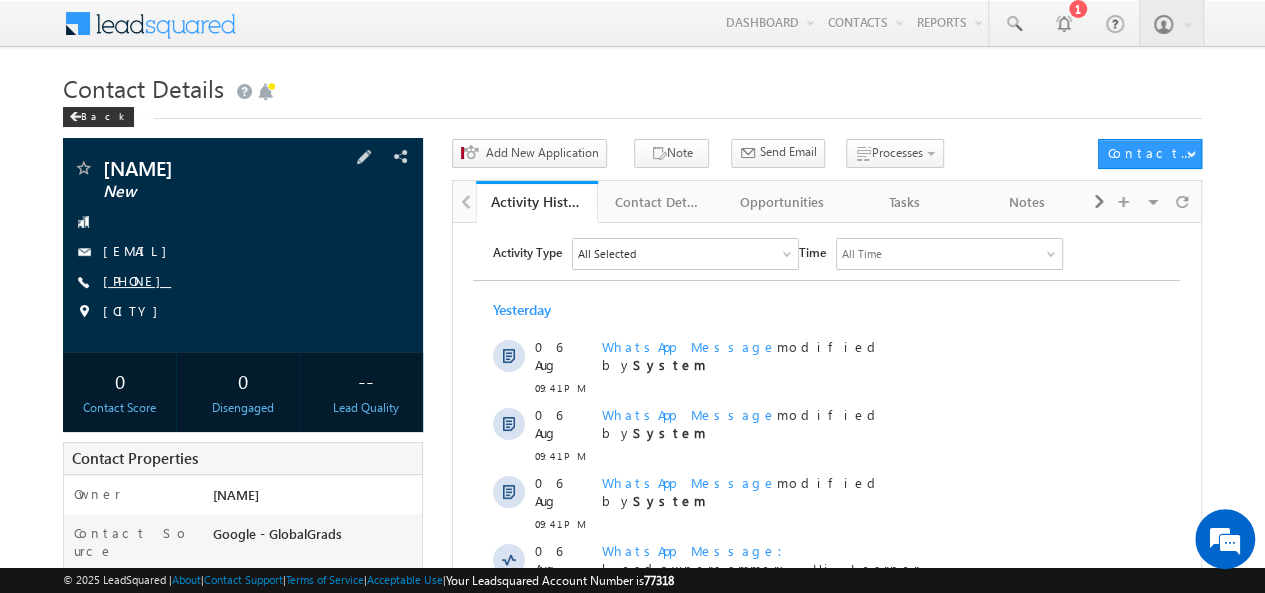 click on "+91-8497980679" at bounding box center (137, 280) 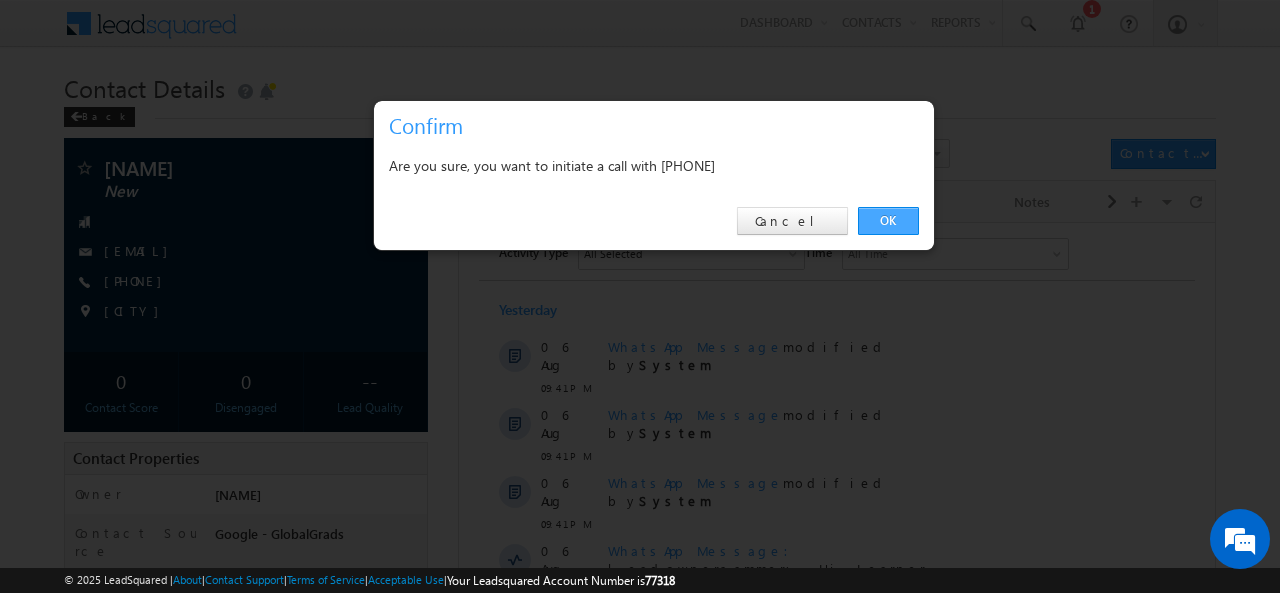 click on "OK" at bounding box center (888, 221) 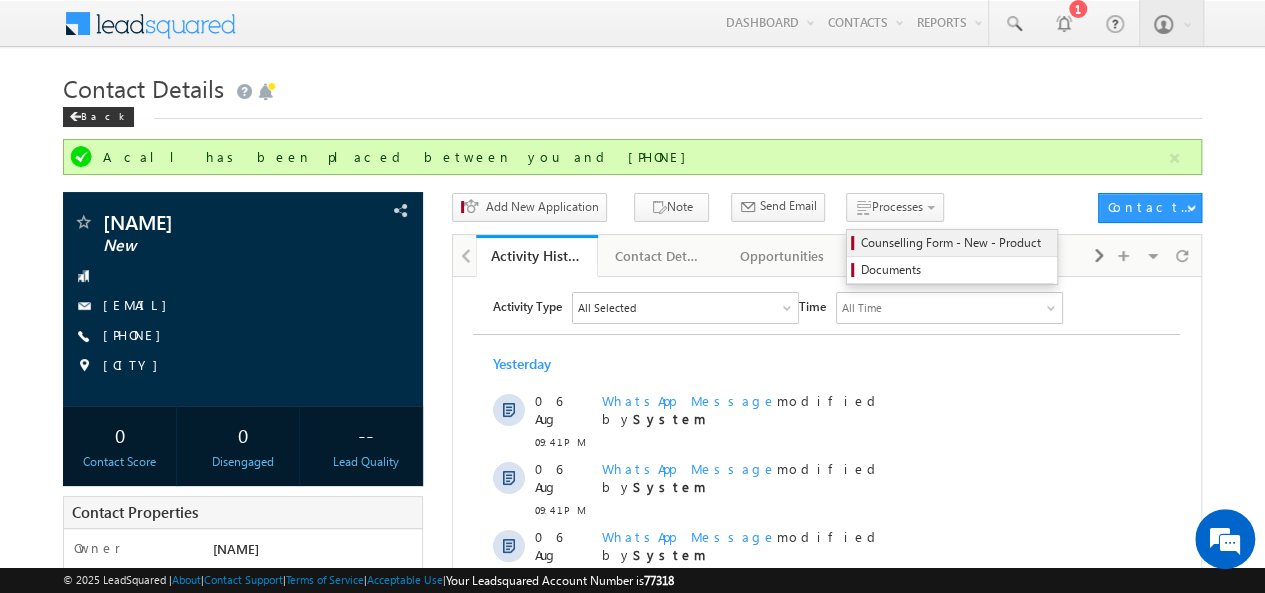 click on "Counselling Form - New - Product" at bounding box center (955, 243) 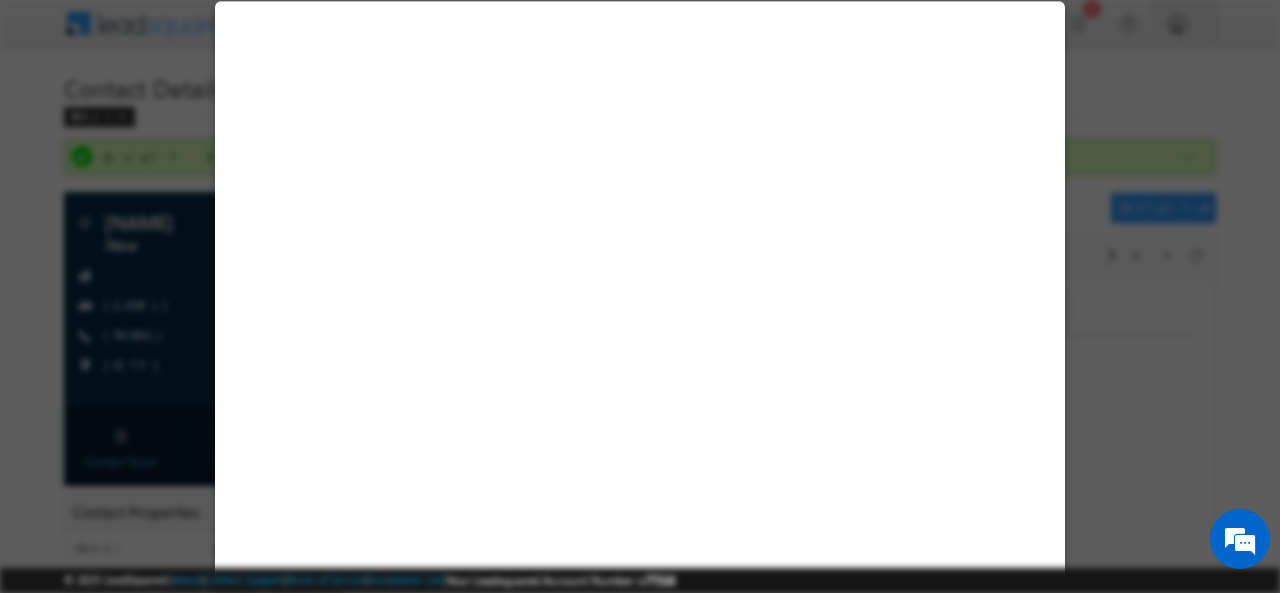 select on "New" 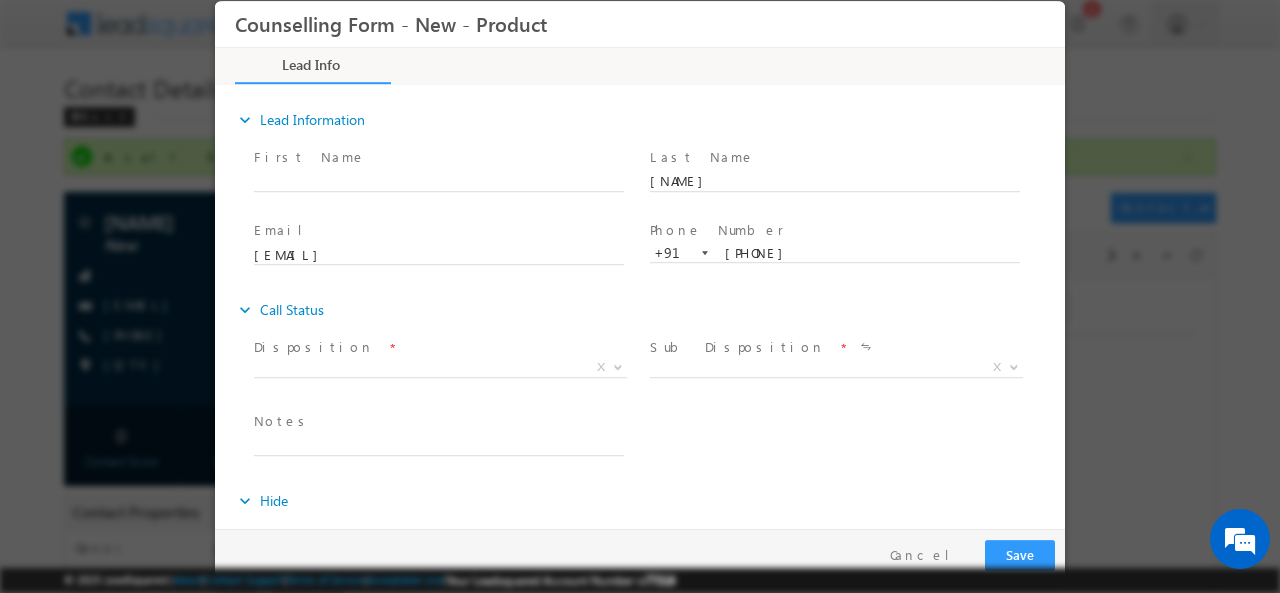 scroll, scrollTop: 0, scrollLeft: 0, axis: both 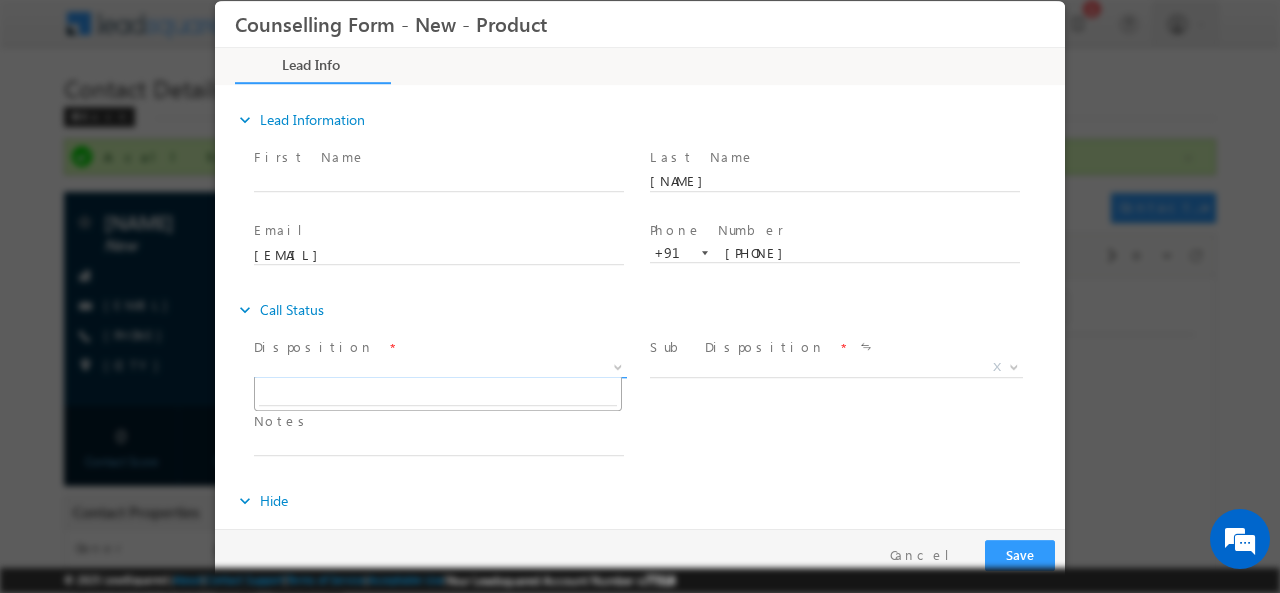 click on "X" at bounding box center [440, 367] 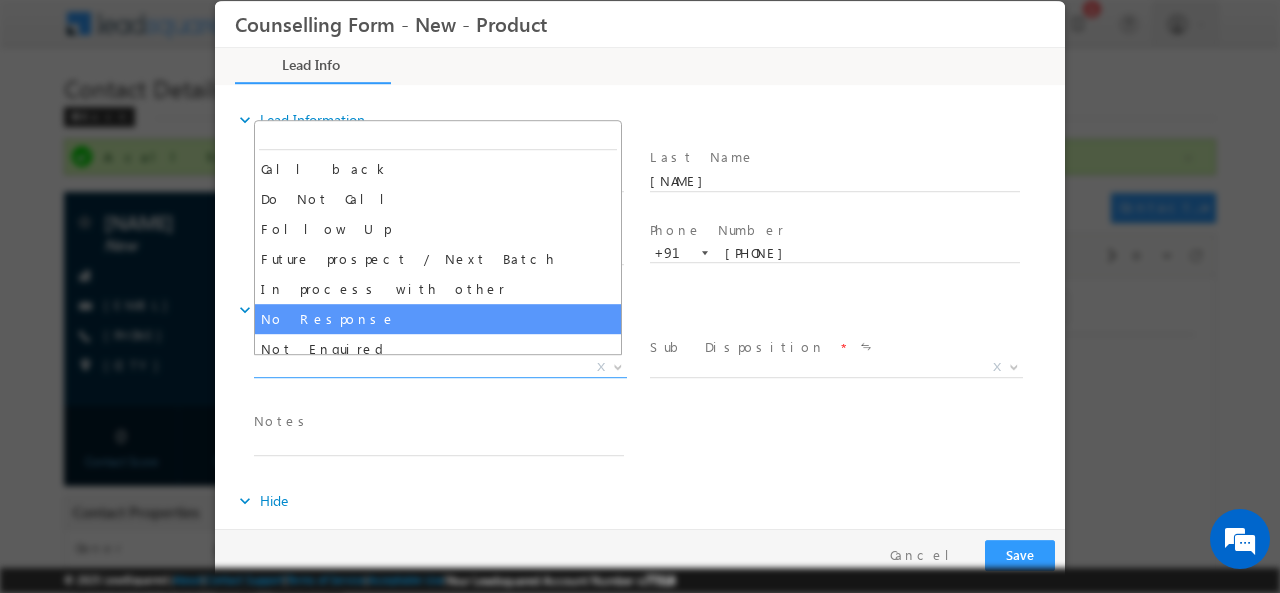 select on "No Response" 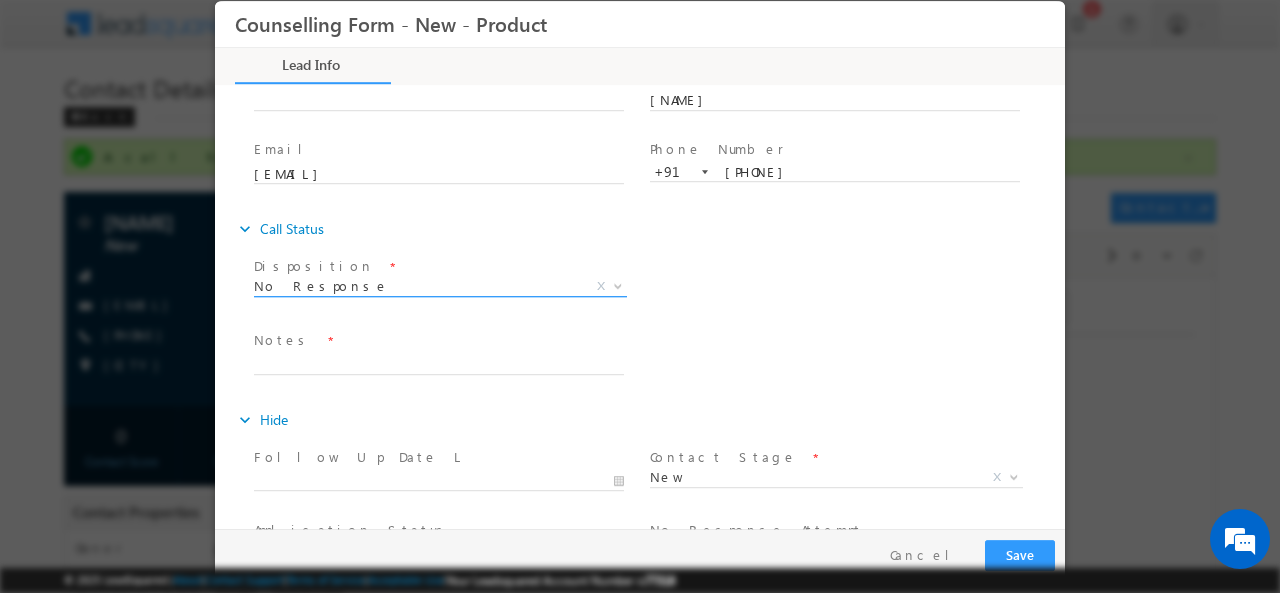 scroll, scrollTop: 87, scrollLeft: 0, axis: vertical 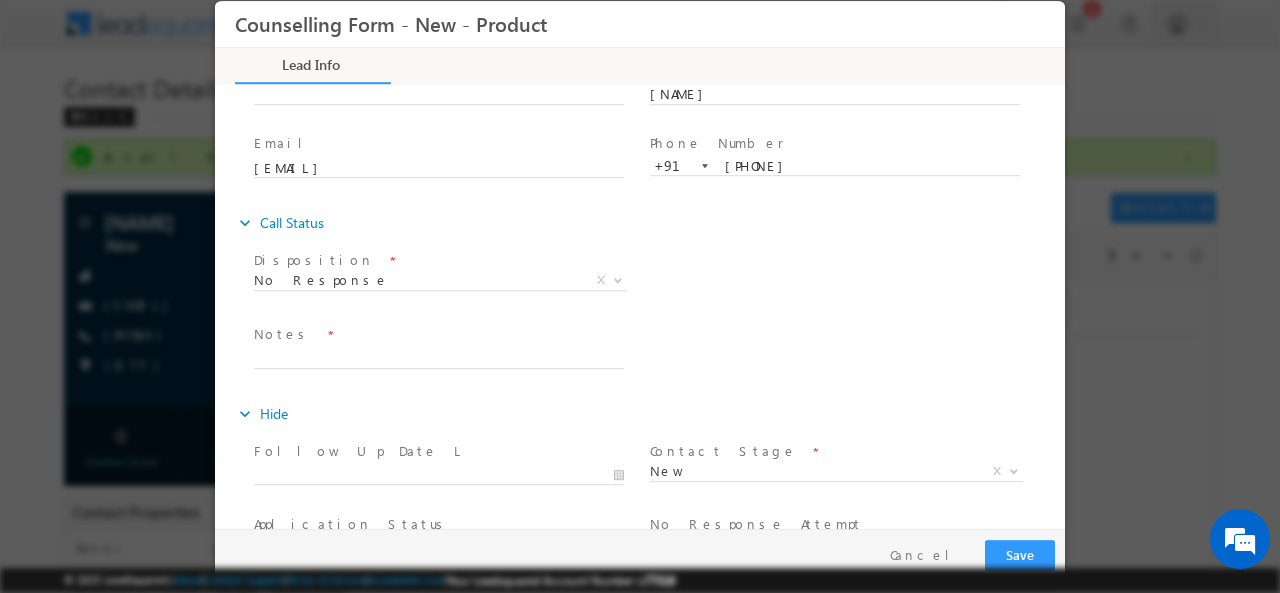 click at bounding box center [438, 378] 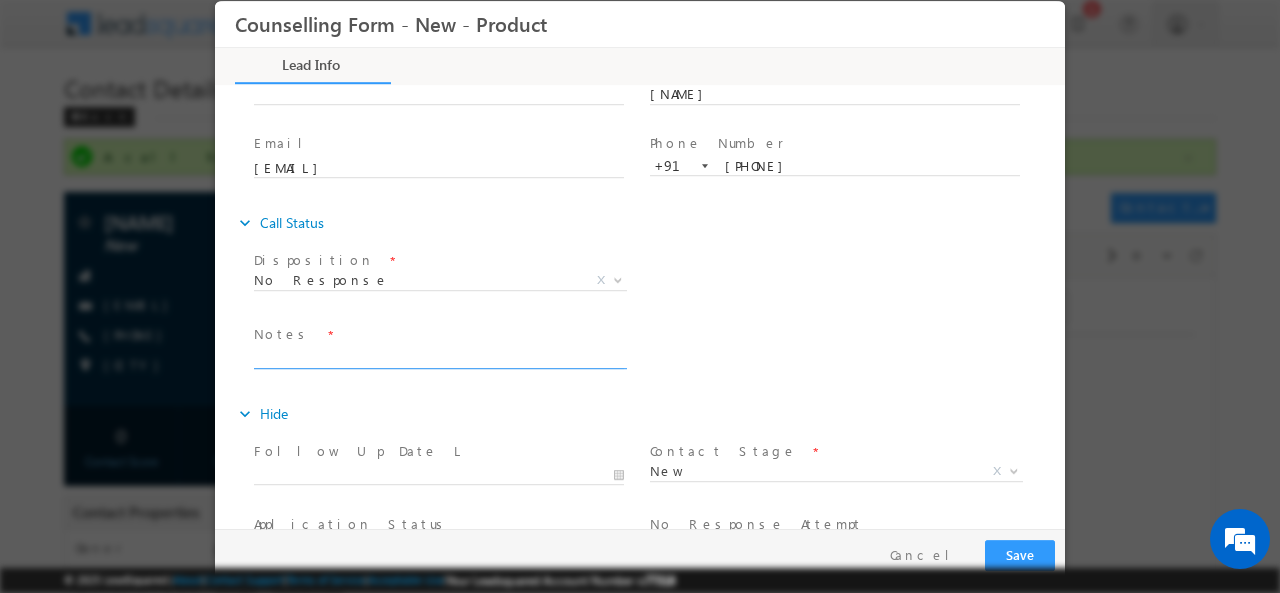 click at bounding box center (439, 356) 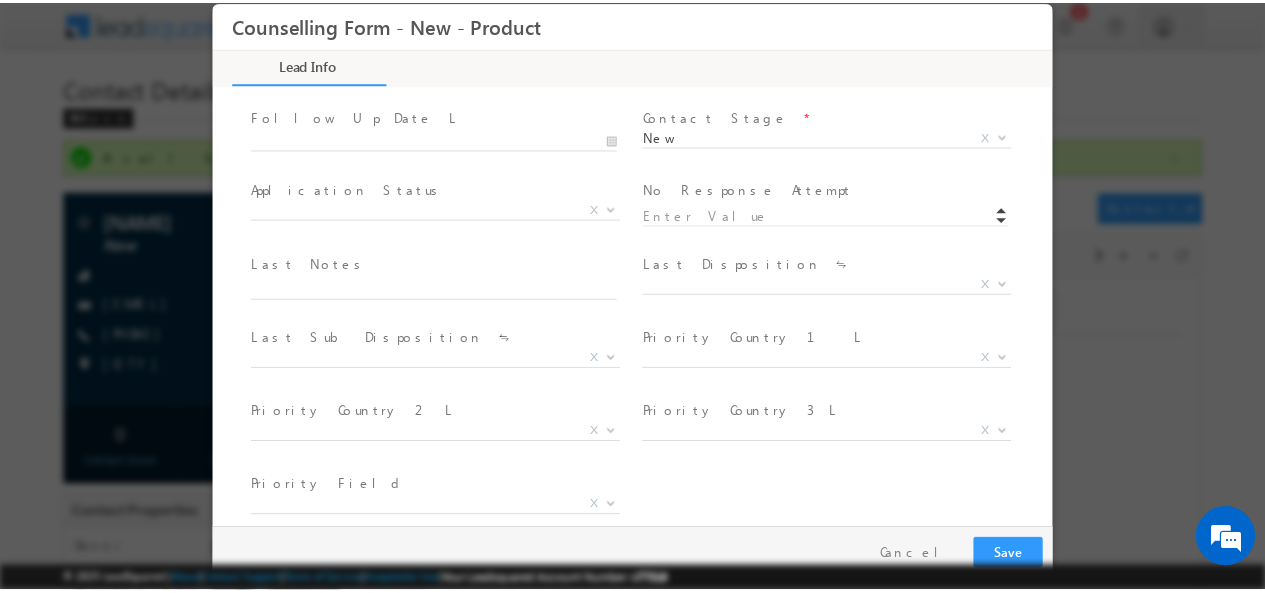 scroll, scrollTop: 436, scrollLeft: 0, axis: vertical 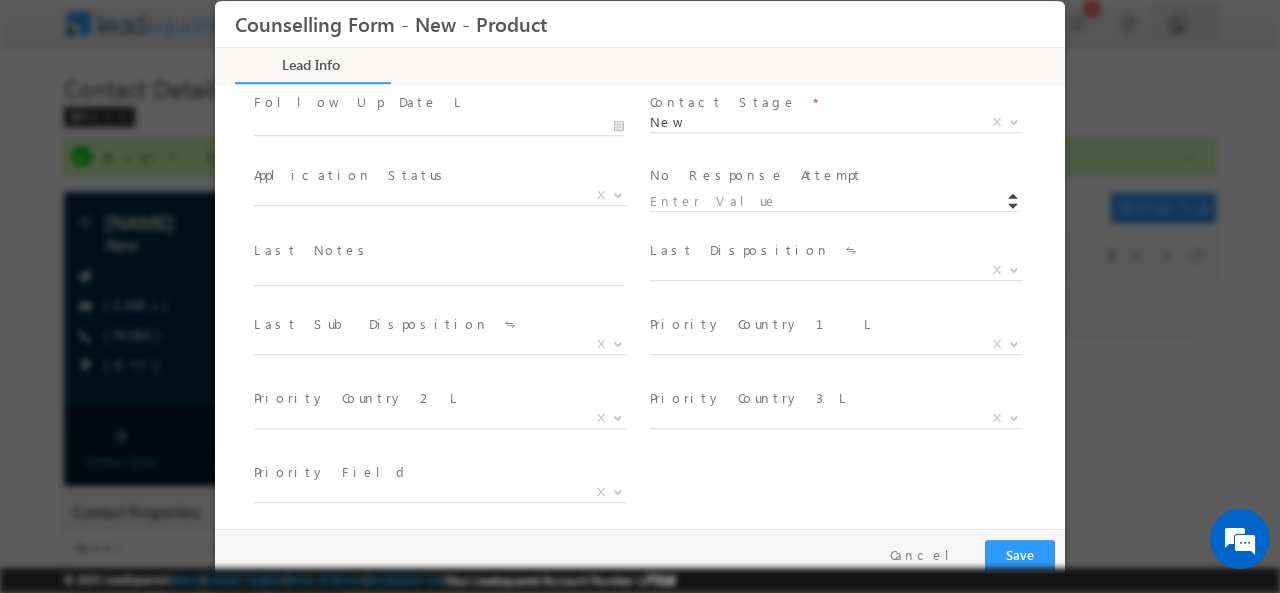 type on "DNP1" 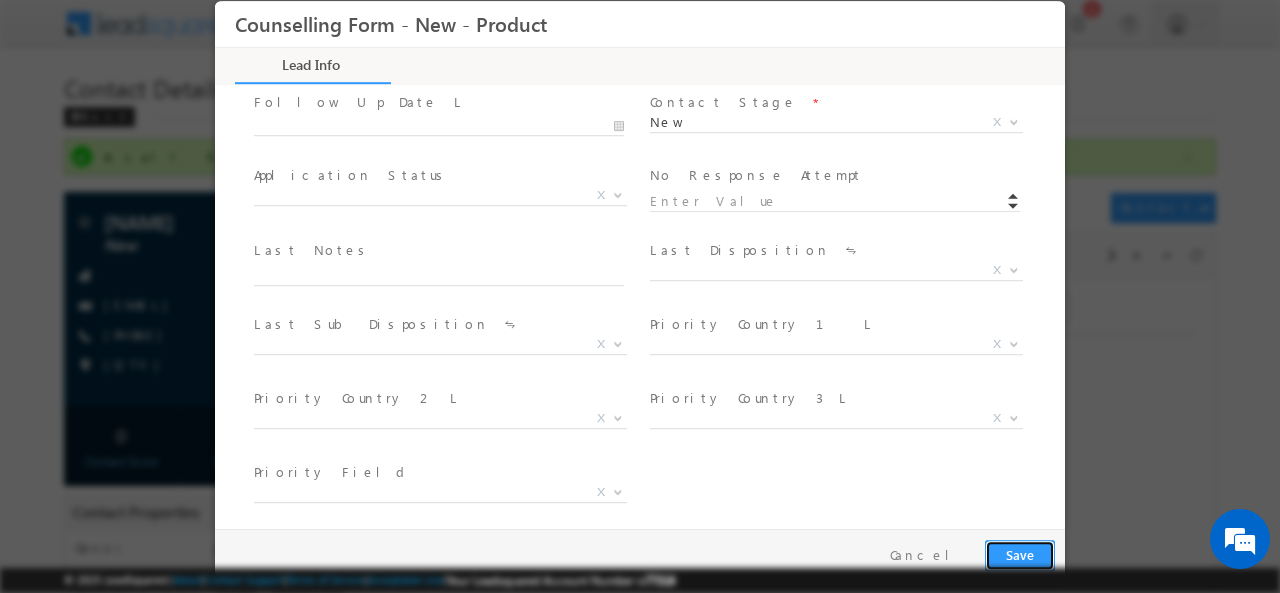 click on "Save" at bounding box center [1020, 554] 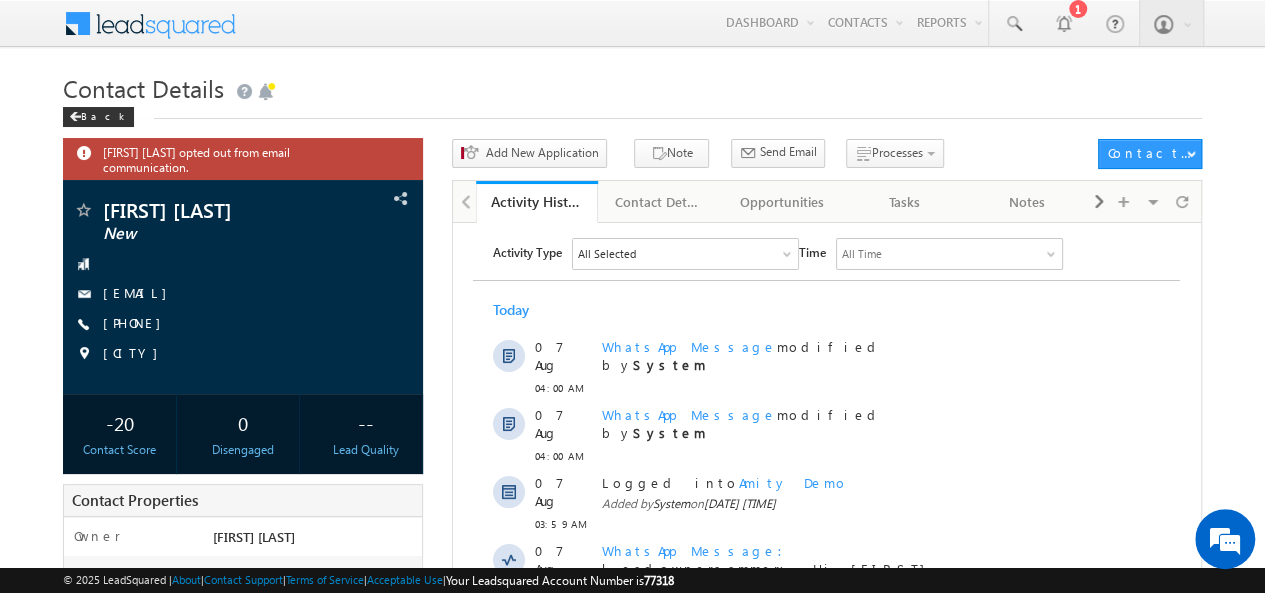 scroll, scrollTop: 0, scrollLeft: 0, axis: both 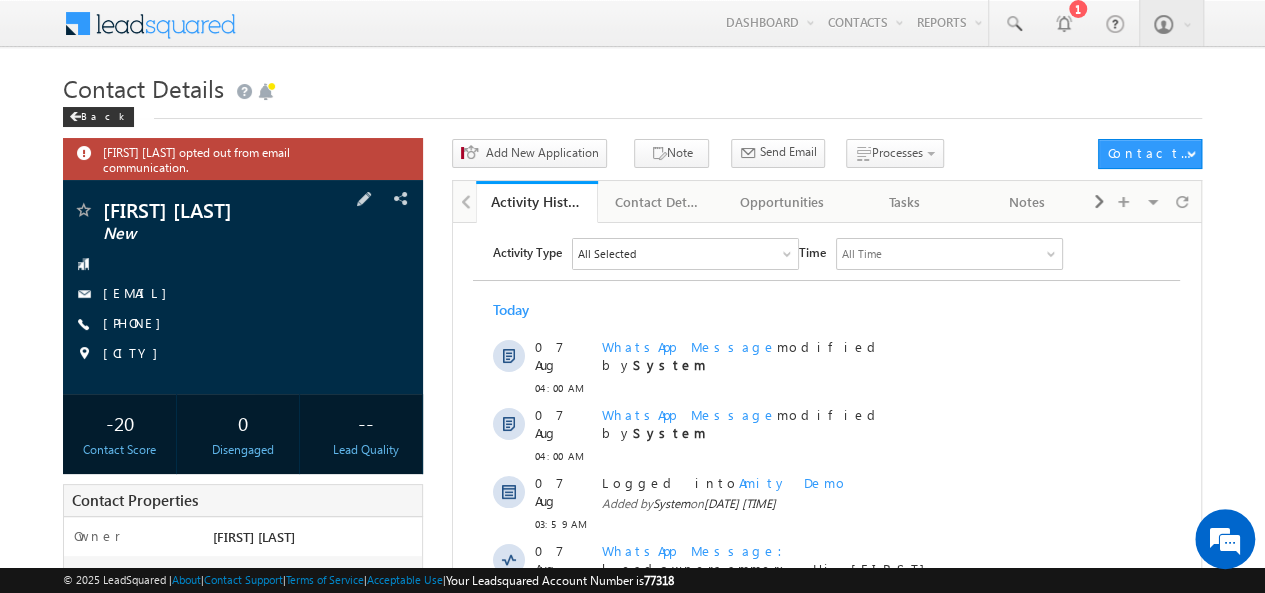 click on "Shiv shankar
New
shivsinghrocks99@gamil.com
+91-7007373353" at bounding box center [243, 287] 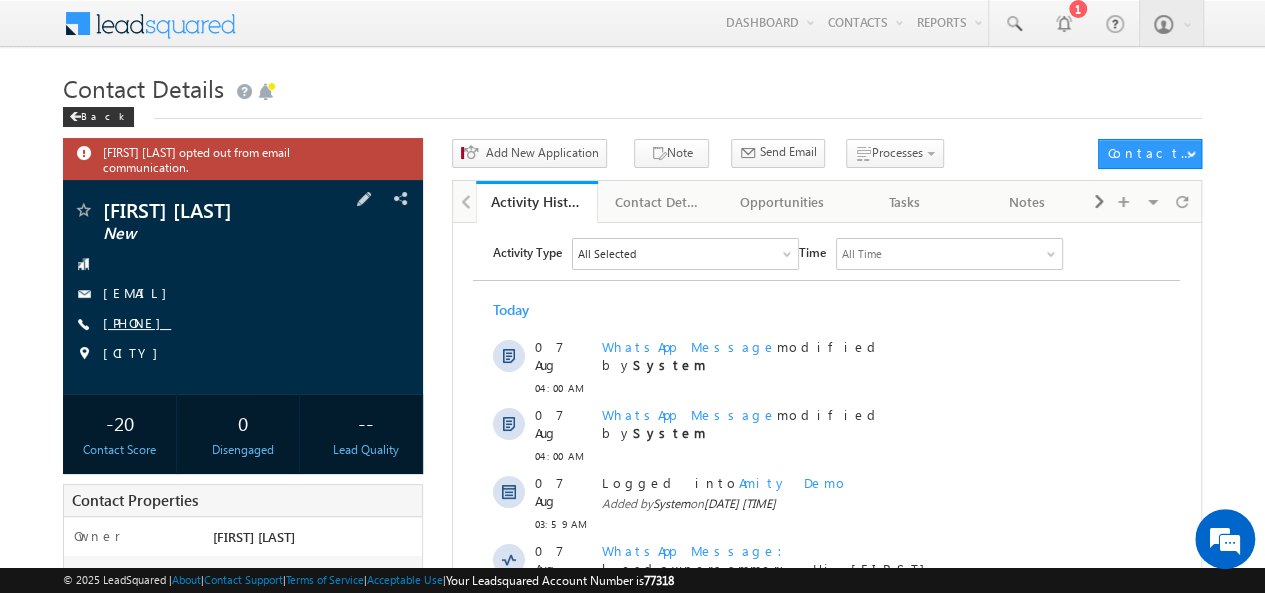 click on "+91-7007373353" at bounding box center (137, 322) 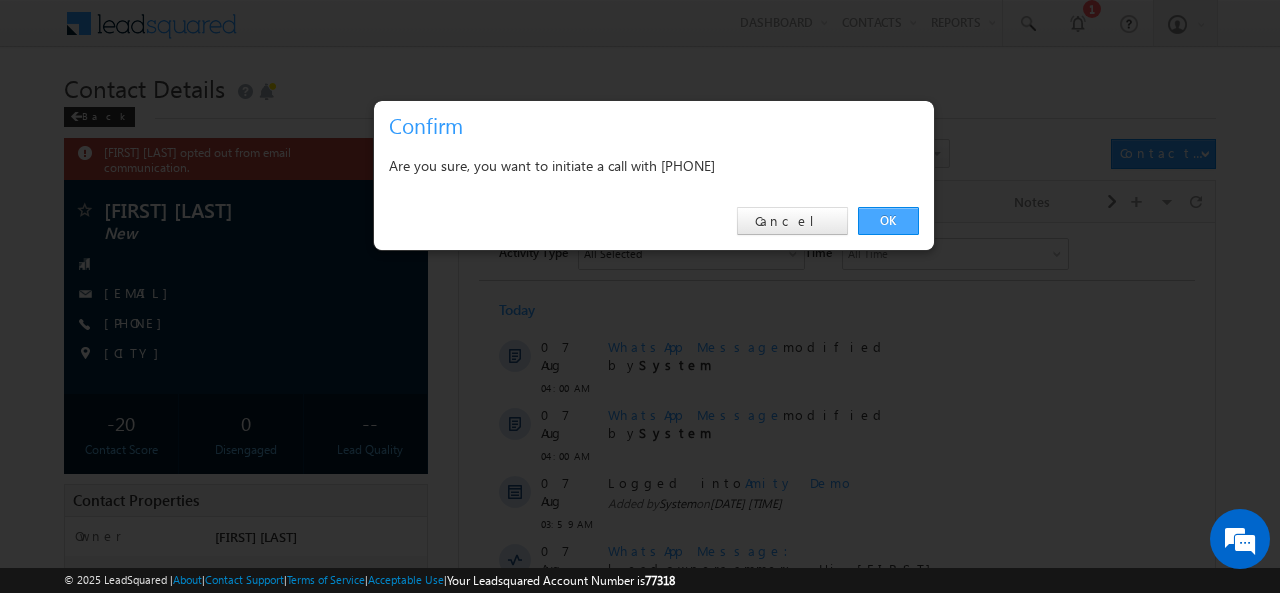 click on "OK" at bounding box center [888, 221] 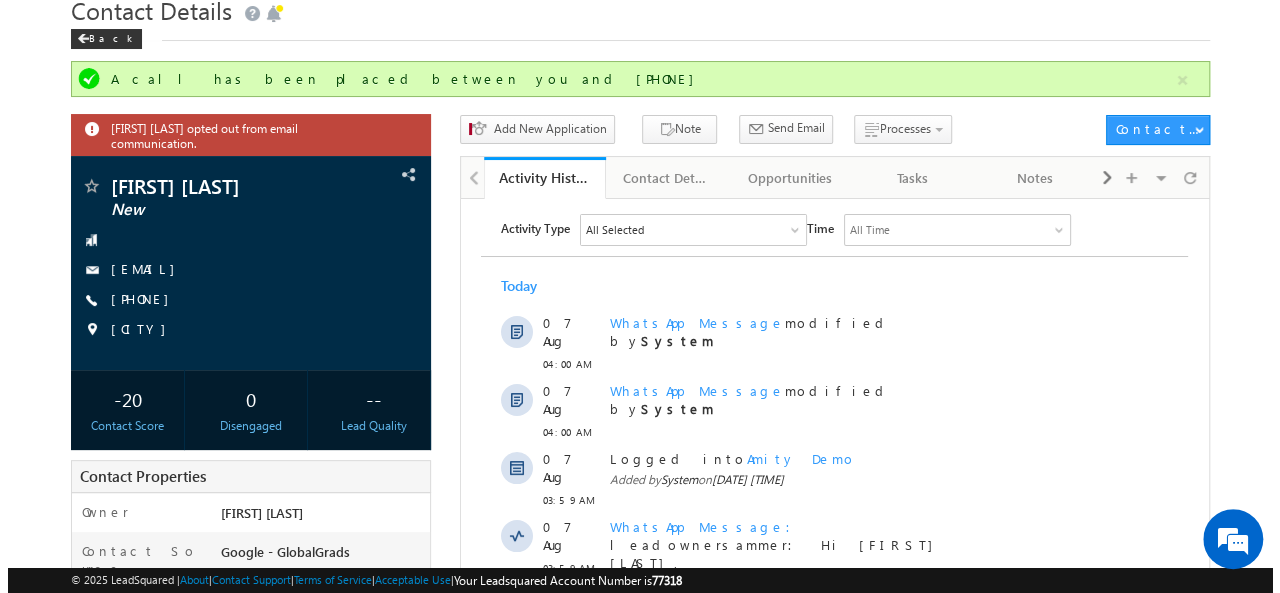 scroll, scrollTop: 0, scrollLeft: 0, axis: both 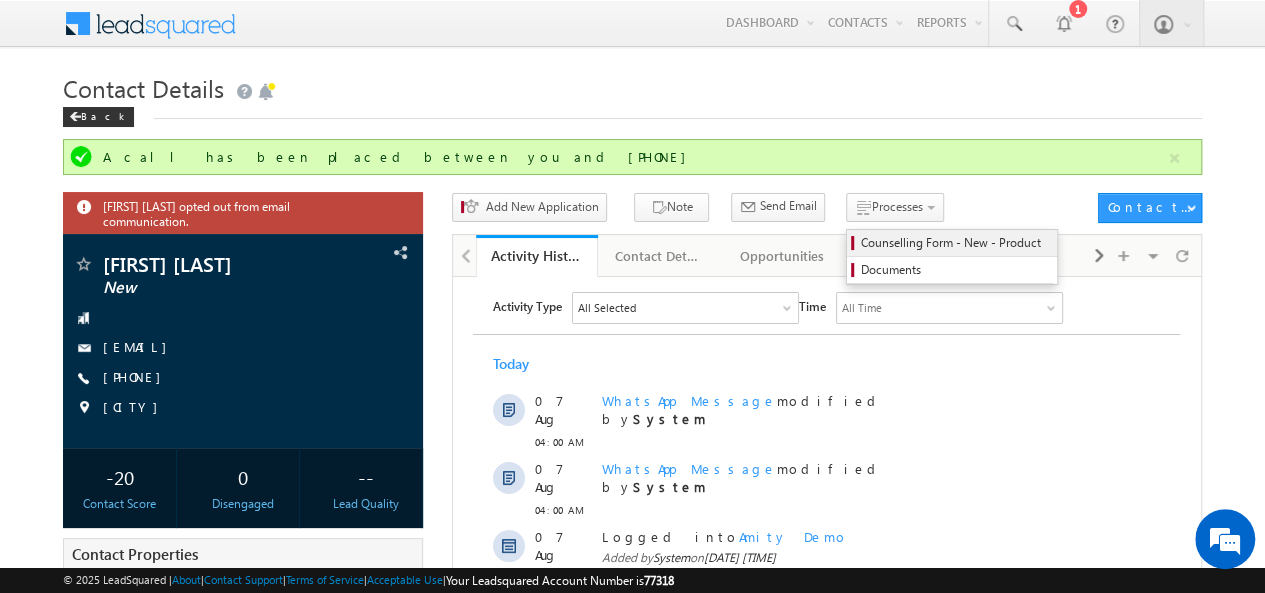 click on "Counselling Form - New - Product" at bounding box center [952, 243] 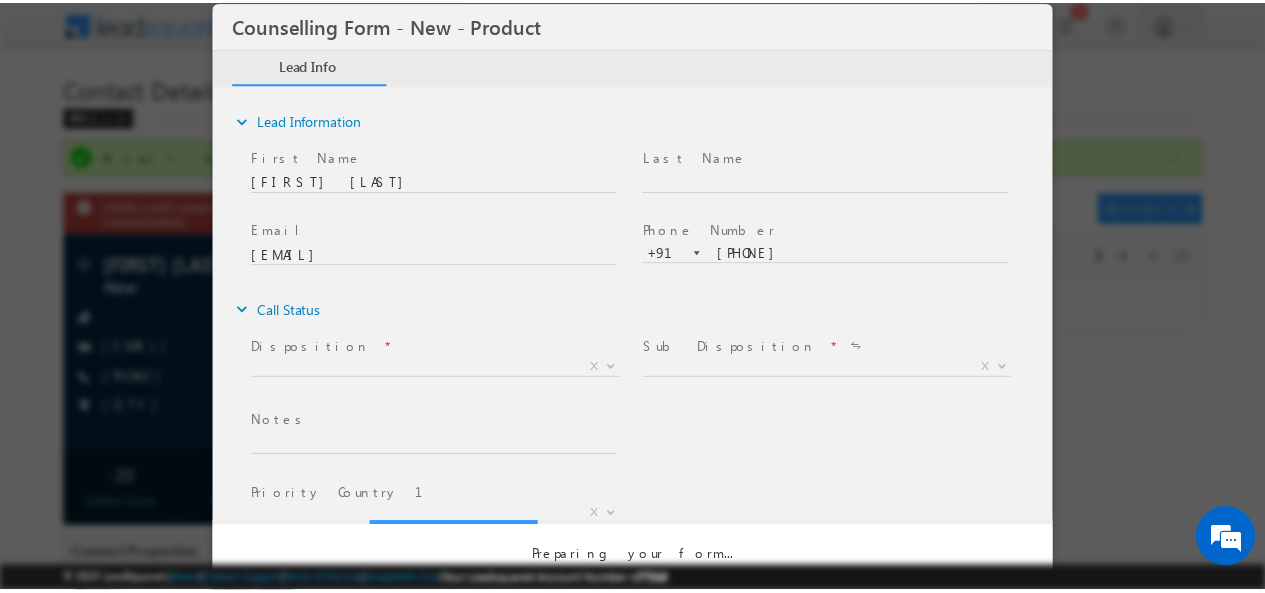 scroll, scrollTop: 0, scrollLeft: 0, axis: both 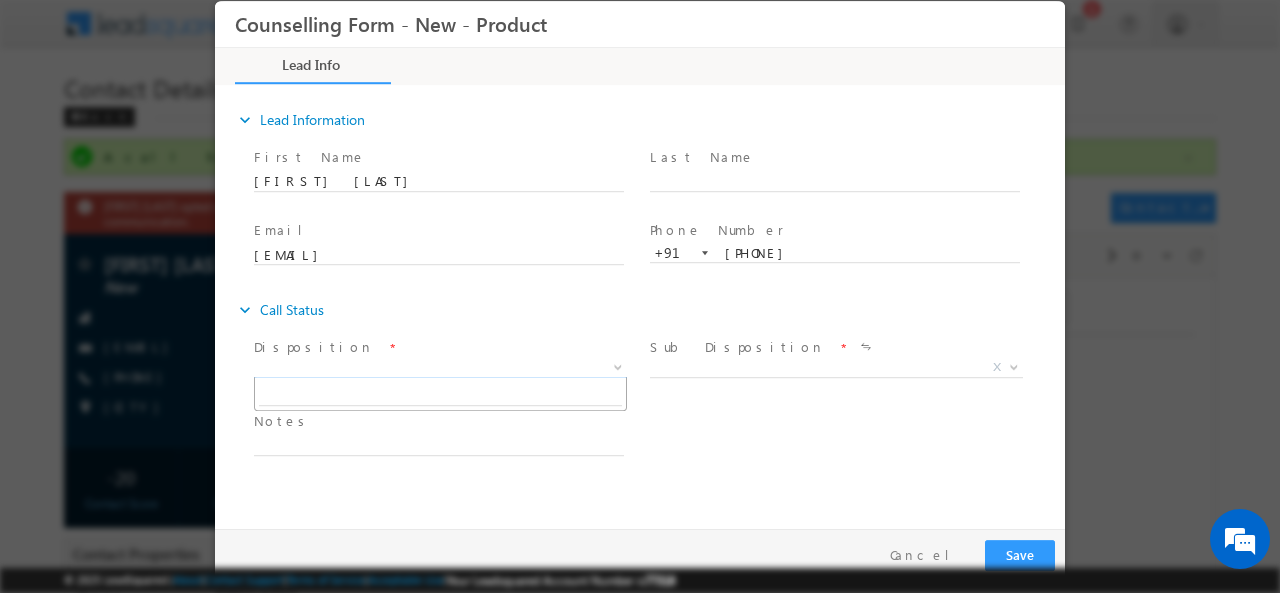 click on "X" at bounding box center [440, 367] 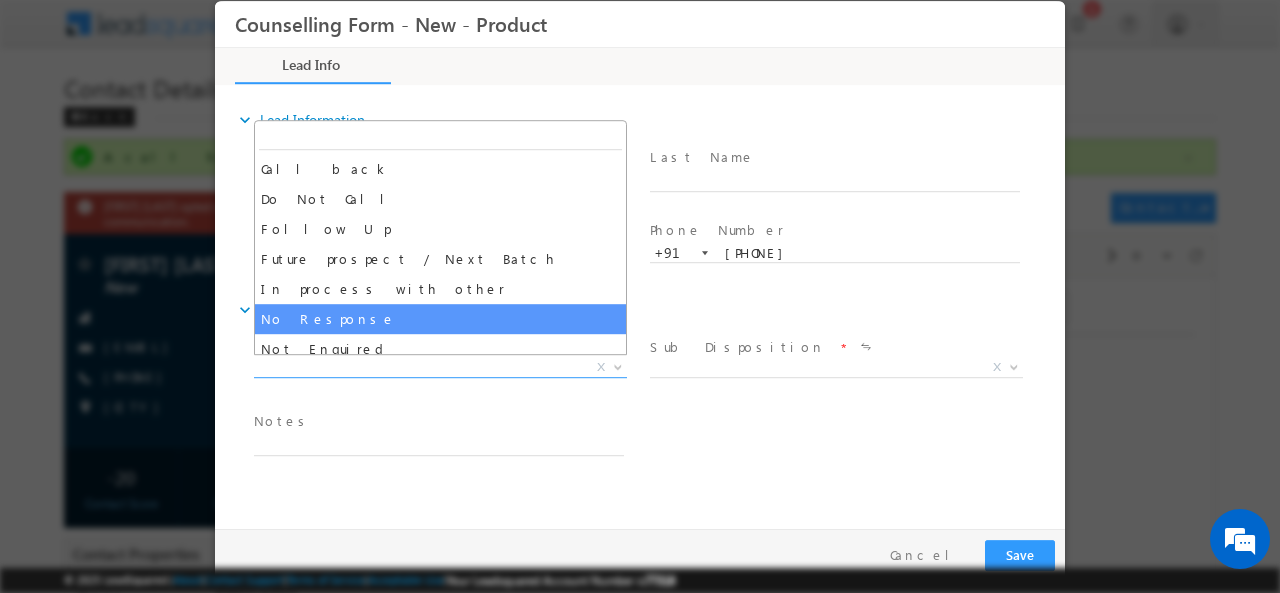 select on "No Response" 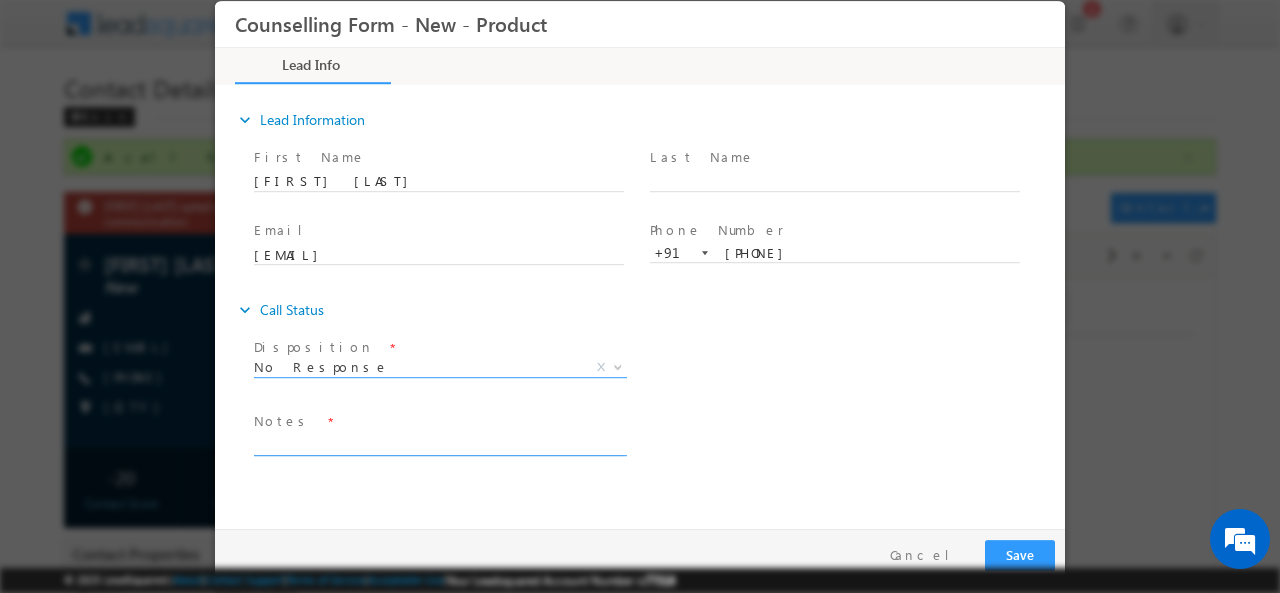 click at bounding box center [439, 443] 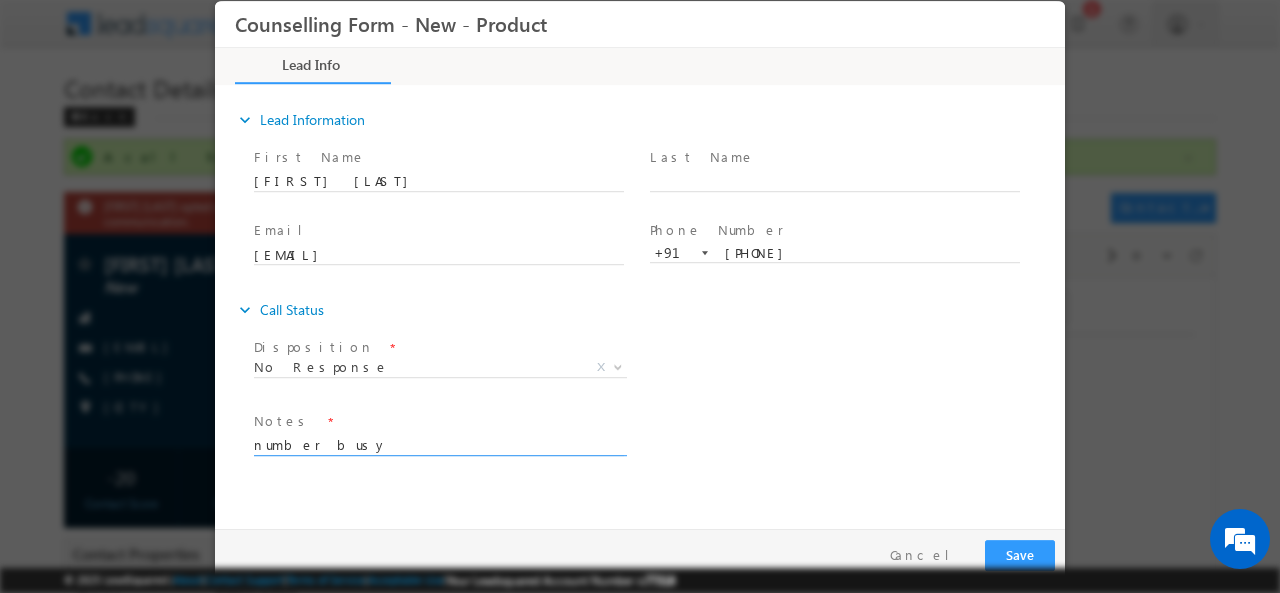 type on "number busy" 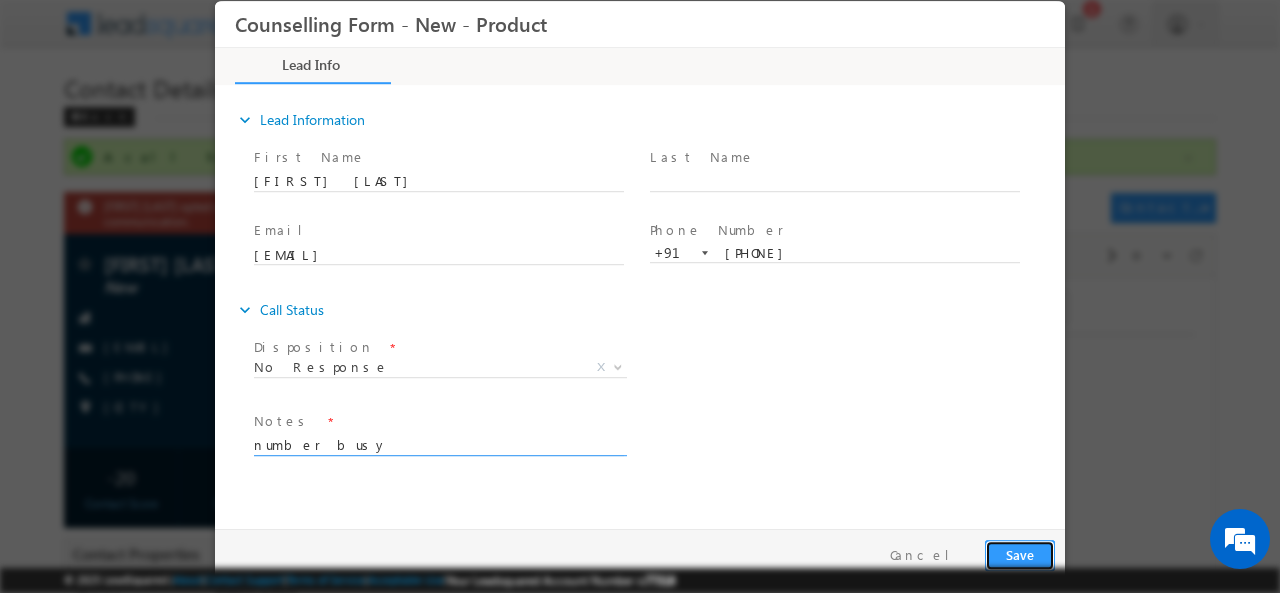 click on "Save" at bounding box center [1020, 554] 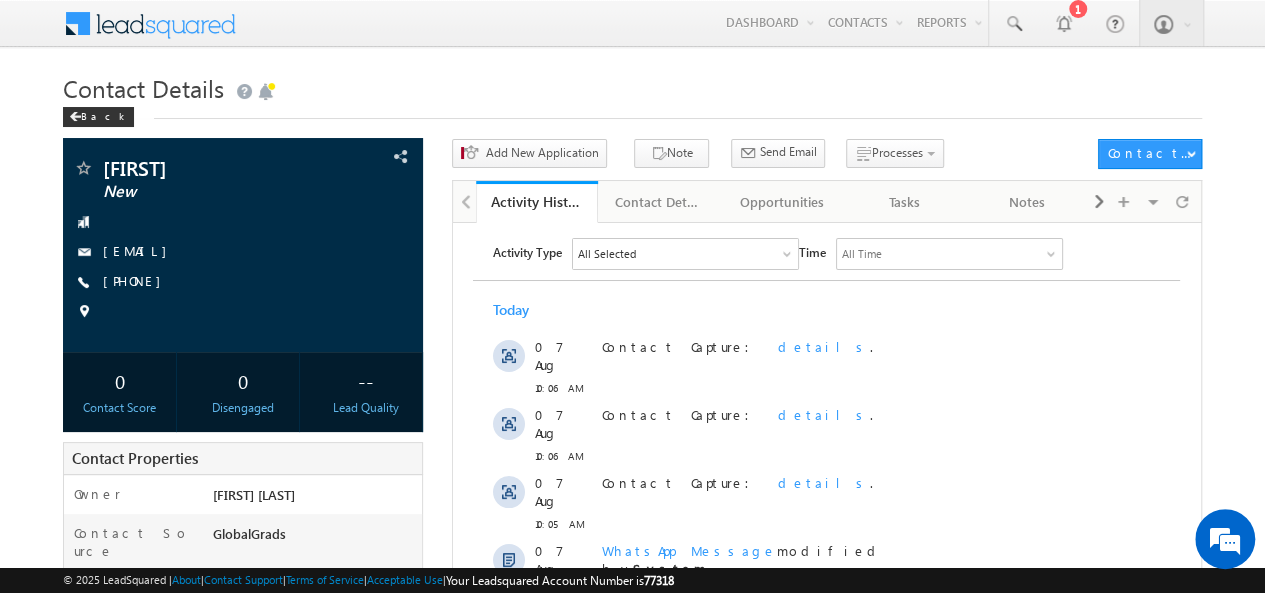 scroll, scrollTop: 0, scrollLeft: 0, axis: both 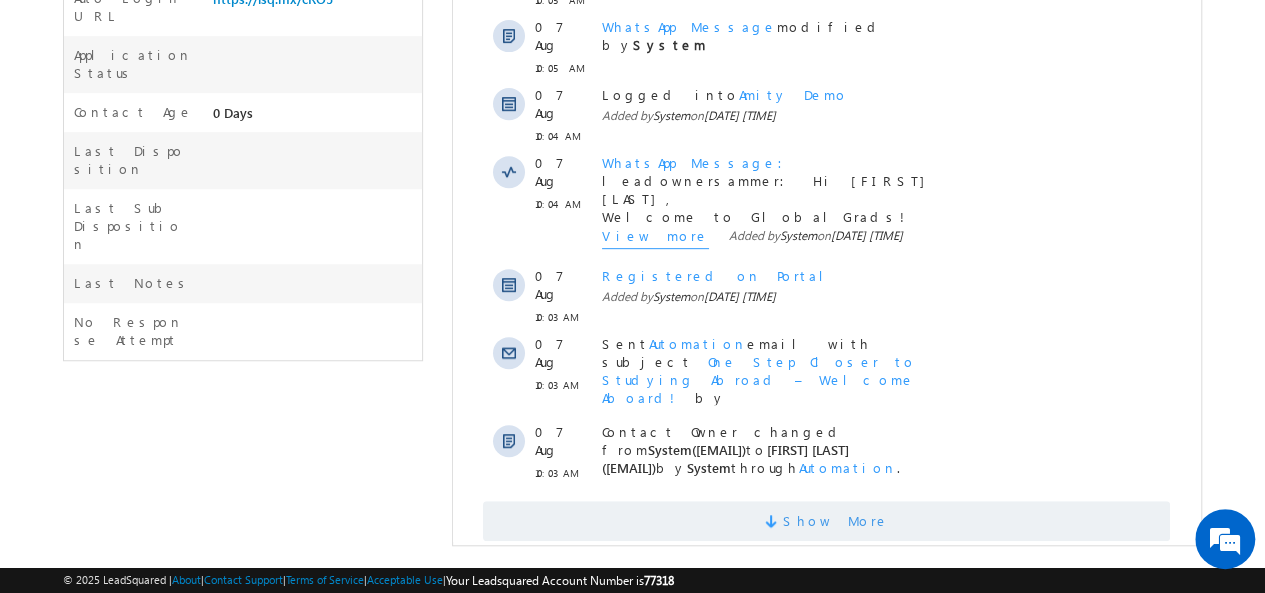 click on "Show More" at bounding box center (826, 521) 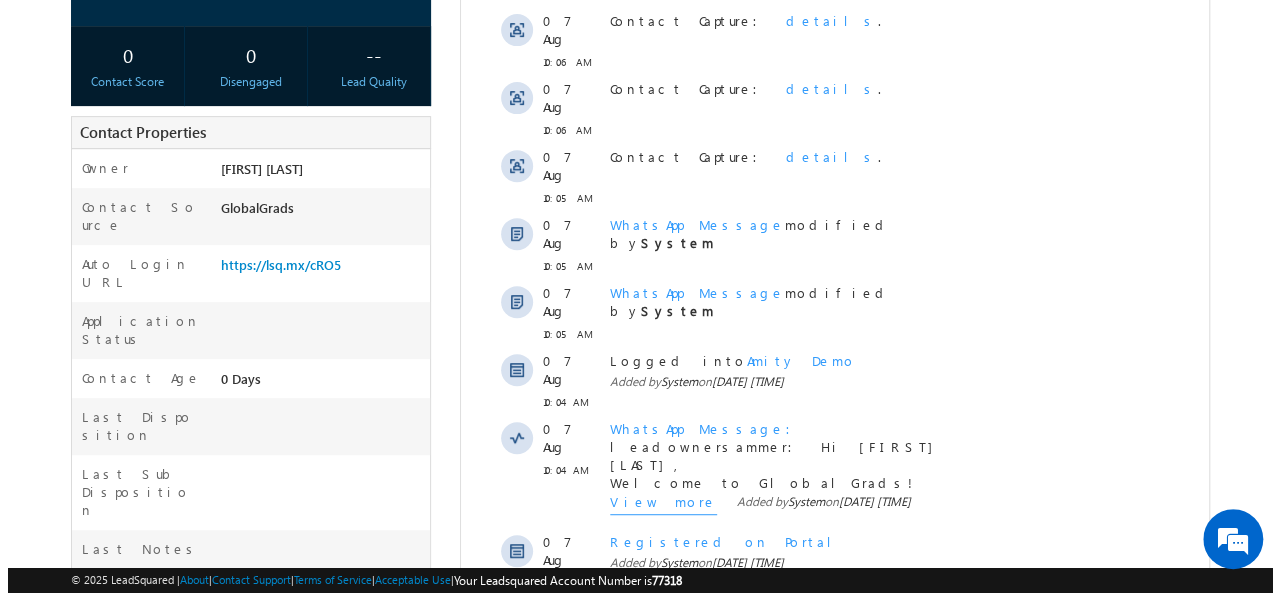 scroll, scrollTop: 0, scrollLeft: 0, axis: both 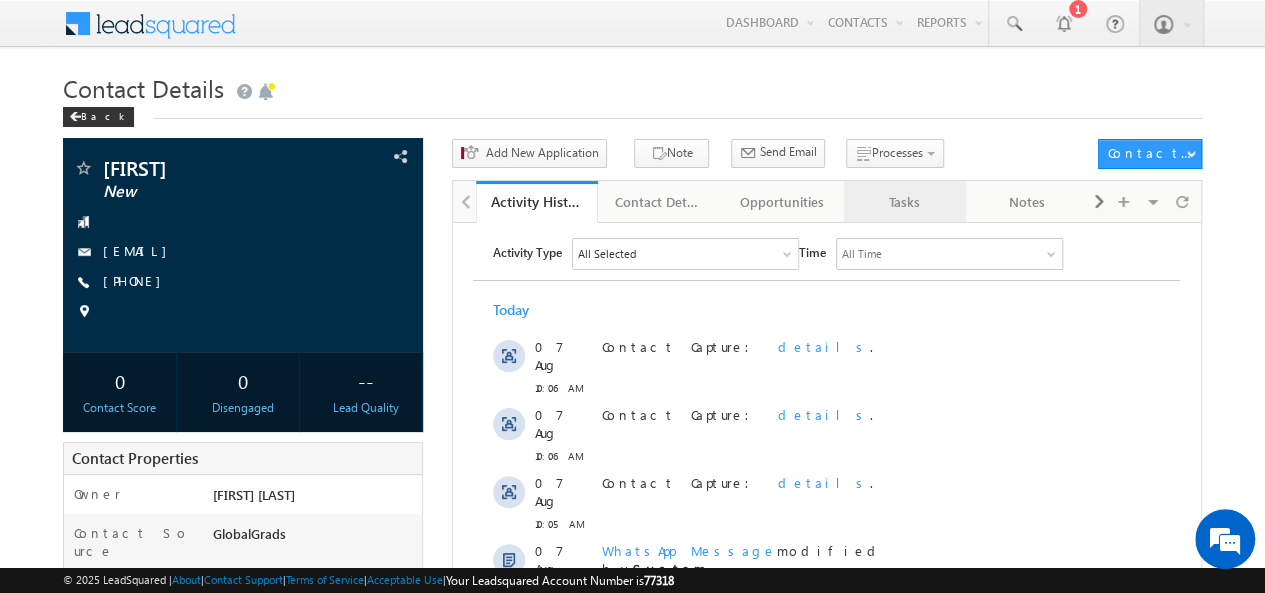 click on "Tasks" at bounding box center [904, 202] 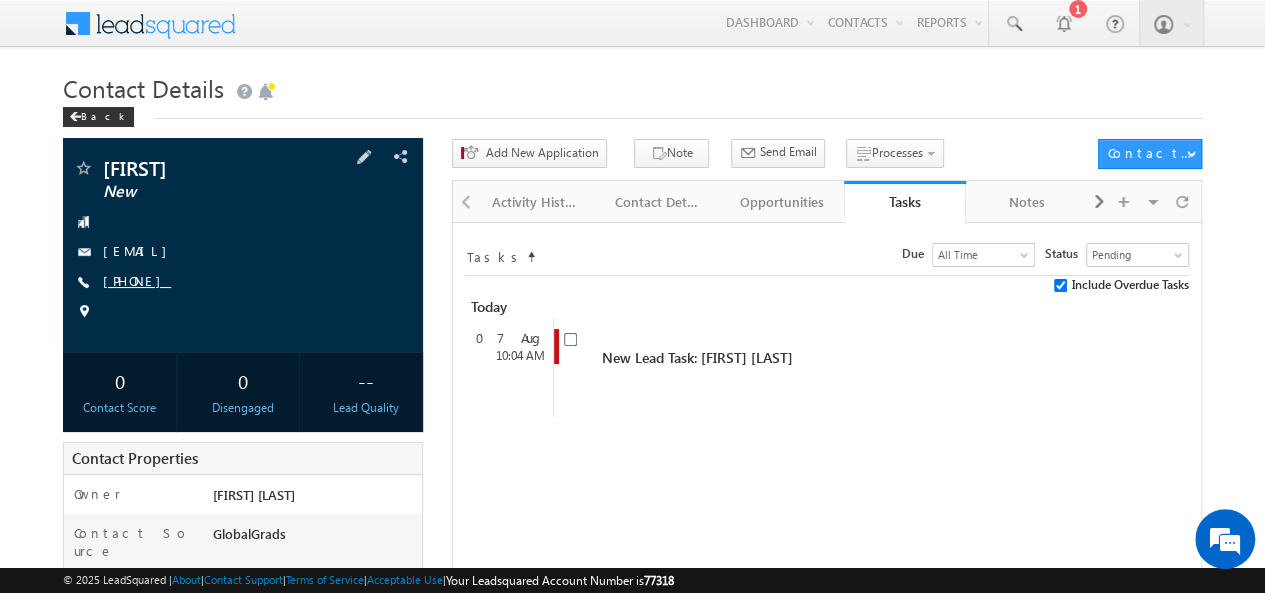 click on "[PHONE]" at bounding box center [137, 280] 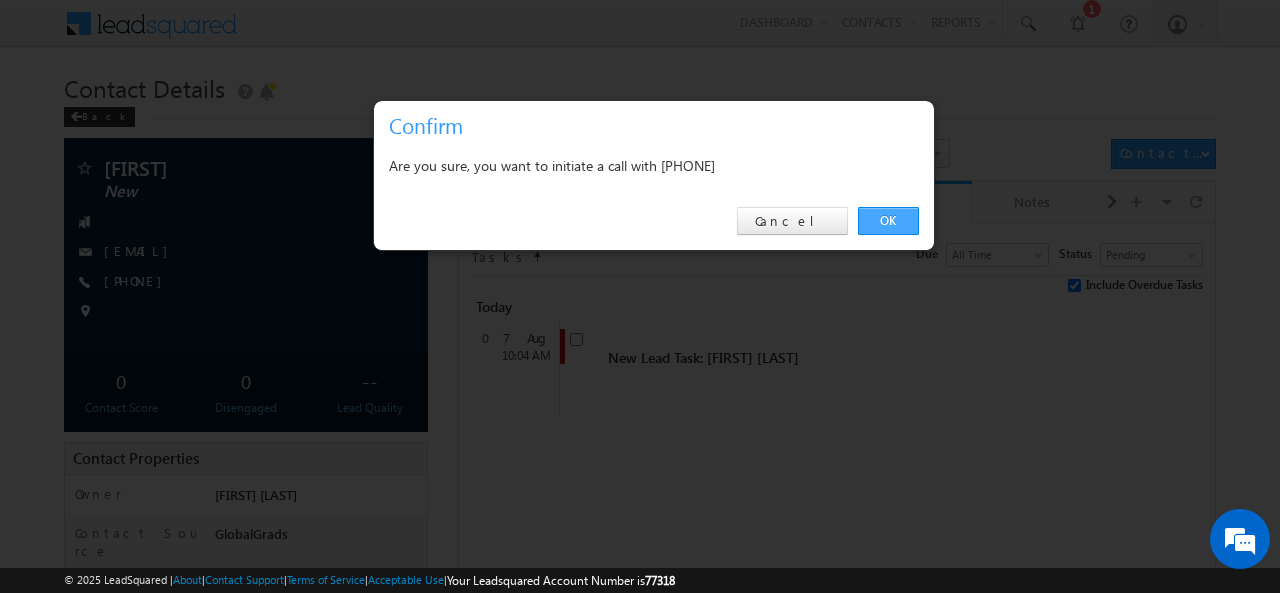 click on "OK" at bounding box center [888, 221] 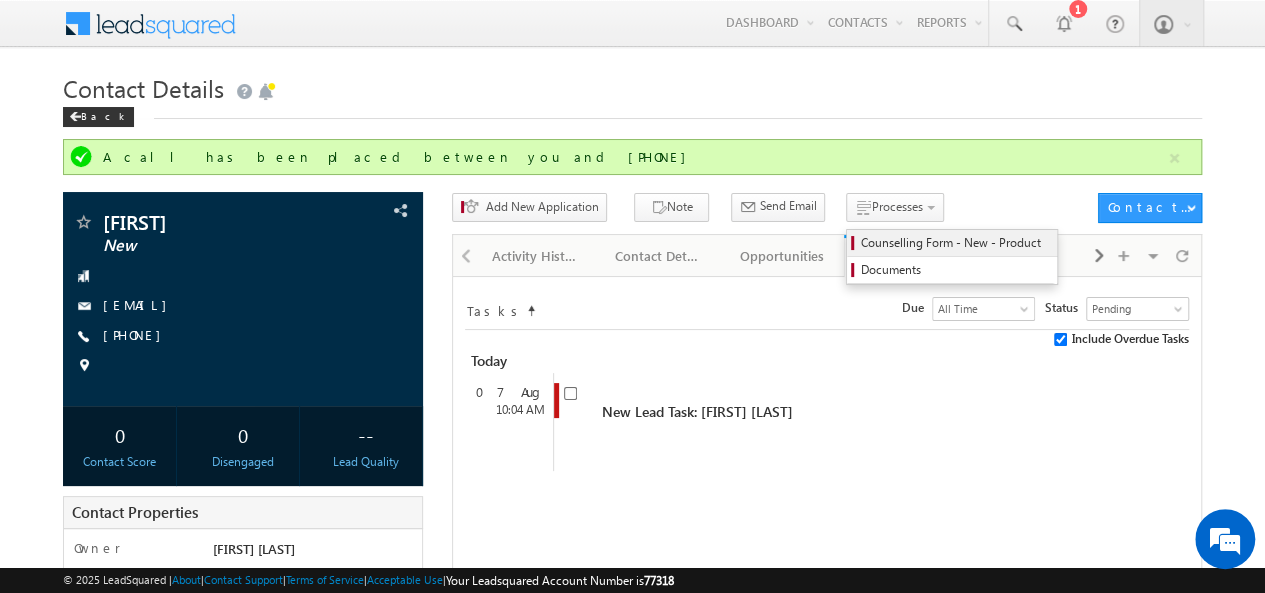 click on "Counselling Form - New - Product" at bounding box center [955, 243] 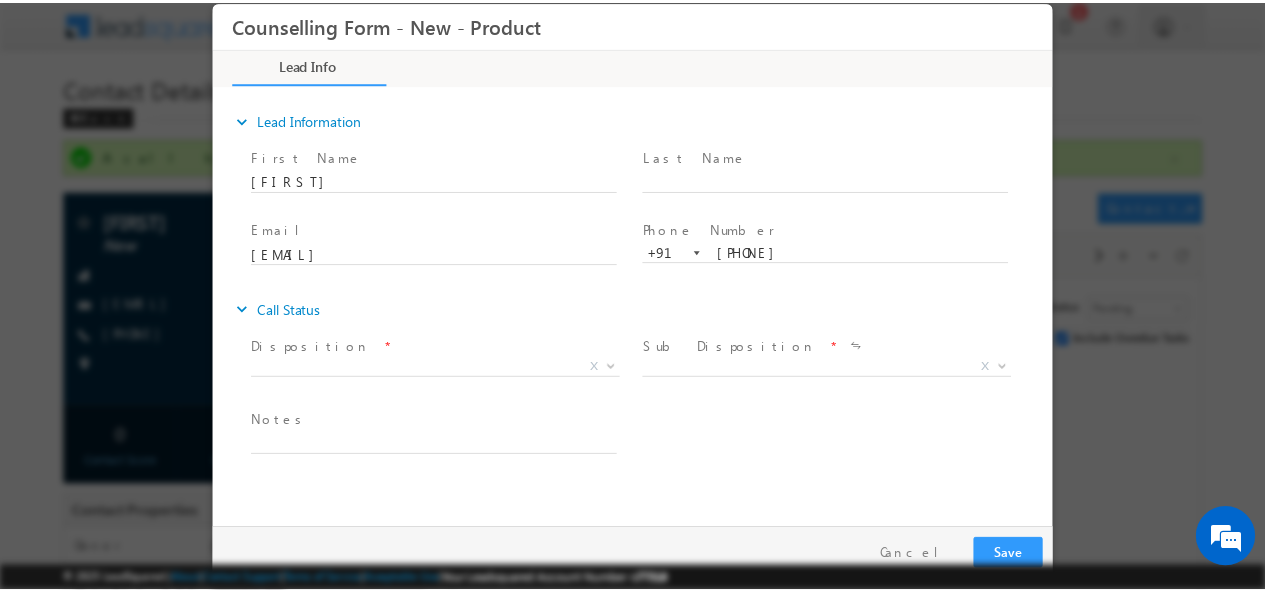 scroll, scrollTop: 0, scrollLeft: 0, axis: both 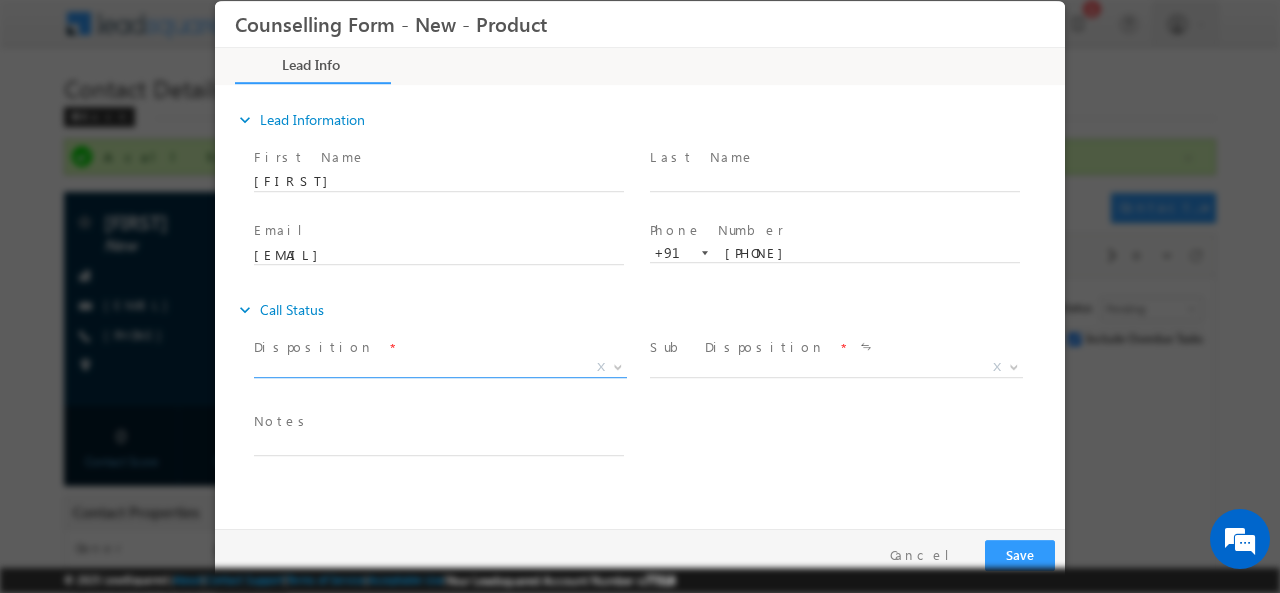 click on "X" at bounding box center (440, 367) 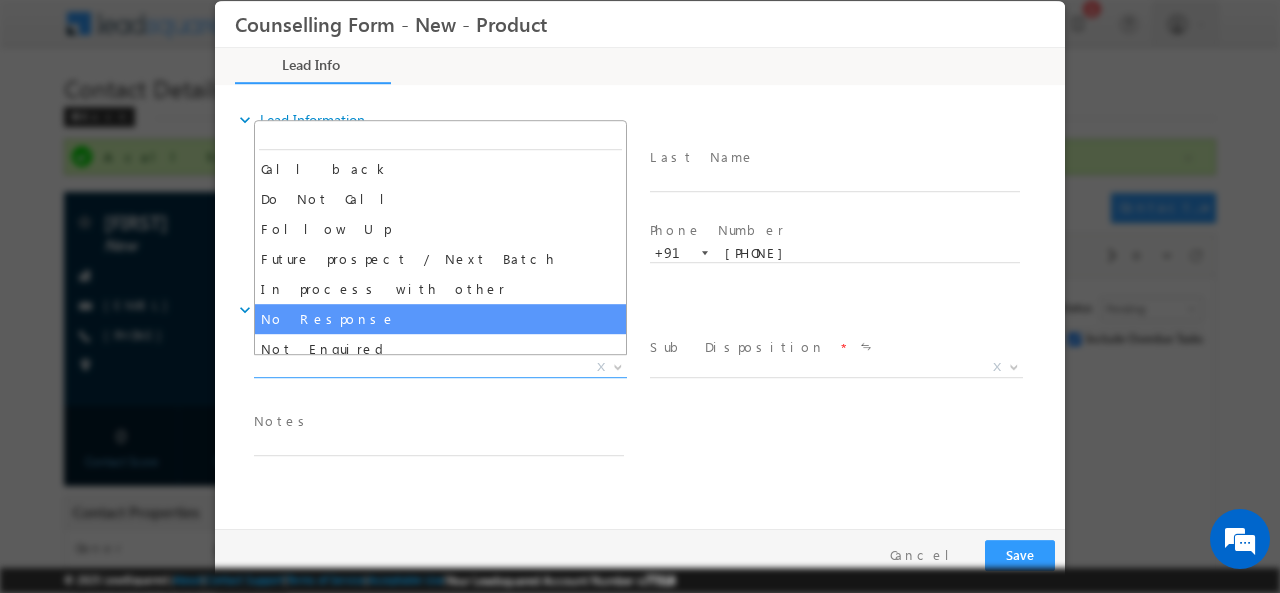 select on "No Response" 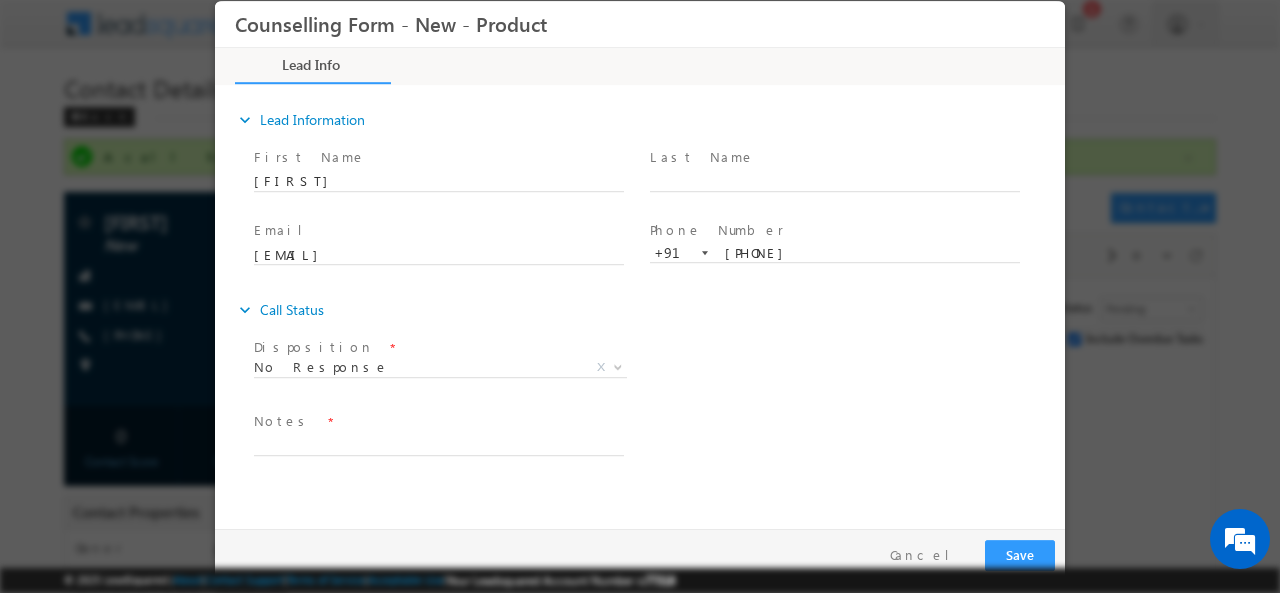 click at bounding box center (438, 465) 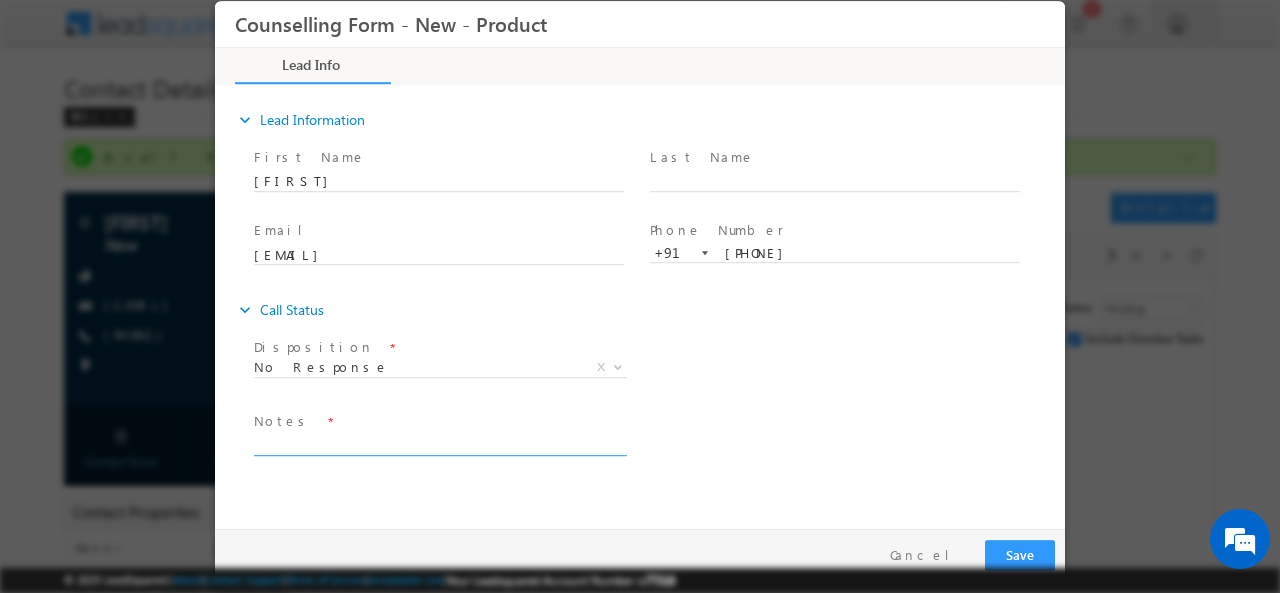 click at bounding box center (439, 443) 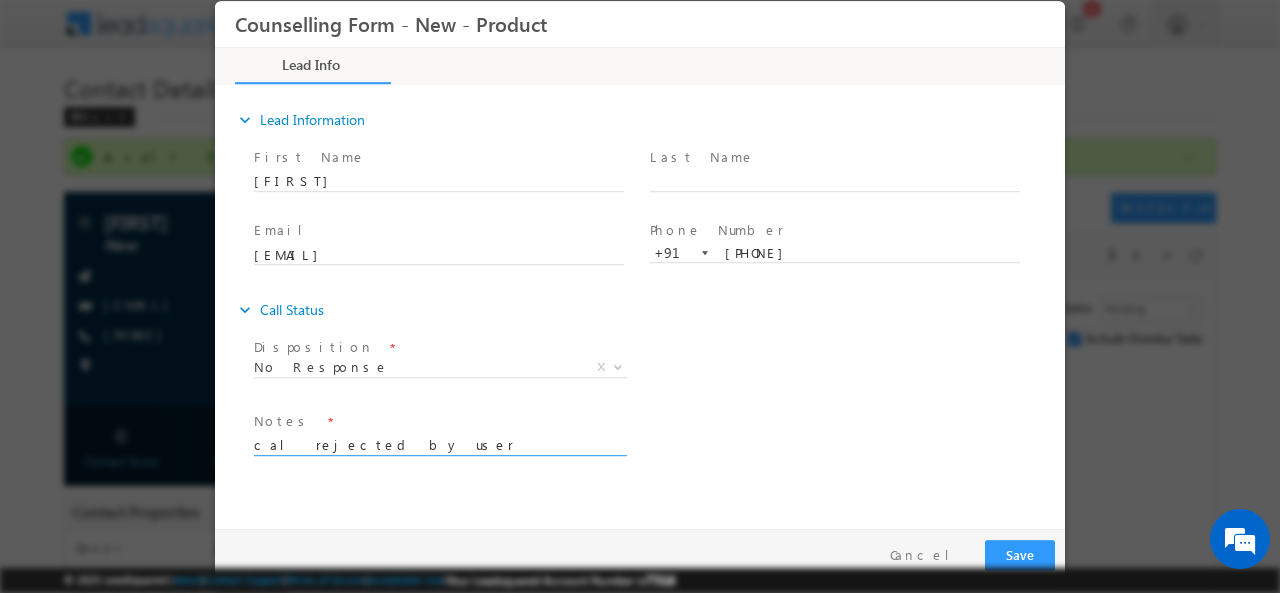 type on "cal rejected by user" 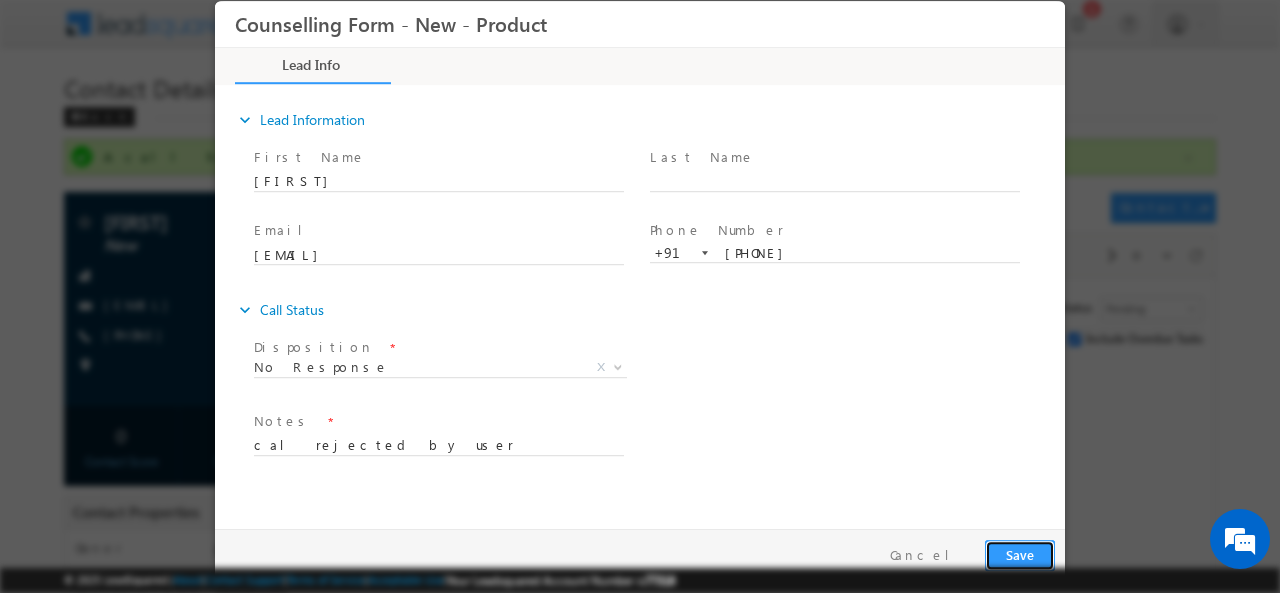 click on "Save" at bounding box center [1020, 554] 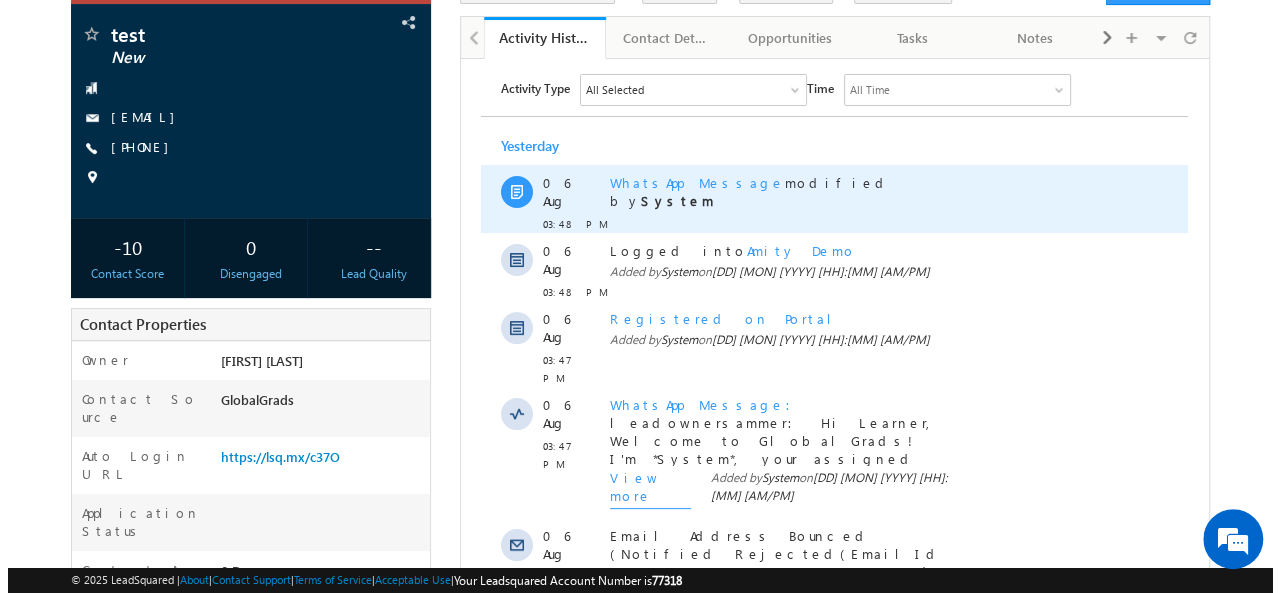 scroll, scrollTop: 0, scrollLeft: 0, axis: both 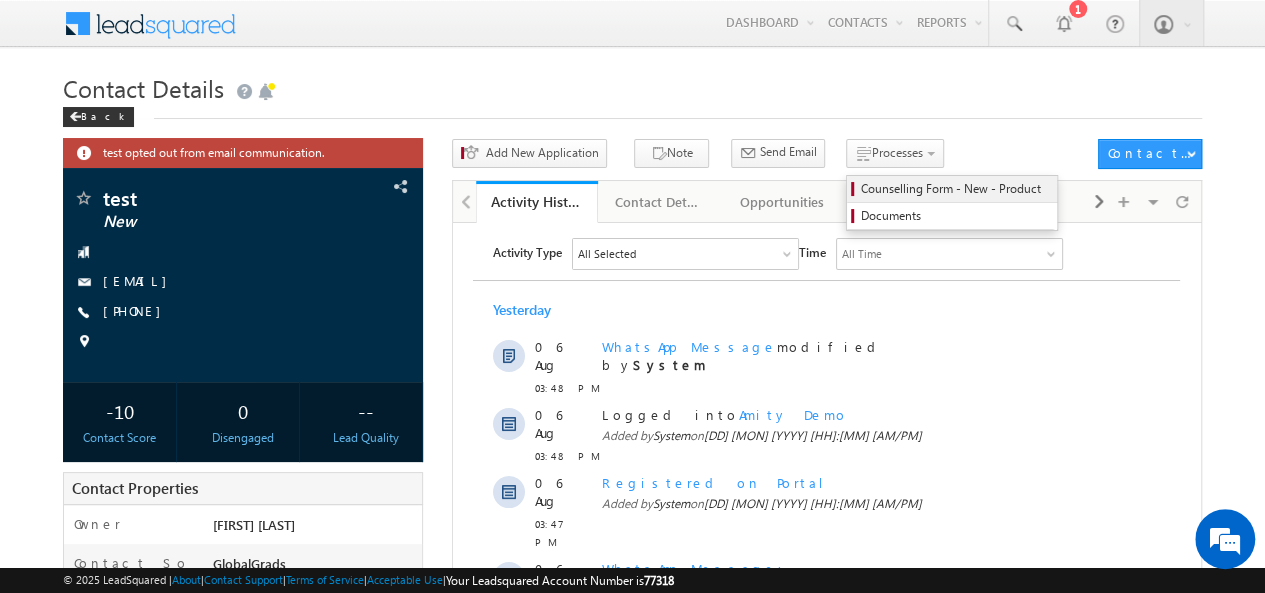 click on "Counselling Form - New - Product" at bounding box center [955, 189] 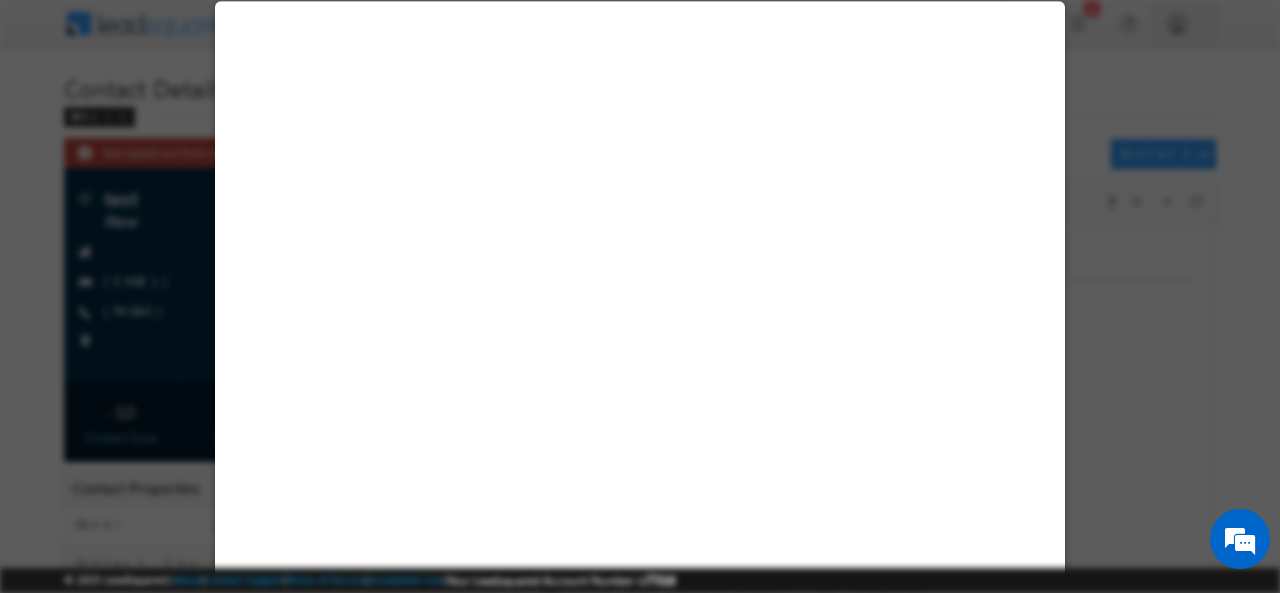 select on "New" 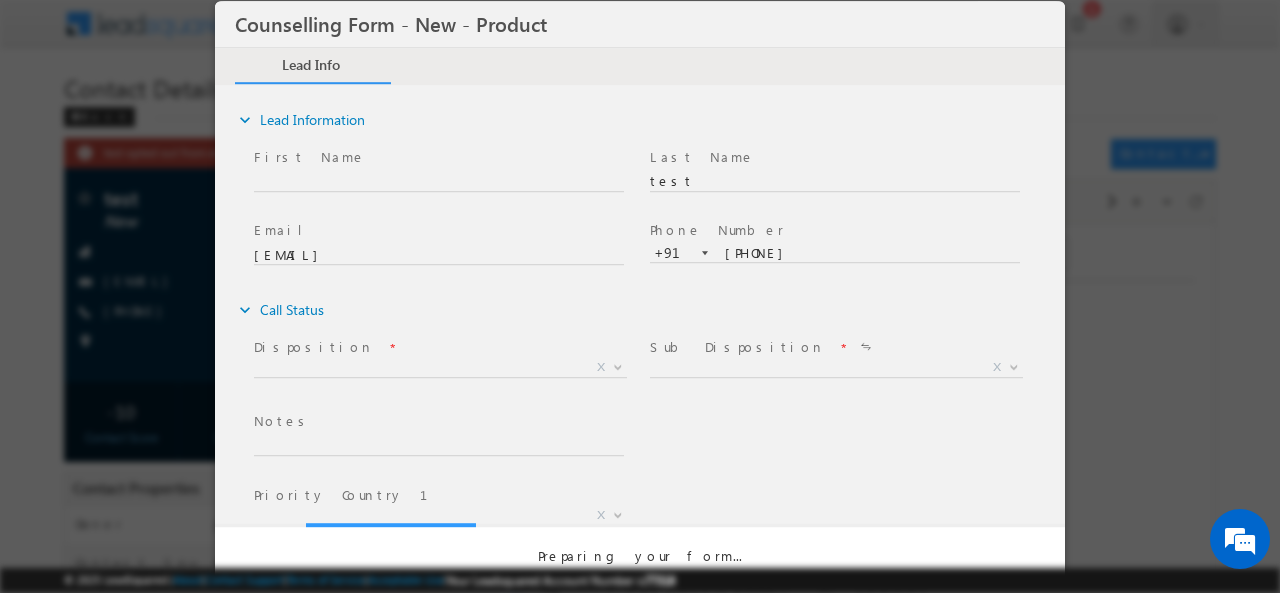 scroll, scrollTop: 0, scrollLeft: 0, axis: both 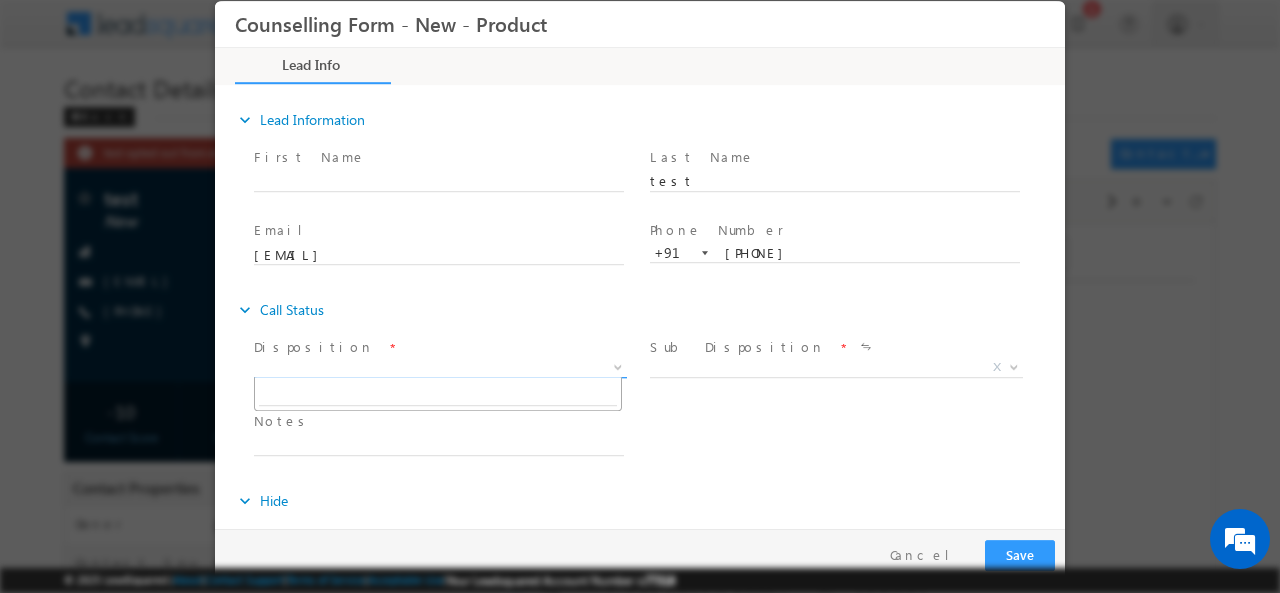 click on "X" at bounding box center [440, 367] 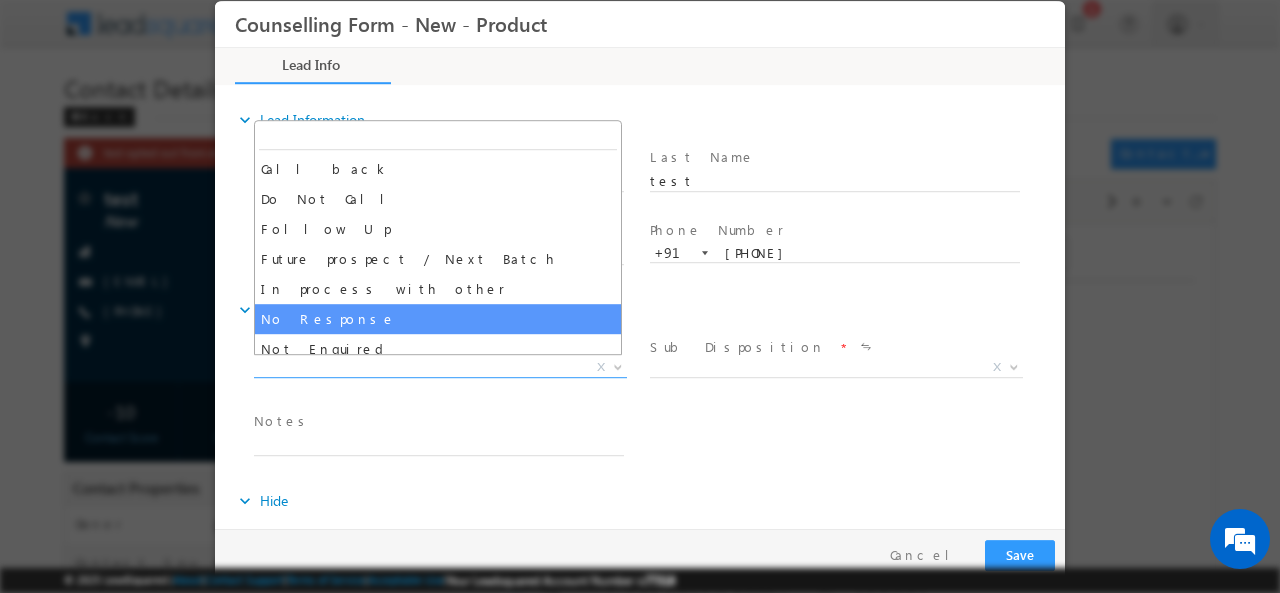 select on "No Response" 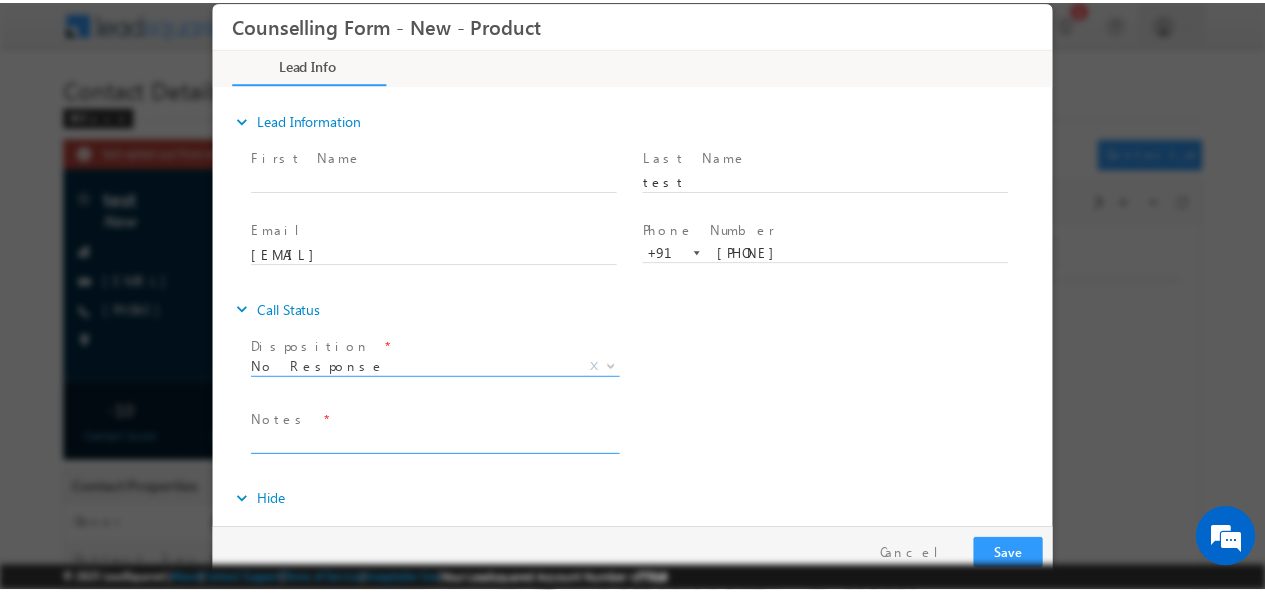 scroll, scrollTop: 0, scrollLeft: 0, axis: both 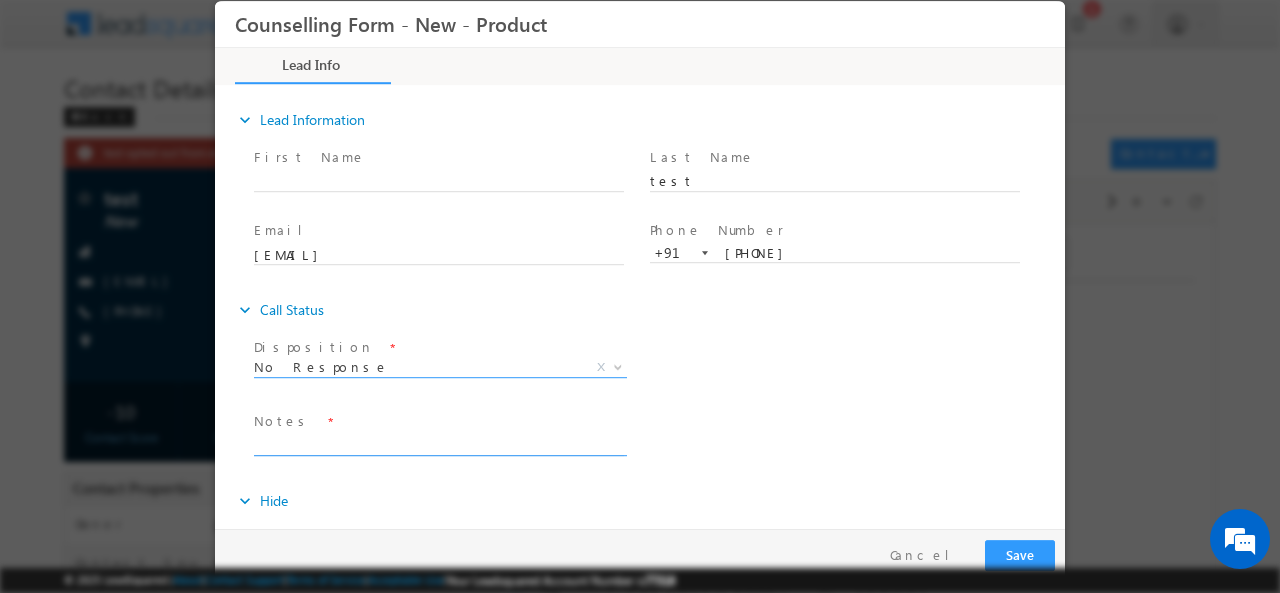 click at bounding box center (439, 443) 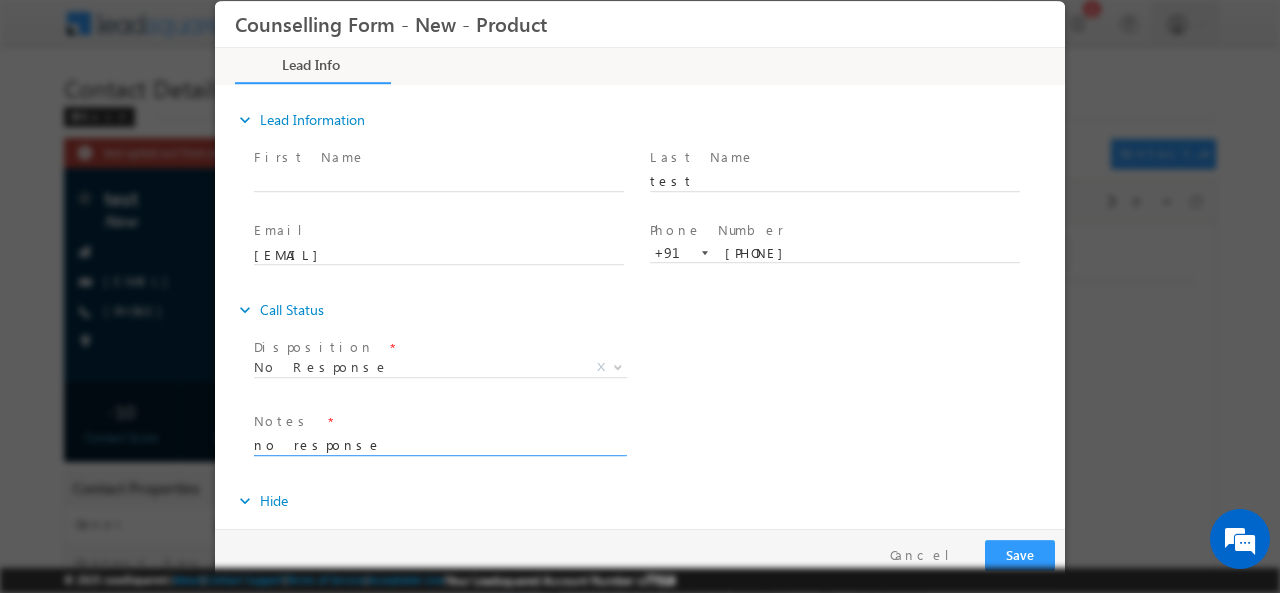 type on "no response" 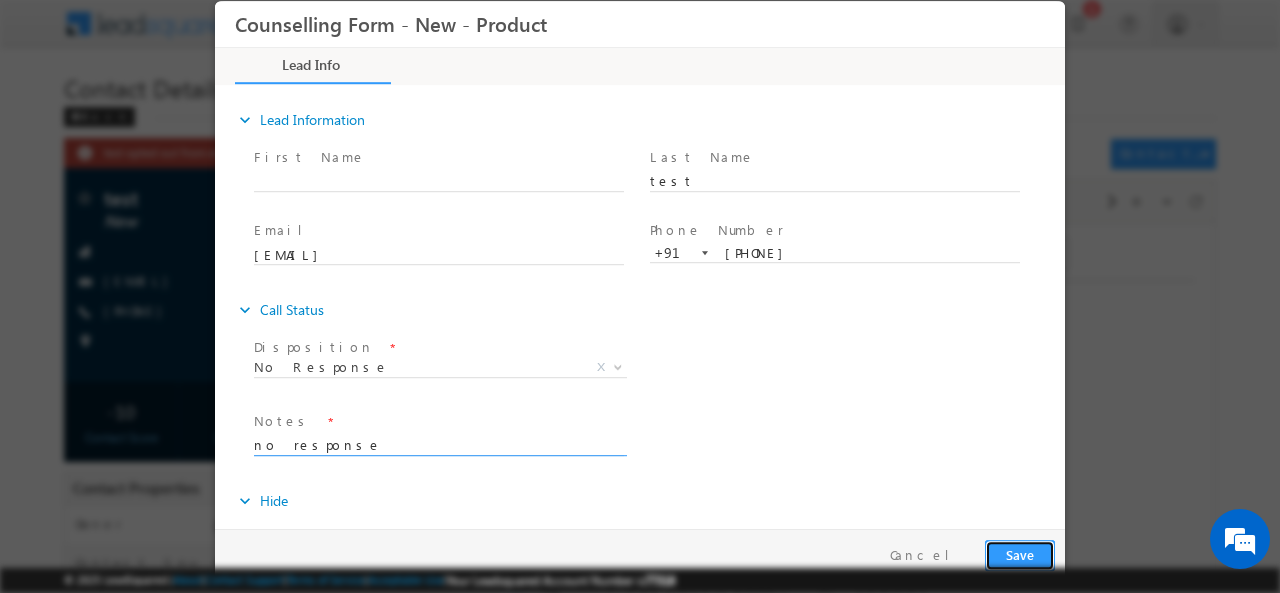 click on "Save" at bounding box center [1020, 554] 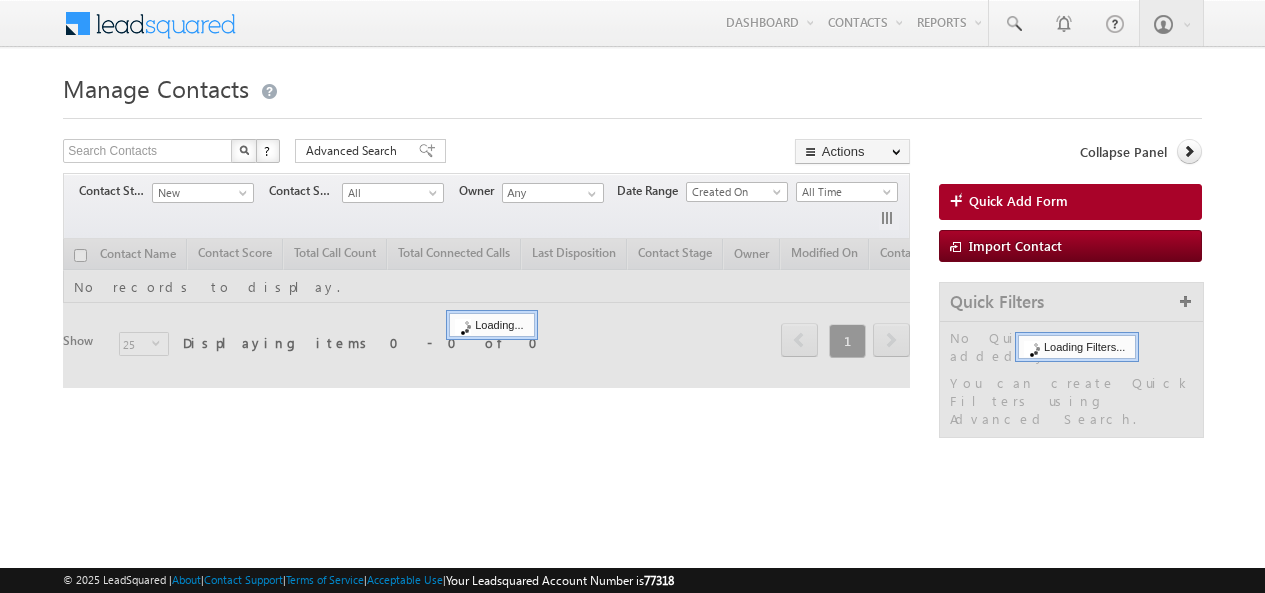 scroll, scrollTop: 0, scrollLeft: 0, axis: both 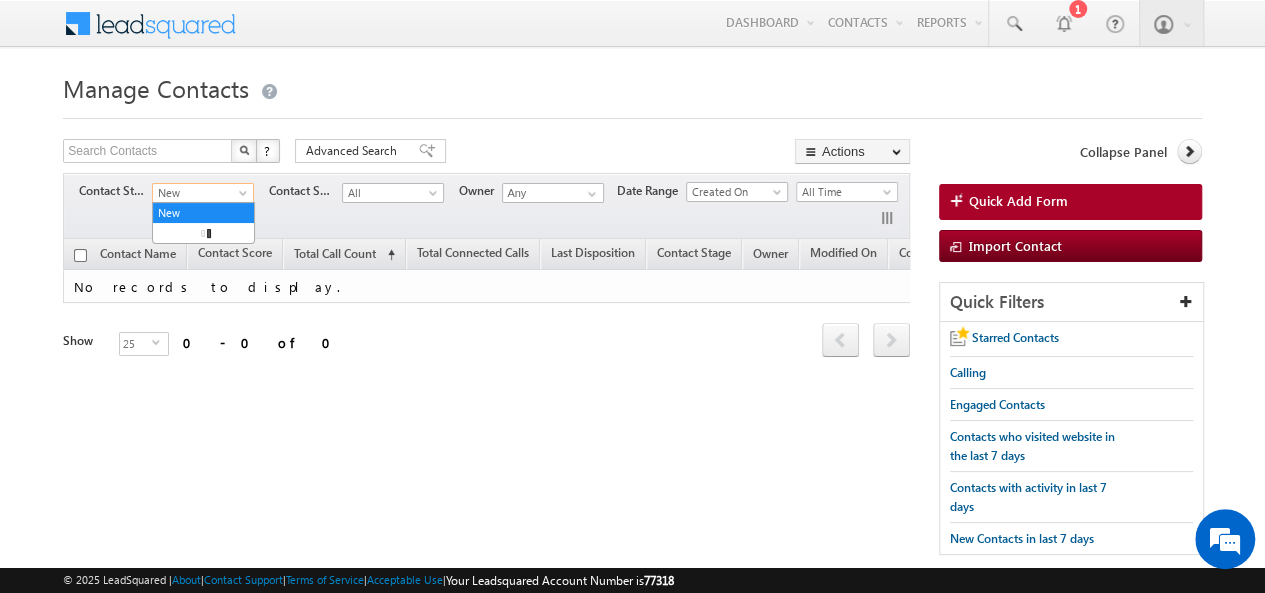 click on "New" at bounding box center [200, 193] 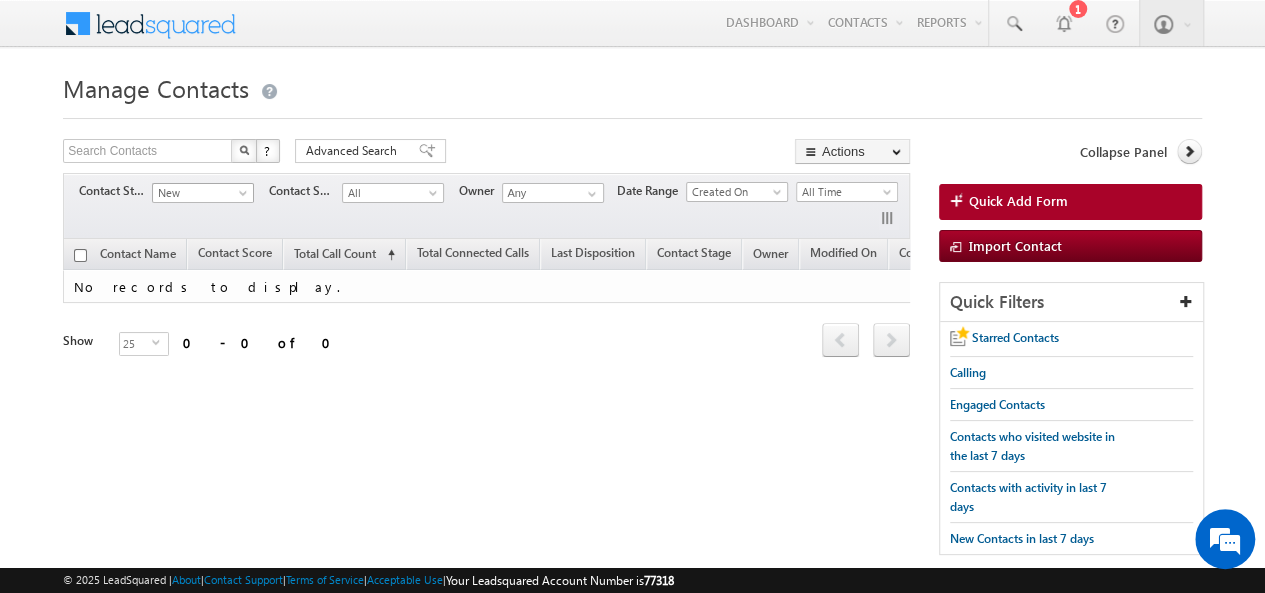 click on "New" at bounding box center (200, 193) 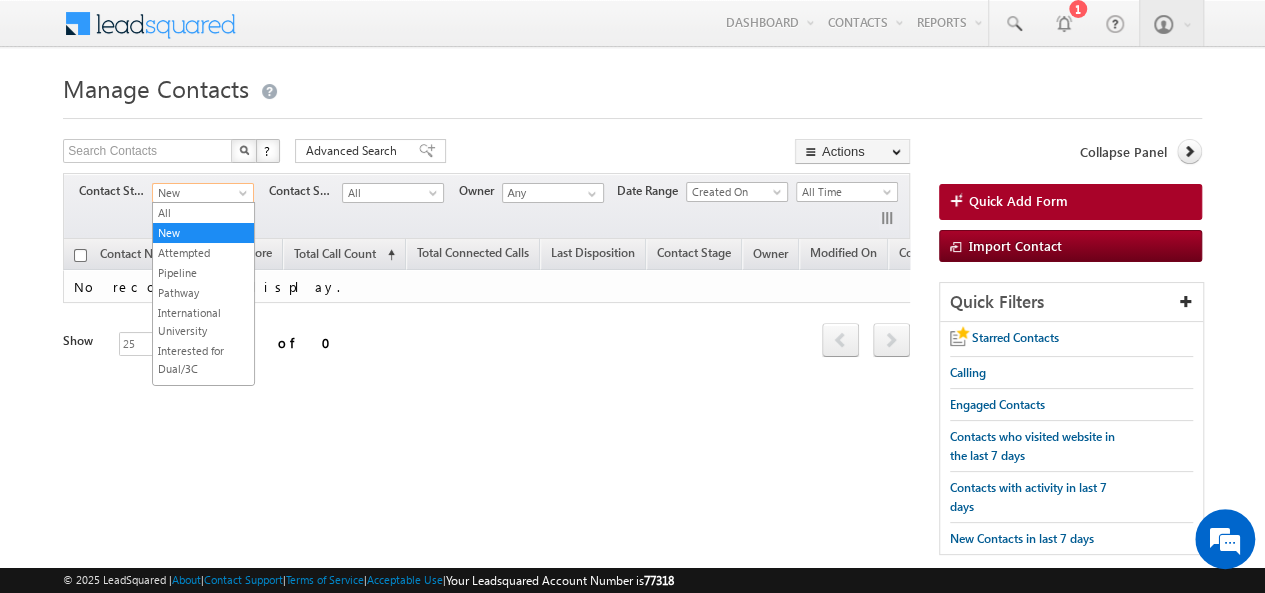 click on "New" at bounding box center (200, 193) 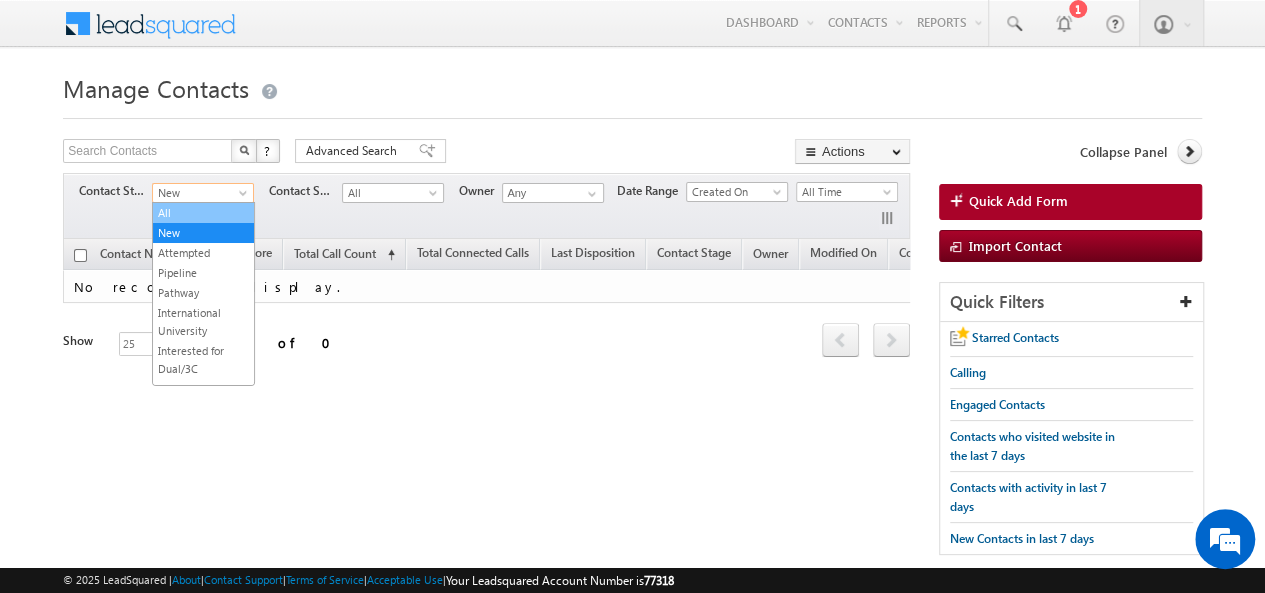 click on "All" at bounding box center [203, 213] 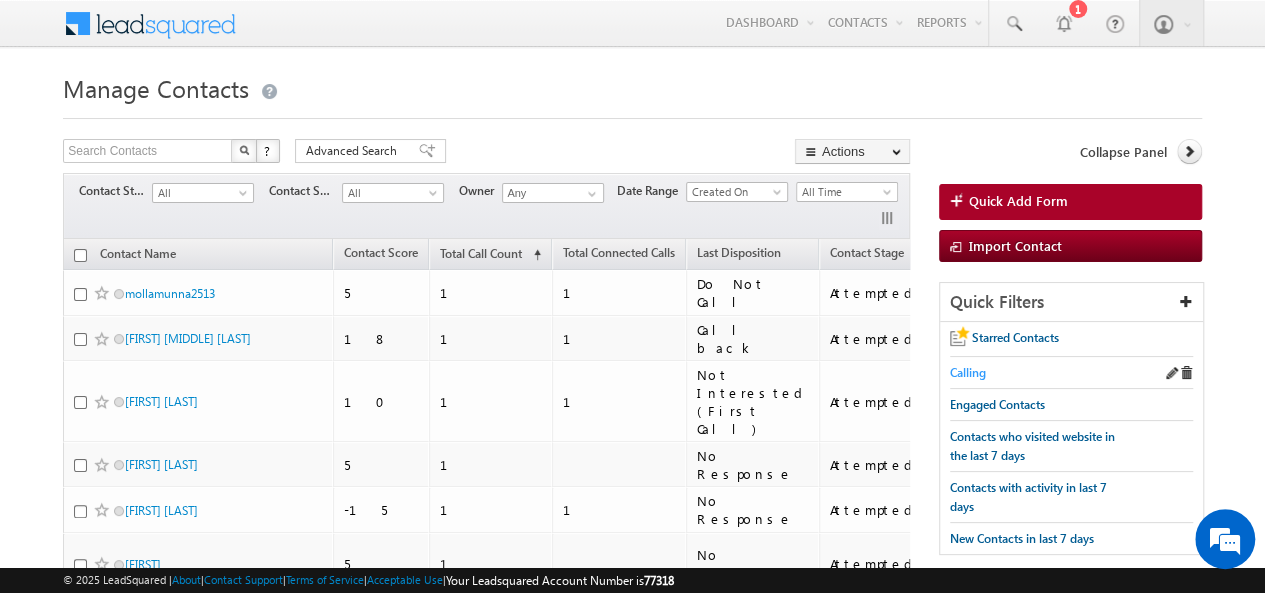 click on "Calling" at bounding box center [968, 372] 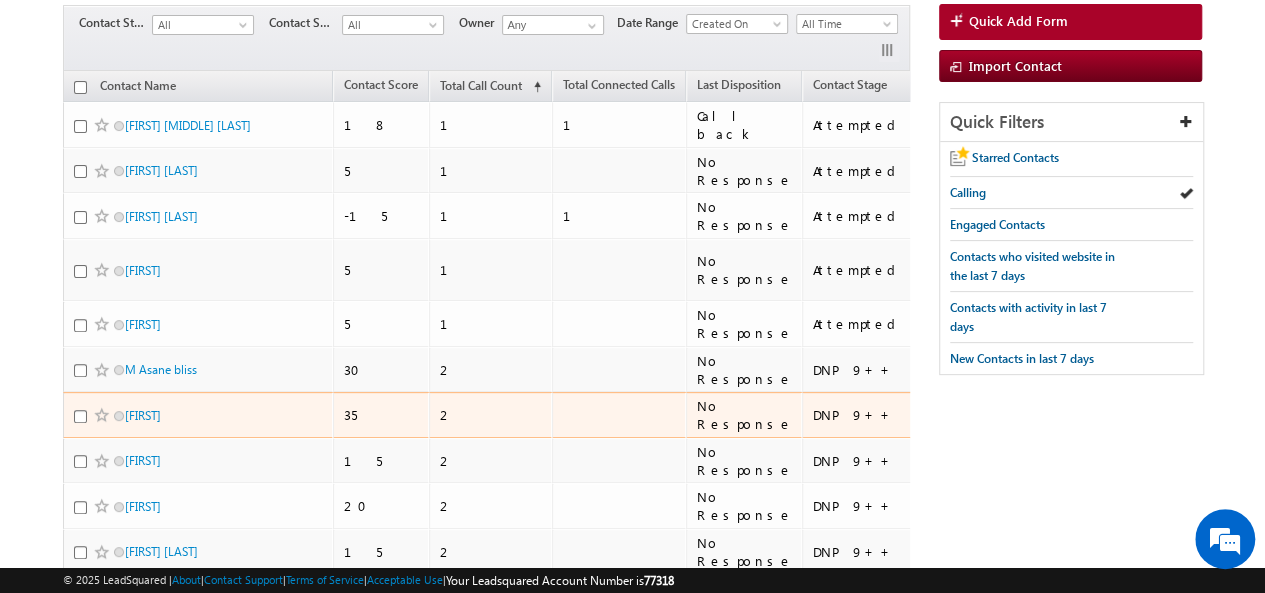scroll, scrollTop: 250, scrollLeft: 0, axis: vertical 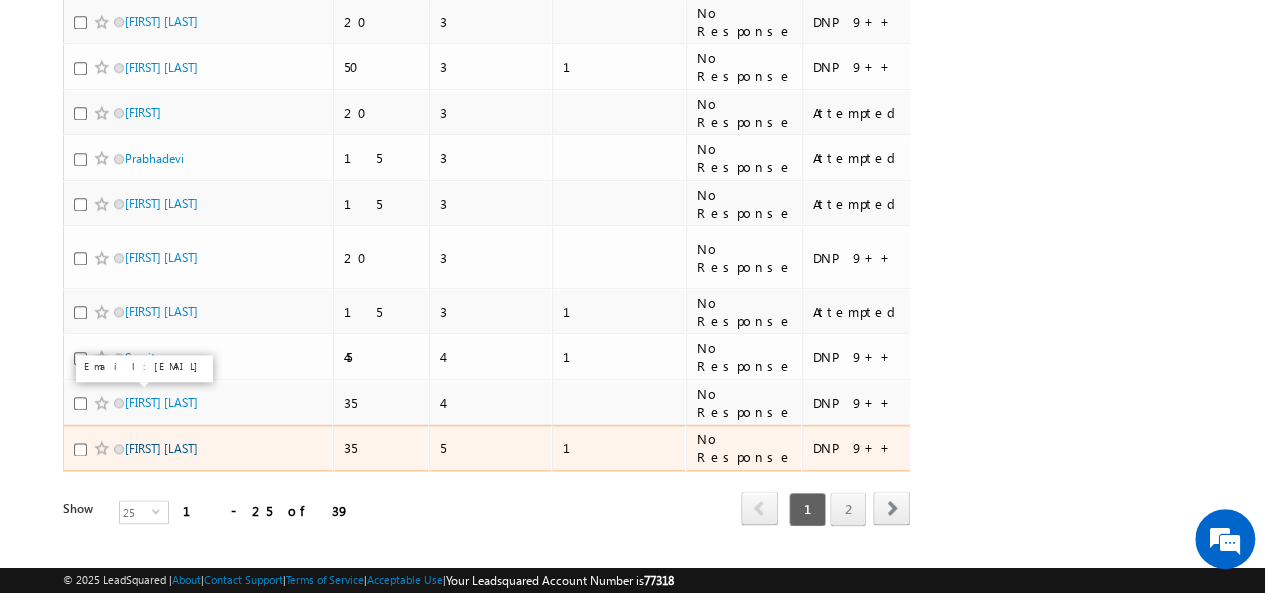 click on "Rajalekshmi P" at bounding box center (161, 448) 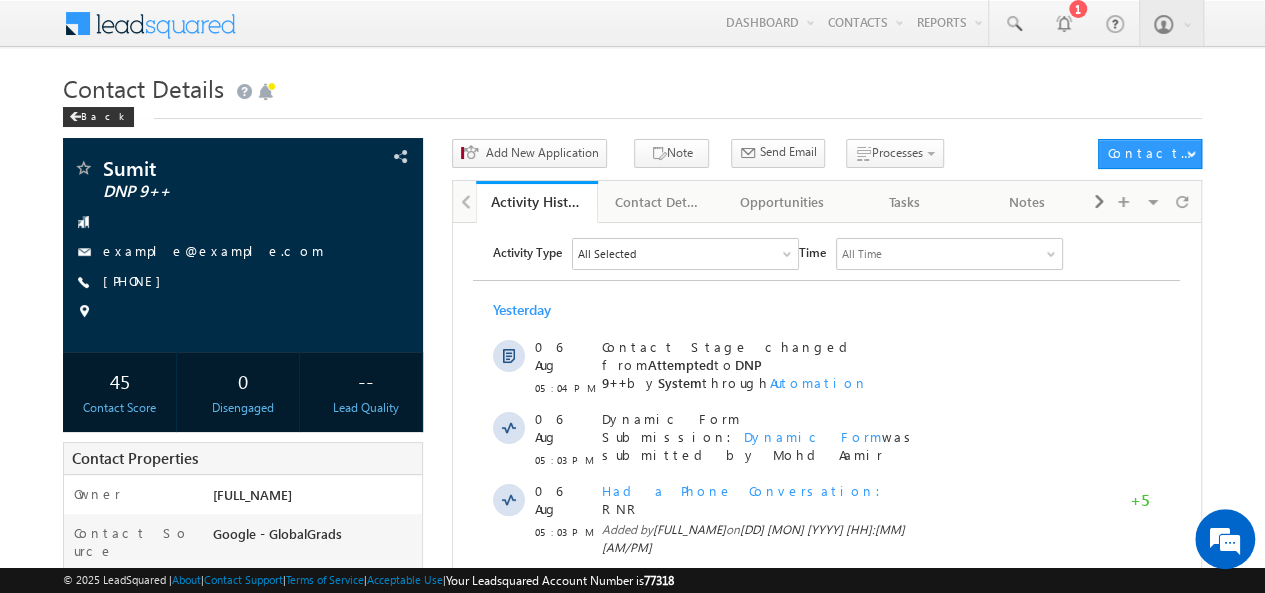 scroll, scrollTop: 0, scrollLeft: 0, axis: both 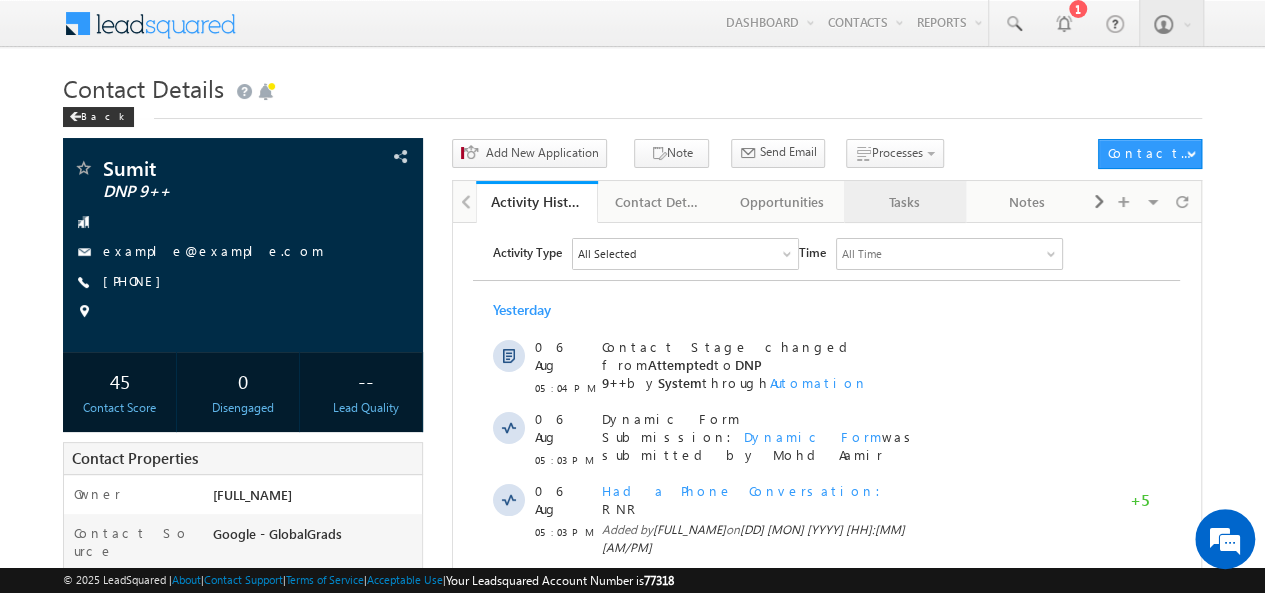 click on "Tasks" at bounding box center [904, 202] 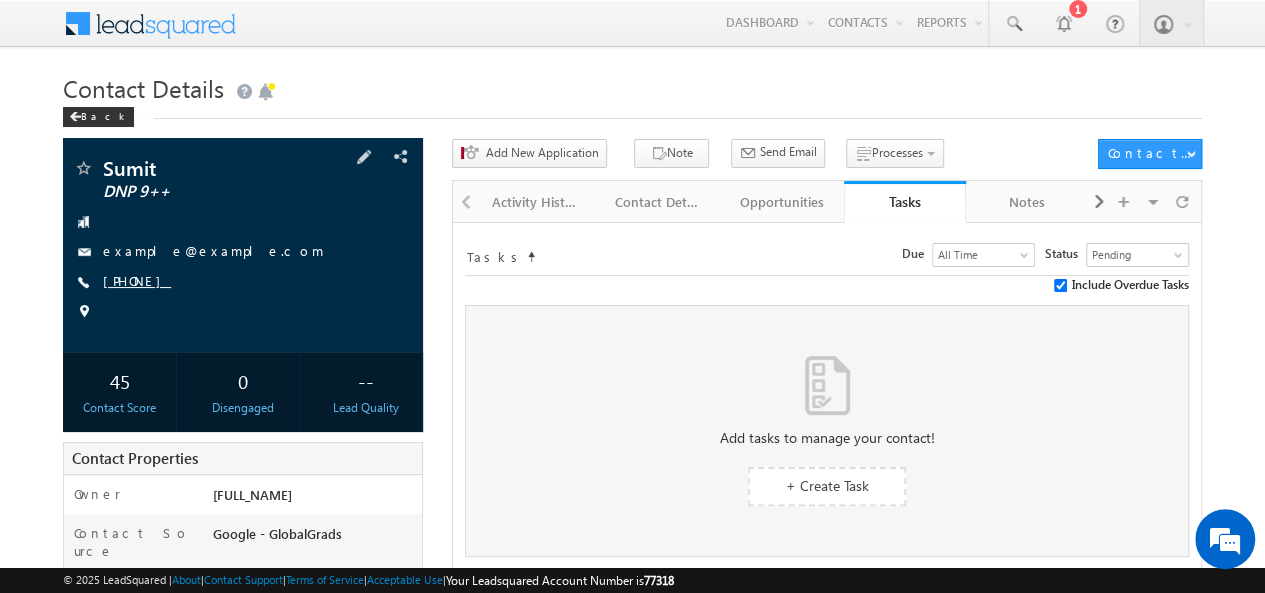 click on "+91-8817095811" at bounding box center (137, 280) 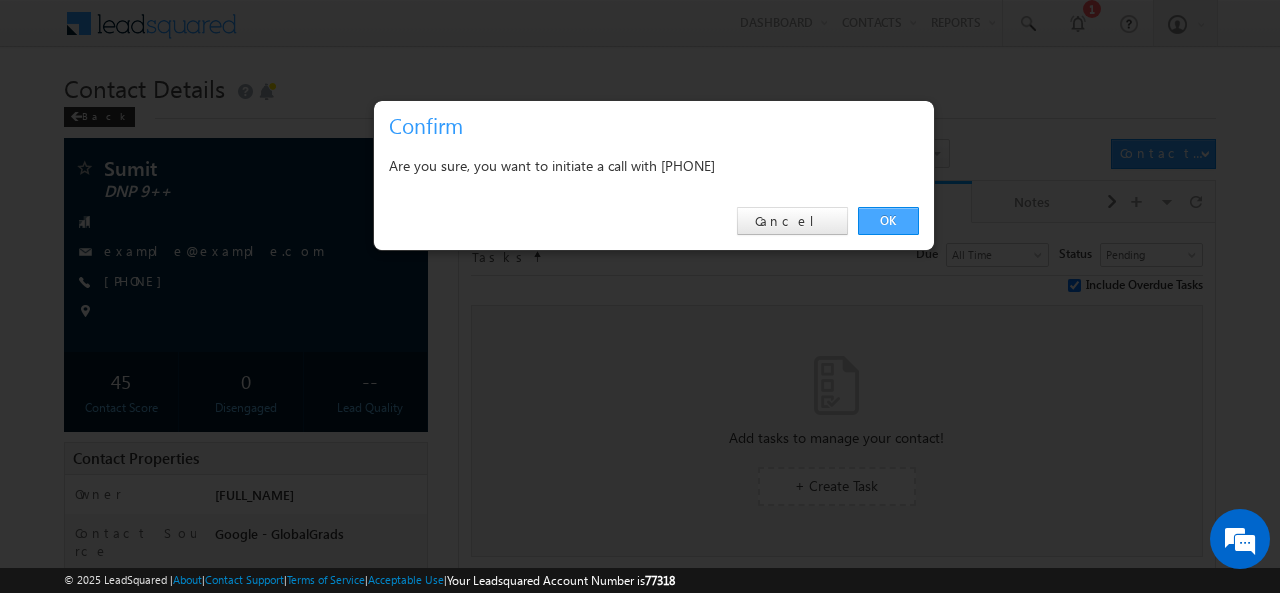 click on "OK" at bounding box center [888, 221] 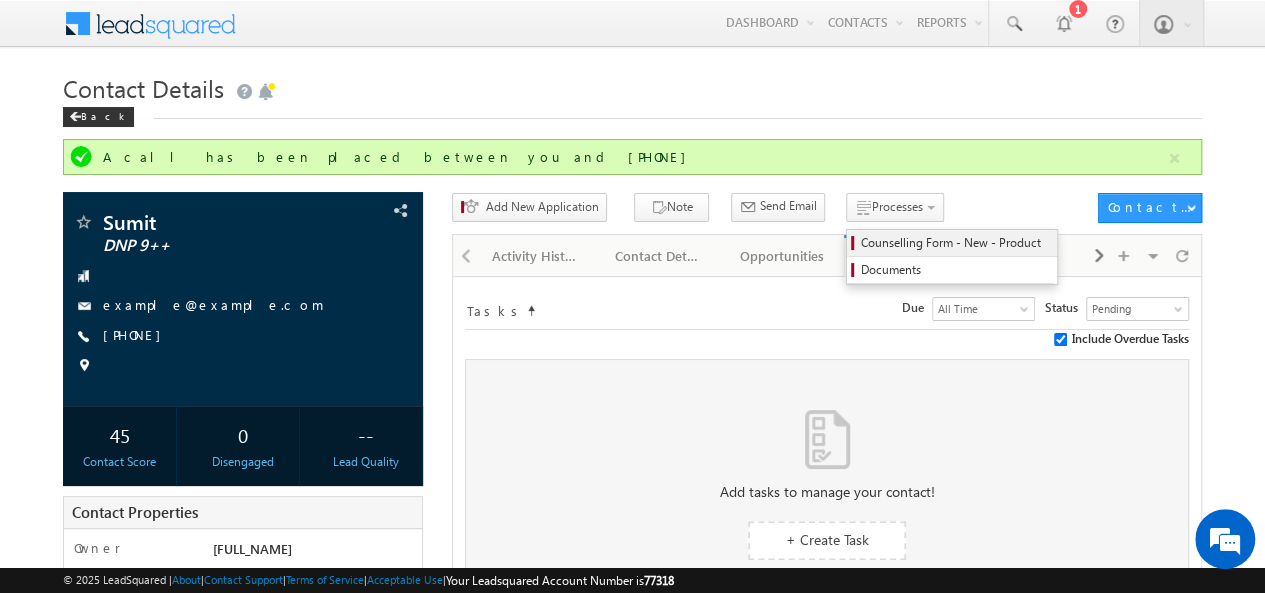 click on "Counselling Form - New - Product" at bounding box center (955, 243) 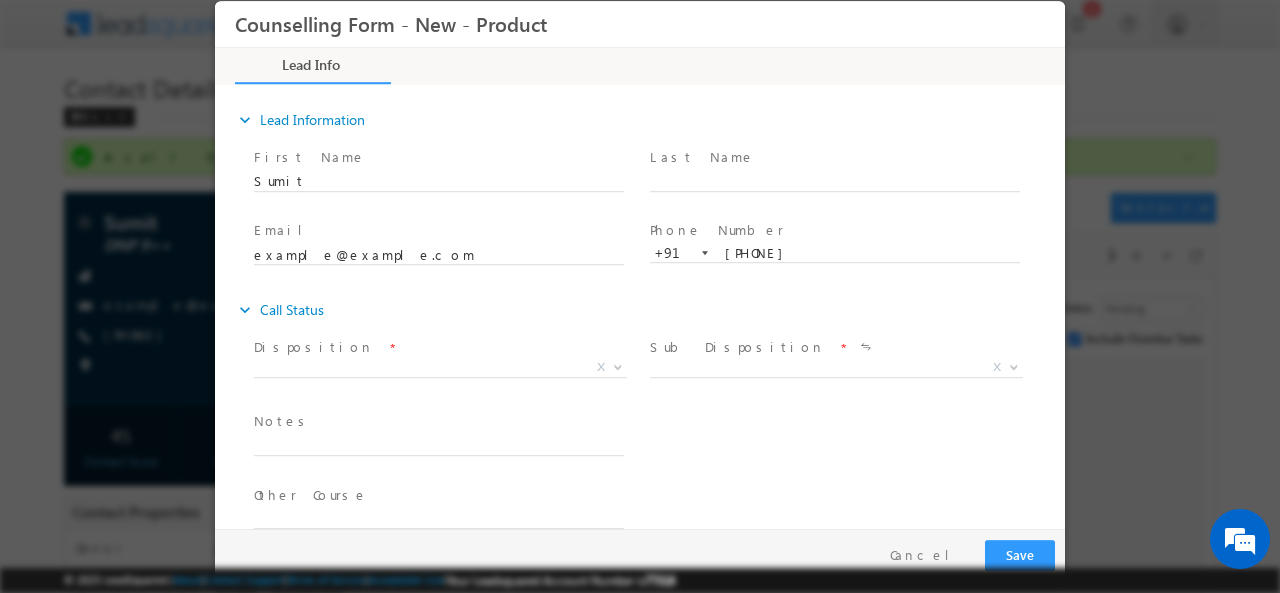 scroll, scrollTop: 0, scrollLeft: 0, axis: both 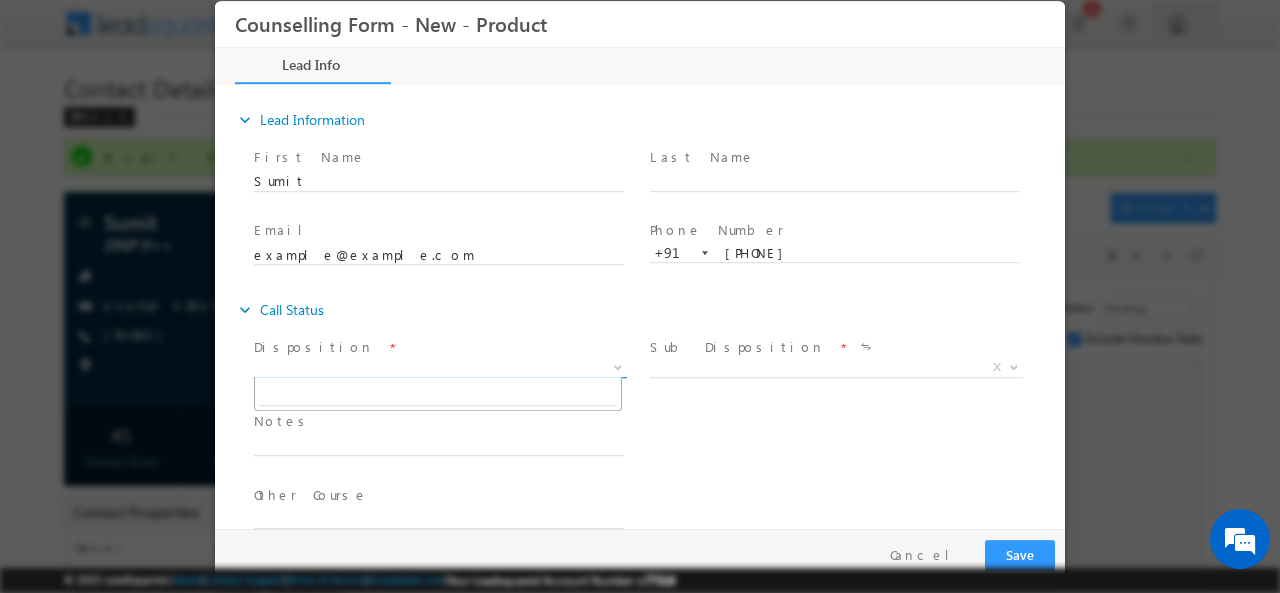 click on "X" at bounding box center [440, 367] 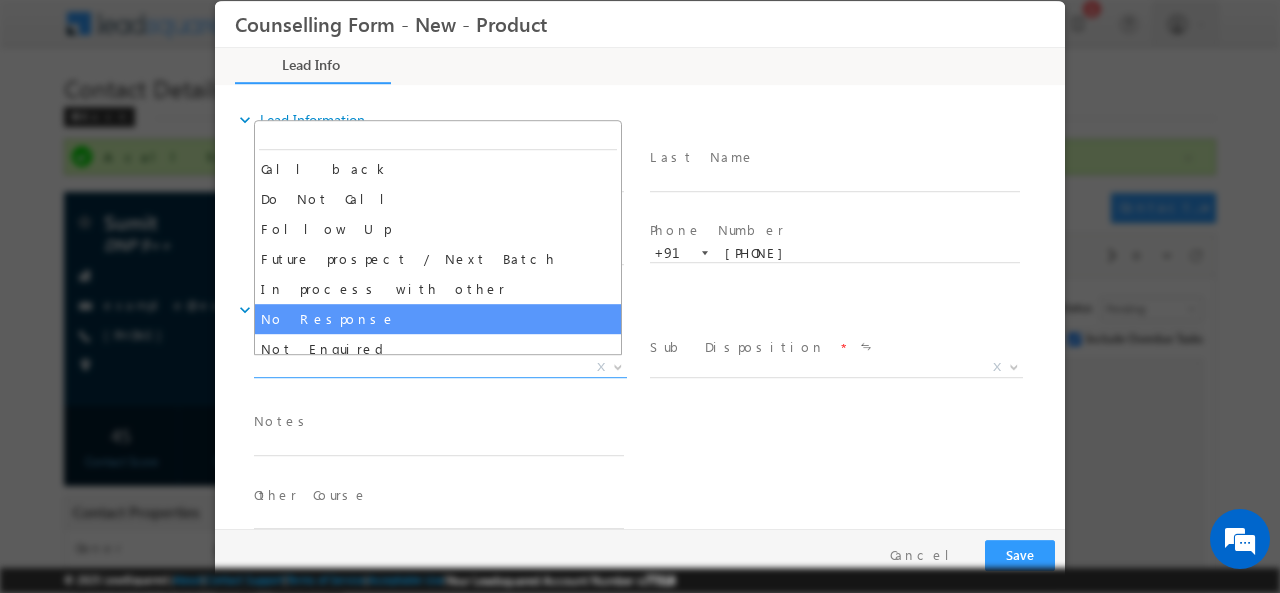select on "No Response" 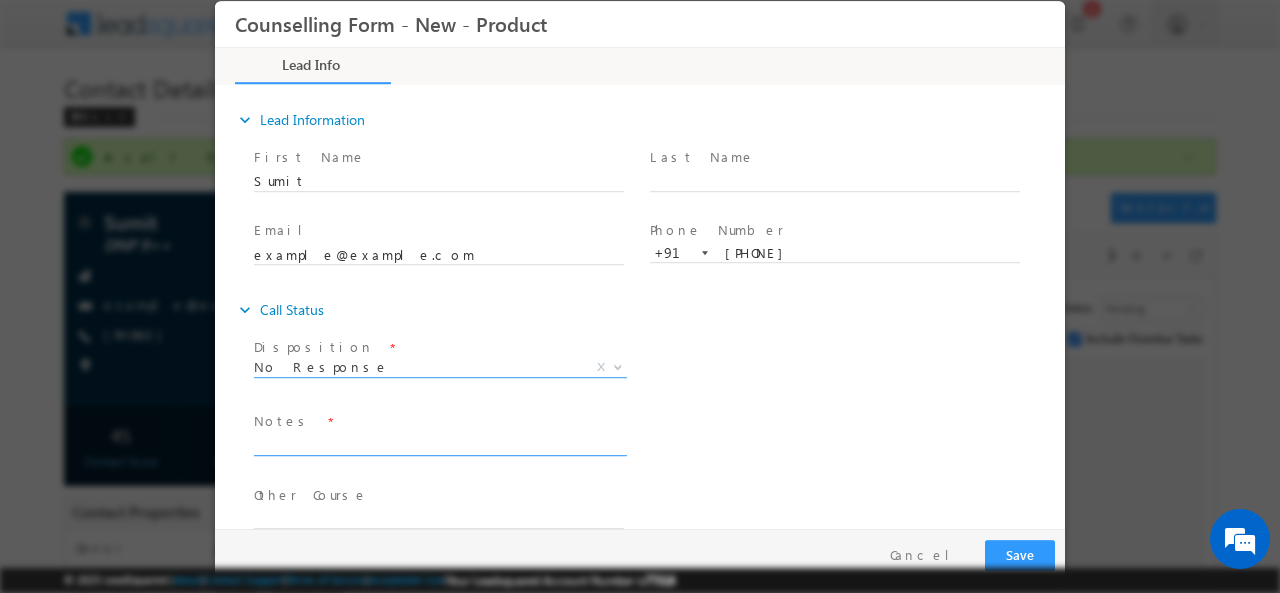click at bounding box center [439, 443] 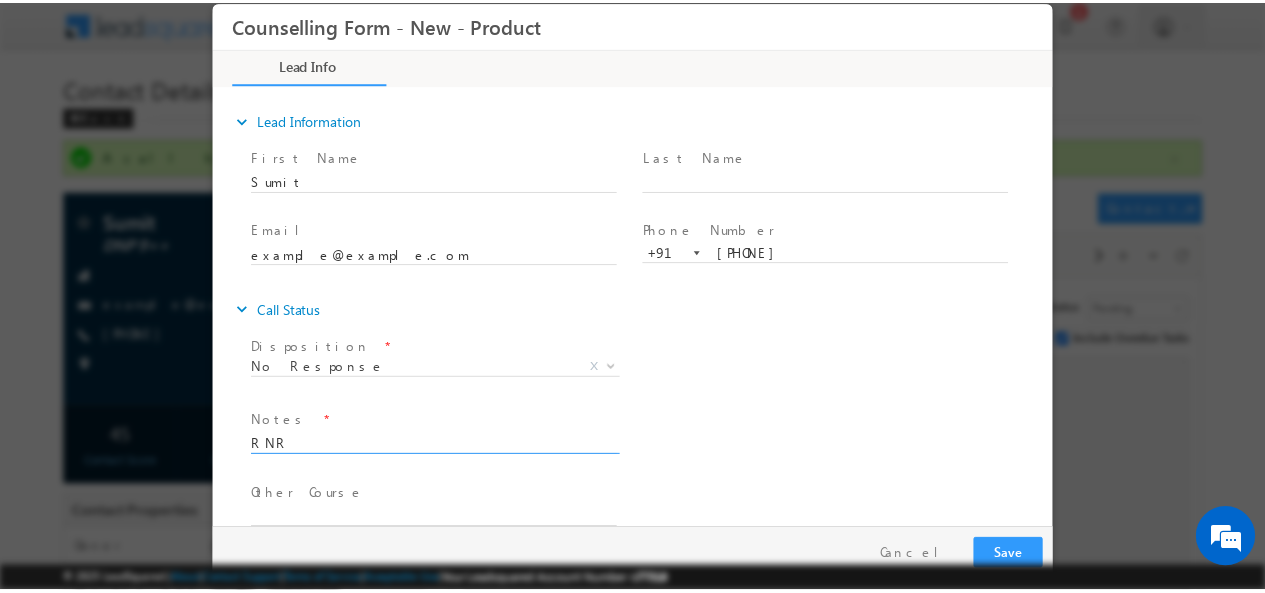 scroll, scrollTop: 177, scrollLeft: 0, axis: vertical 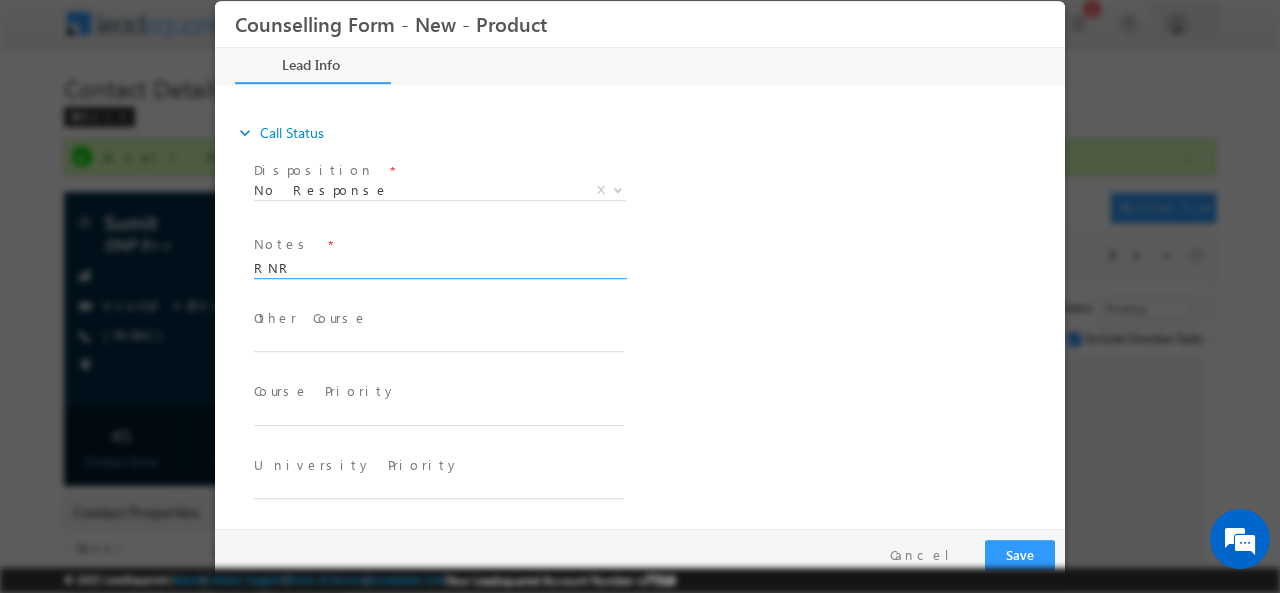 type on "RNR" 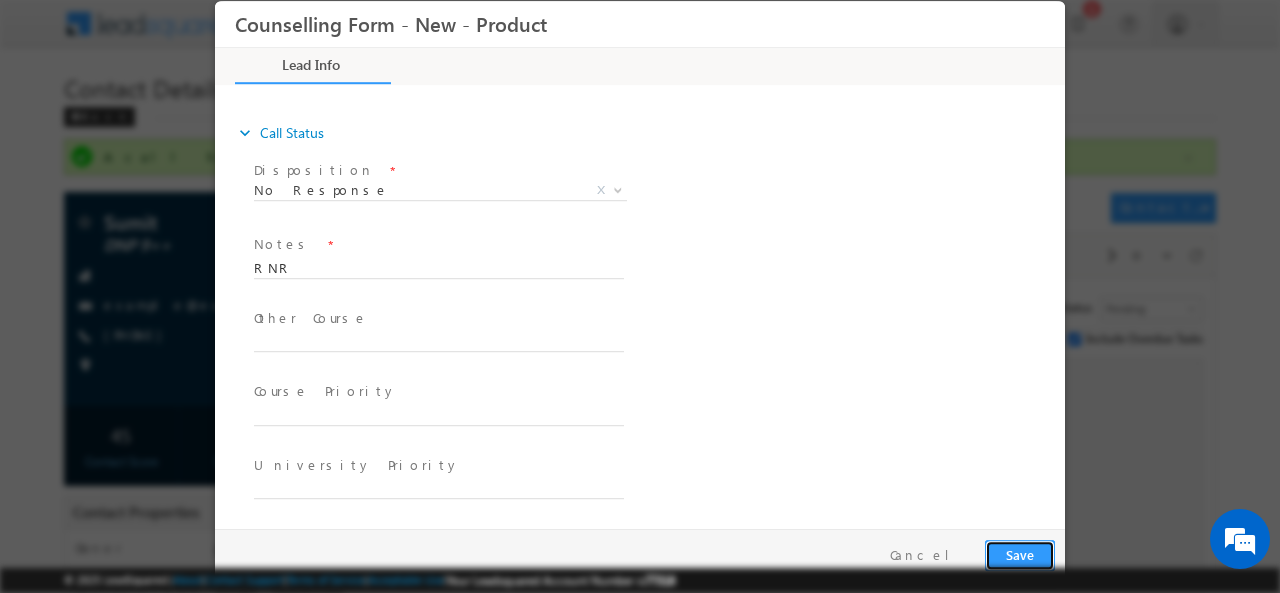 click on "Save" at bounding box center [1020, 554] 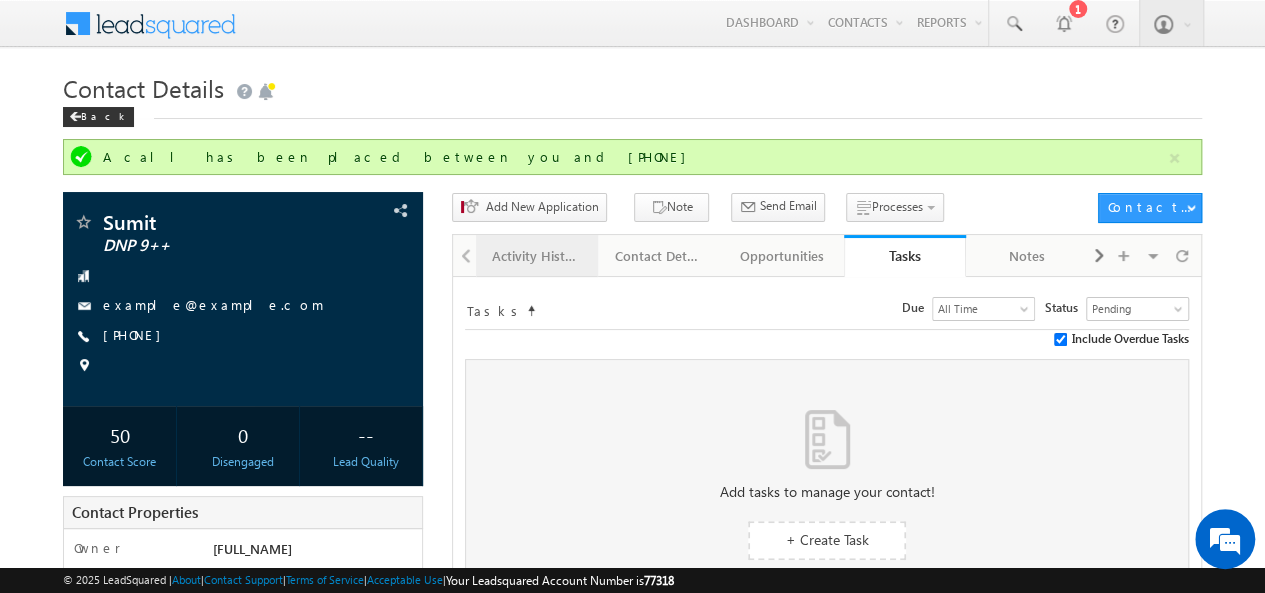 click on "Activity History" at bounding box center [536, 256] 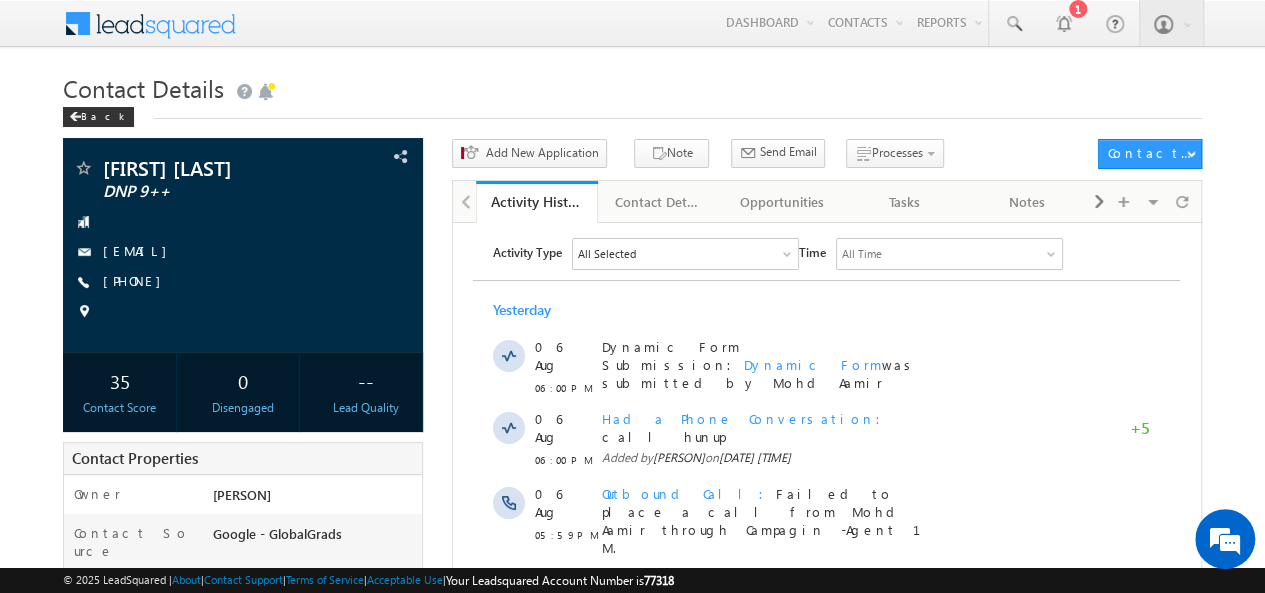 scroll, scrollTop: 0, scrollLeft: 0, axis: both 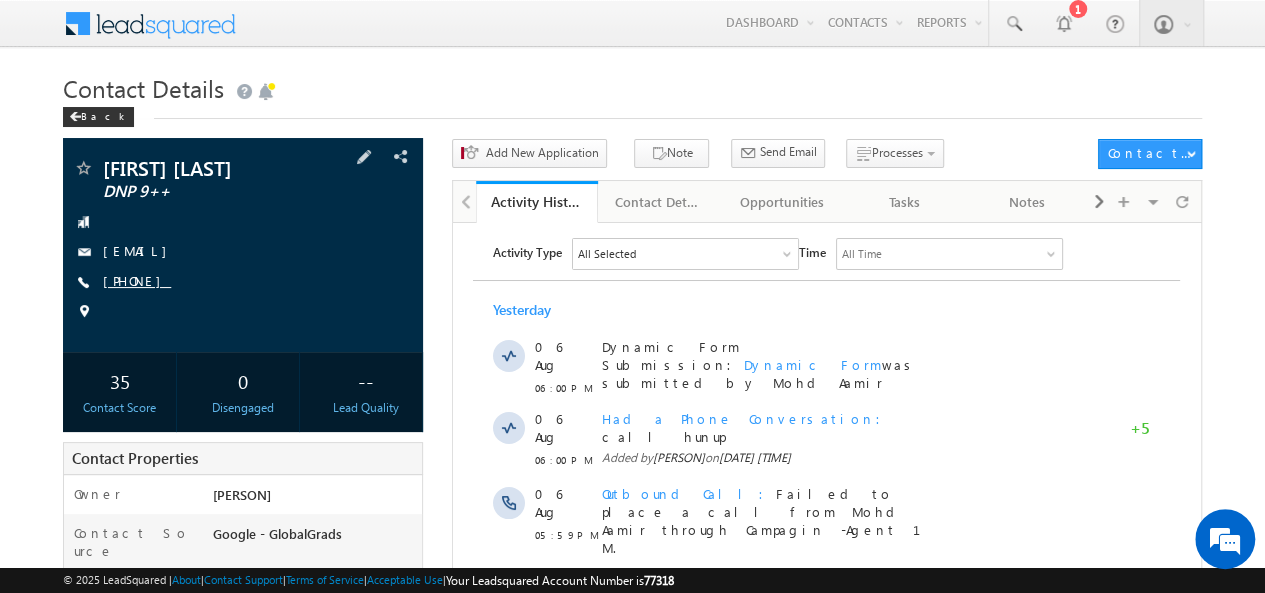 click on "[PHONE]" at bounding box center [137, 280] 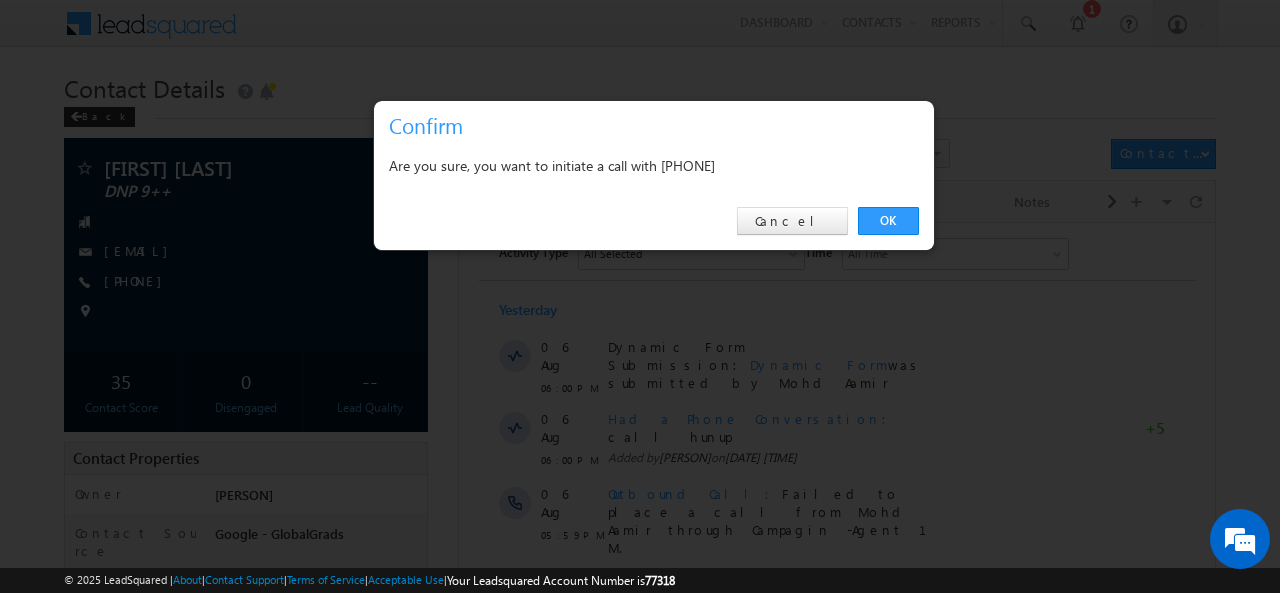 click on "OK Cancel" at bounding box center [654, 221] 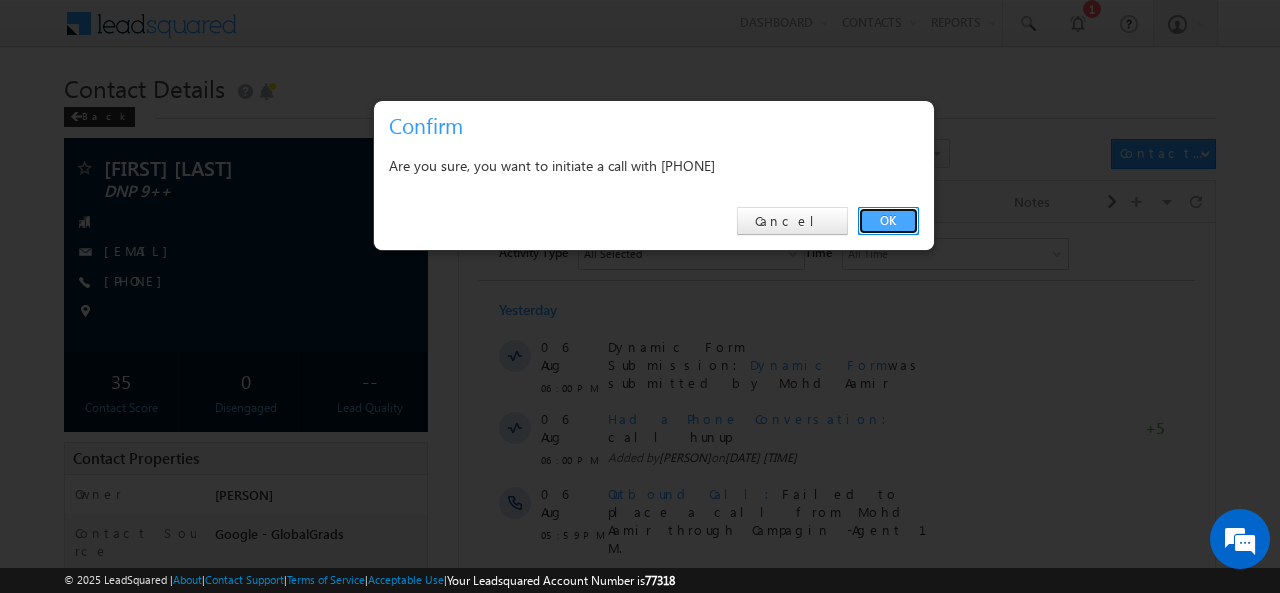 click on "OK" at bounding box center [888, 221] 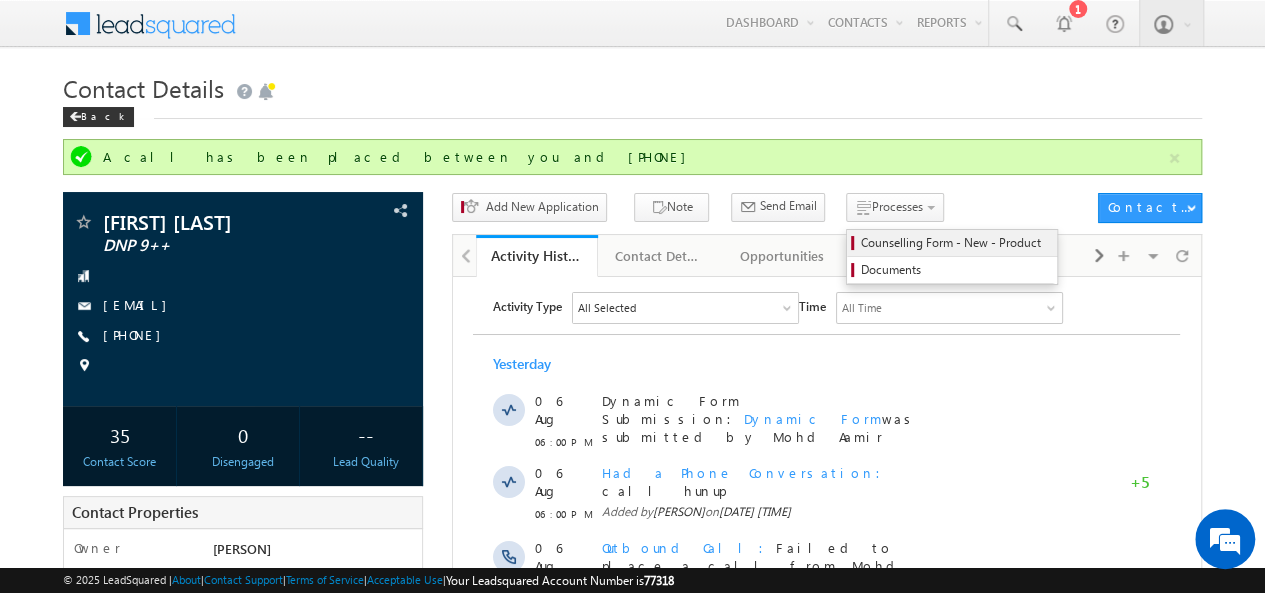click on "Counselling Form - New - Product" at bounding box center [955, 243] 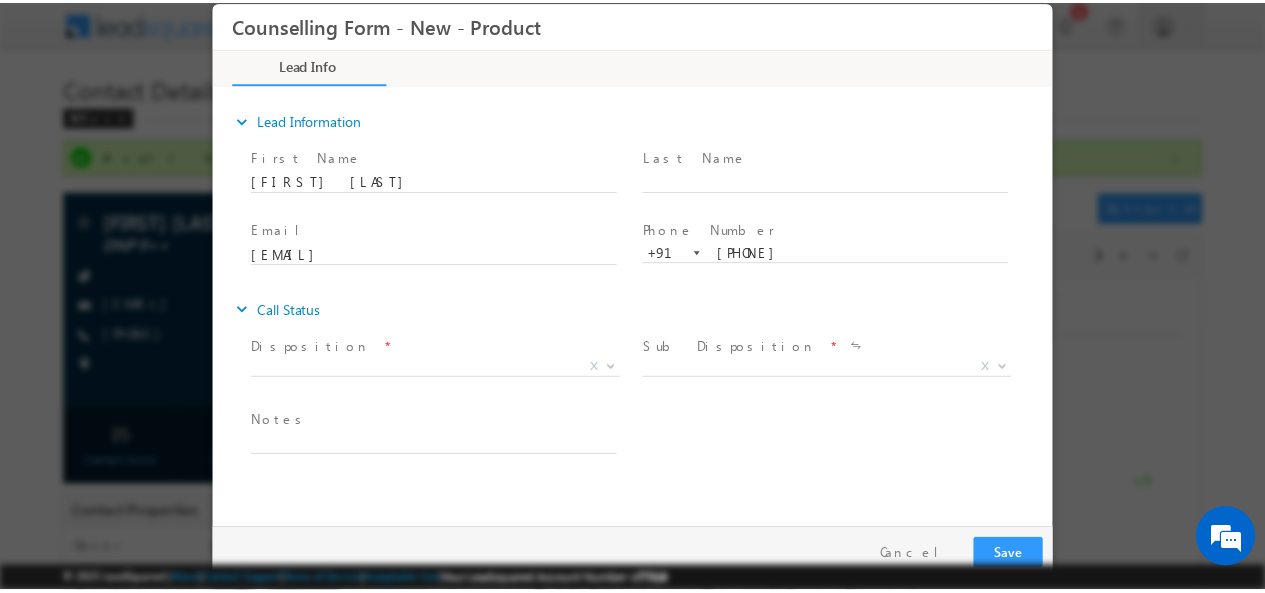 scroll, scrollTop: 0, scrollLeft: 0, axis: both 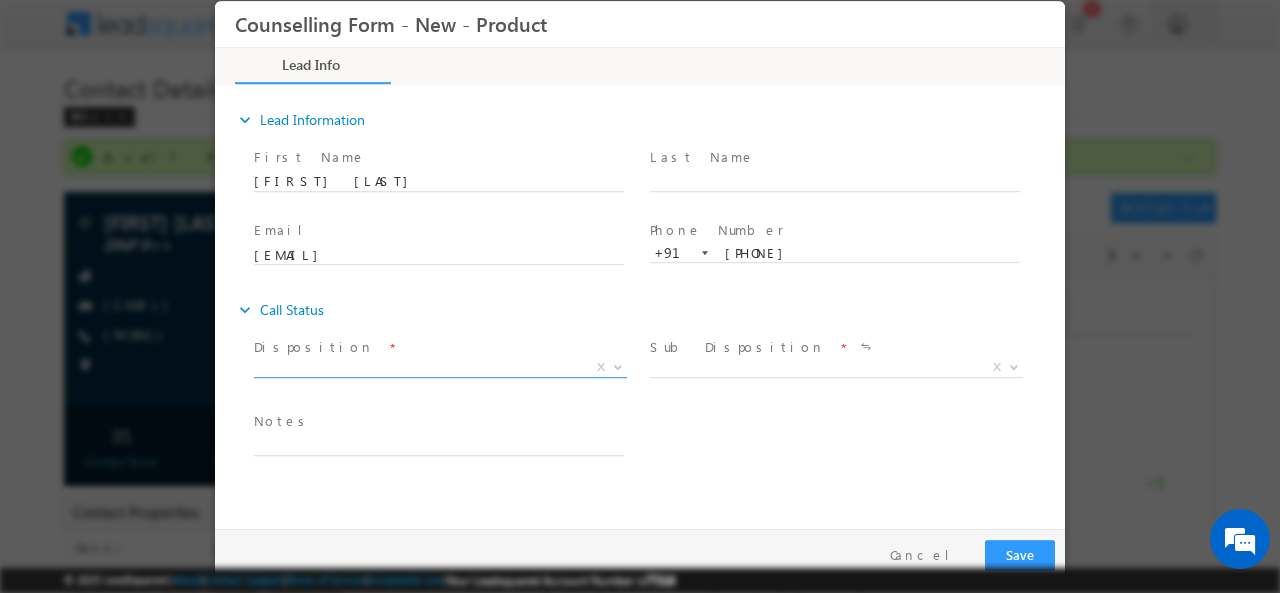 click on "X" at bounding box center [440, 367] 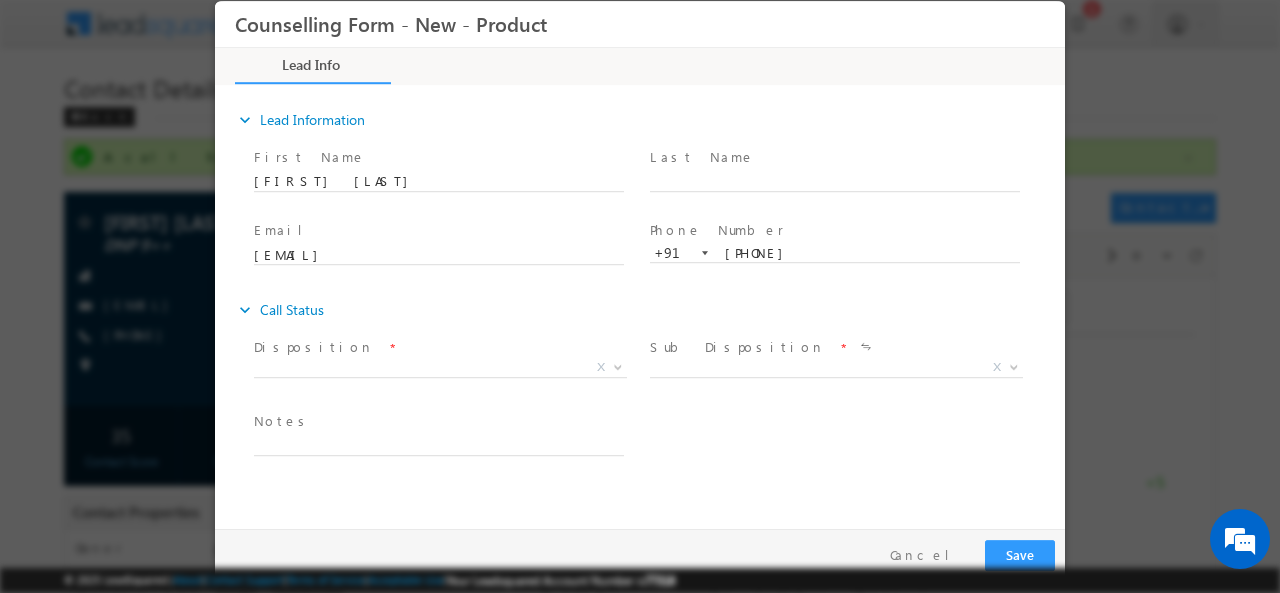 click on "expand_more Lead Information" at bounding box center (650, 119) 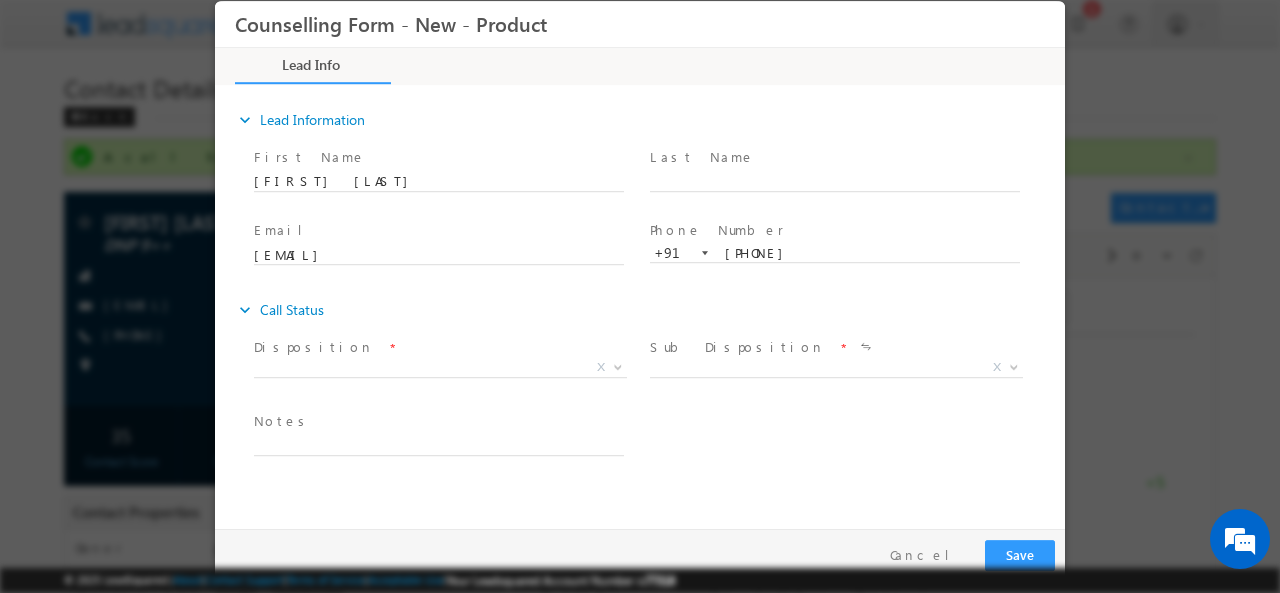 click on "Disposition
*" at bounding box center (438, 347) 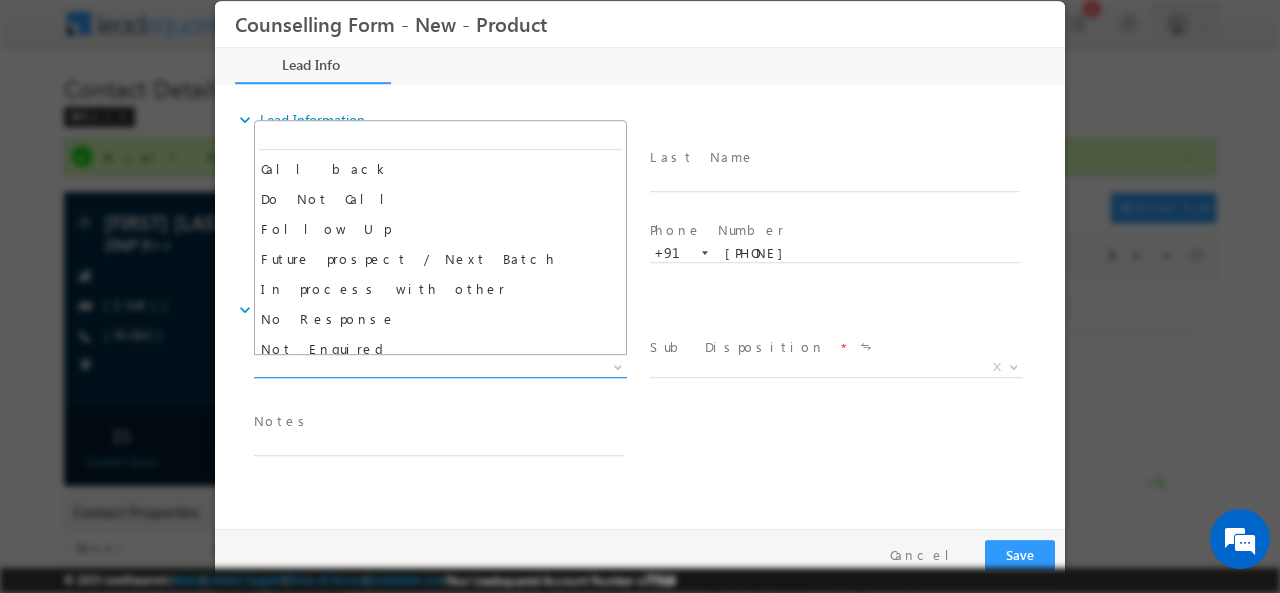 click on "X" at bounding box center [440, 367] 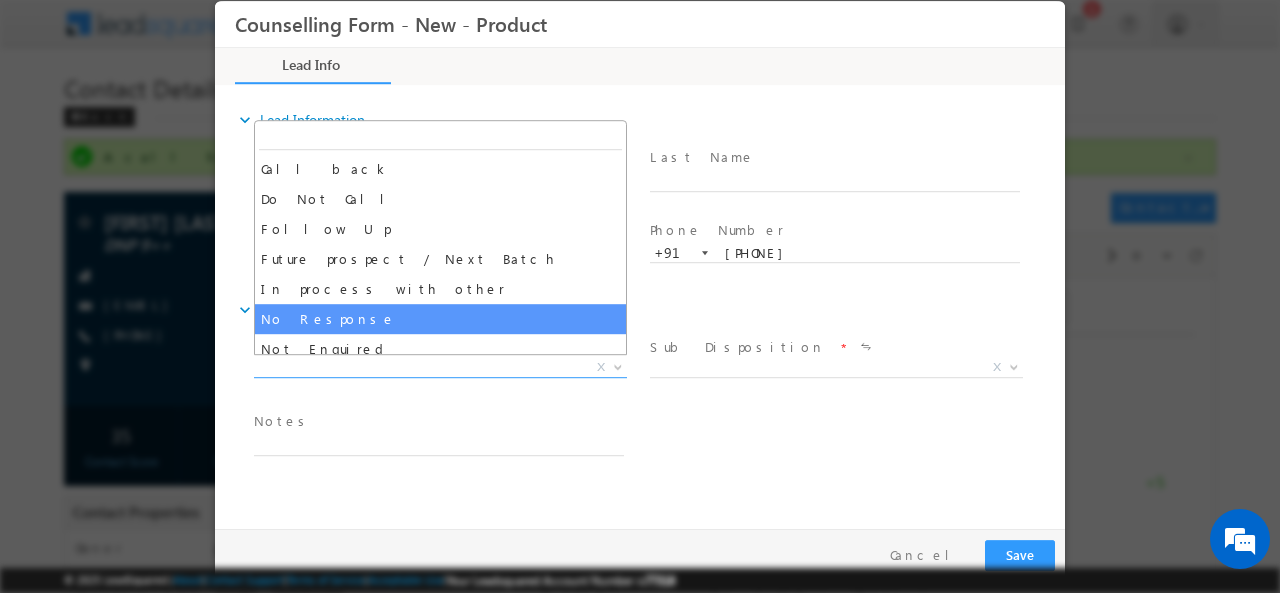 select on "No Response" 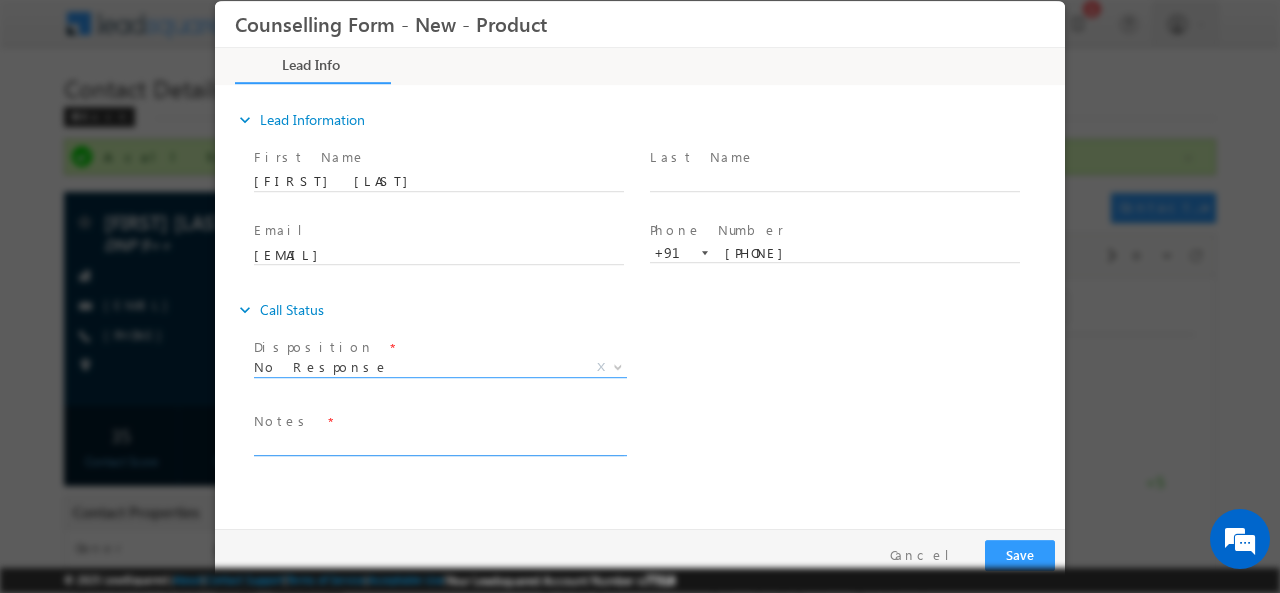 click at bounding box center (439, 443) 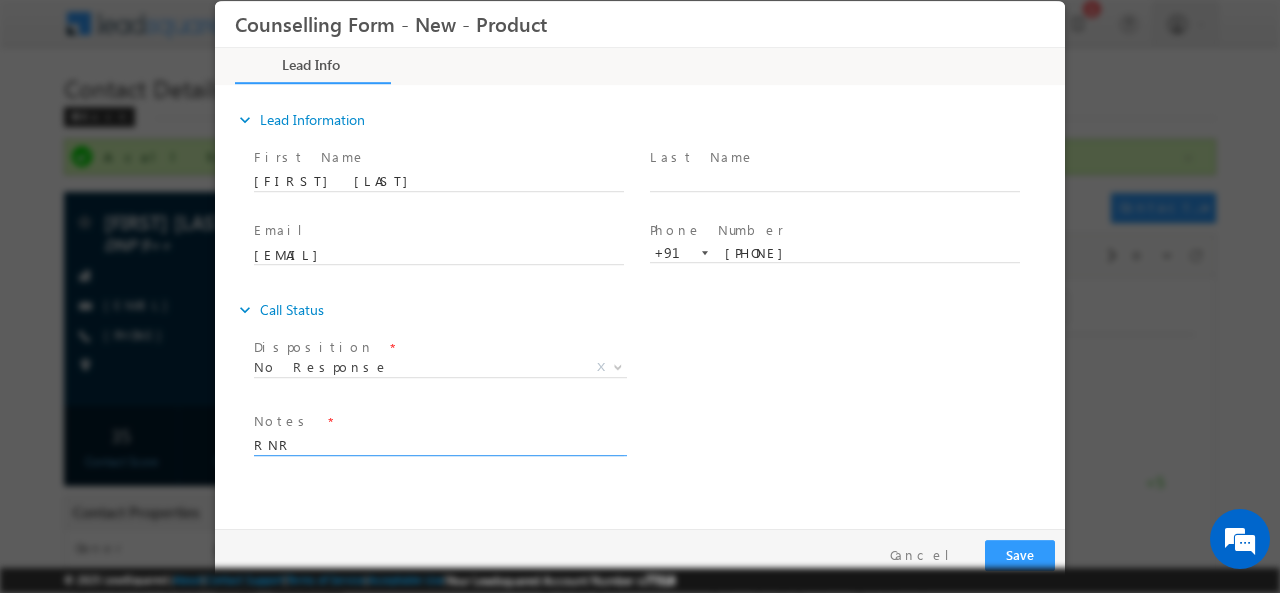 type on "RNR" 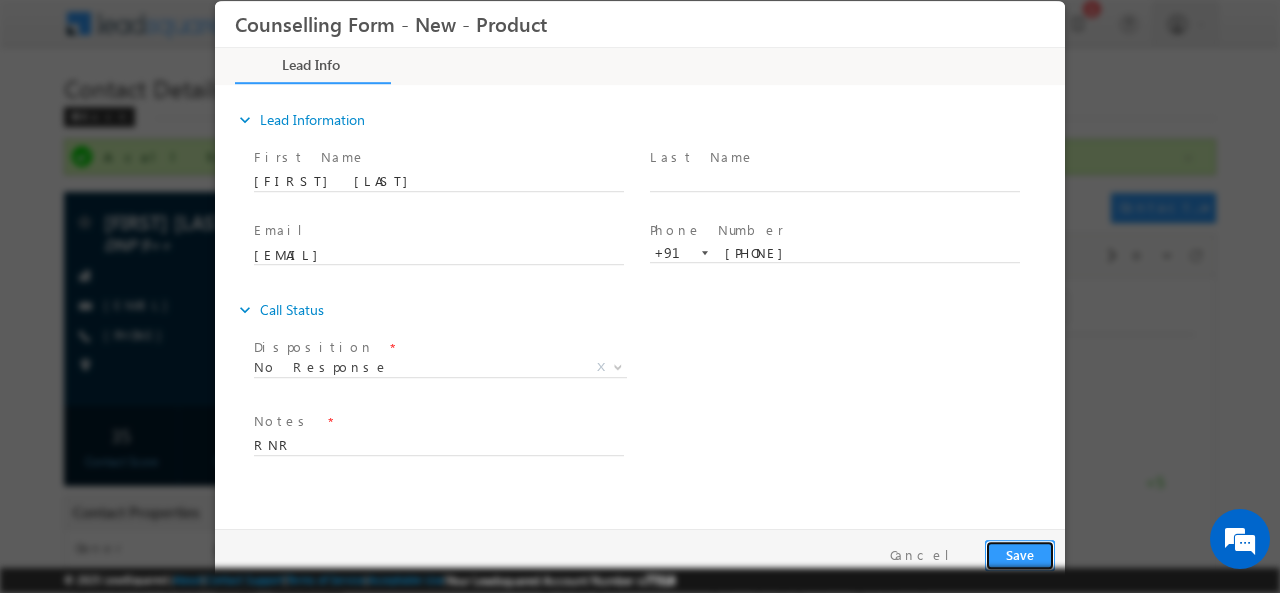 click on "Save" at bounding box center [1020, 554] 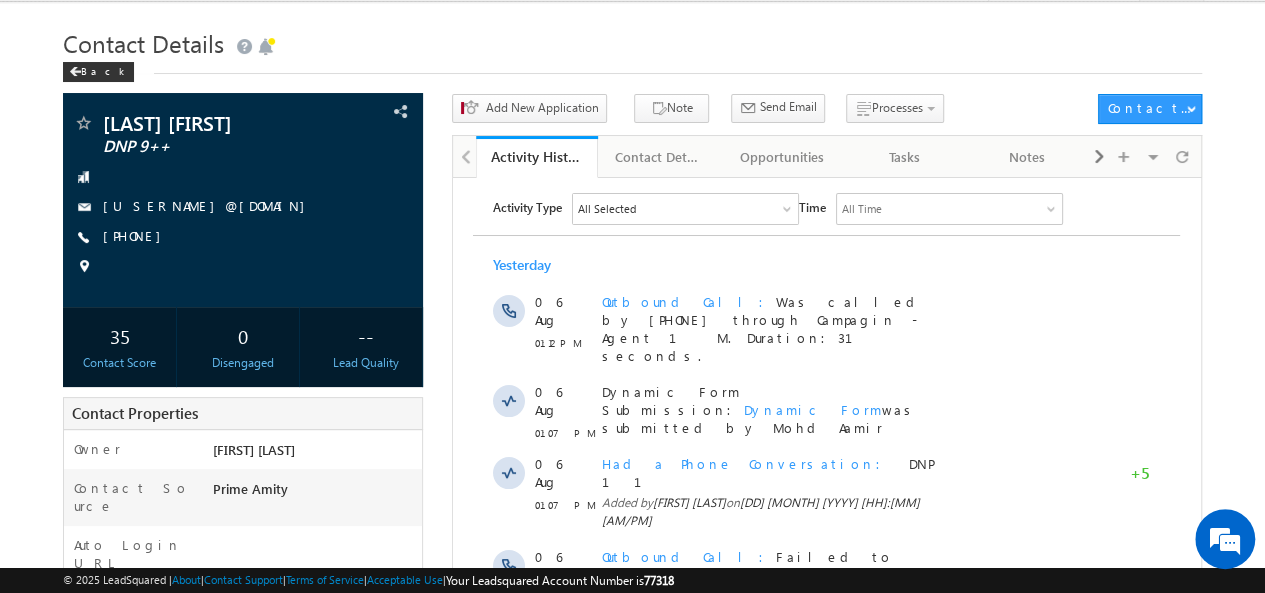 scroll, scrollTop: 0, scrollLeft: 0, axis: both 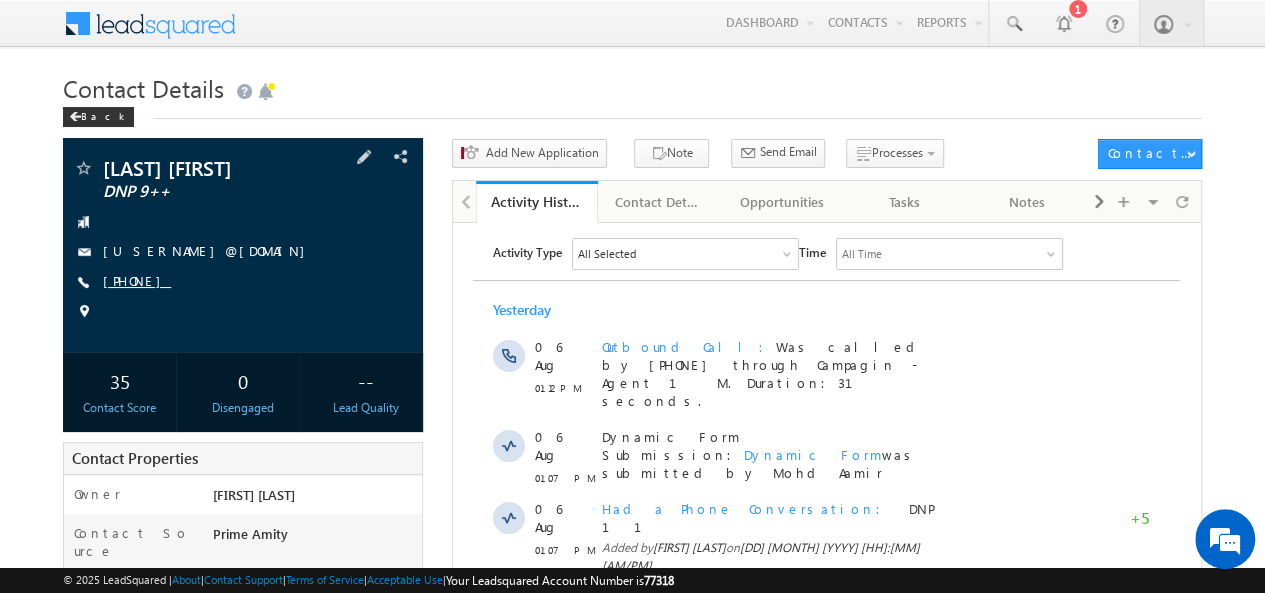 click on "[PHONE]" at bounding box center [137, 280] 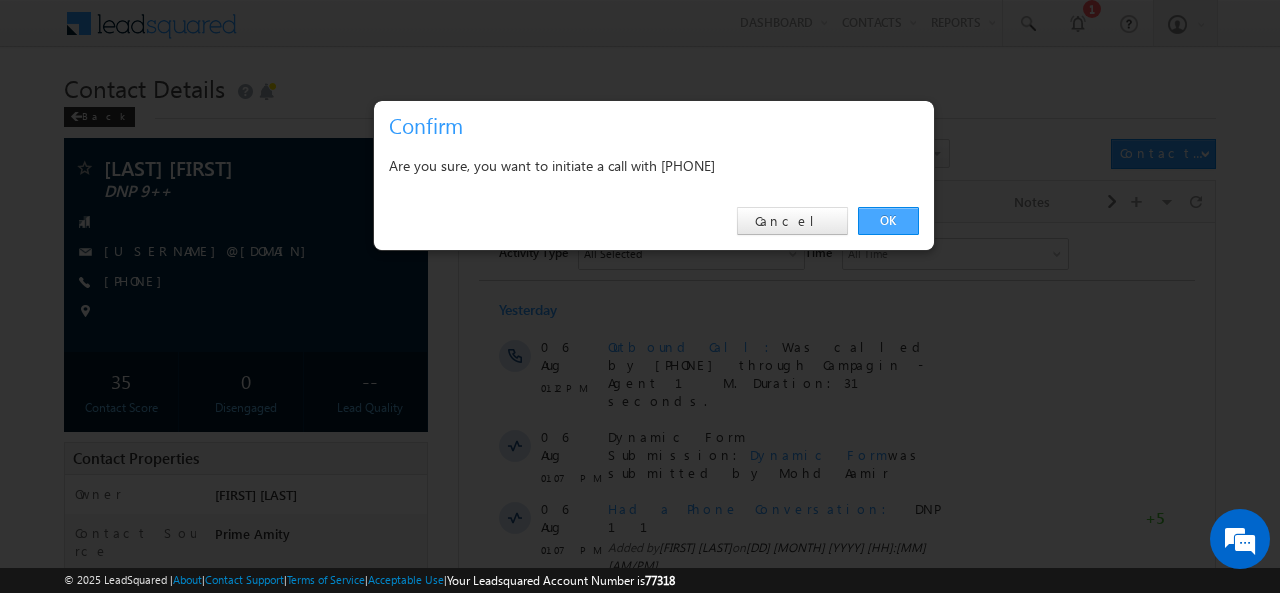 click on "OK" at bounding box center (888, 221) 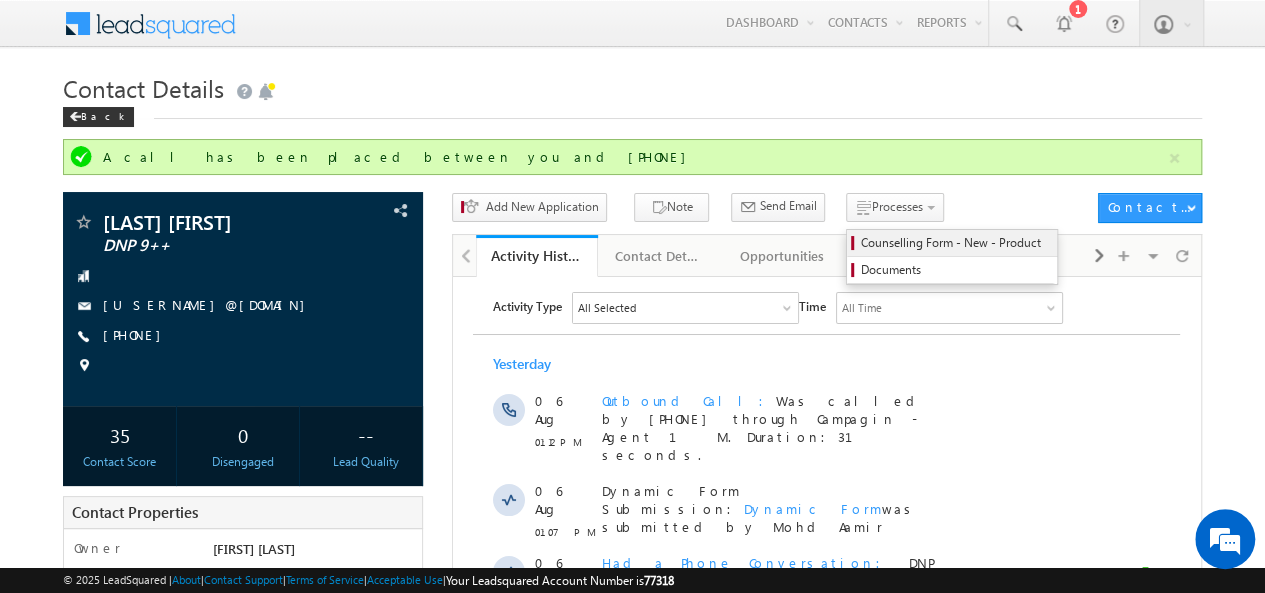 click on "Counselling Form - New - Product" at bounding box center [955, 243] 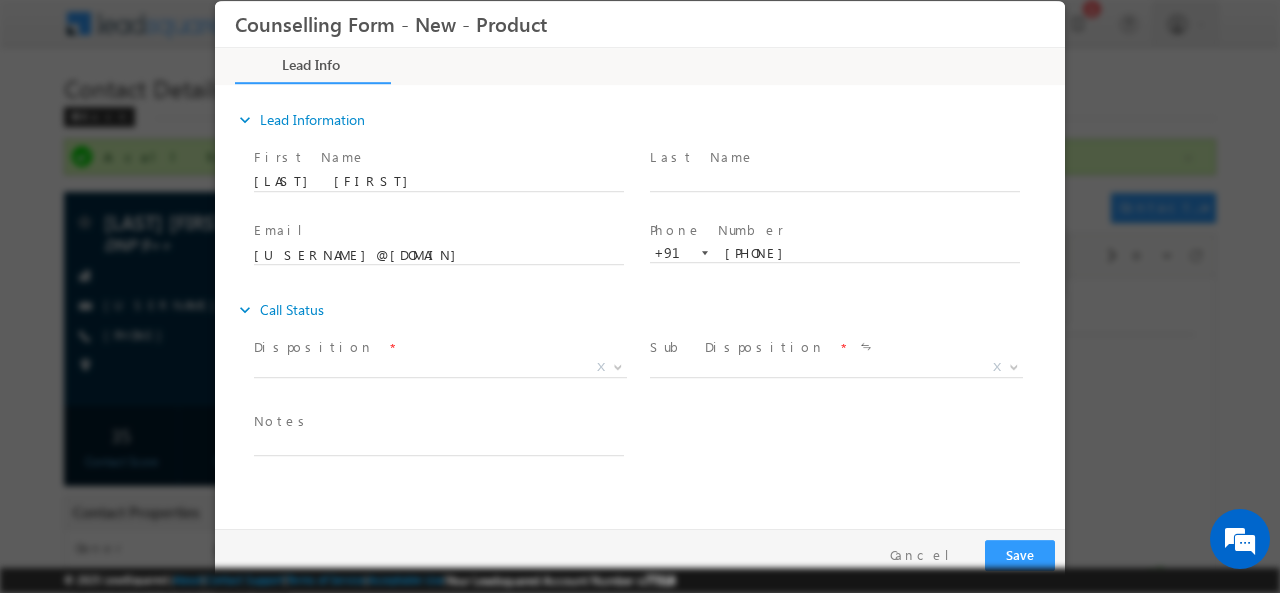 scroll, scrollTop: 0, scrollLeft: 0, axis: both 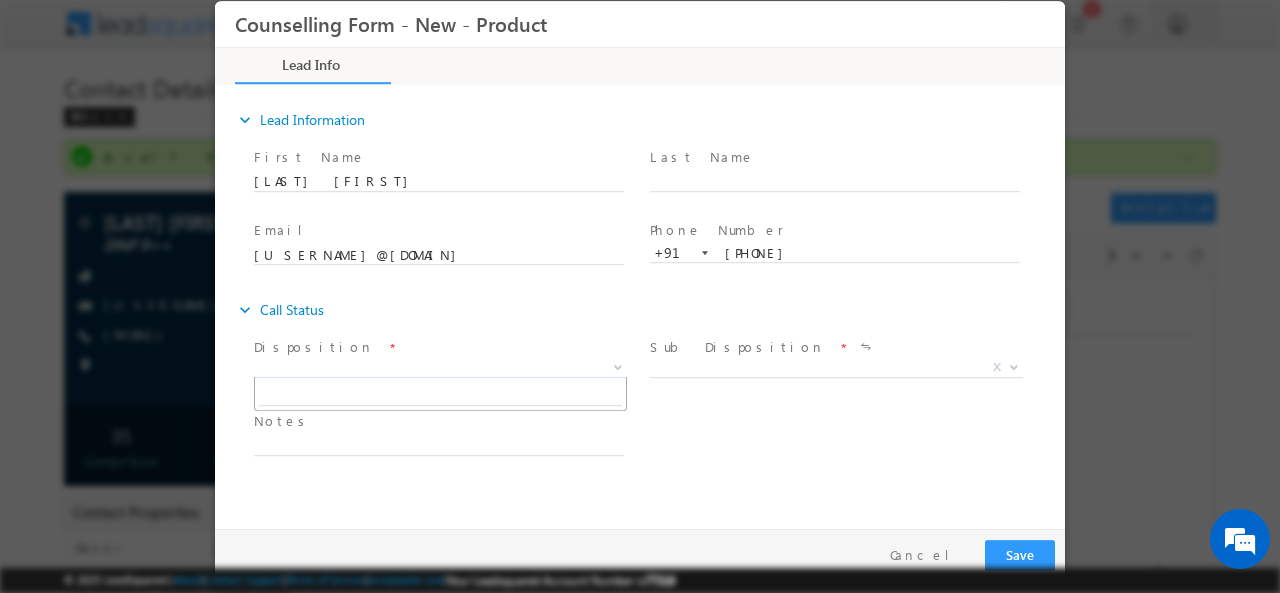 click on "X" at bounding box center [440, 367] 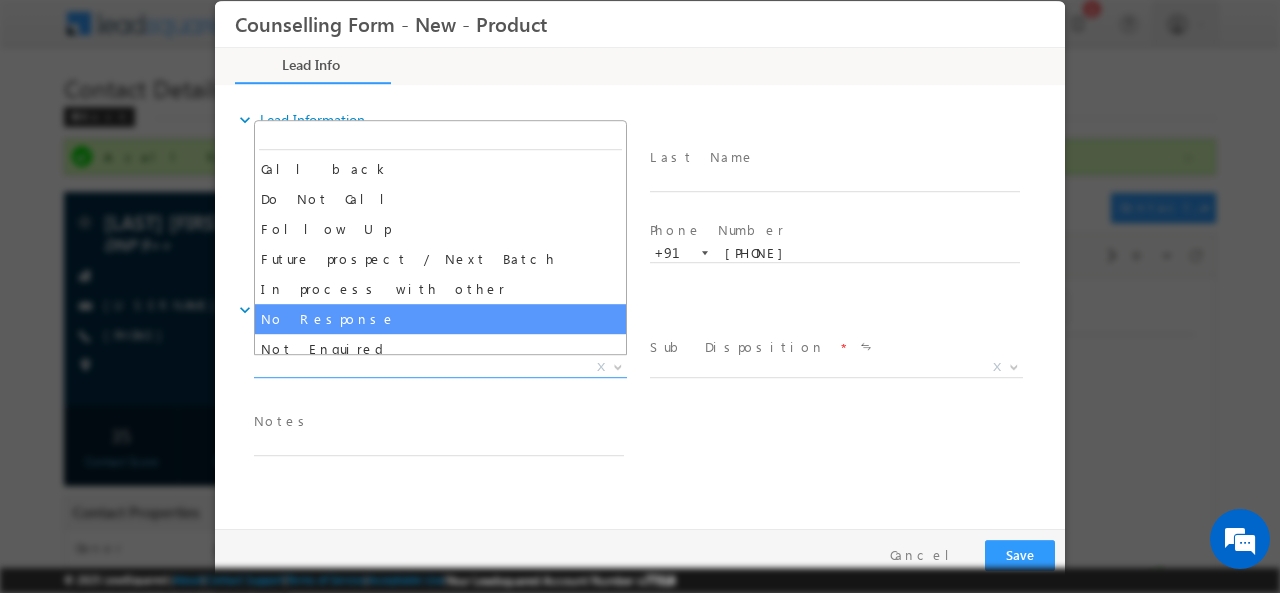 select on "No Response" 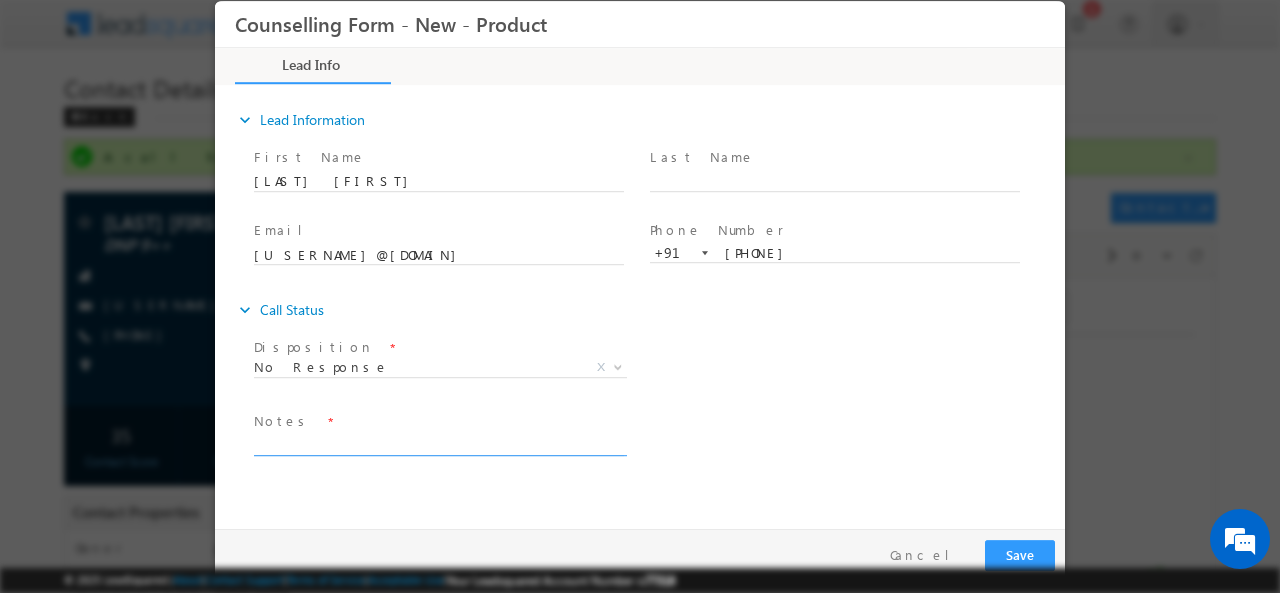 click at bounding box center [439, 443] 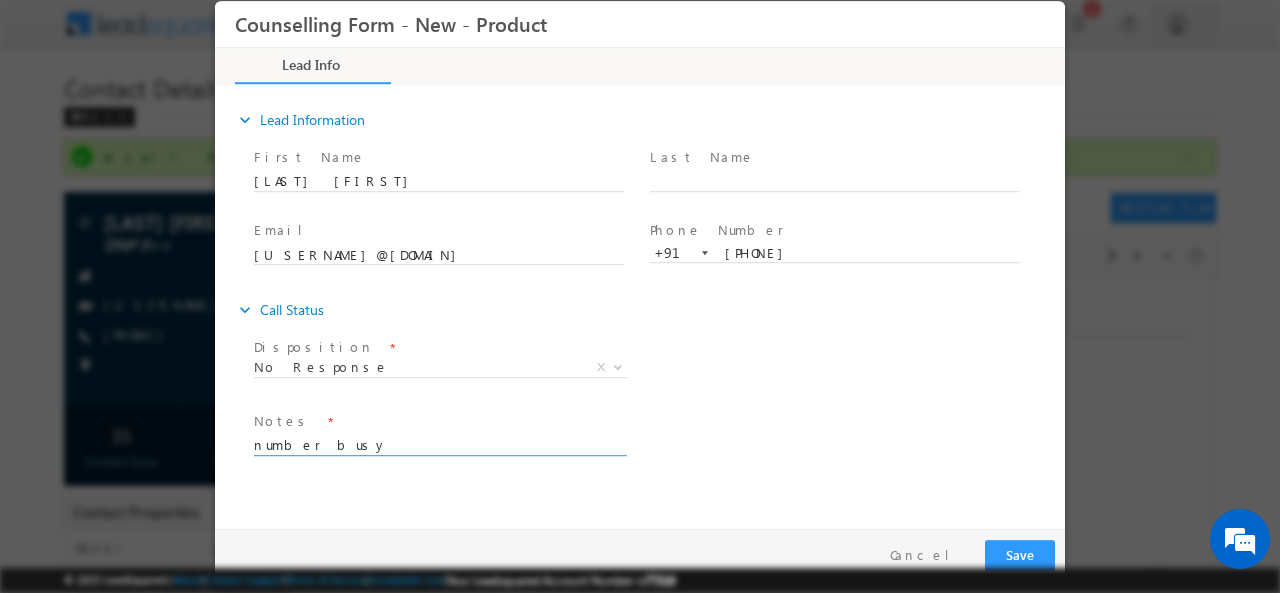 type on "number busy" 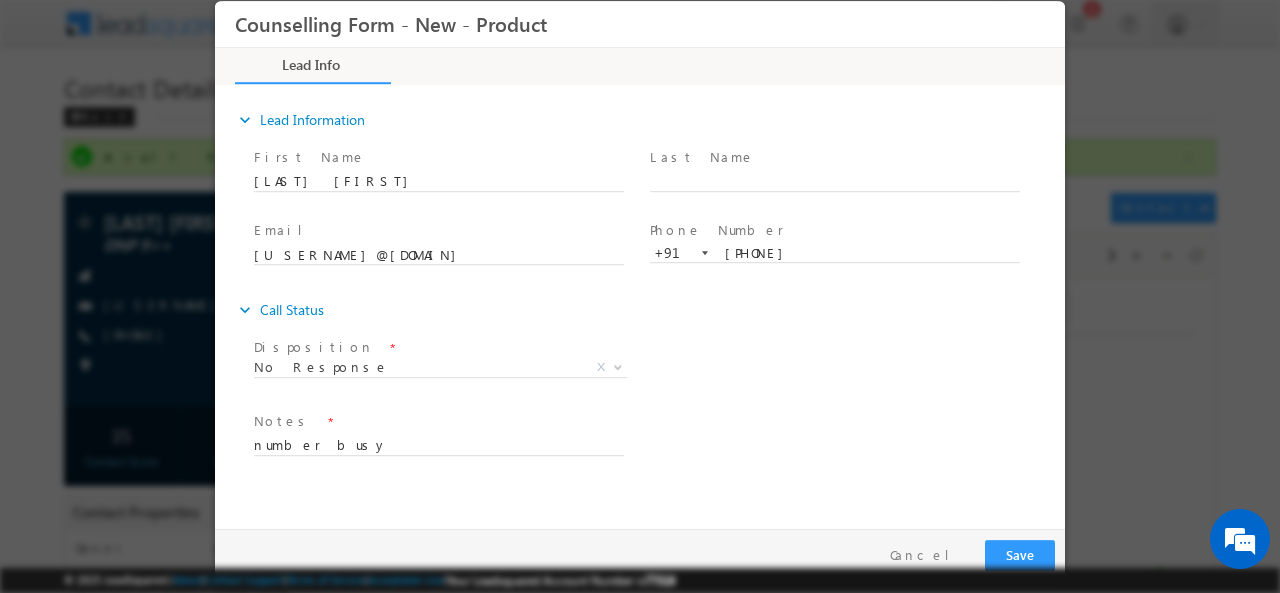 click on "© 2025 LeadSquared |  About  |  Contact Support
|
Terms of Service  |
Acceptable Use  |
Your Leadsquared Account Number is   77318" at bounding box center (640, 580) 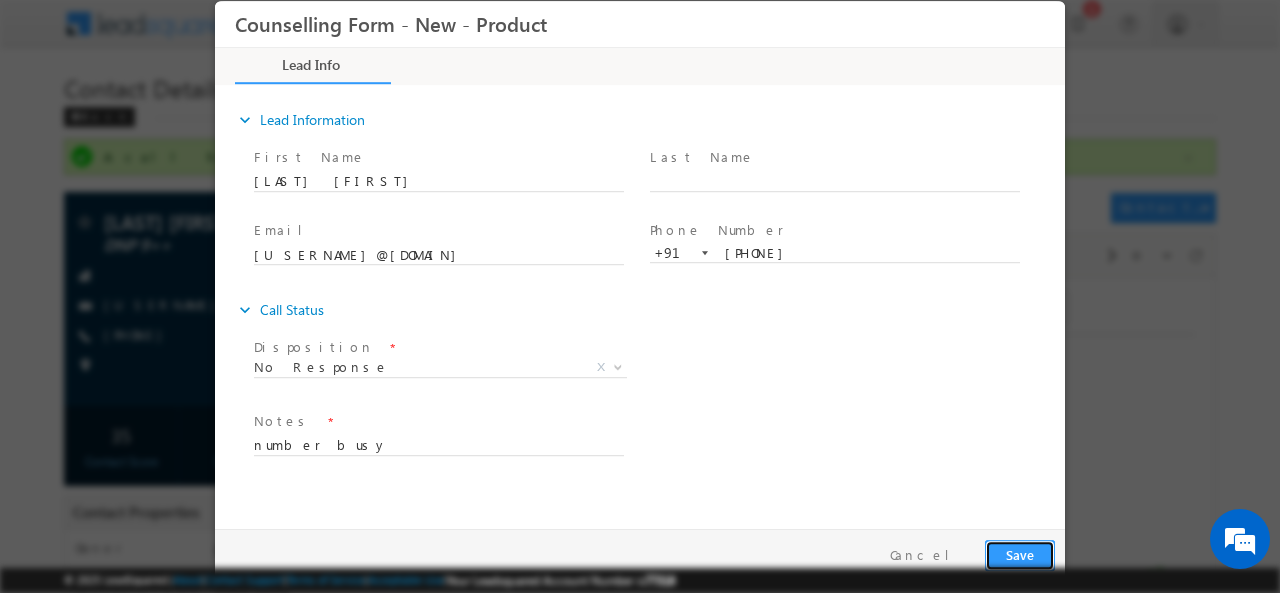 click on "Save" at bounding box center (1020, 554) 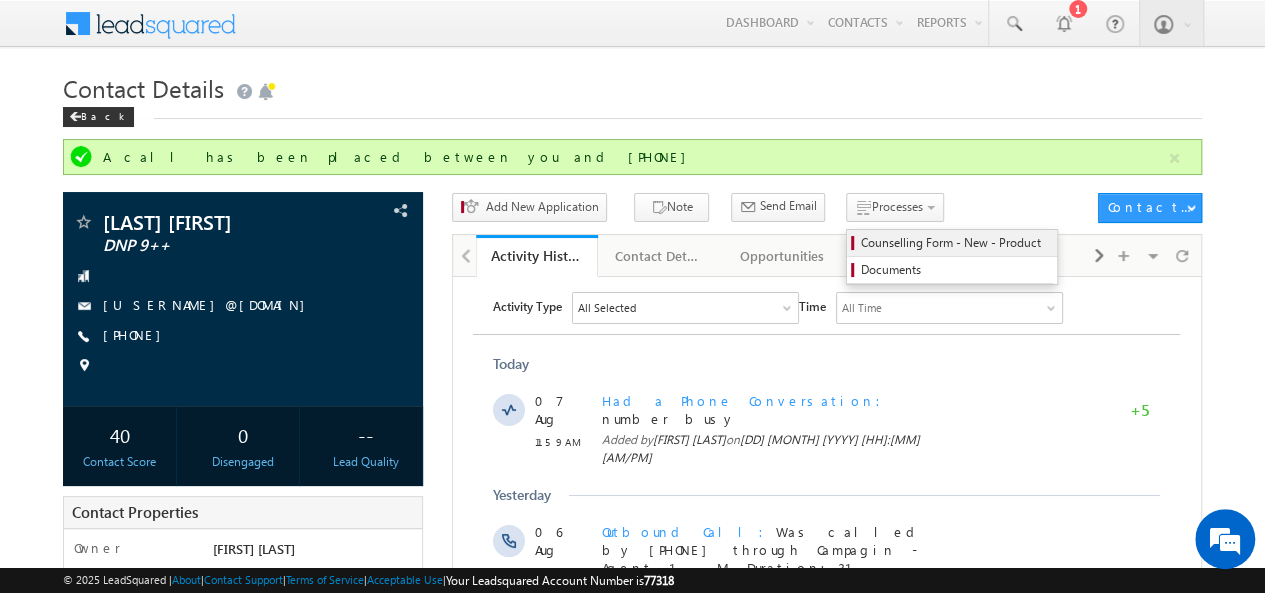 click on "Counselling Form - New - Product" at bounding box center (955, 243) 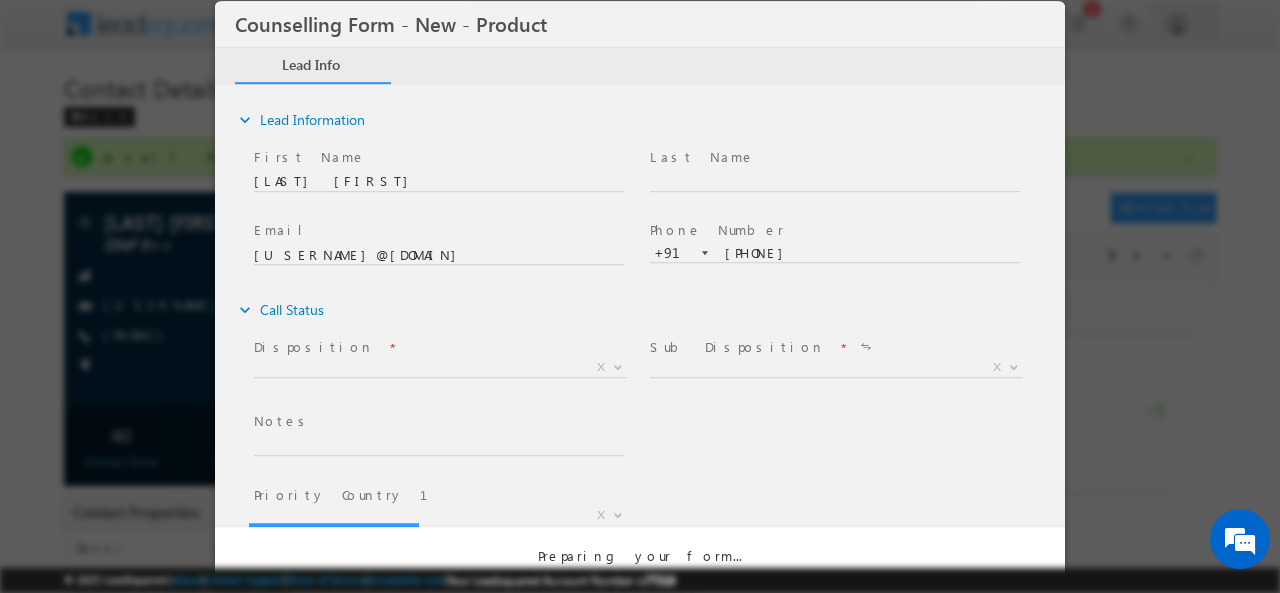 scroll, scrollTop: 0, scrollLeft: 0, axis: both 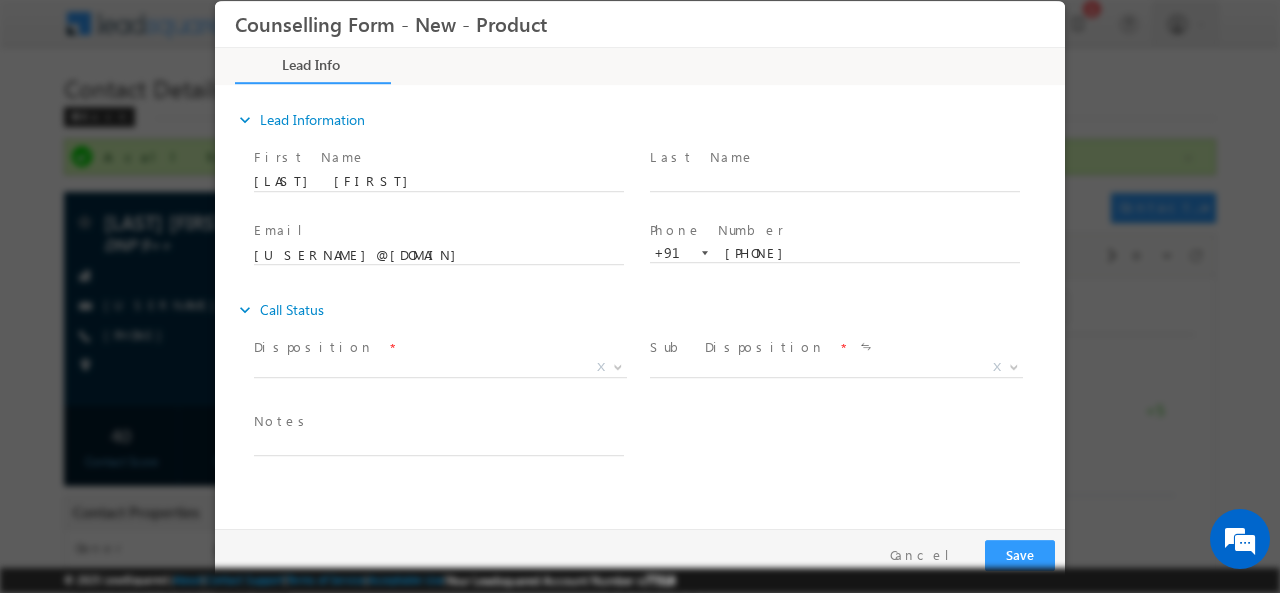 click on "Disposition
*" at bounding box center (438, 347) 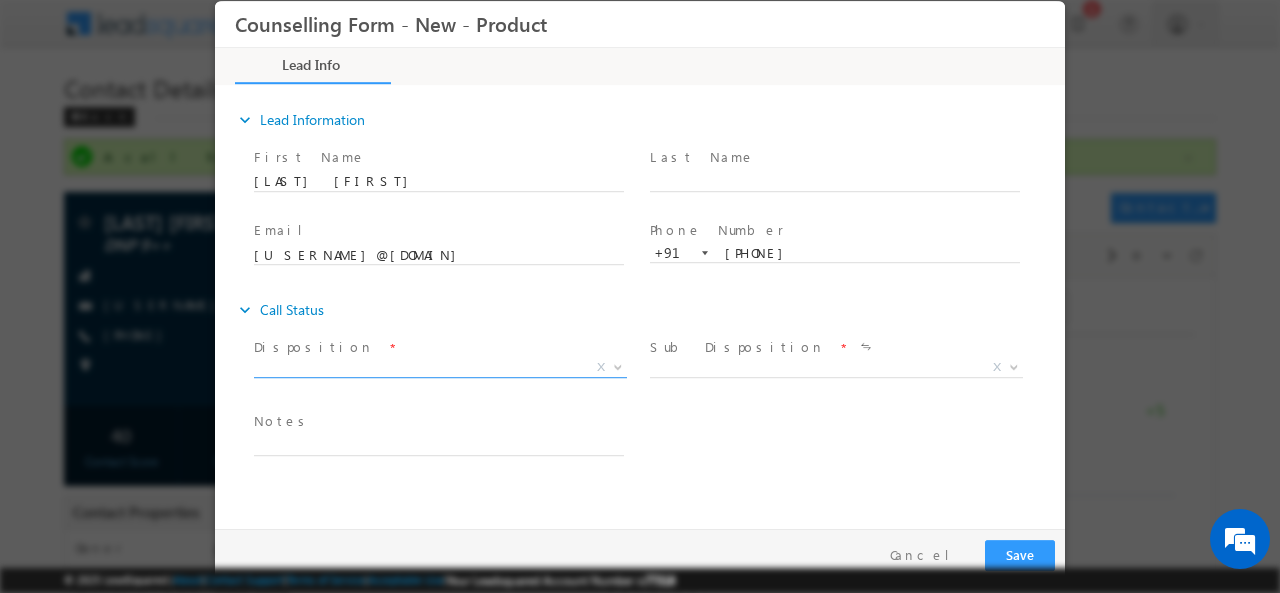 click on "X" at bounding box center (440, 367) 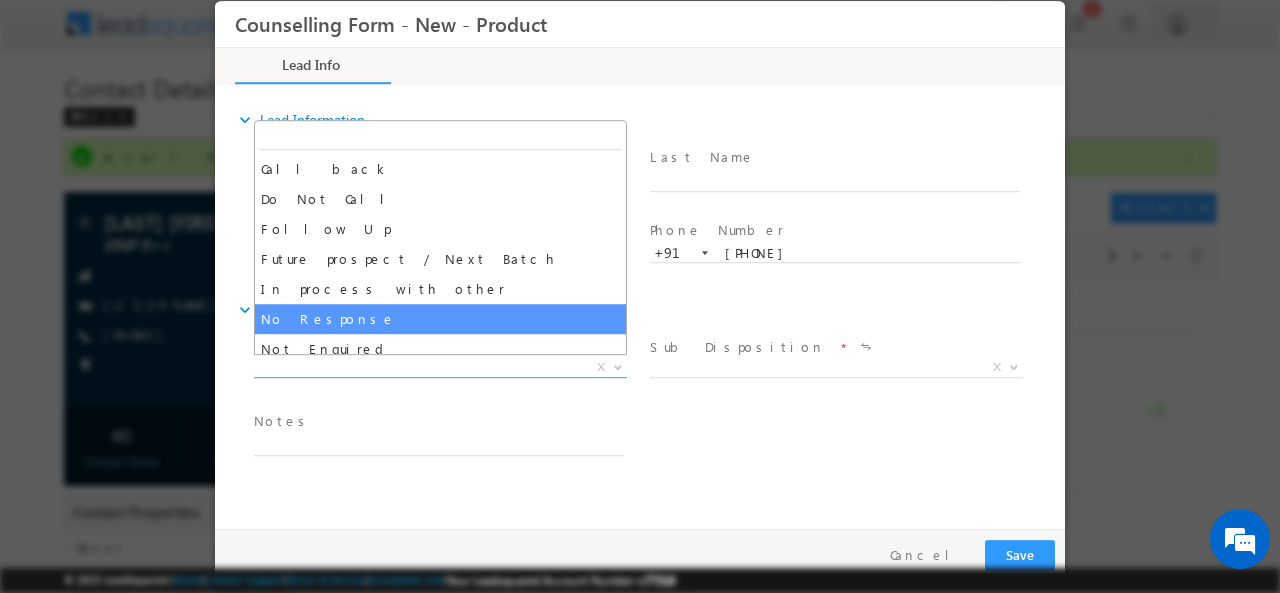 select on "No Response" 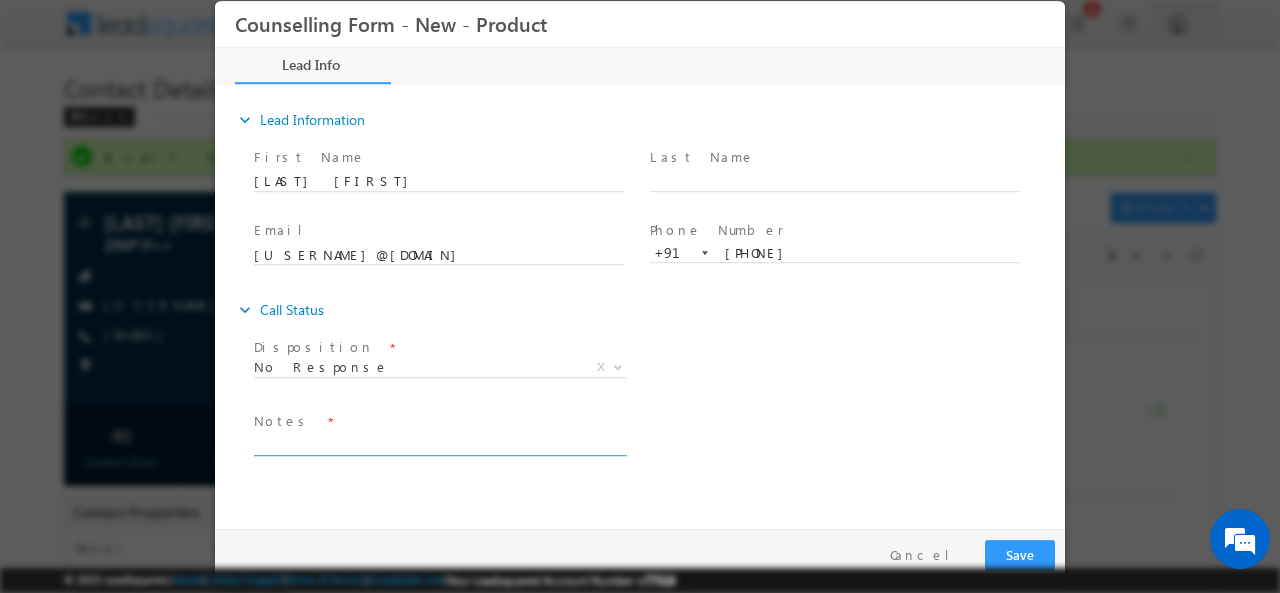 click at bounding box center (439, 443) 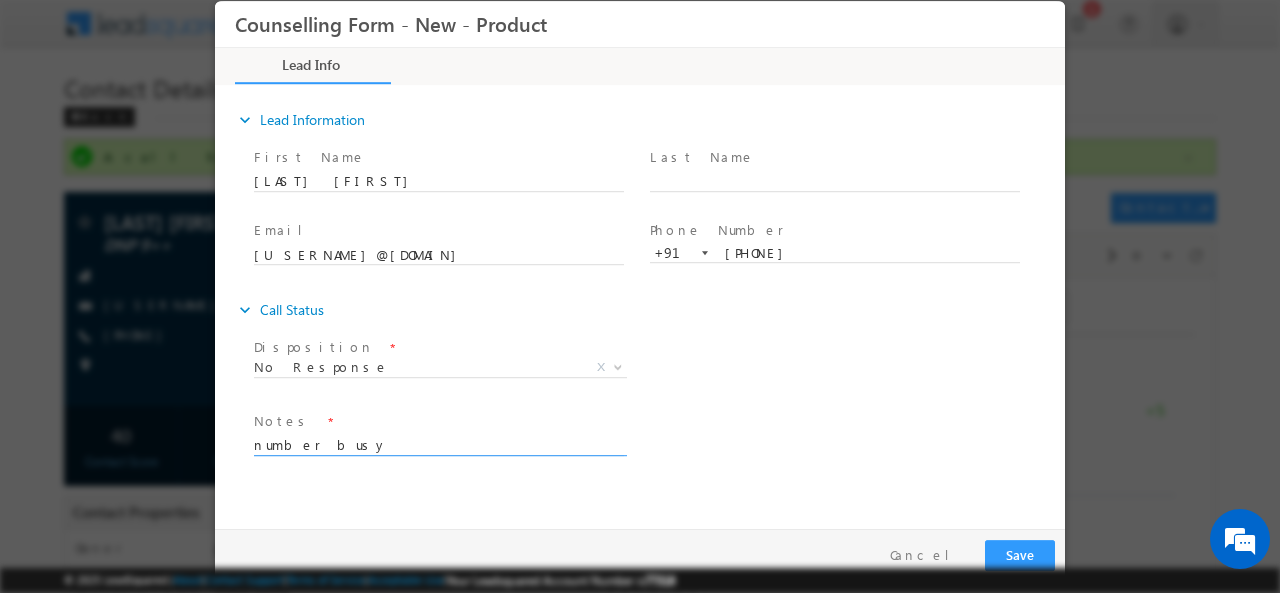 type on "number busy" 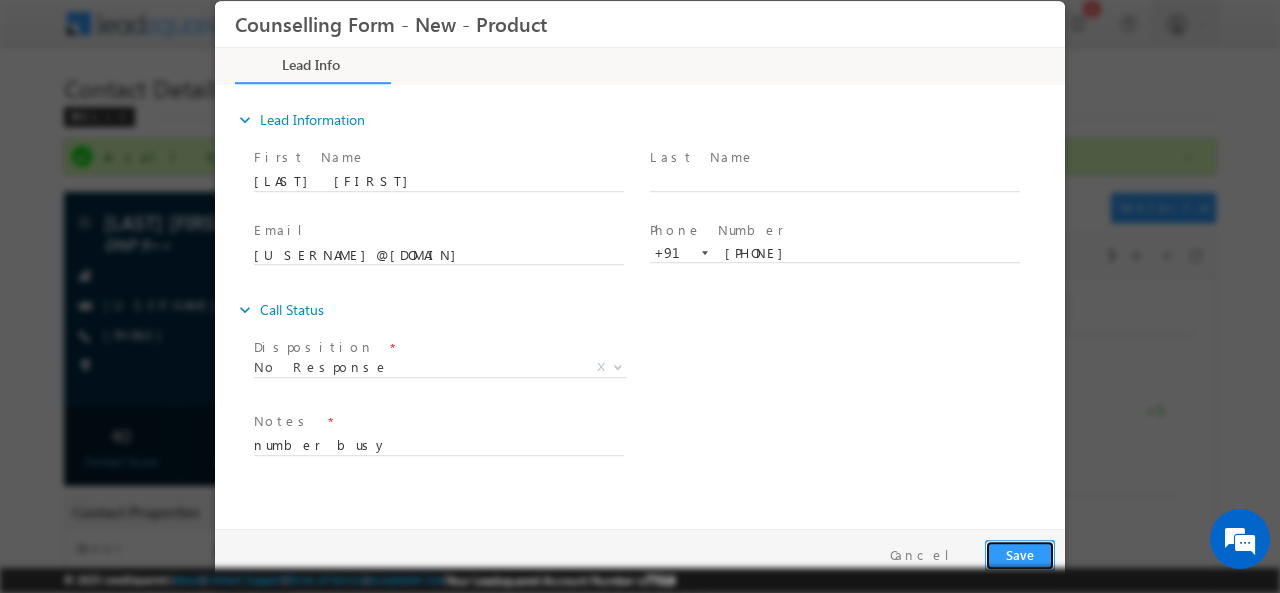 click on "Save" at bounding box center [1020, 554] 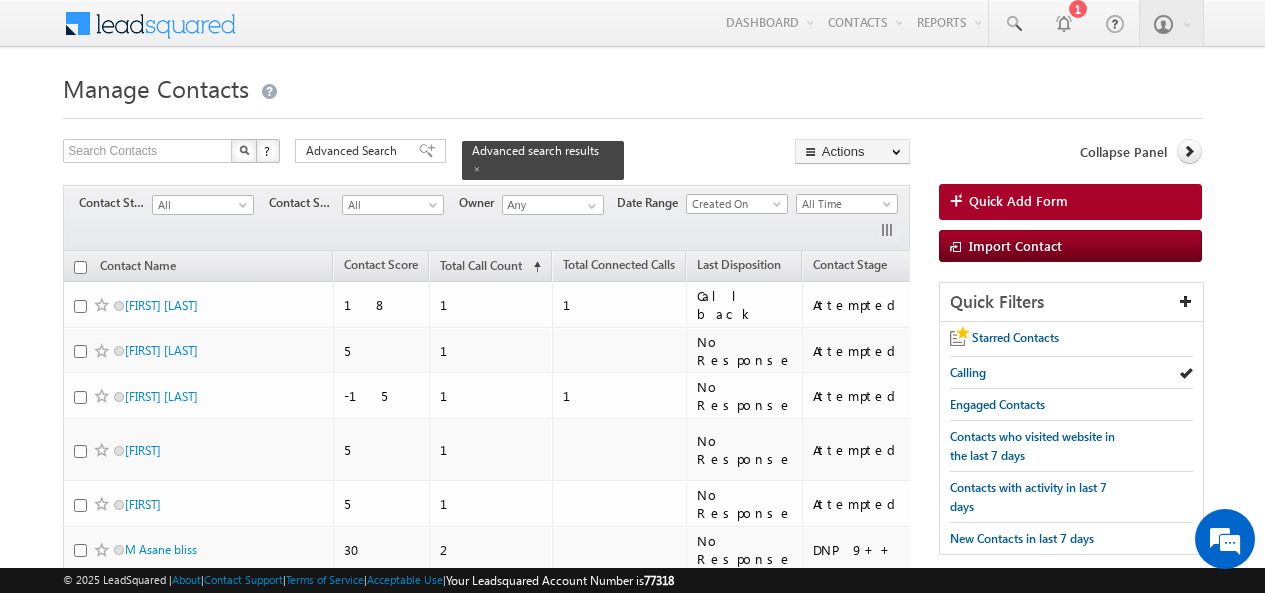 scroll, scrollTop: 24, scrollLeft: 0, axis: vertical 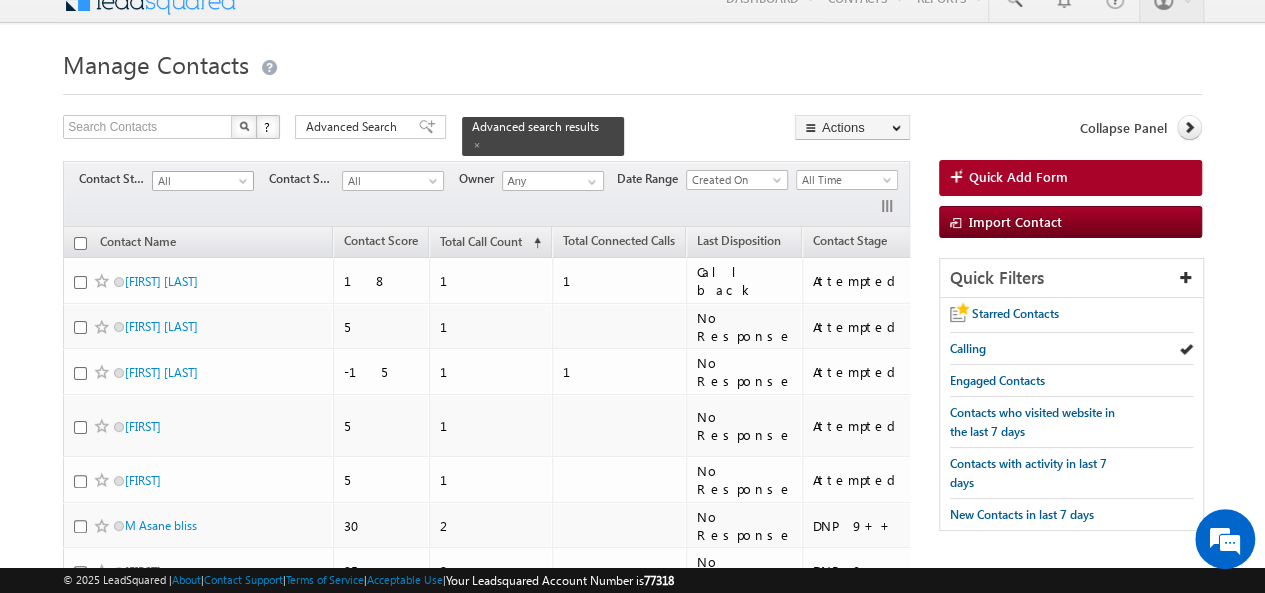 click on "Menu
[FIRST] [LAST]
[EMAIL]" at bounding box center [632, 758] 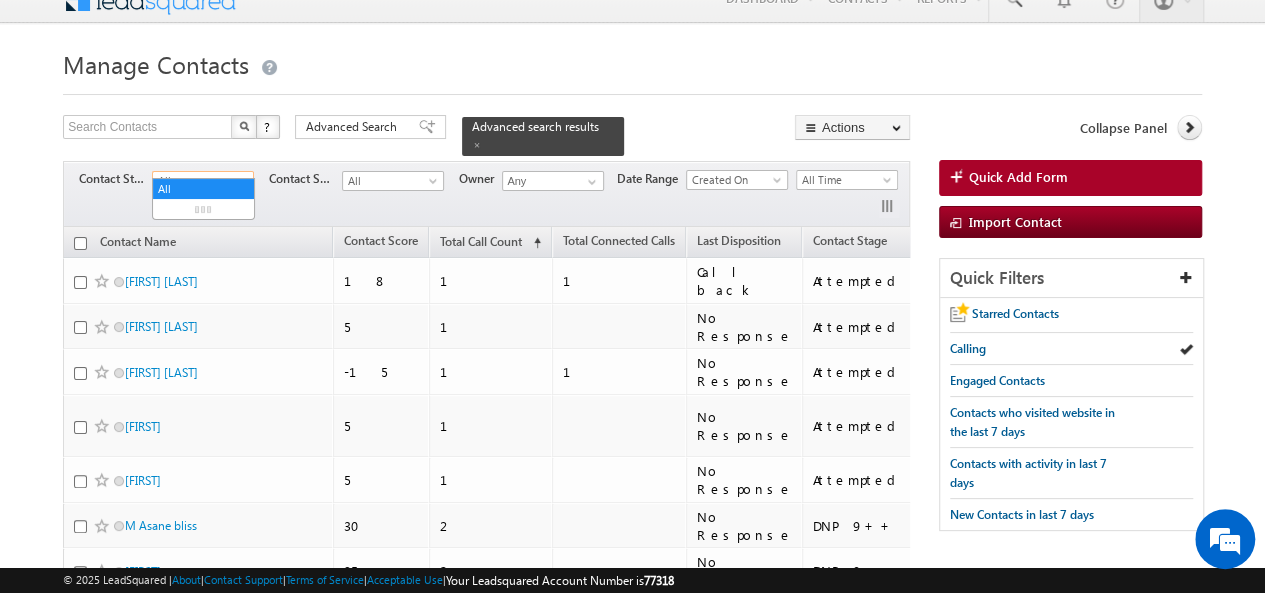 click on "All" at bounding box center [200, 181] 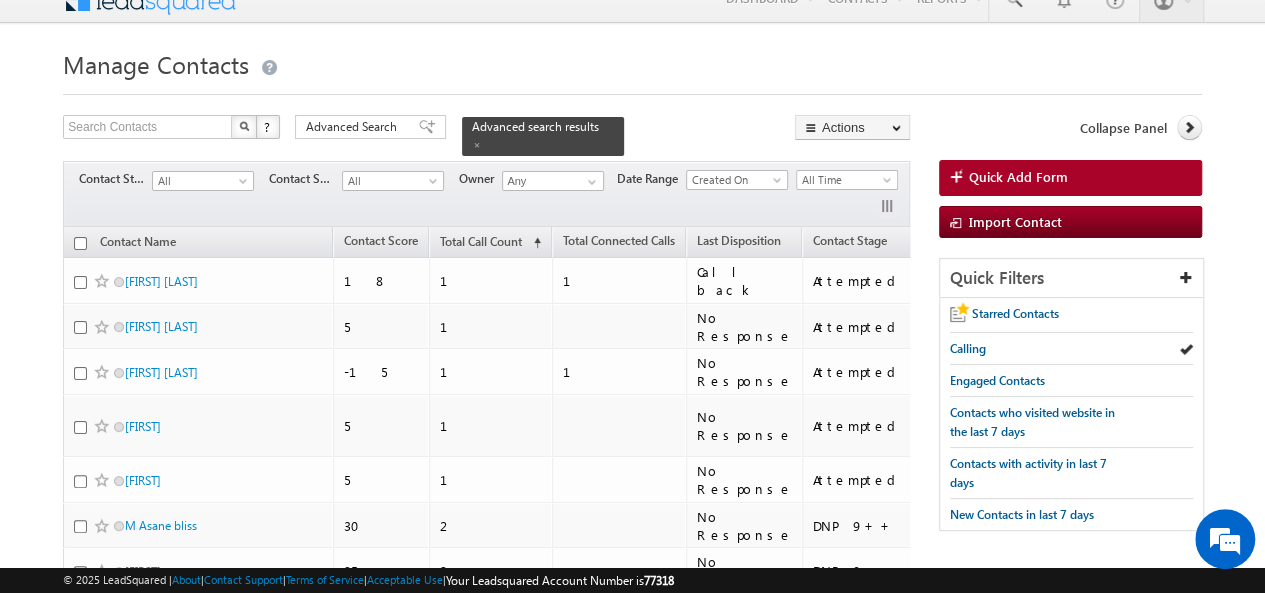 click on "Filters
Contact Stage
All New Attempted Pipeline Pathway International University Interested for Dual/3C Partner stage Registered at University Dropped DNP 9++ All
Contact Source
All All
Owner
Any" at bounding box center [486, 194] 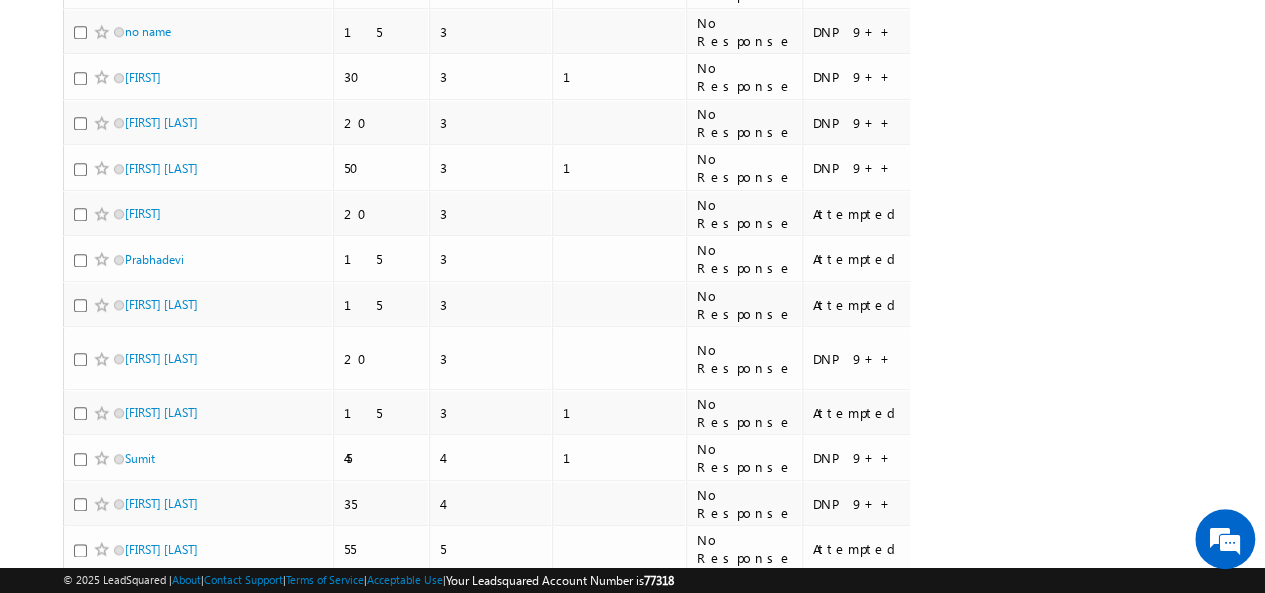 scroll, scrollTop: 983, scrollLeft: 0, axis: vertical 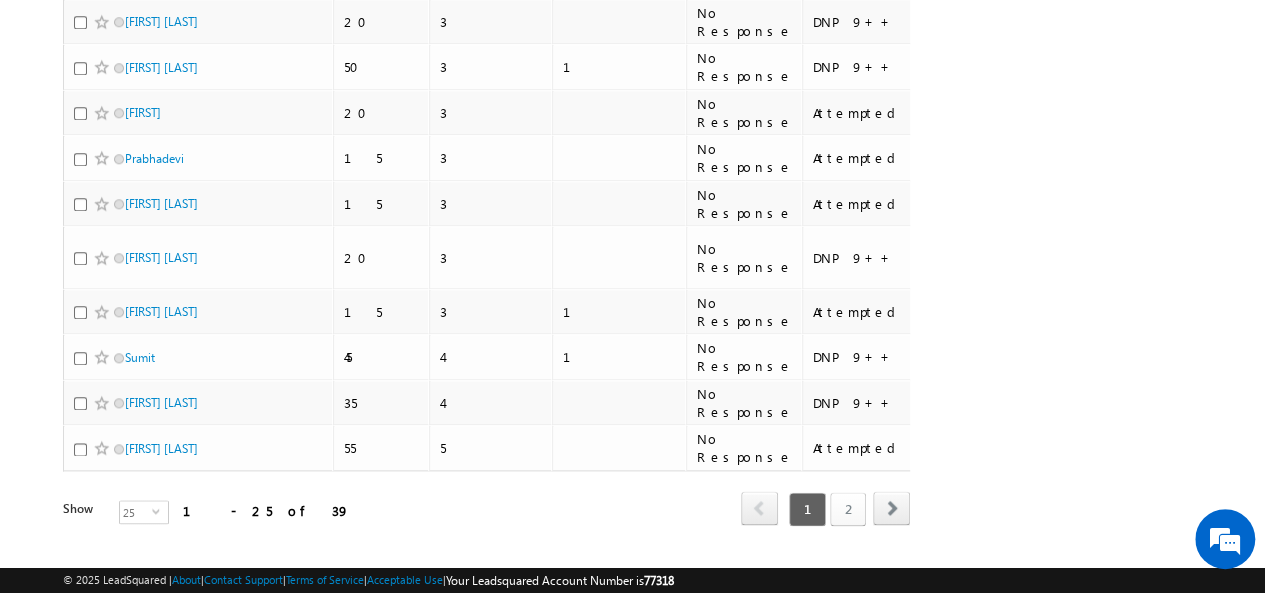 click on "2" at bounding box center (848, 509) 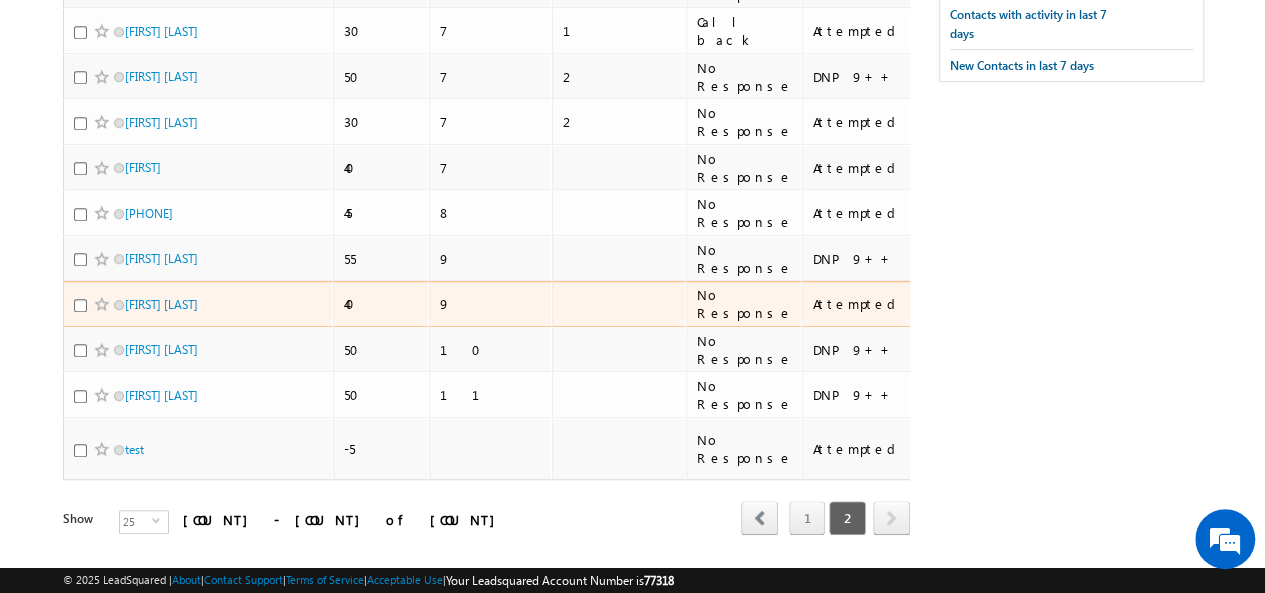 scroll, scrollTop: 0, scrollLeft: 0, axis: both 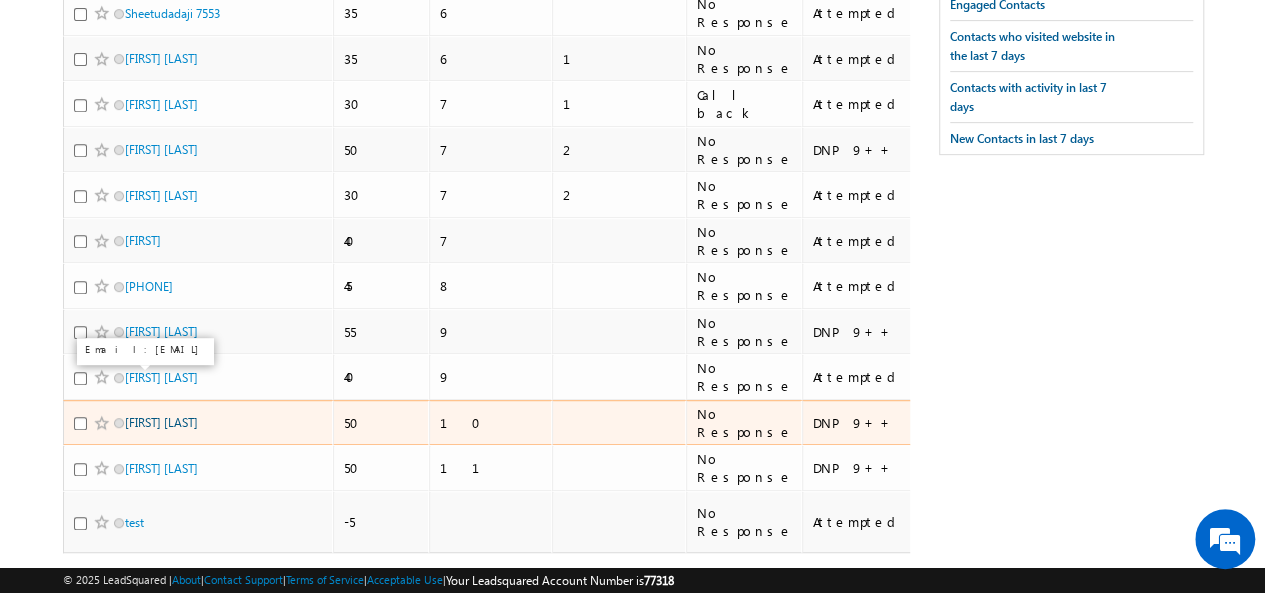 click on "kushal sharma" at bounding box center [161, 422] 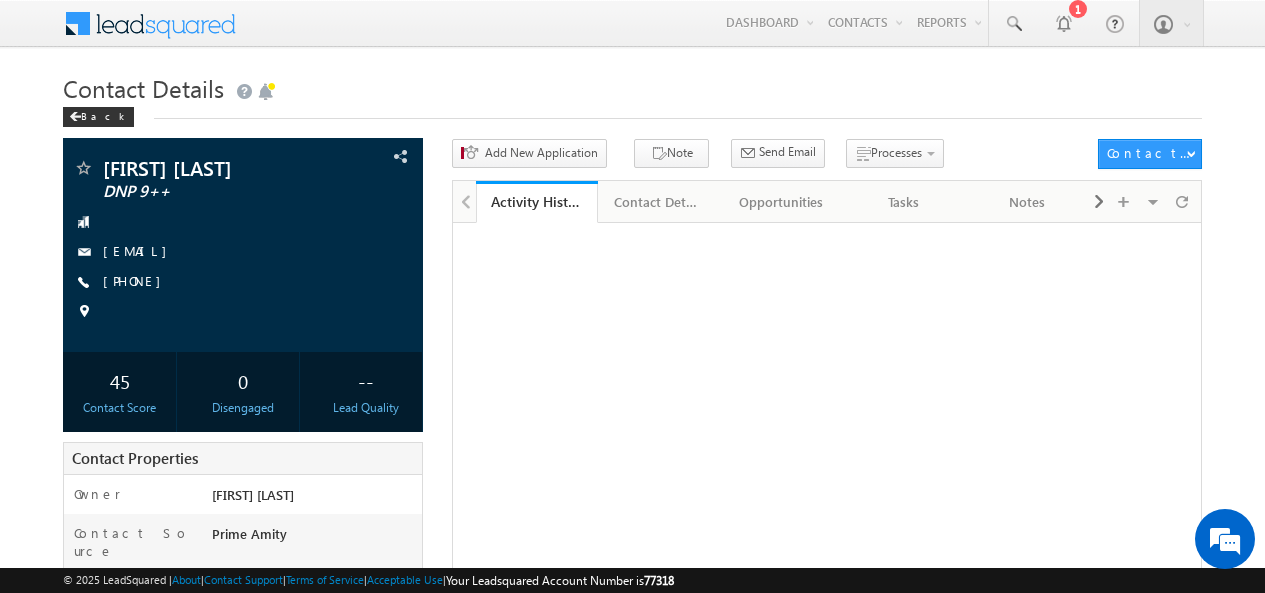scroll, scrollTop: 0, scrollLeft: 0, axis: both 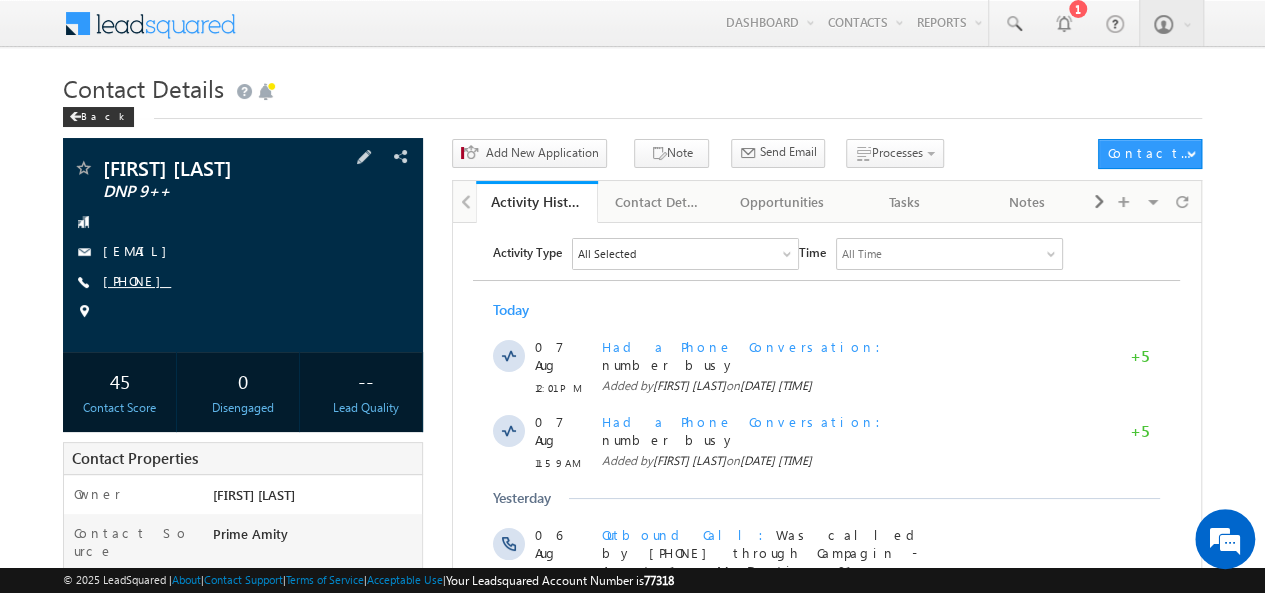 click on "[PHONE]" at bounding box center [137, 280] 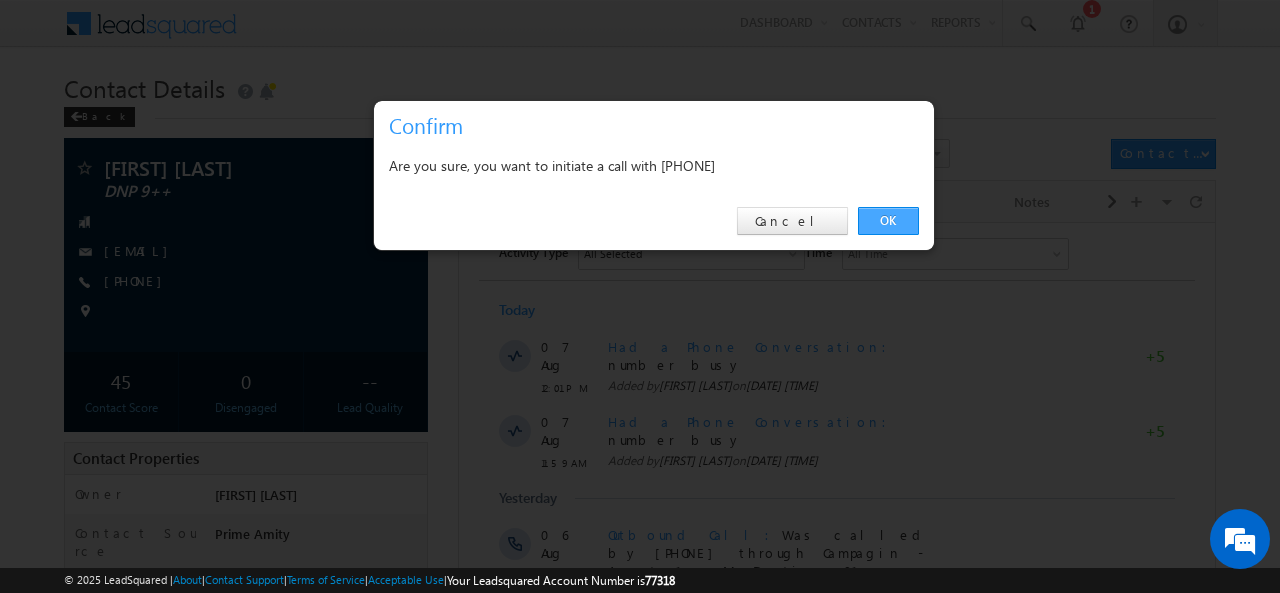 click on "OK" at bounding box center (888, 221) 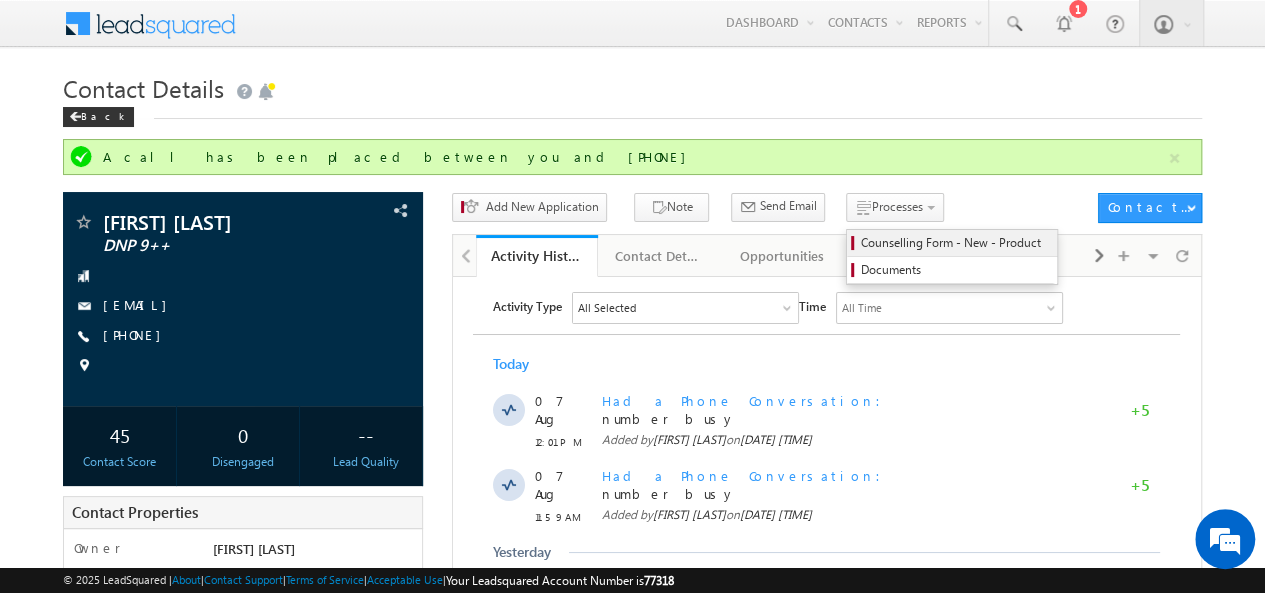 click on "Counselling Form - New - Product" at bounding box center (955, 243) 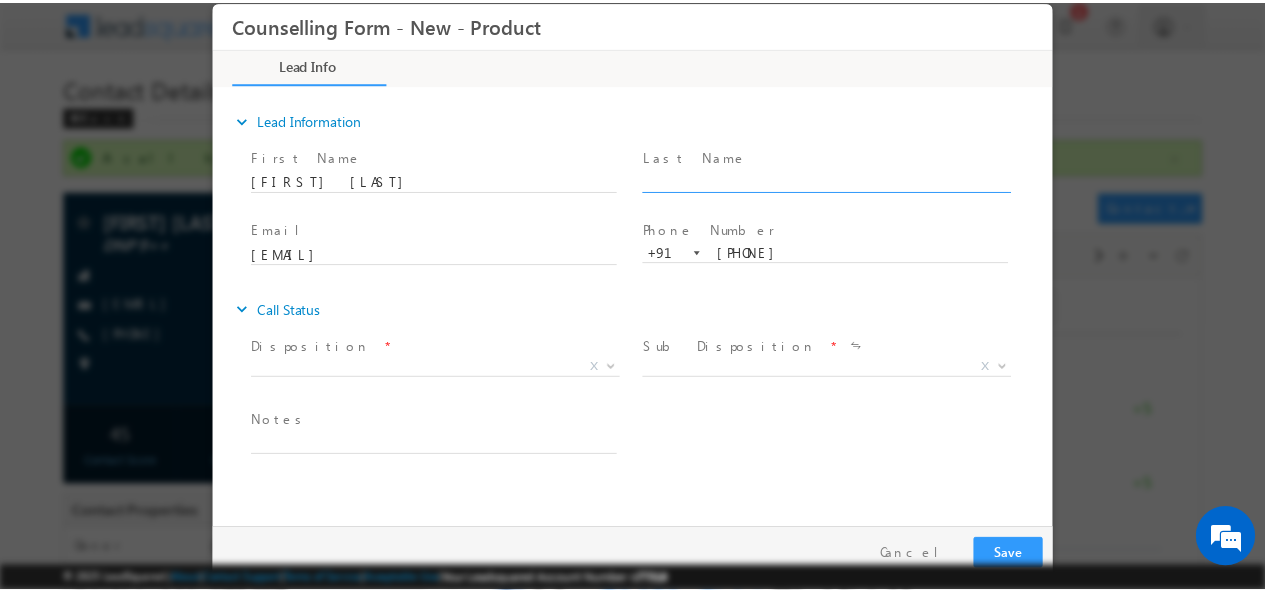 scroll, scrollTop: 0, scrollLeft: 0, axis: both 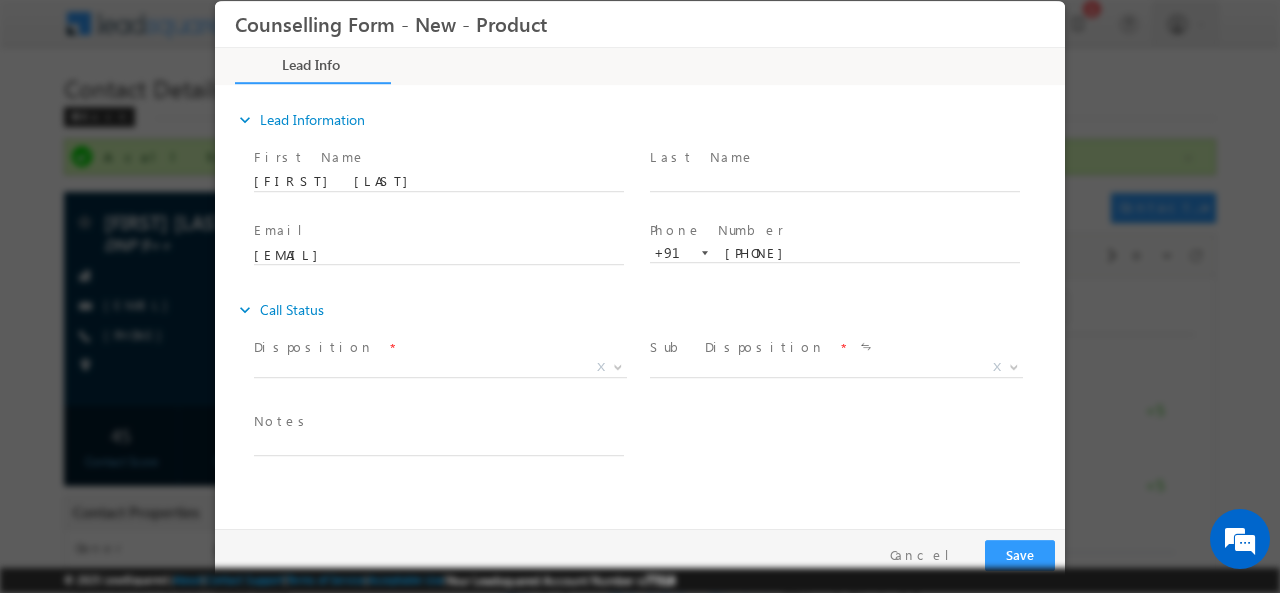 click on "X" at bounding box center (448, 370) 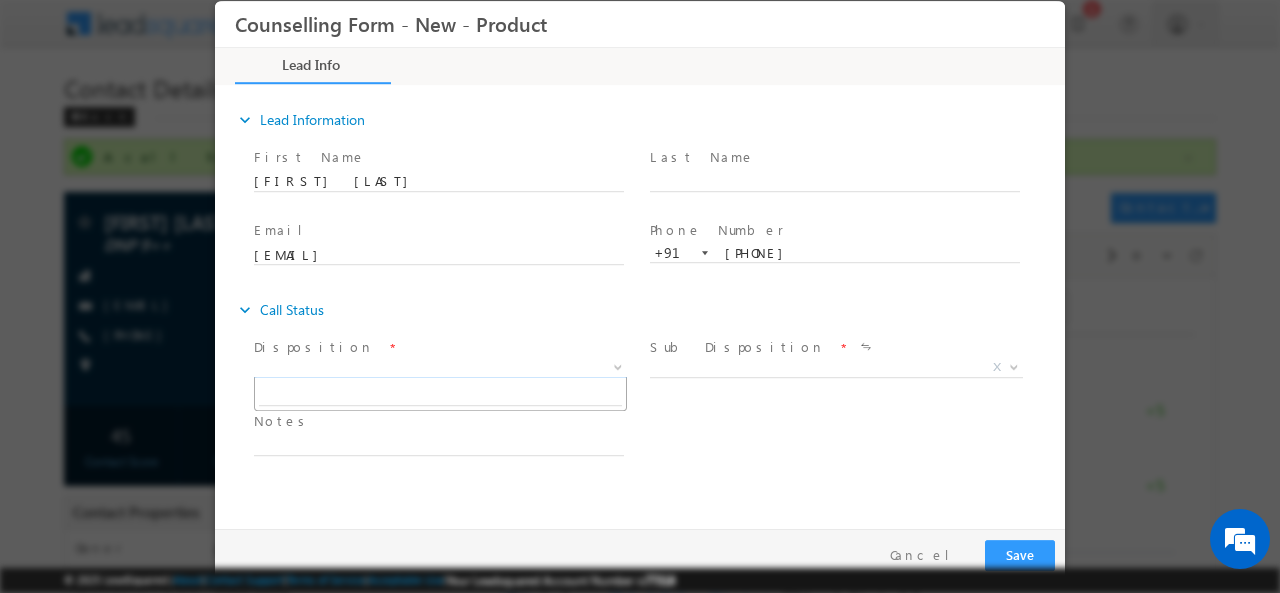 click on "X" at bounding box center (440, 367) 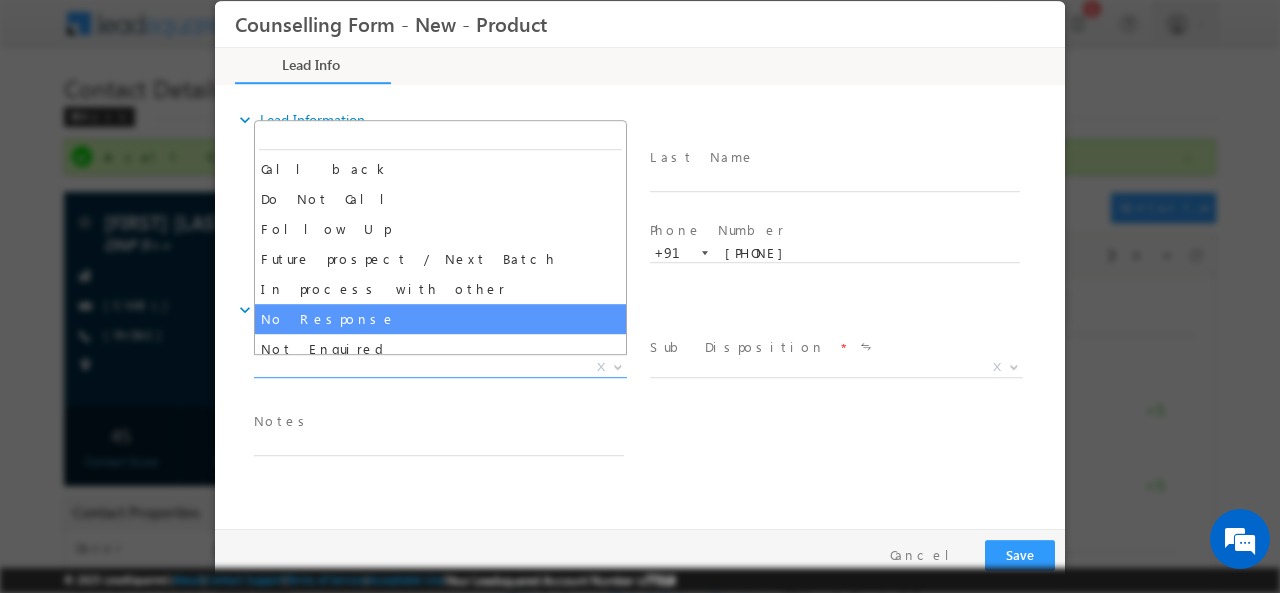select on "No Response" 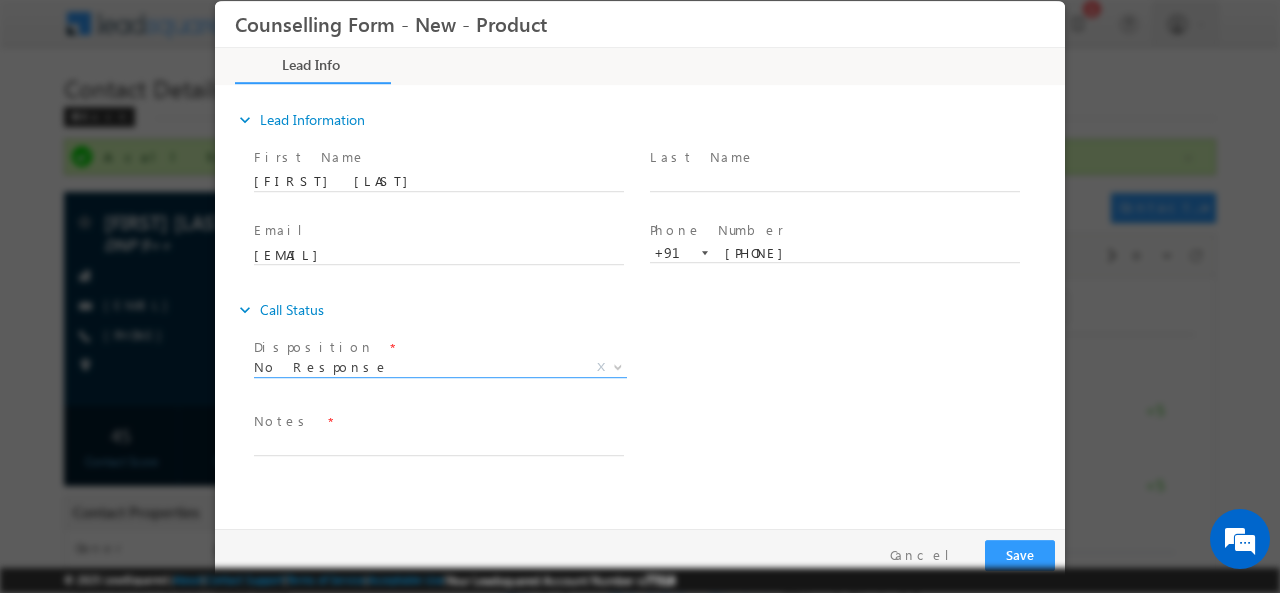 click at bounding box center (438, 465) 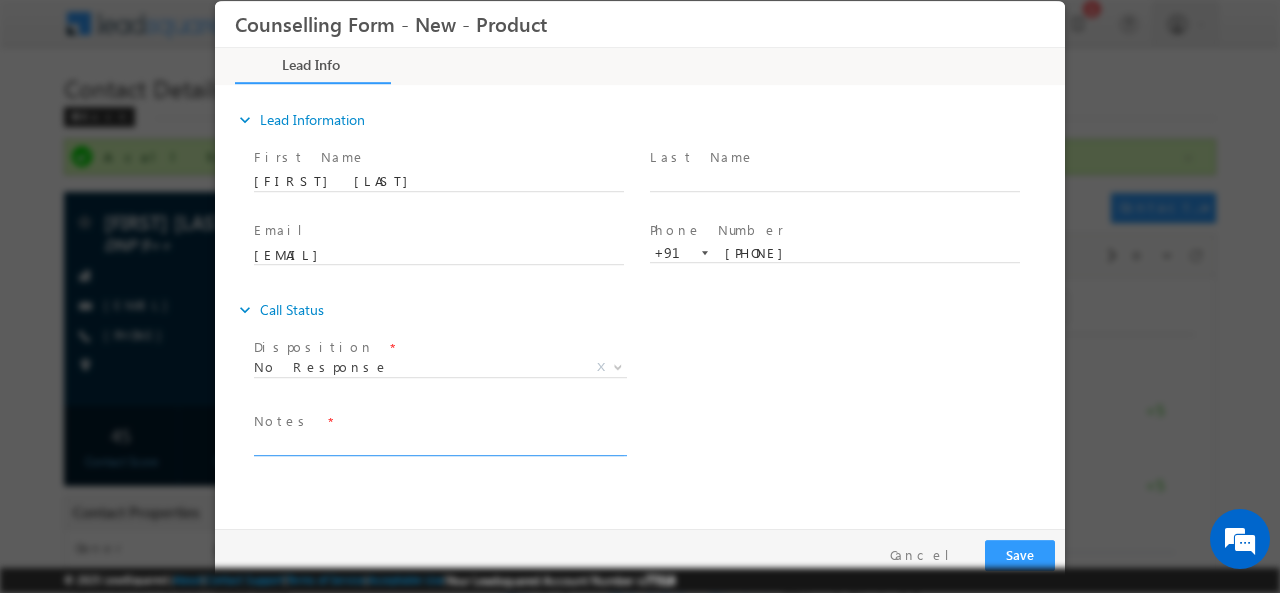 click at bounding box center (439, 443) 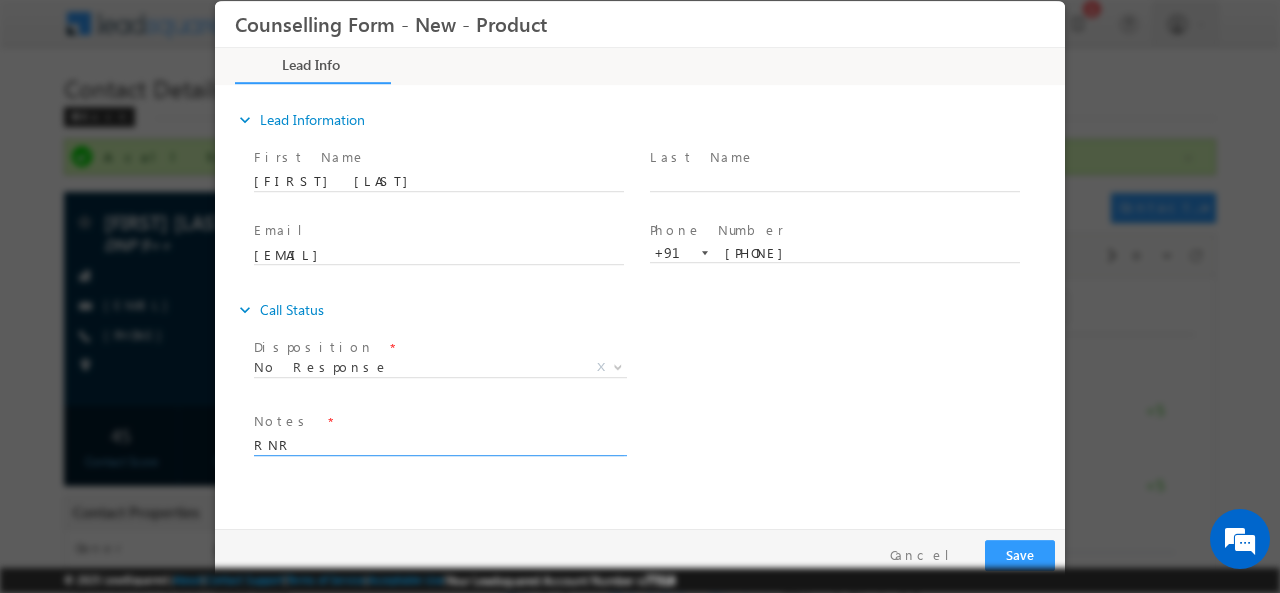type on "RNR" 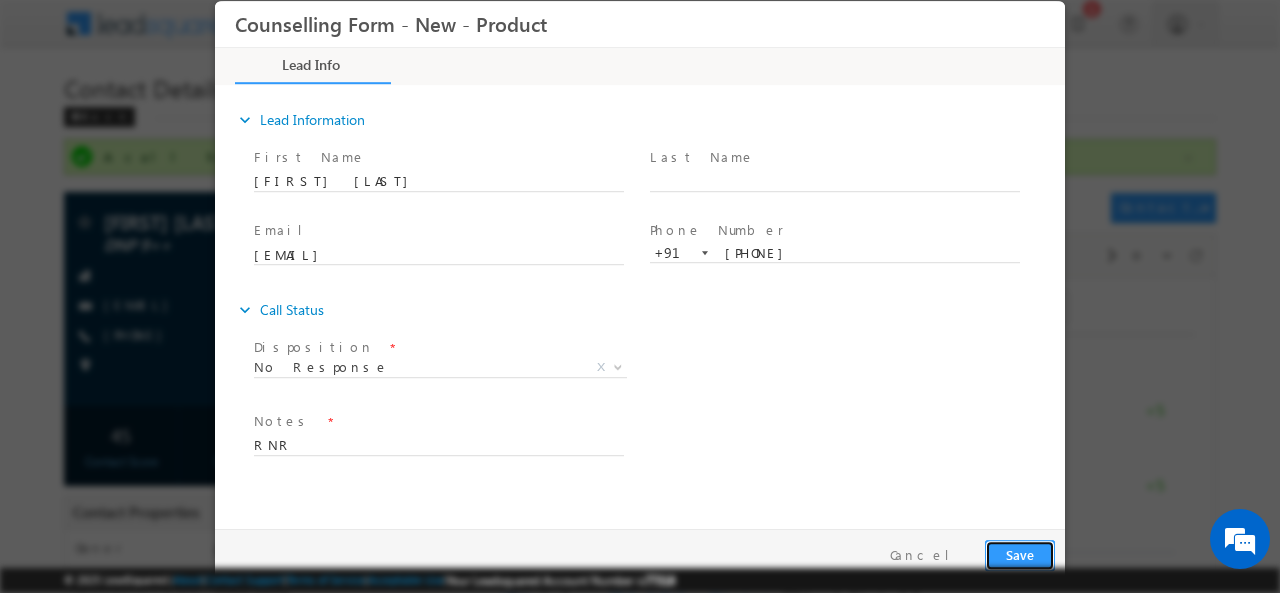 click on "Save" at bounding box center (1020, 554) 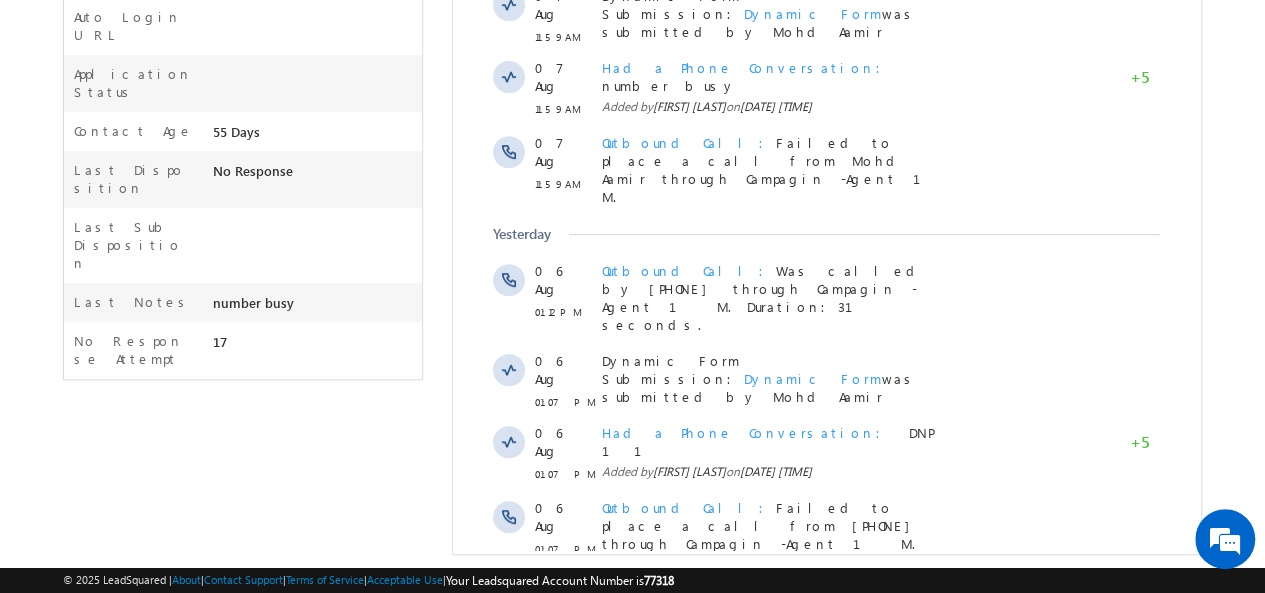 scroll, scrollTop: 636, scrollLeft: 0, axis: vertical 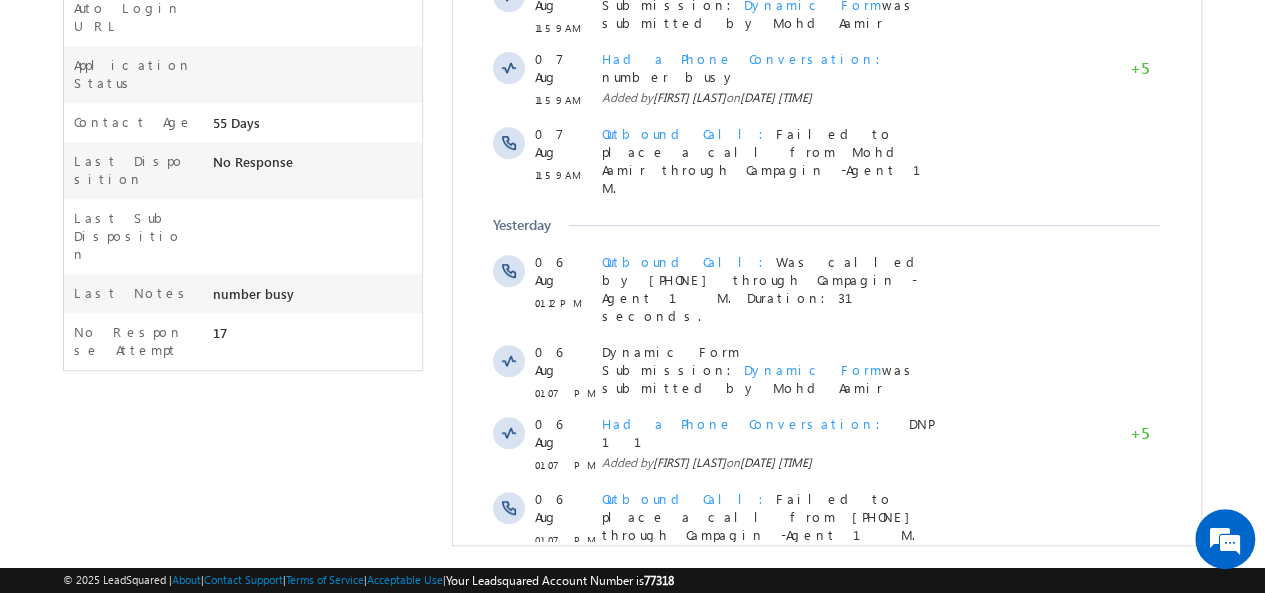click on "Show More" at bounding box center (826, 588) 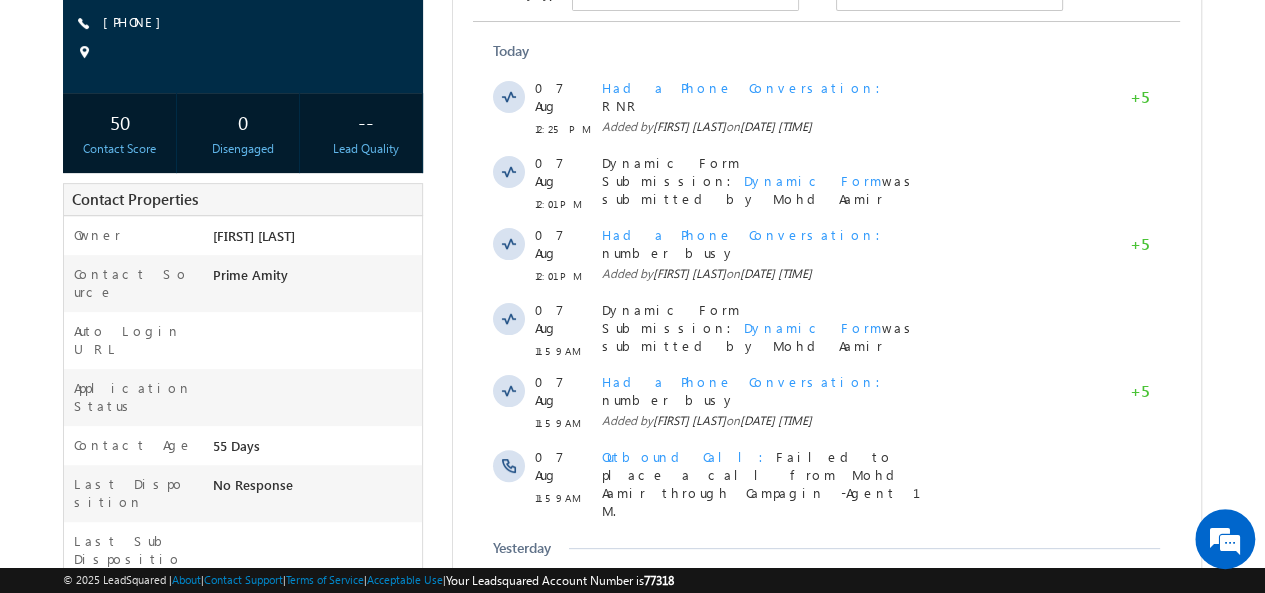 scroll, scrollTop: 0, scrollLeft: 0, axis: both 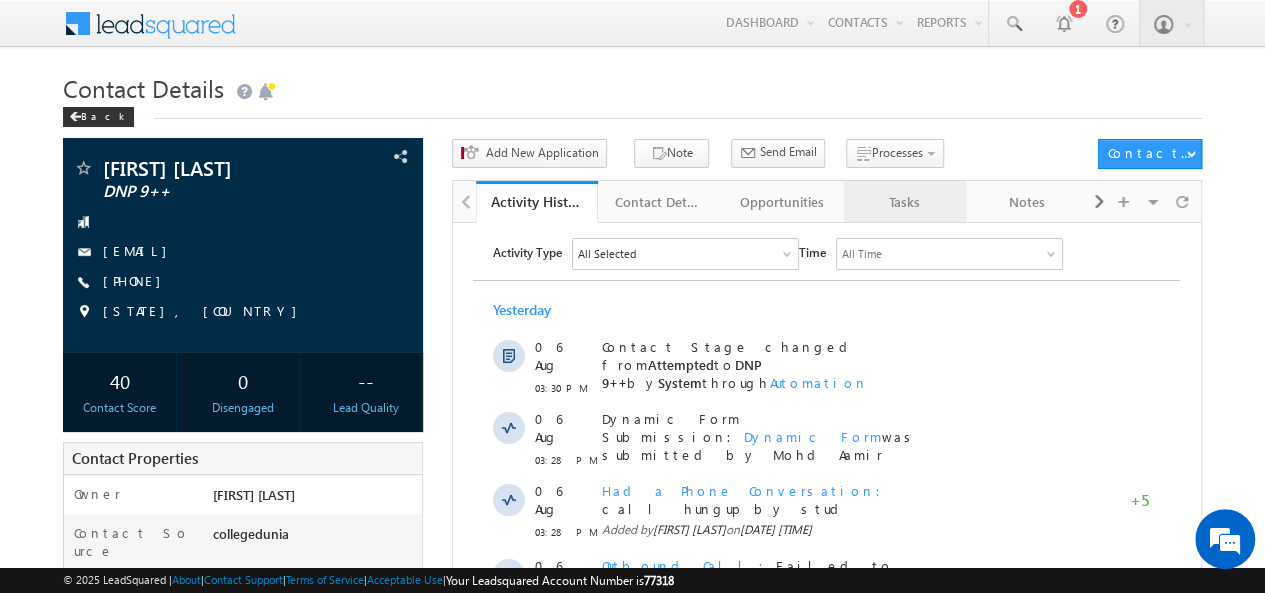 click on "Tasks" at bounding box center (904, 202) 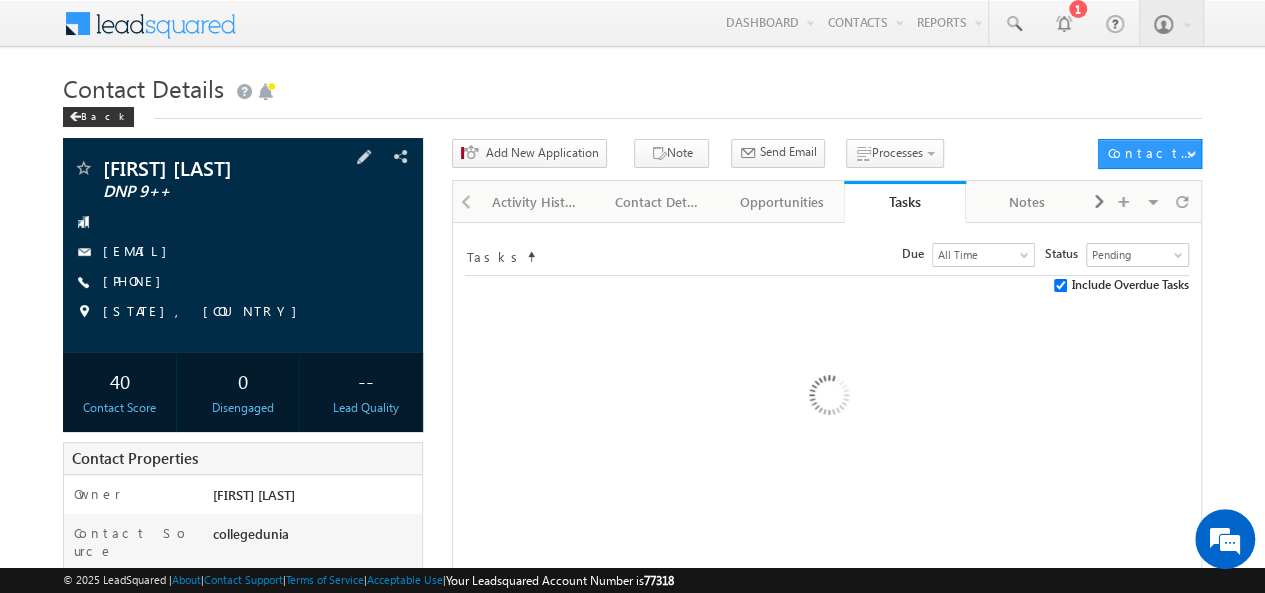 click on "[FIRST] [LAST]
[TEXT]
[EMAIL]
[PHONE]" at bounding box center (243, 245) 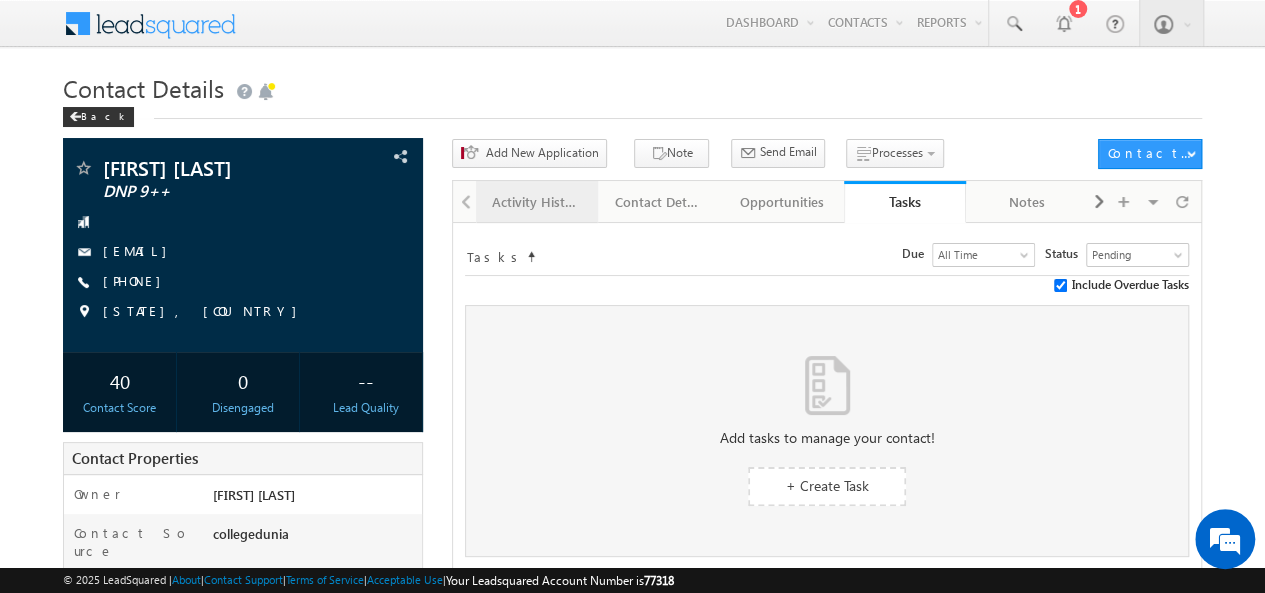 click on "Activity History" at bounding box center [536, 202] 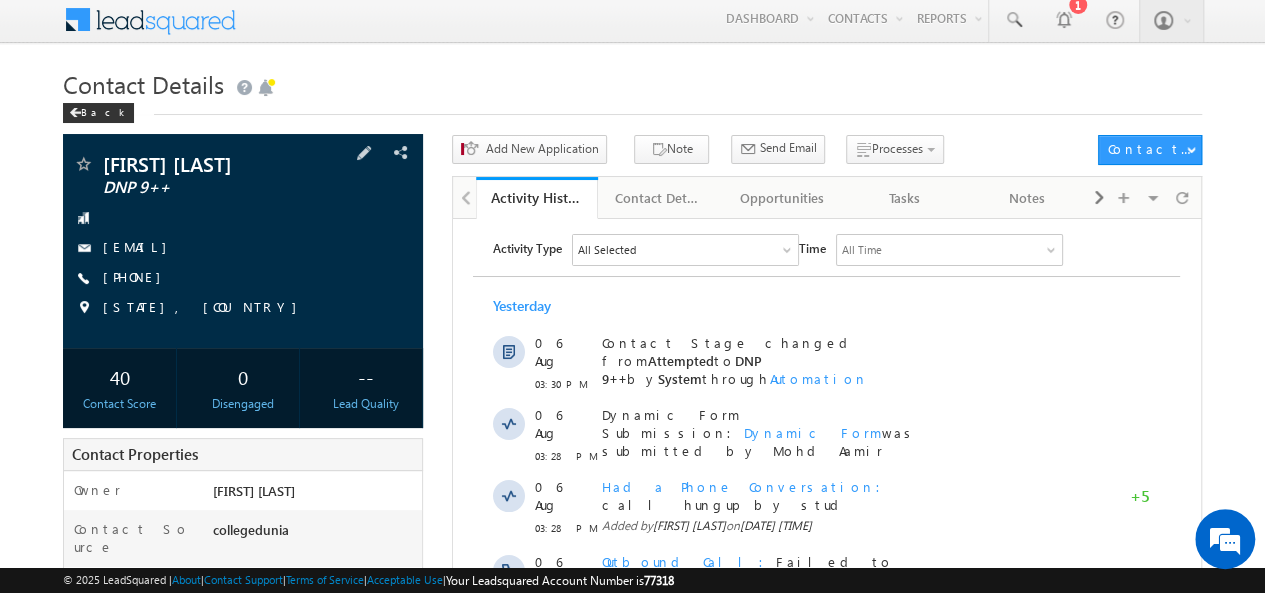 scroll, scrollTop: 0, scrollLeft: 0, axis: both 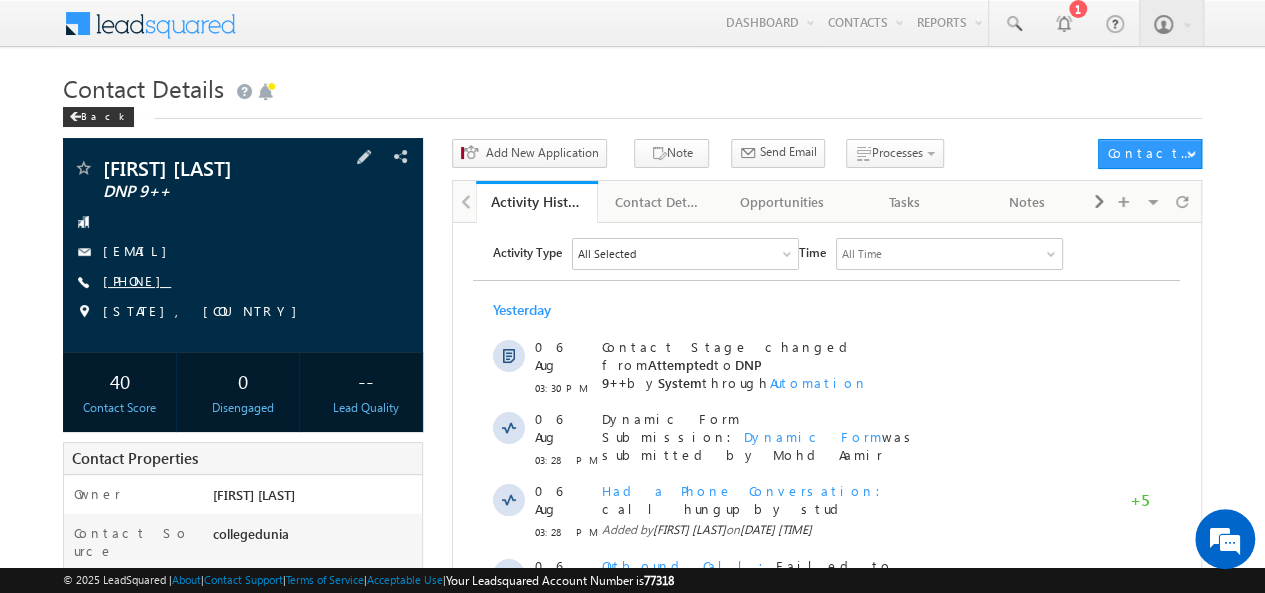 click on "[PHONE]" at bounding box center (137, 280) 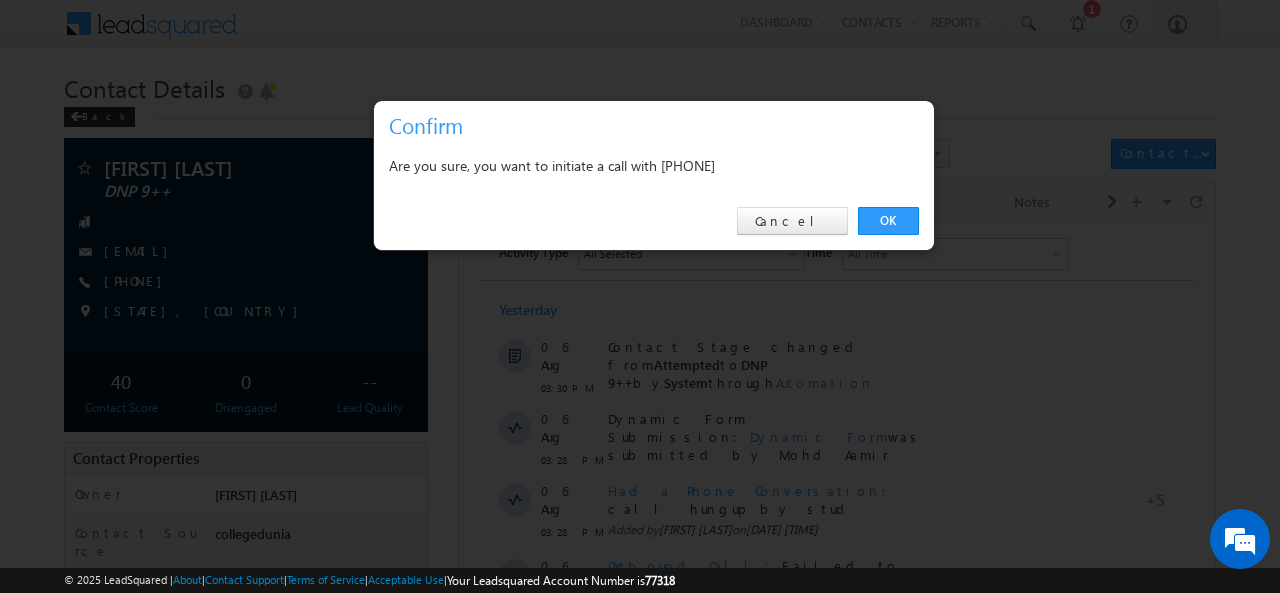 click on "Are you sure, you want to initiate a call with [PHONE]" at bounding box center (654, 165) 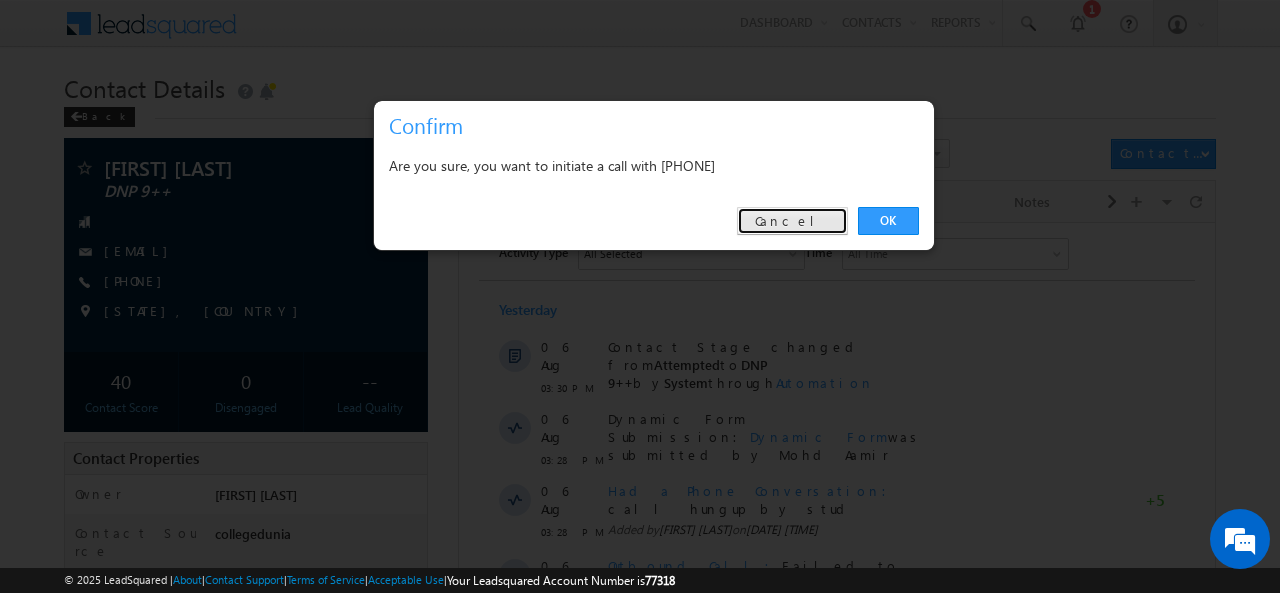 click on "Cancel" at bounding box center (792, 221) 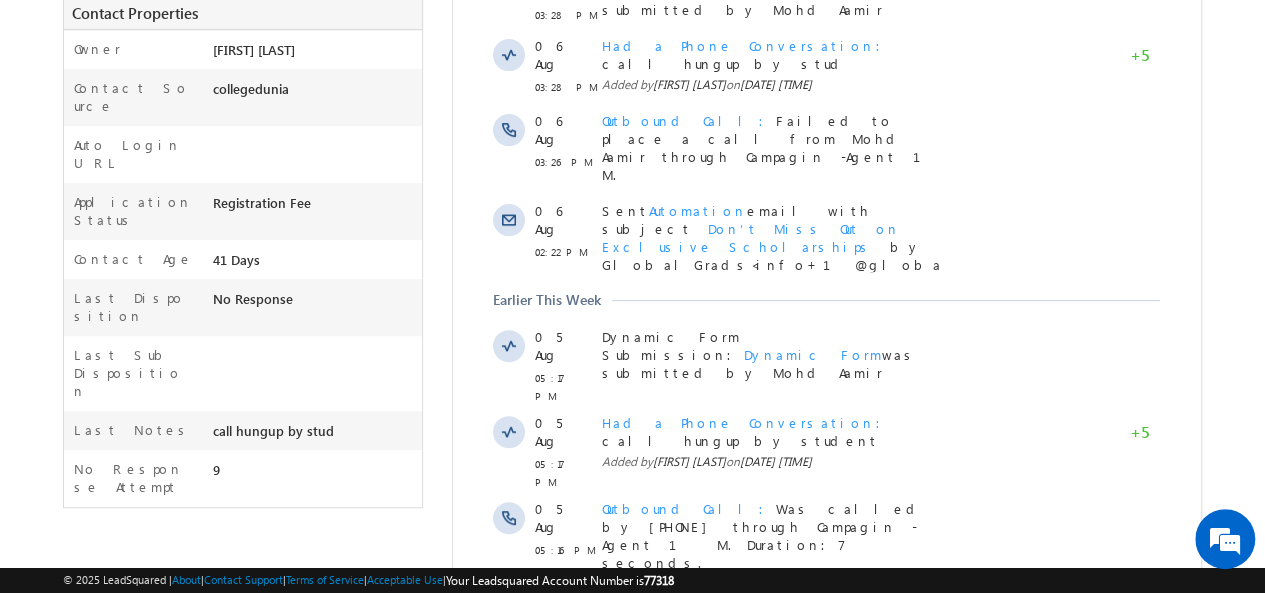 scroll, scrollTop: 560, scrollLeft: 0, axis: vertical 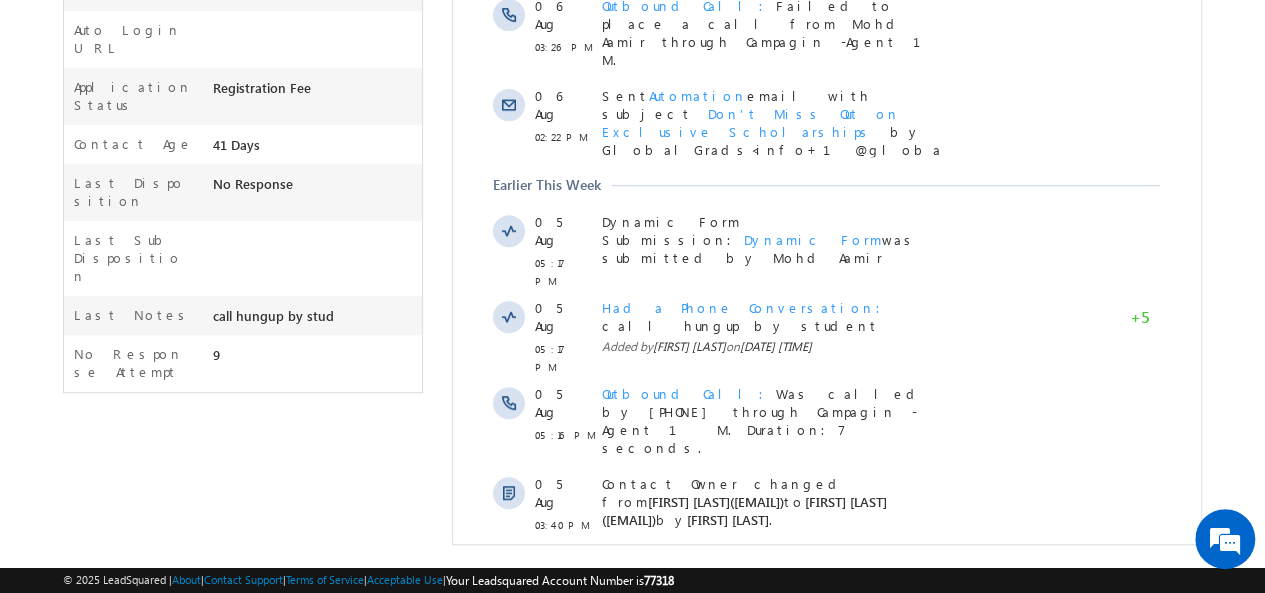 click on "Show More" at bounding box center (826, 645) 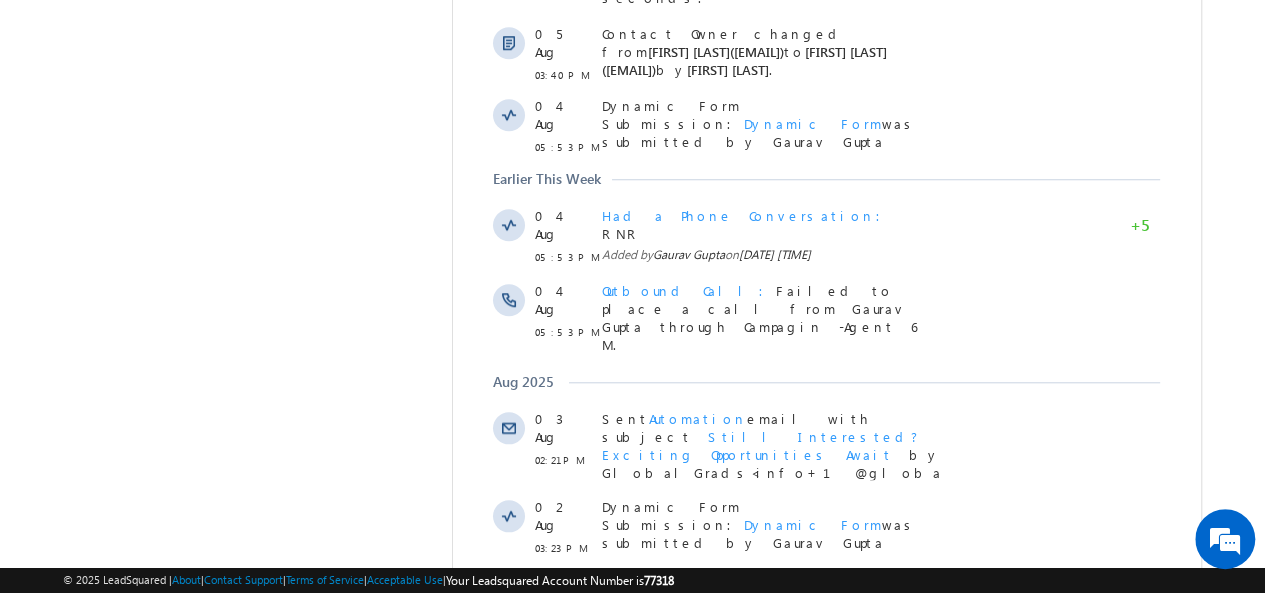 scroll, scrollTop: 1270, scrollLeft: 0, axis: vertical 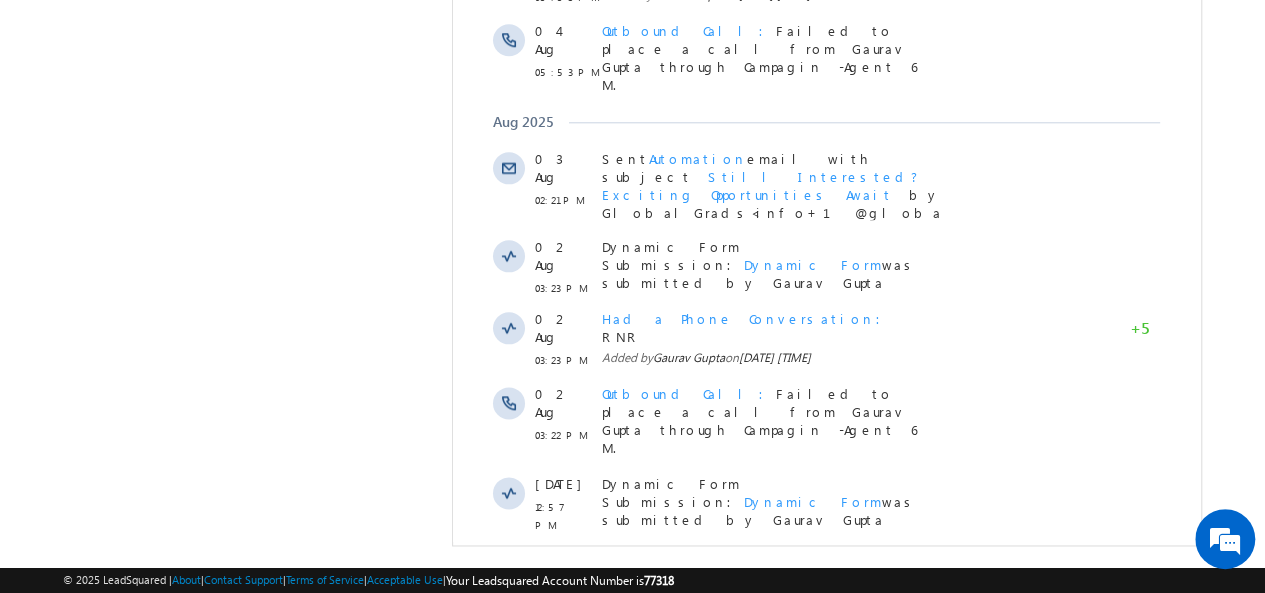 click on "Show More" at bounding box center (826, 864) 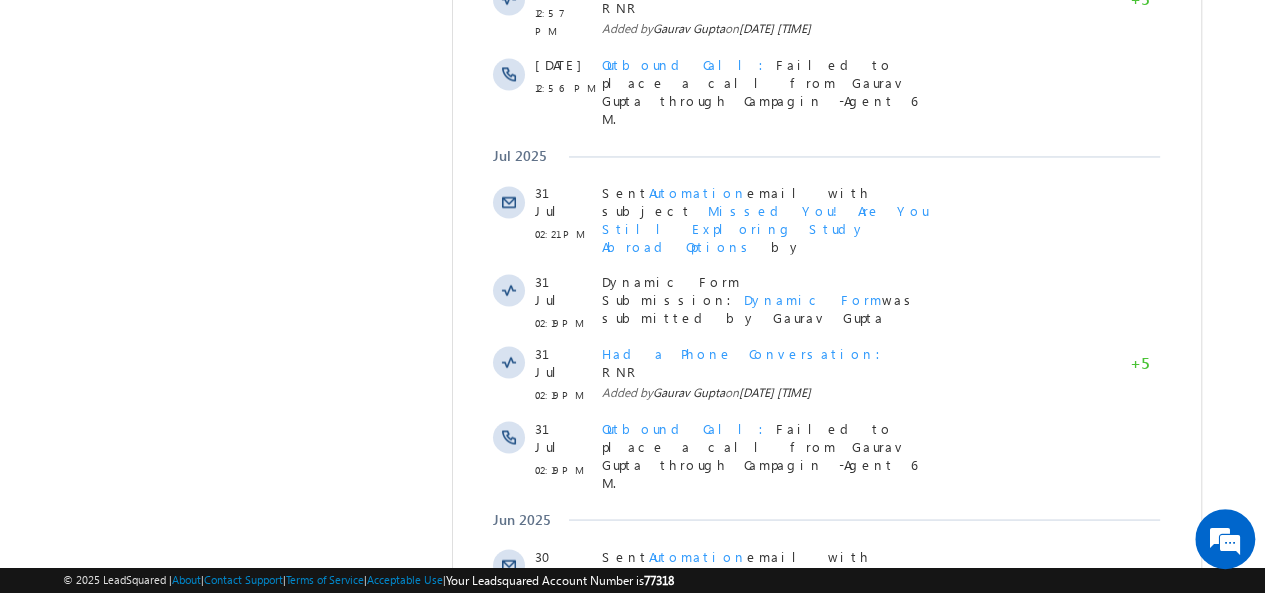scroll, scrollTop: 1920, scrollLeft: 0, axis: vertical 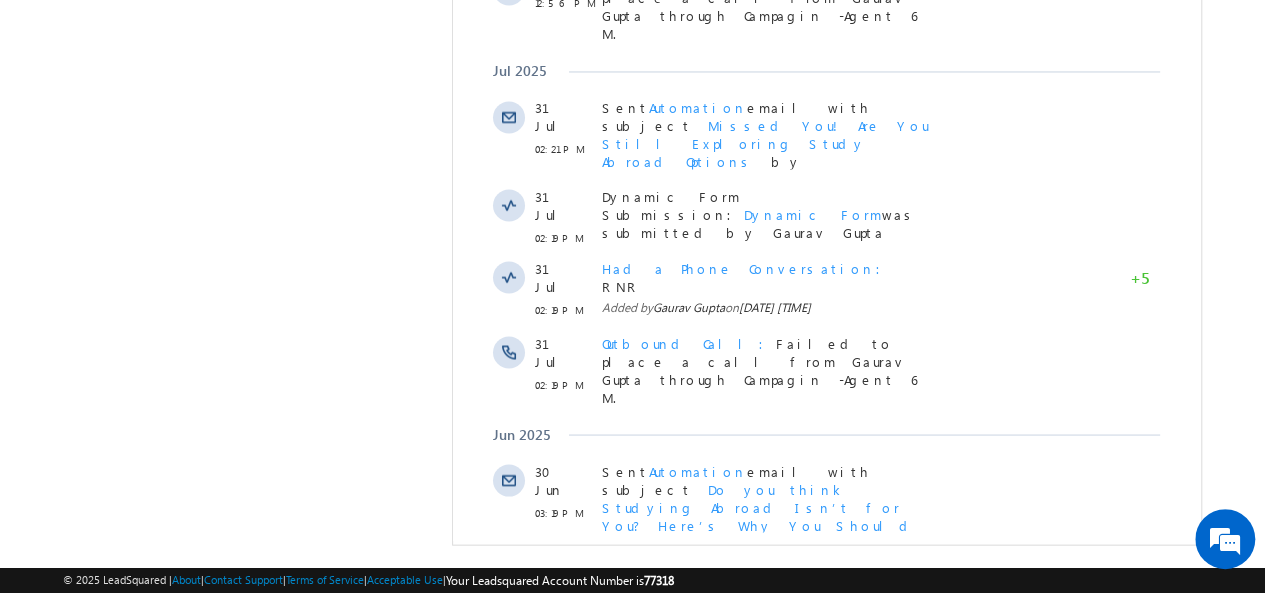 click on "Show More" at bounding box center (826, 1029) 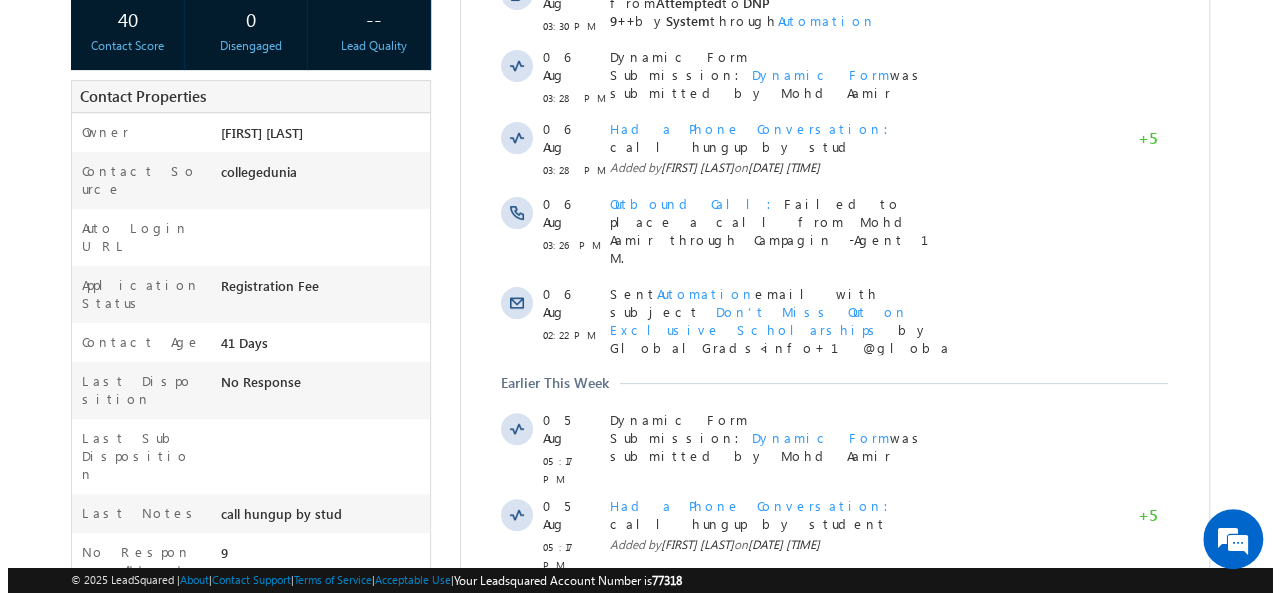 scroll, scrollTop: 0, scrollLeft: 0, axis: both 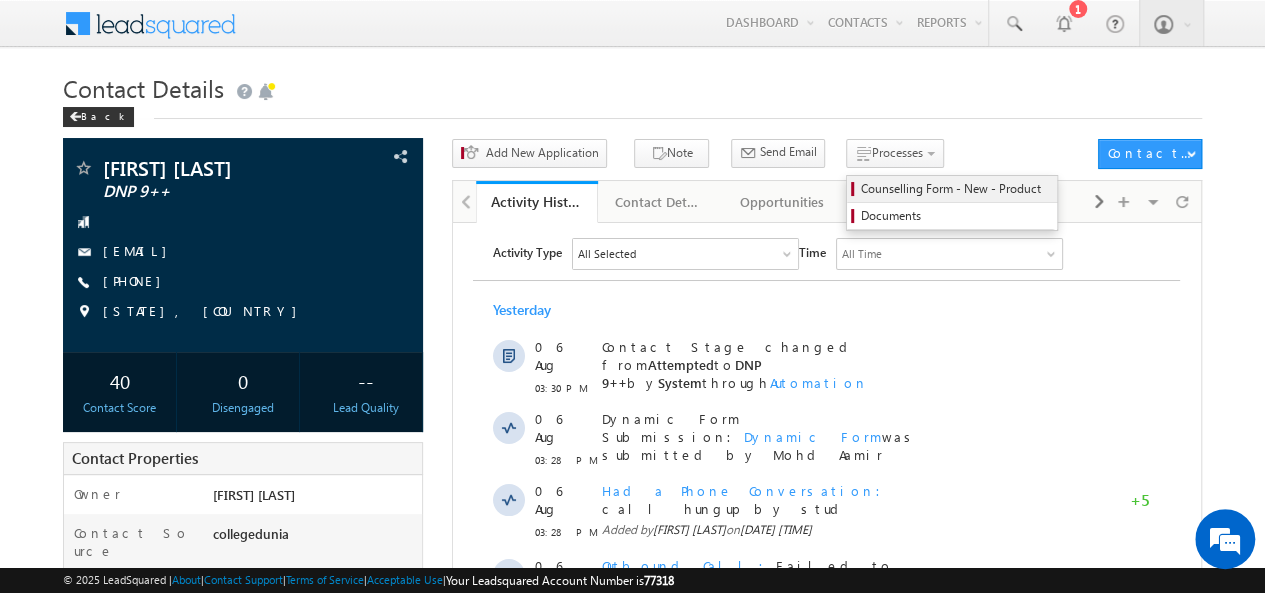 click on "Counselling Form - New - Product" at bounding box center [955, 189] 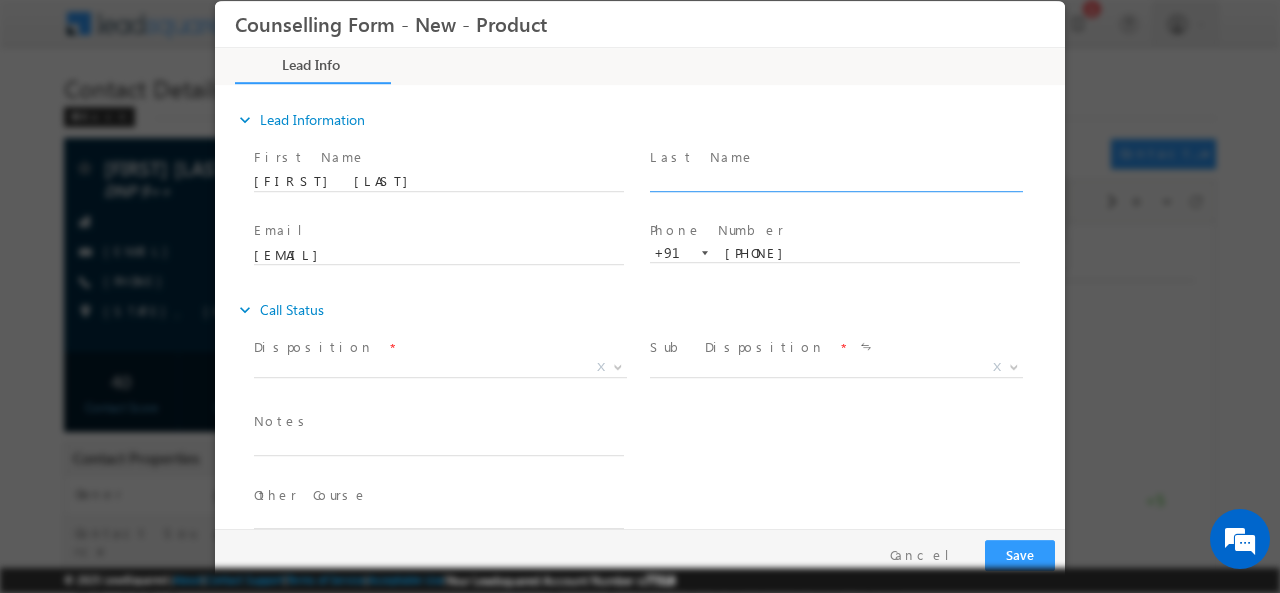 scroll, scrollTop: 0, scrollLeft: 0, axis: both 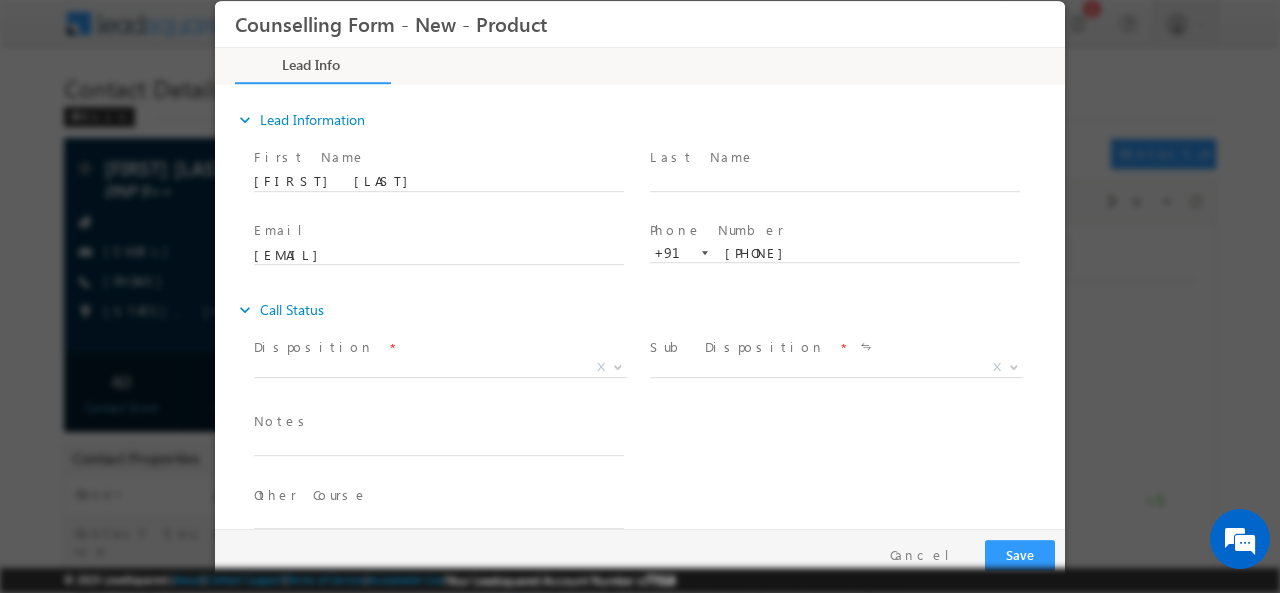 click on "Disposition
*" at bounding box center [438, 347] 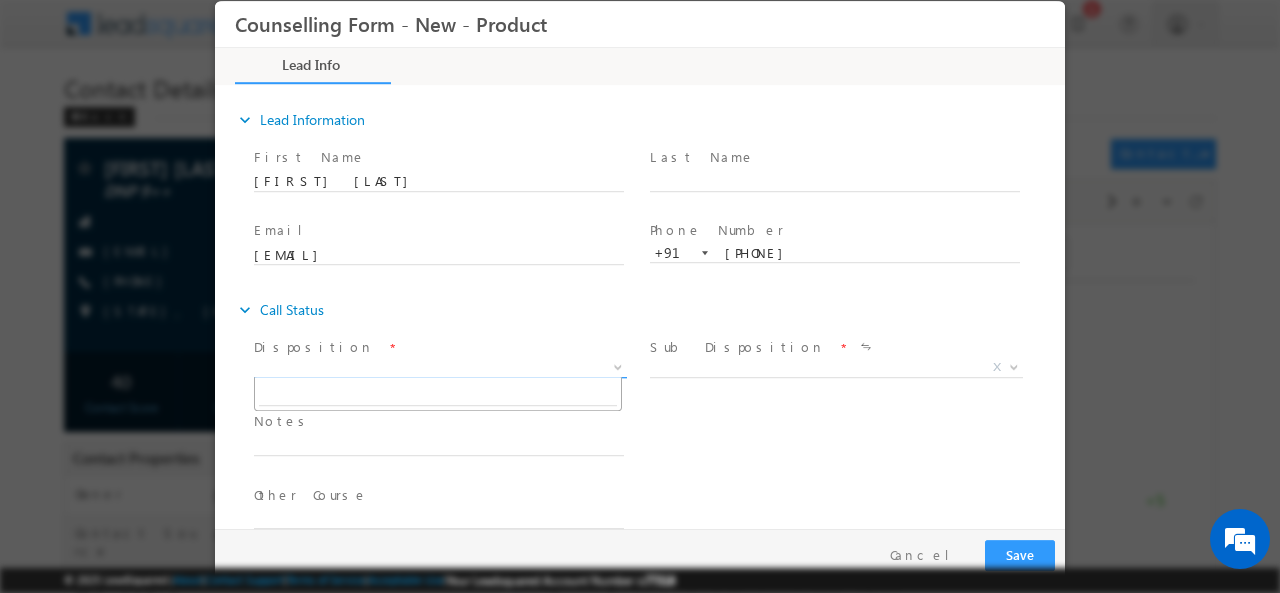 click on "X" at bounding box center [440, 367] 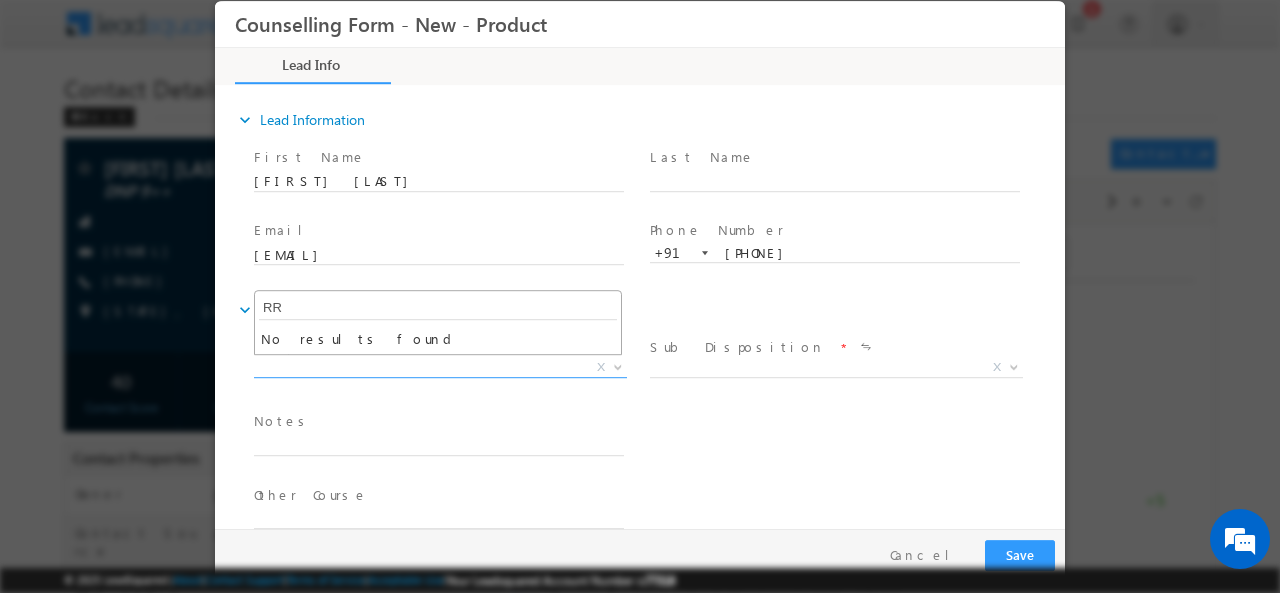 type on "R" 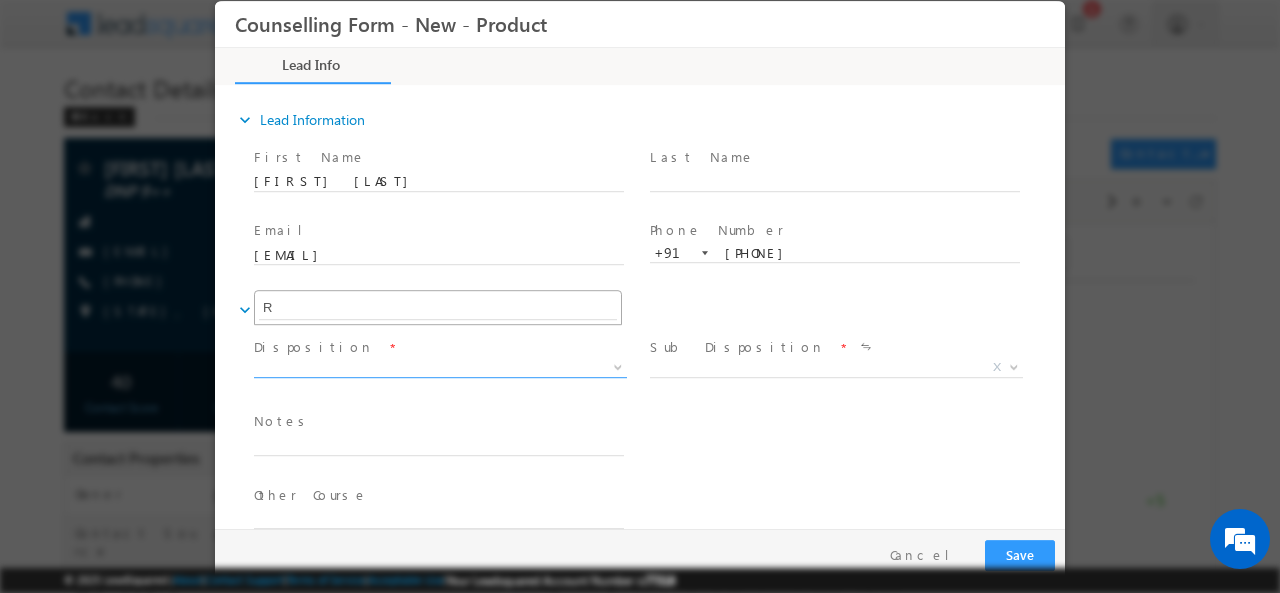 type 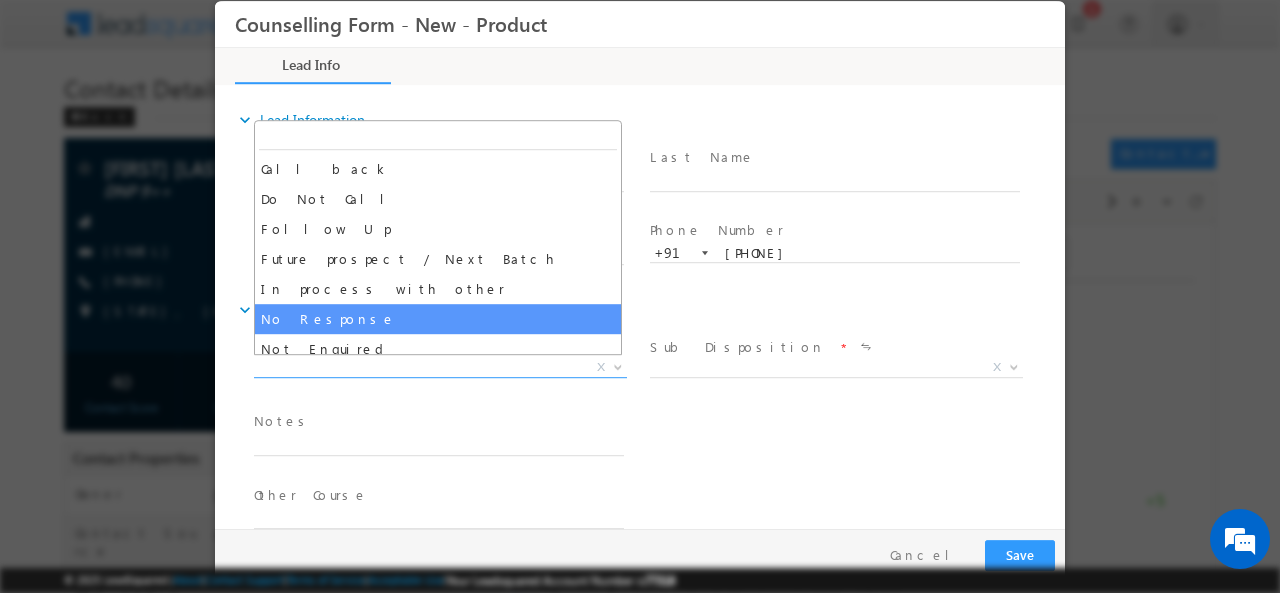 select on "No Response" 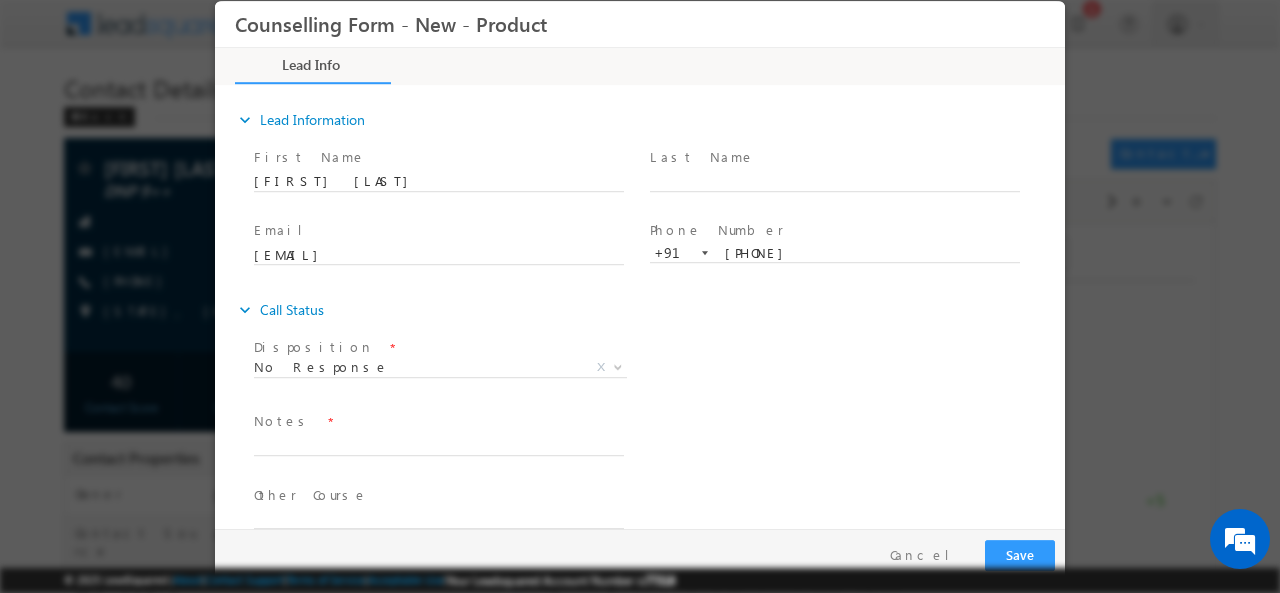 click on "Notes
*" at bounding box center (438, 421) 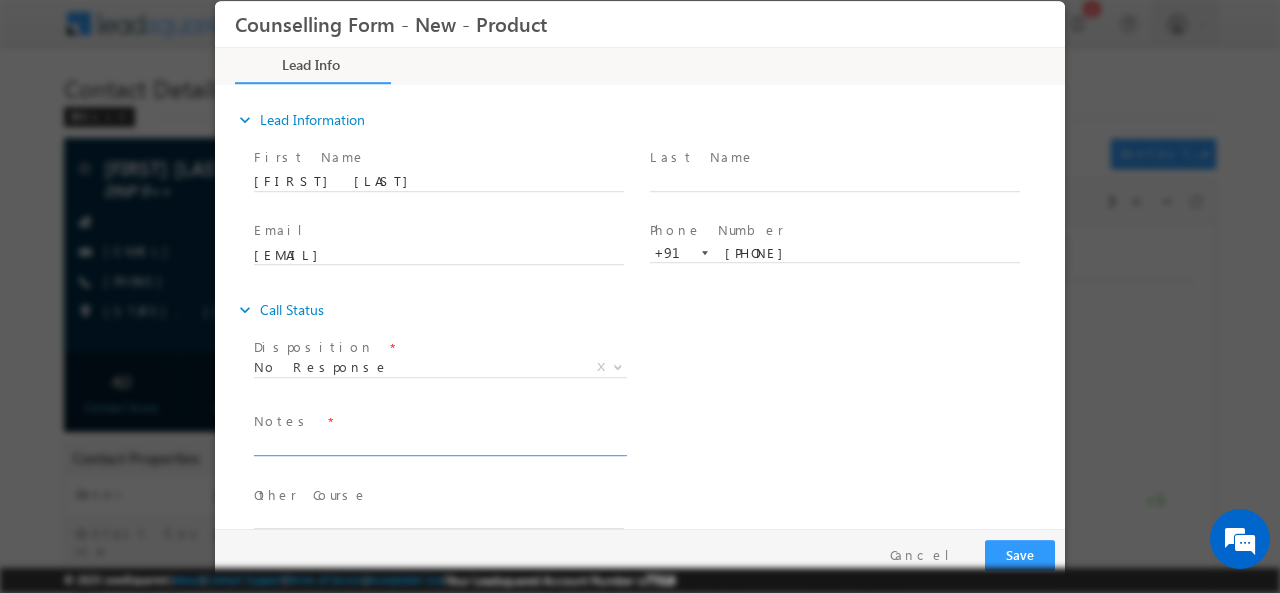click at bounding box center [439, 443] 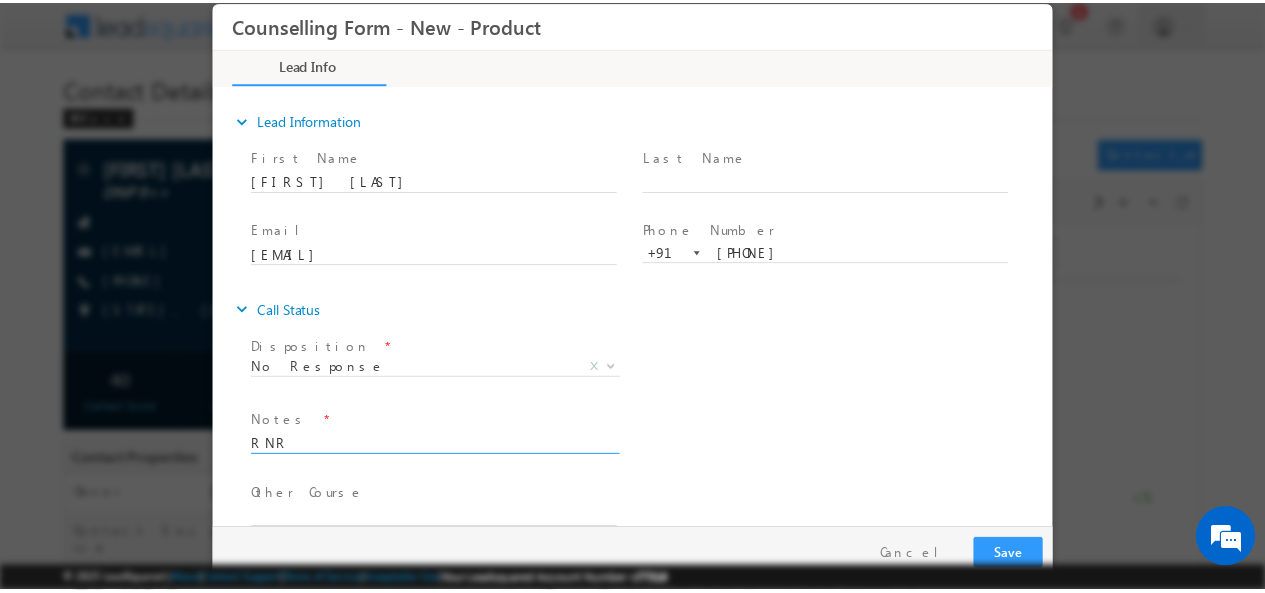 scroll, scrollTop: 177, scrollLeft: 0, axis: vertical 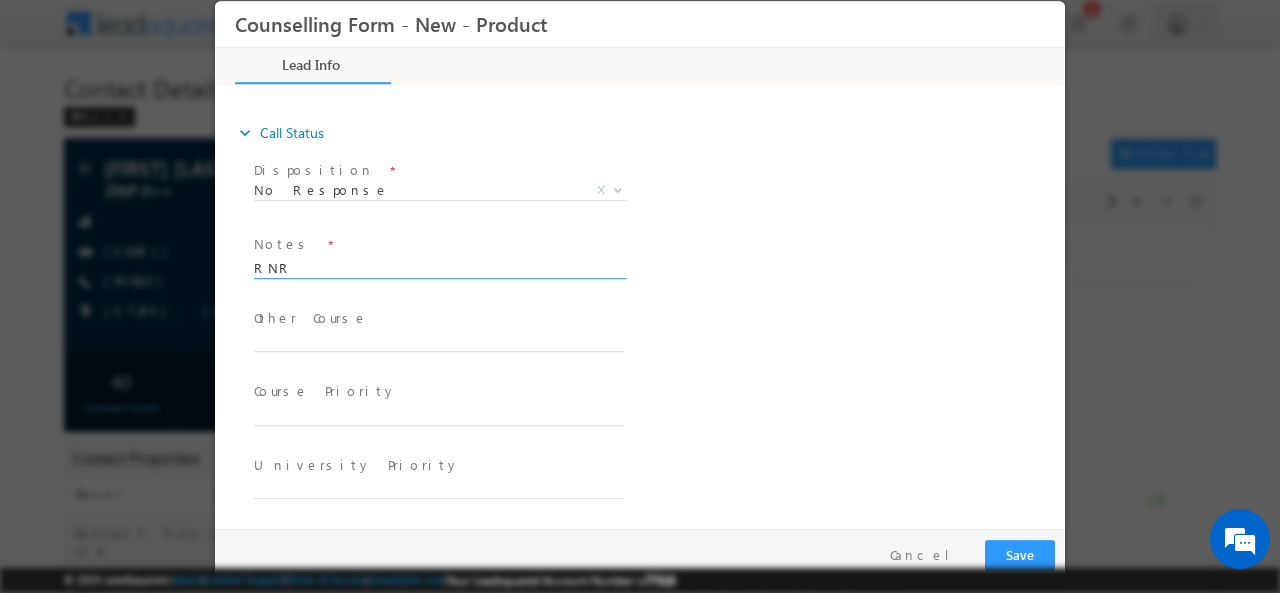 type on "RNR" 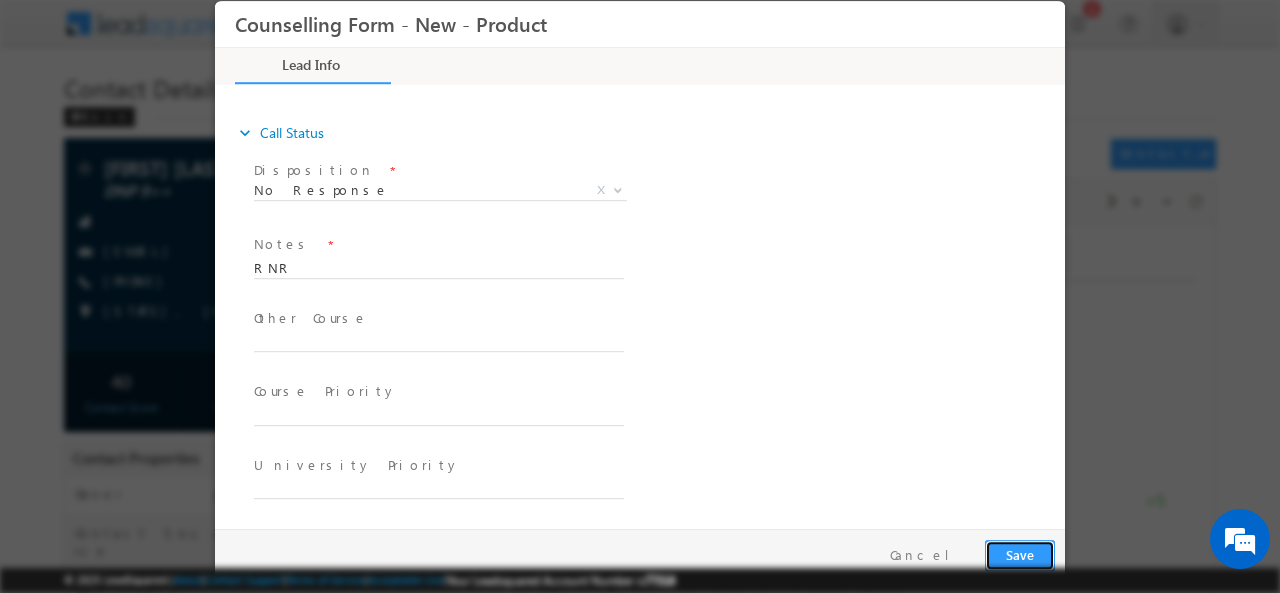 click on "Save" at bounding box center (1020, 554) 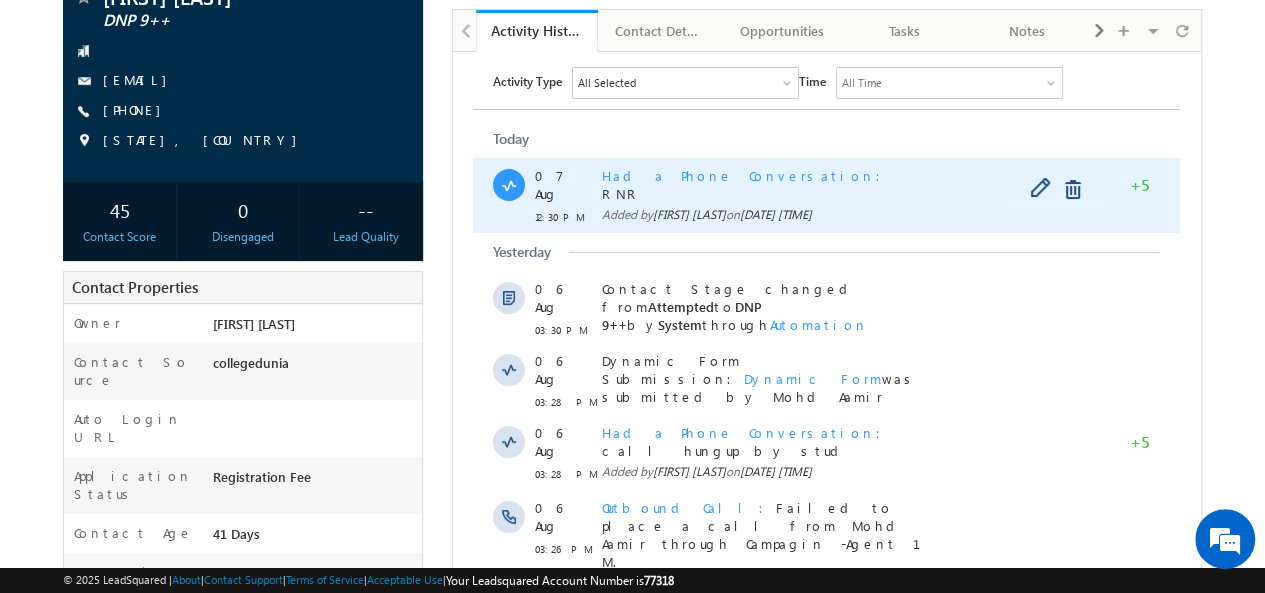 scroll, scrollTop: 0, scrollLeft: 0, axis: both 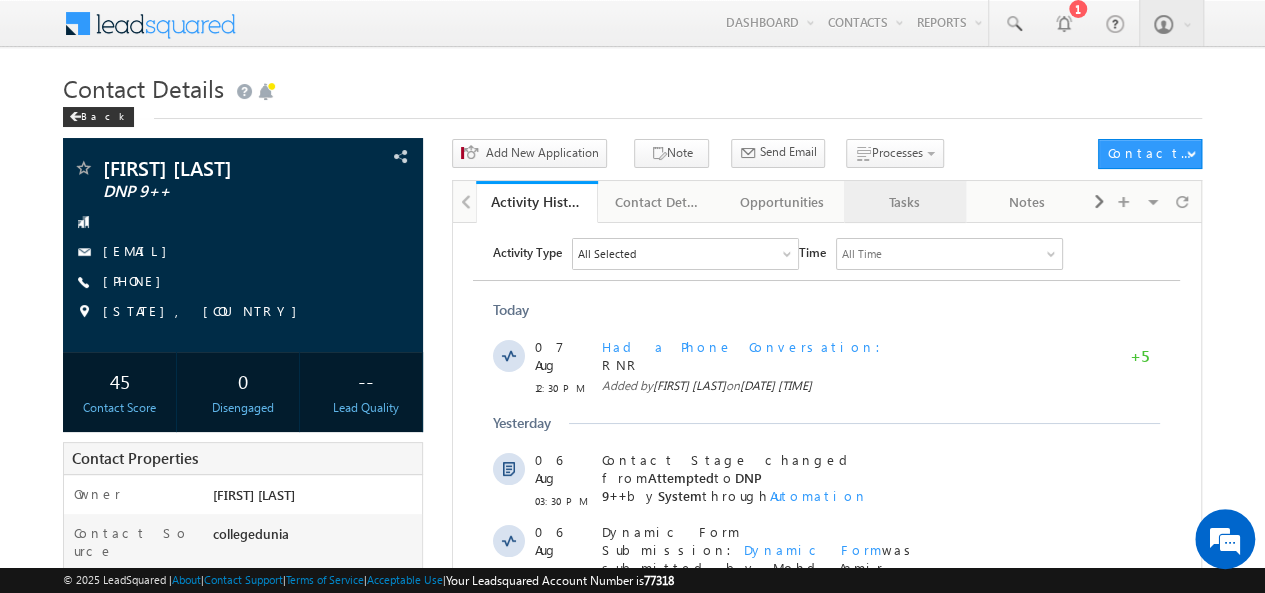 click on "Tasks" at bounding box center [905, 202] 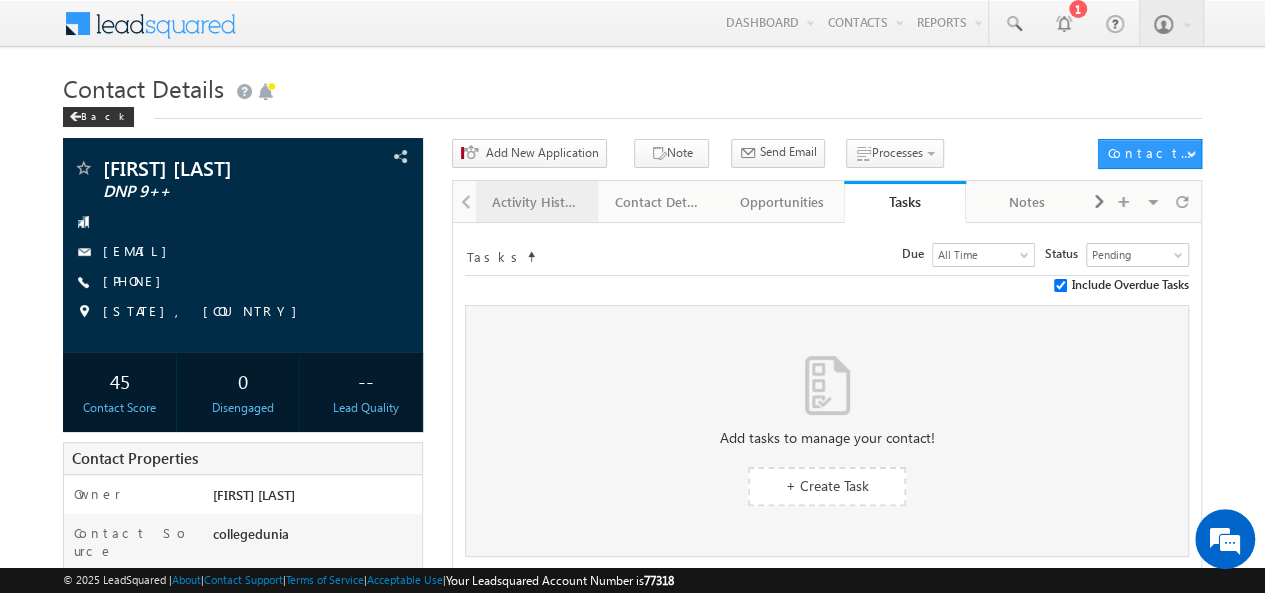 click on "Activity History" at bounding box center [536, 202] 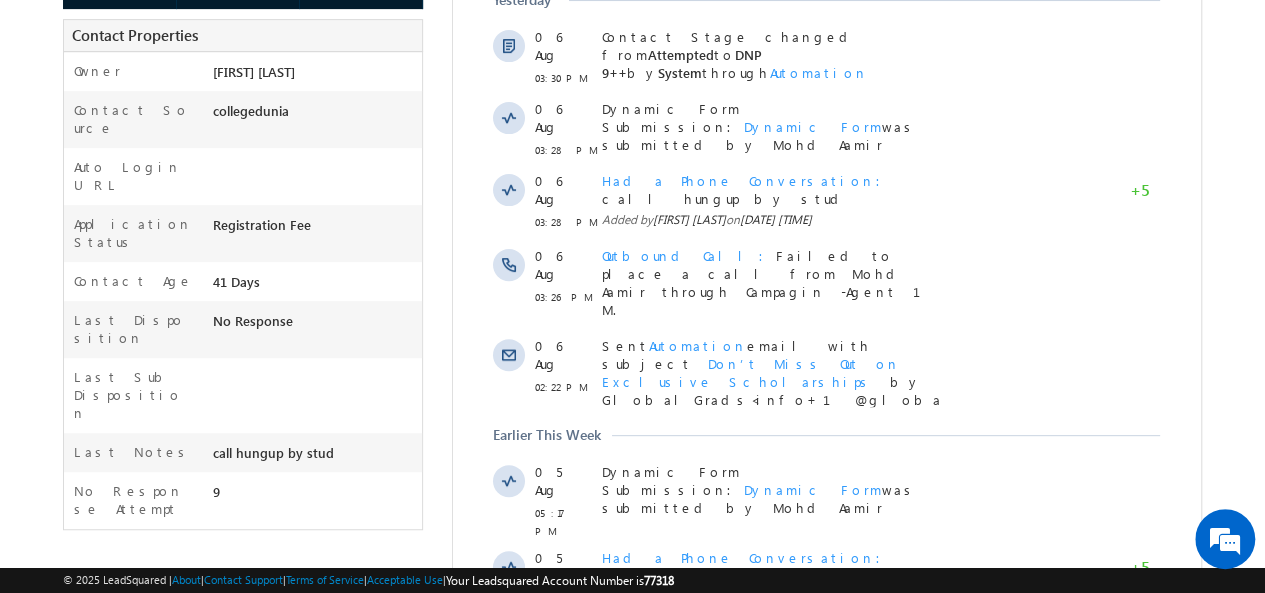 scroll, scrollTop: 582, scrollLeft: 0, axis: vertical 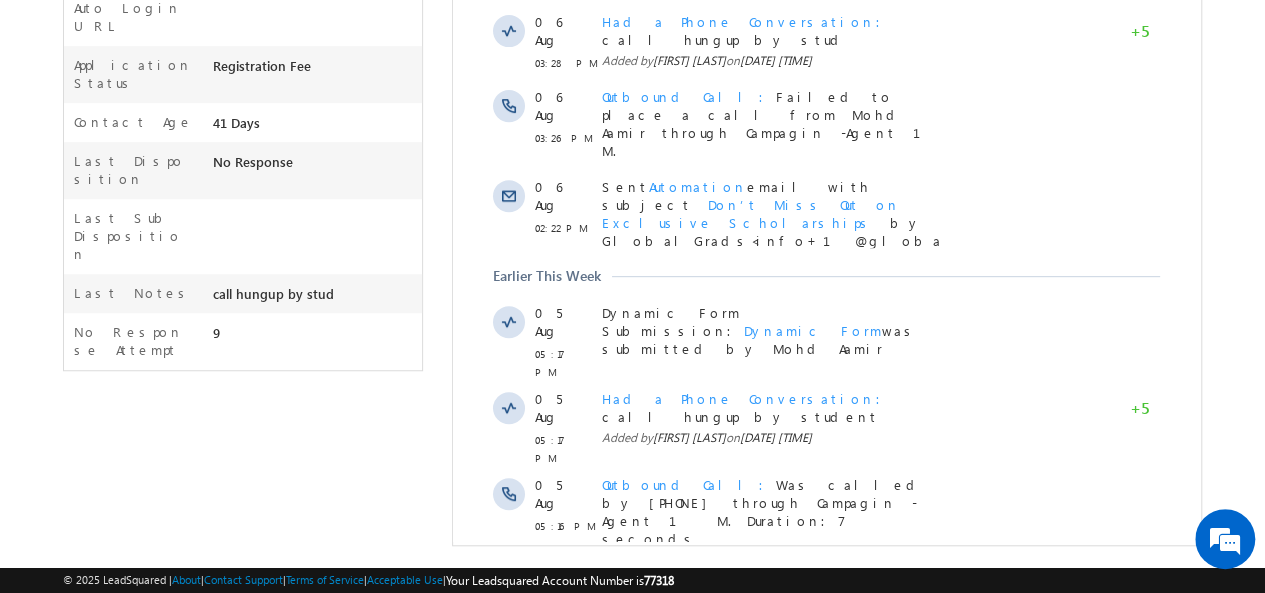 click on "Show More" at bounding box center (826, 664) 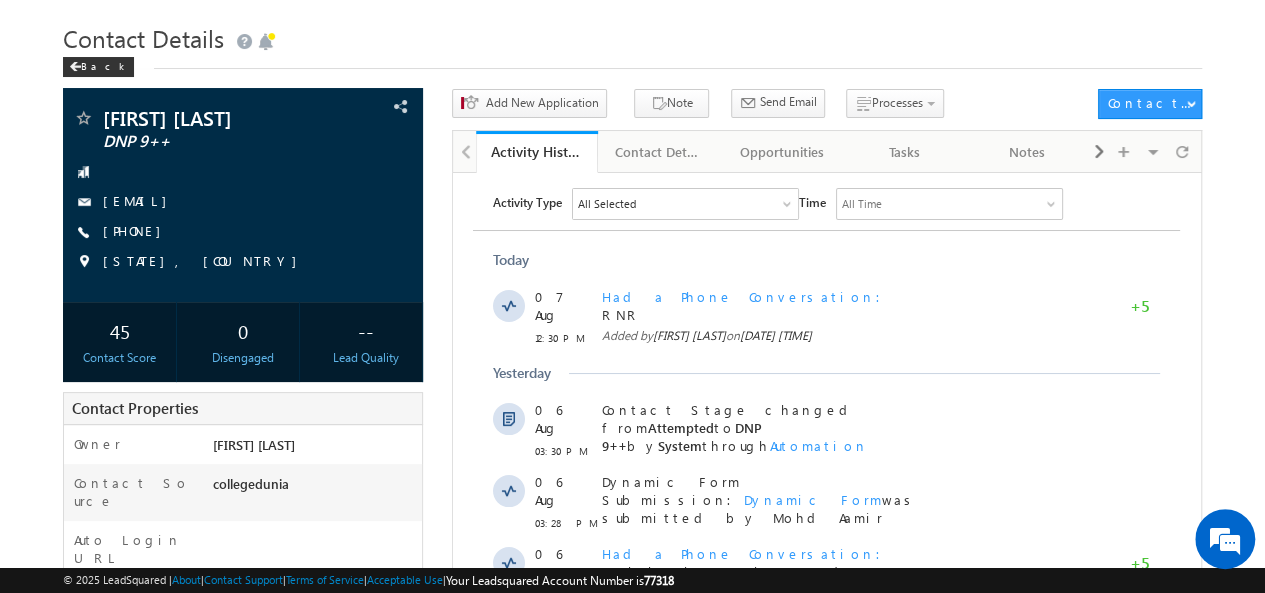 scroll, scrollTop: 0, scrollLeft: 0, axis: both 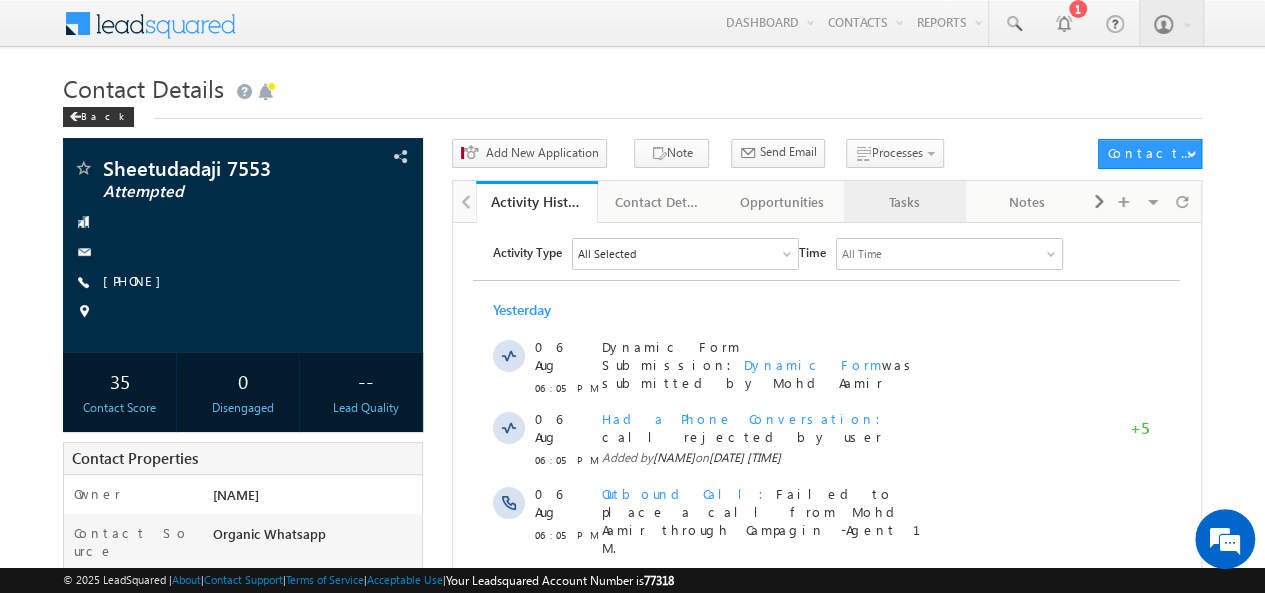 click on "Tasks" at bounding box center (904, 202) 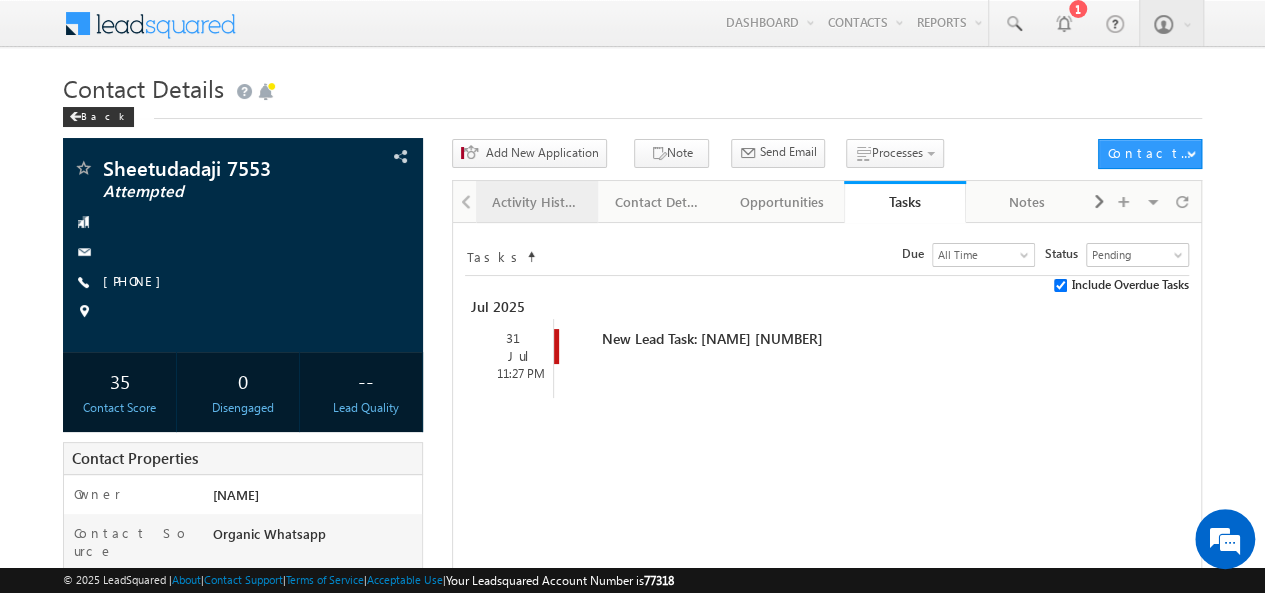 click on "Activity History" at bounding box center [537, 202] 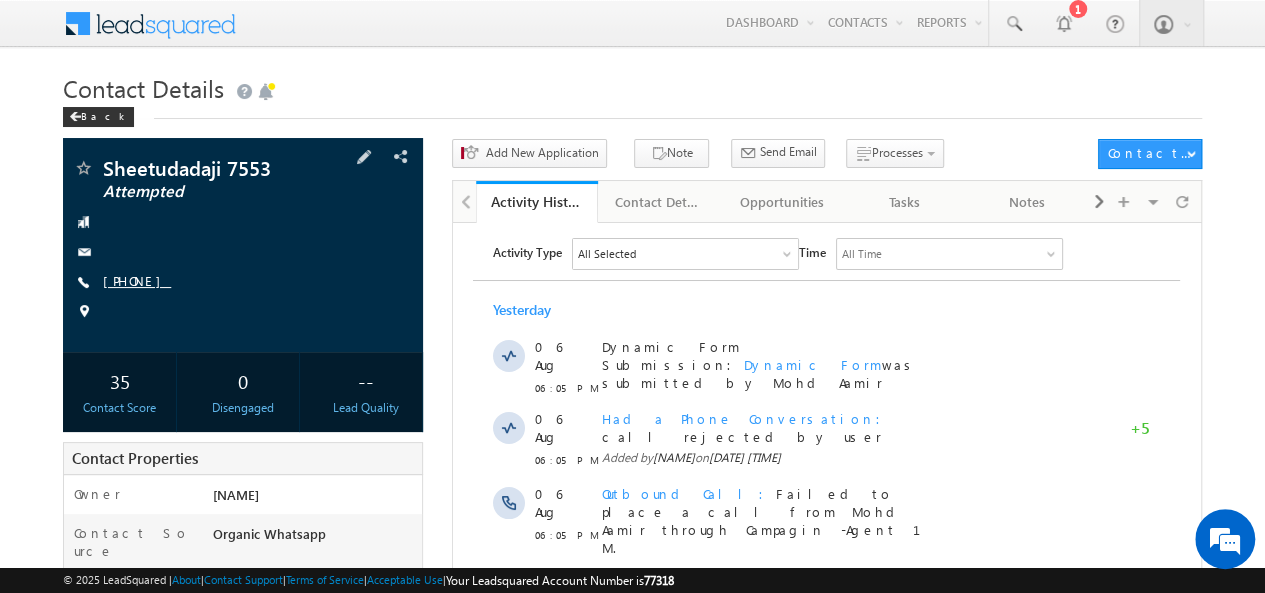 click on "[PHONE]" at bounding box center (137, 280) 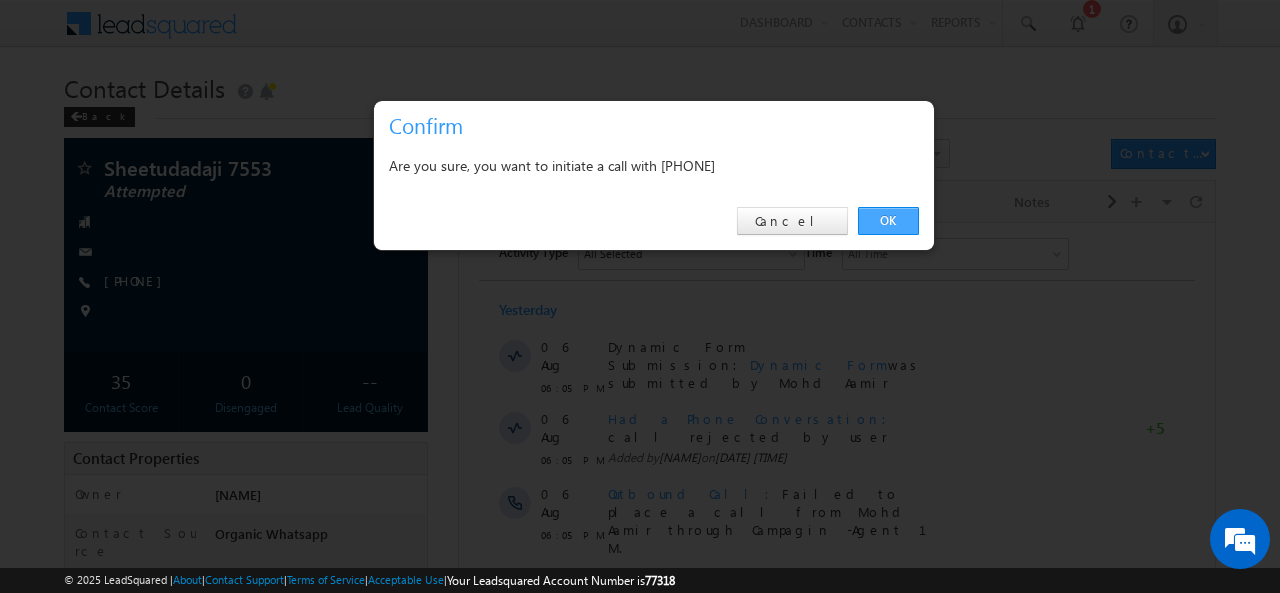 click on "OK" at bounding box center (888, 221) 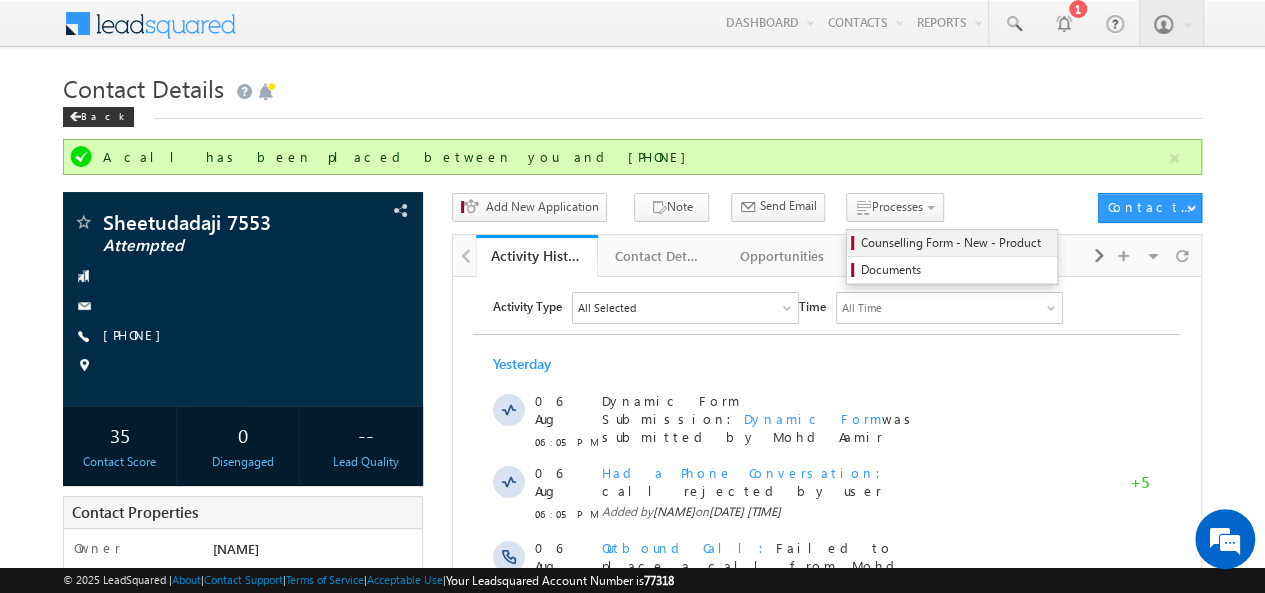 click on "Counselling Form - New - Product" at bounding box center (955, 243) 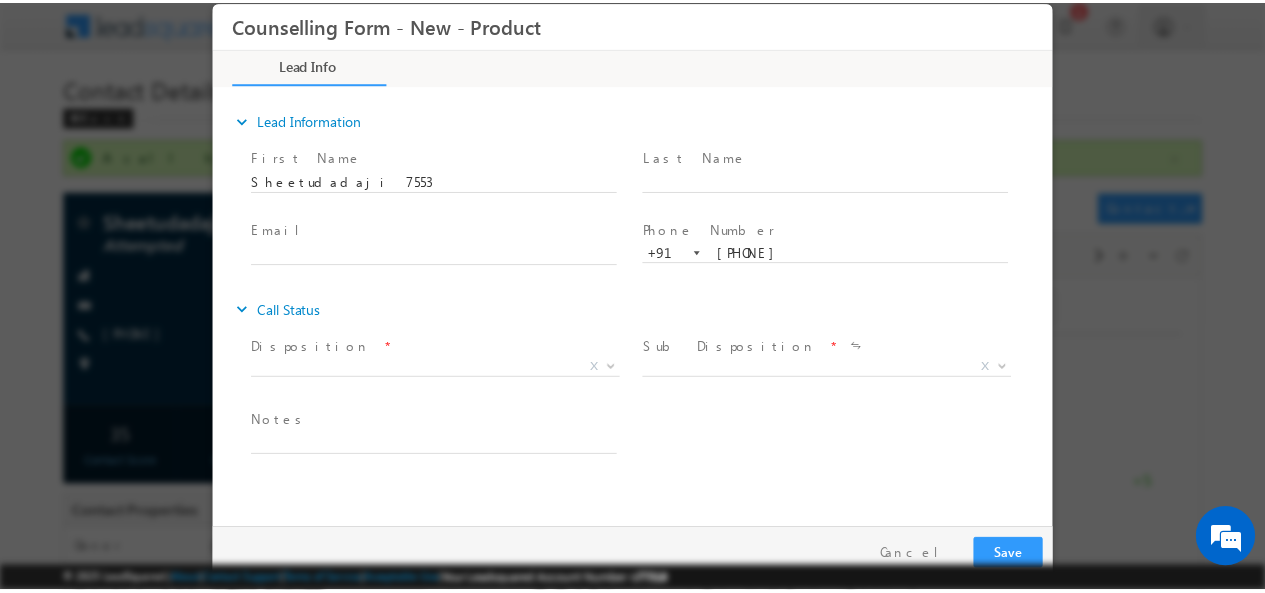 scroll, scrollTop: 0, scrollLeft: 0, axis: both 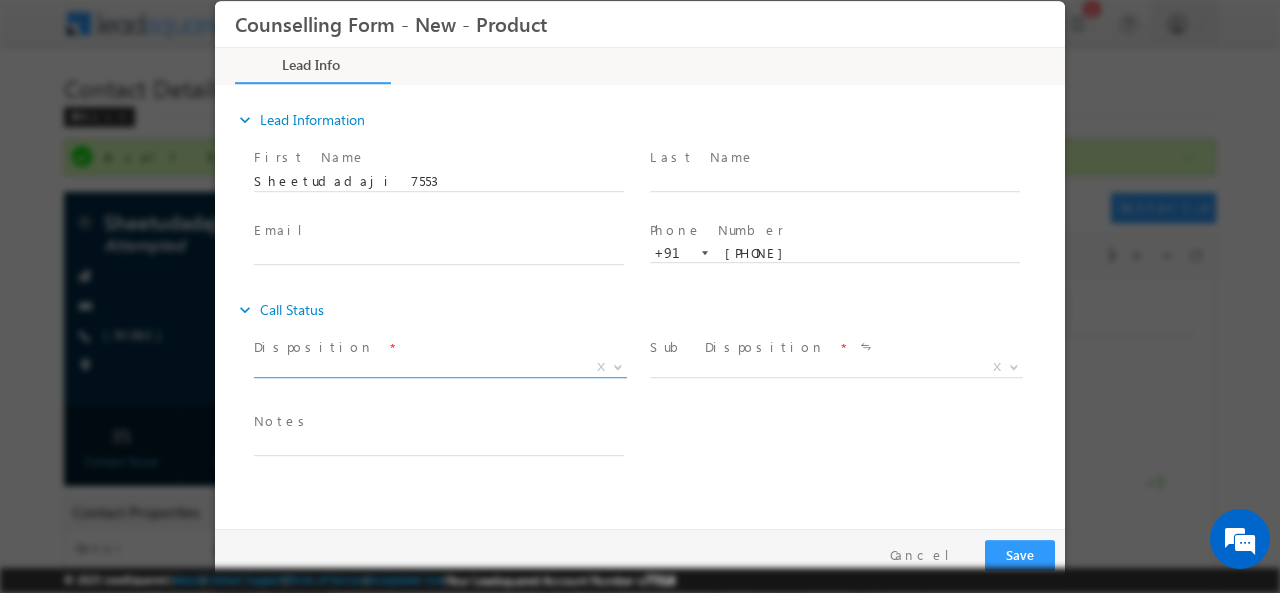 click on "X" at bounding box center [440, 367] 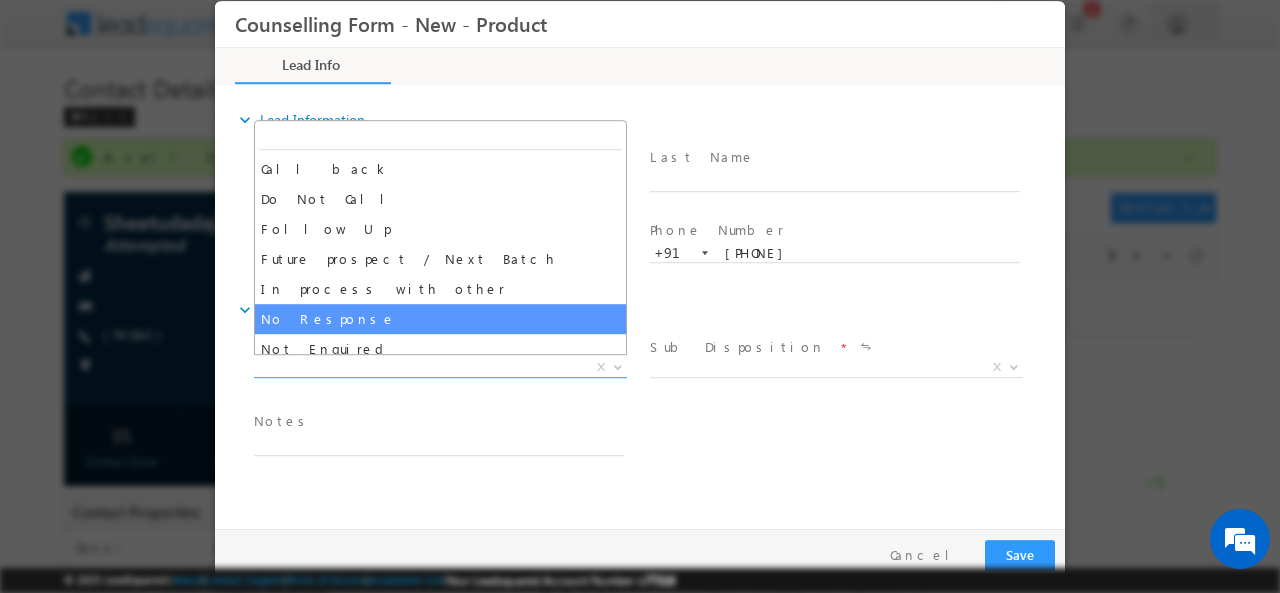 select on "No Response" 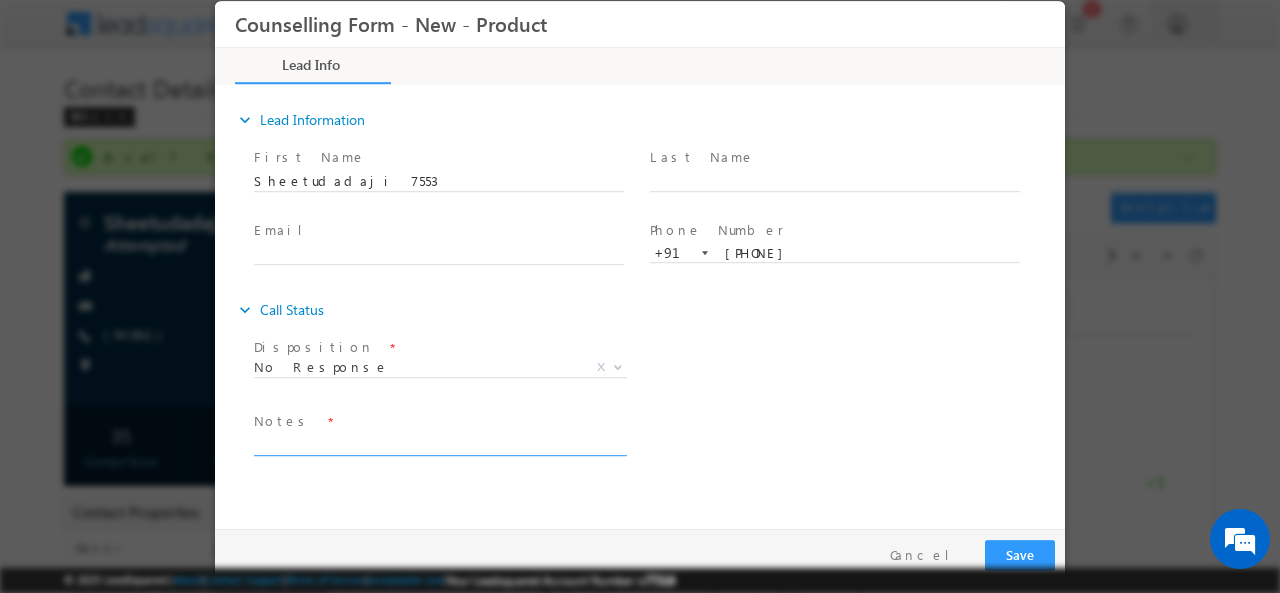 click at bounding box center (439, 443) 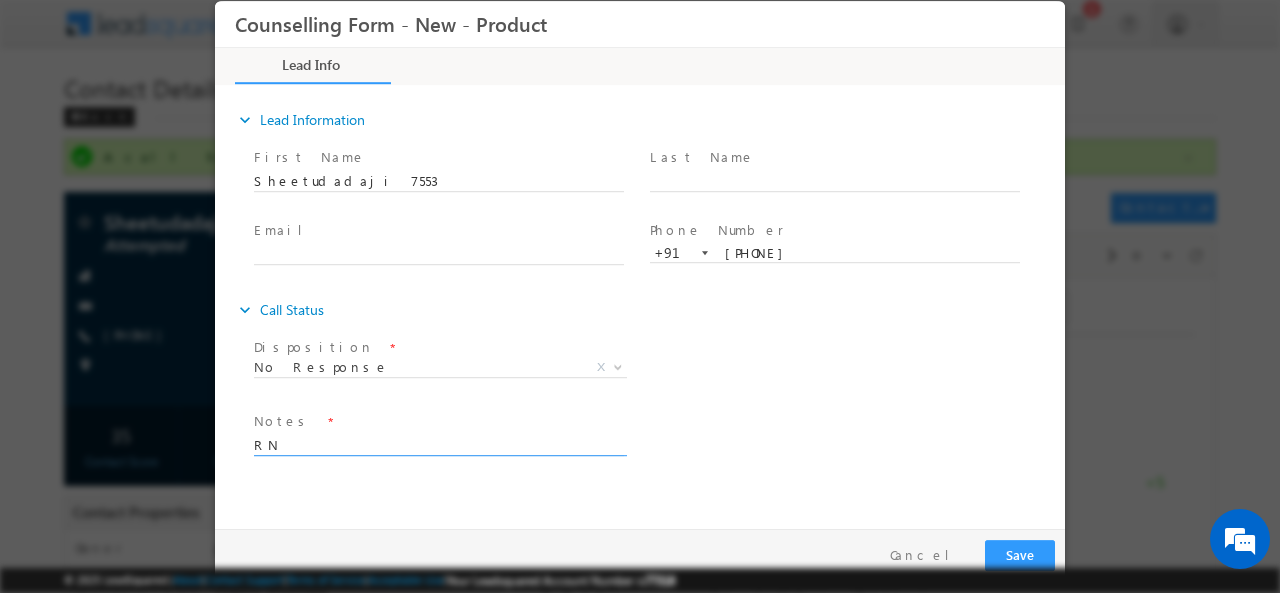 type on "R" 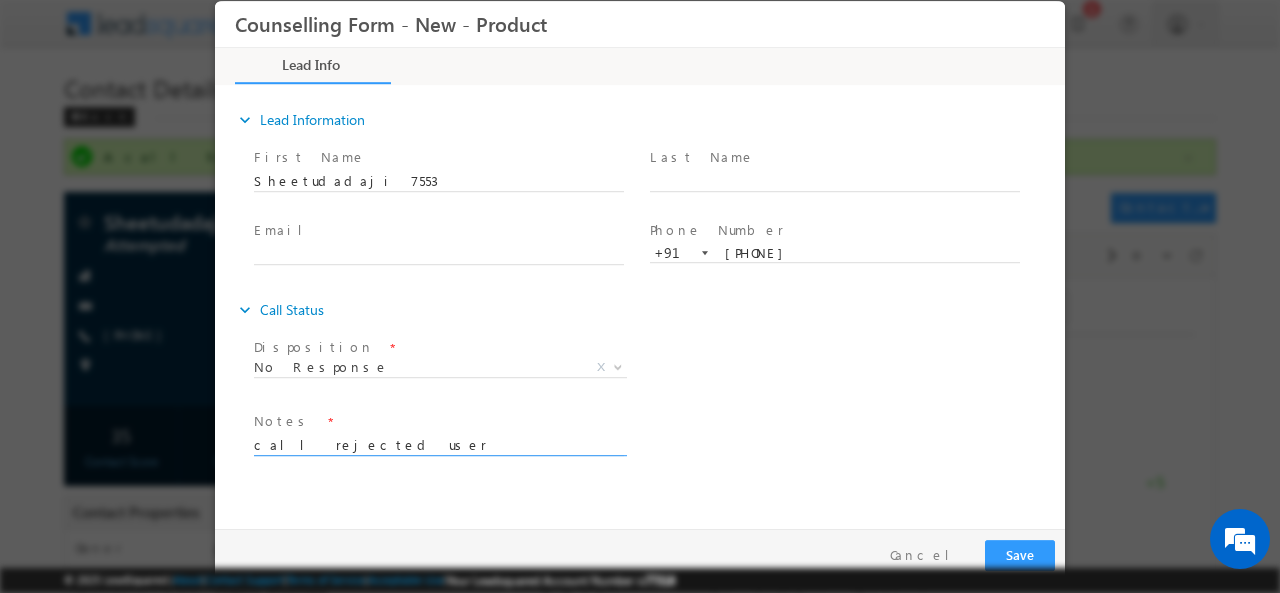 type on "call rejected user" 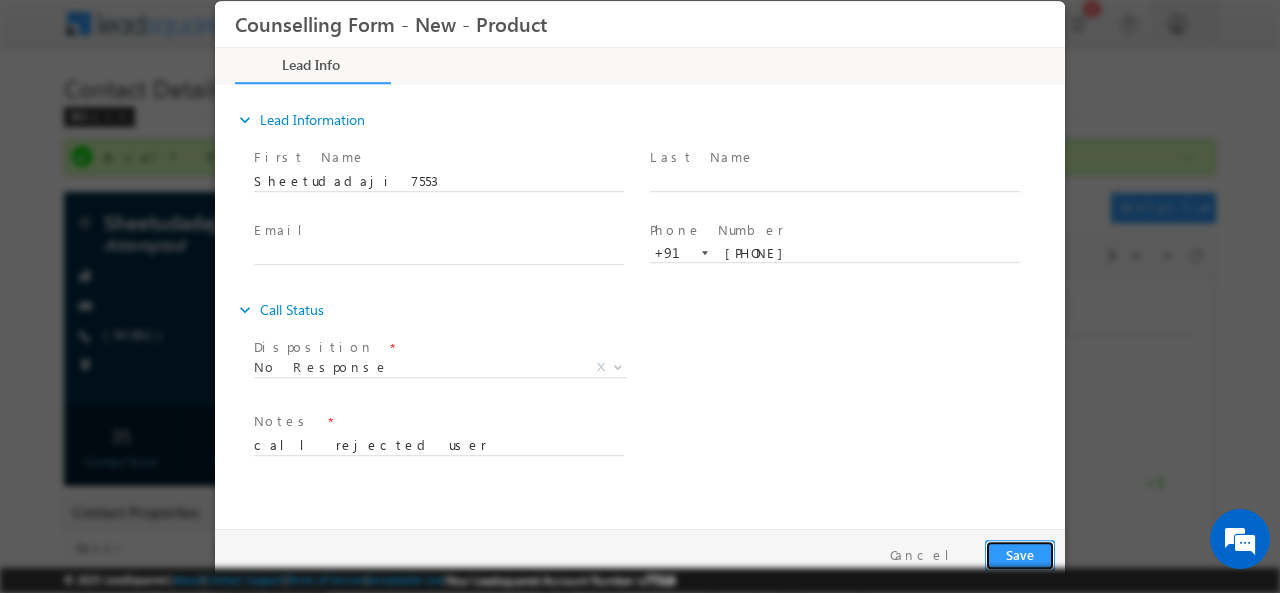 click on "Save" at bounding box center [1020, 554] 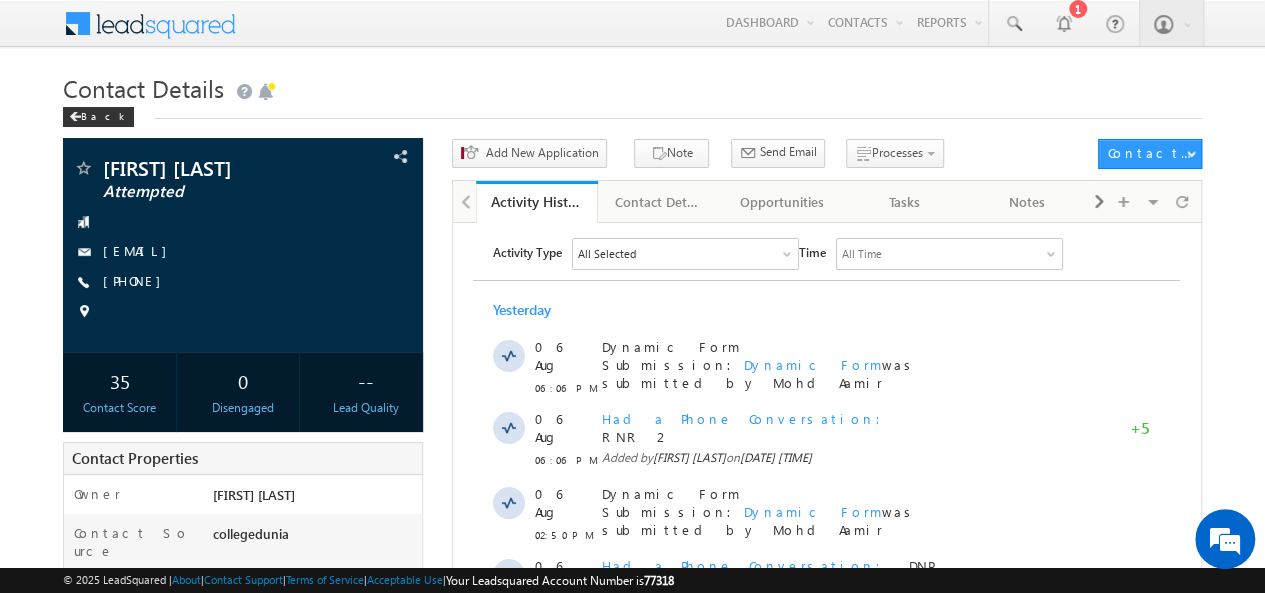 scroll, scrollTop: 0, scrollLeft: 0, axis: both 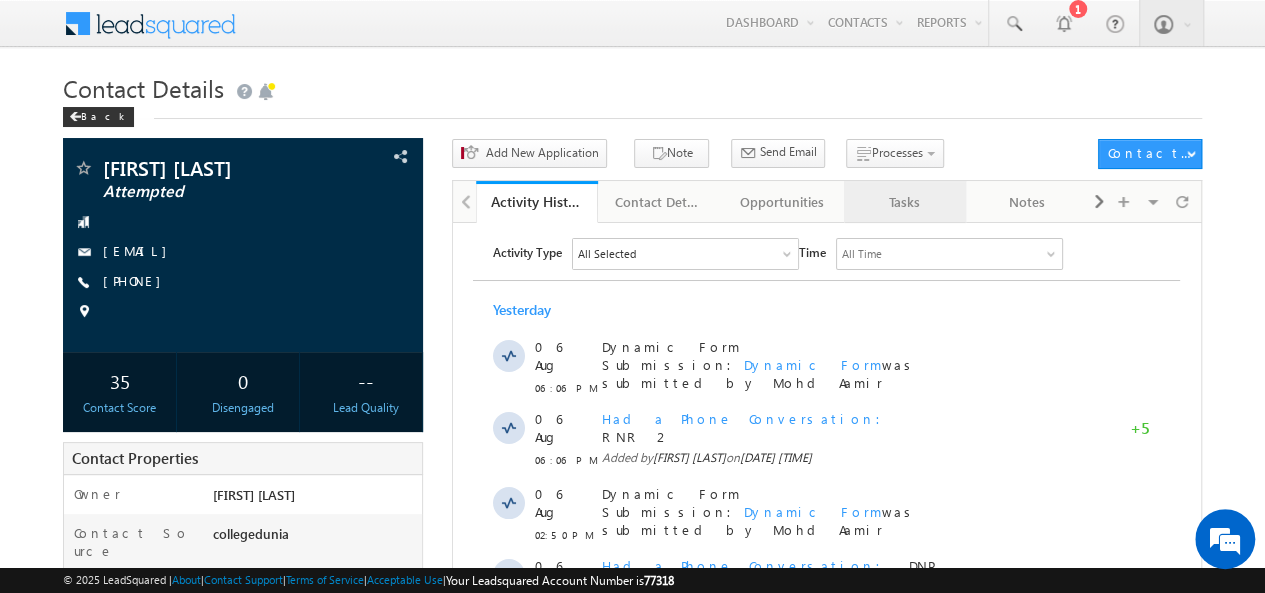 click on "Tasks" at bounding box center (904, 202) 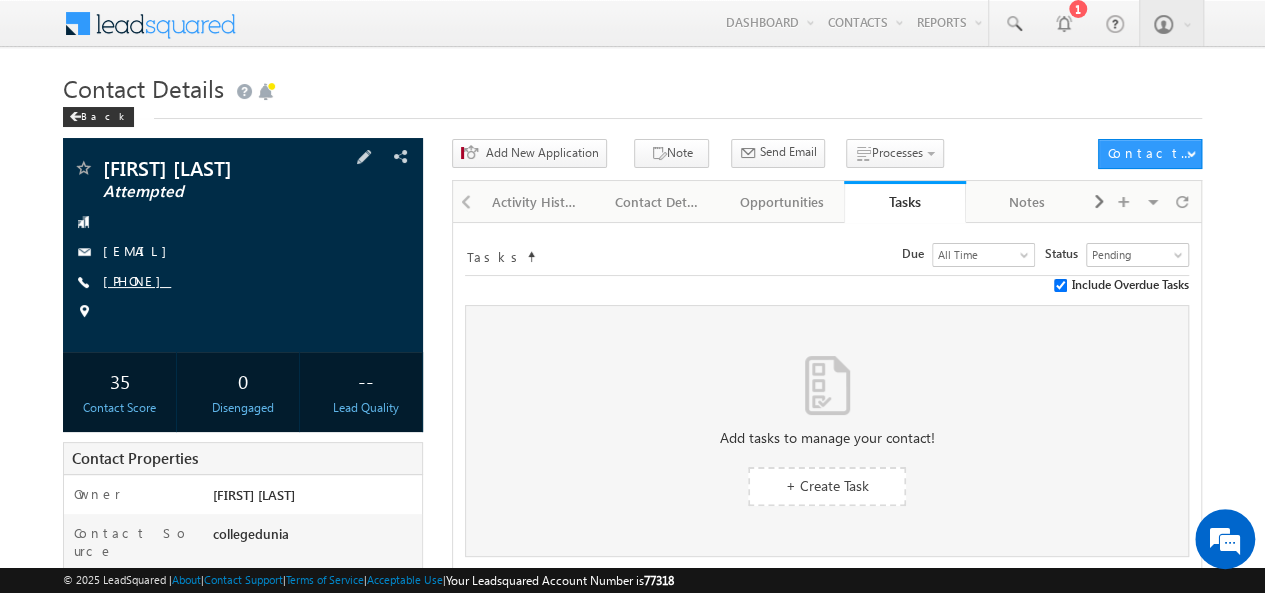 click on "[PHONE]" at bounding box center (137, 280) 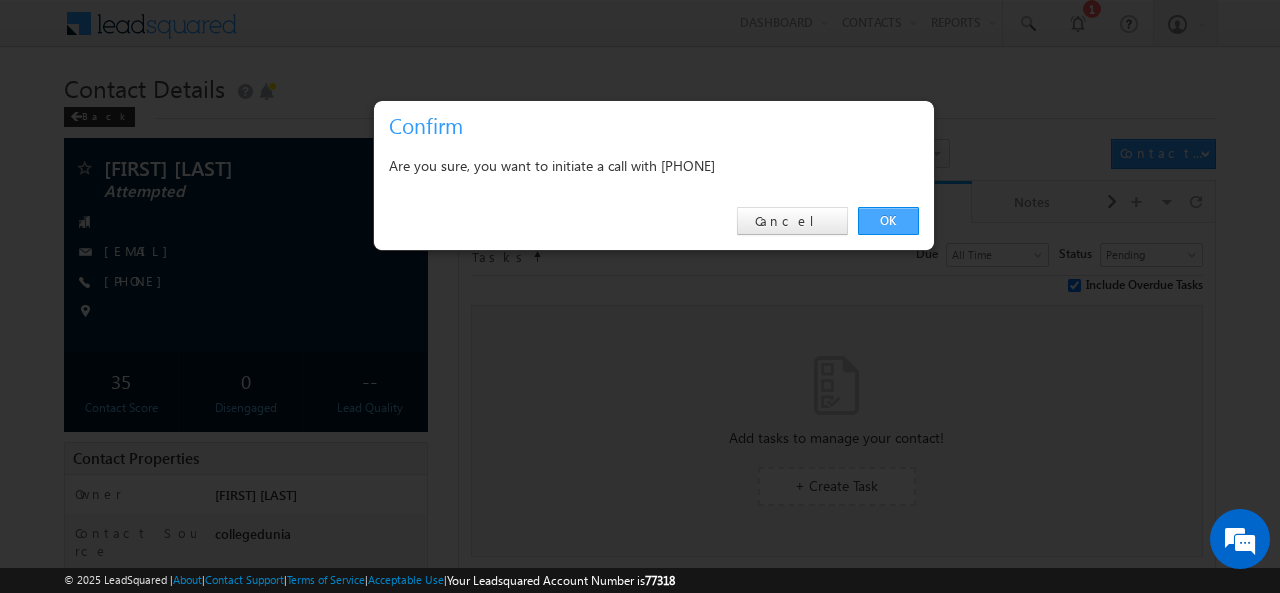 click on "OK" at bounding box center [888, 221] 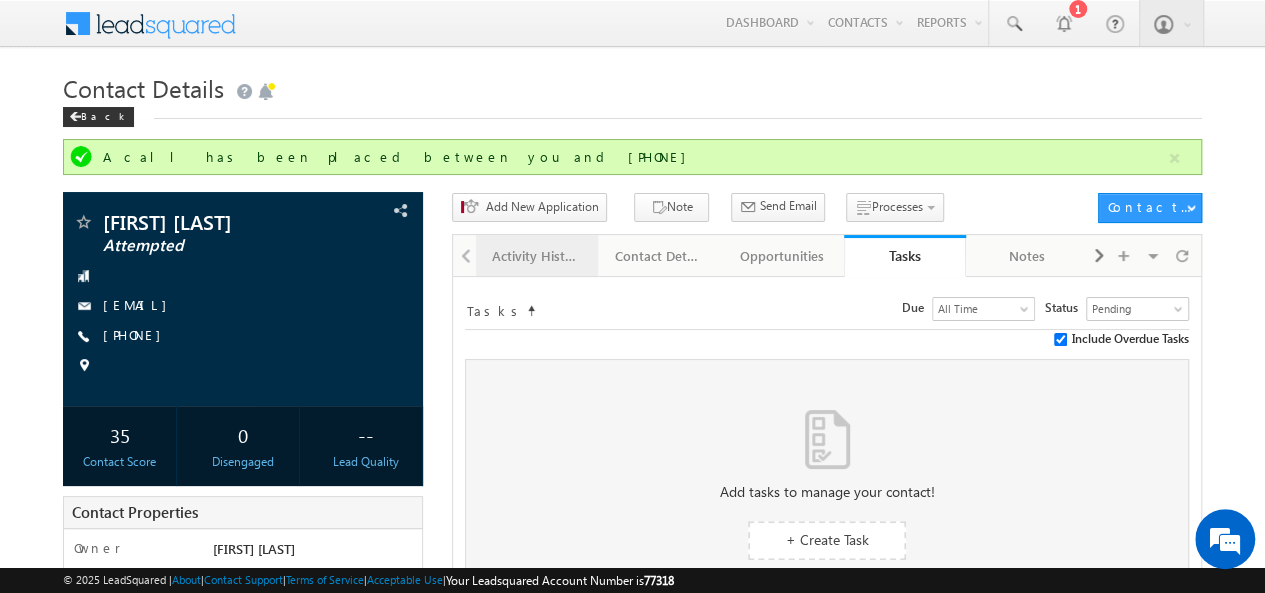 click on "Activity History" at bounding box center [536, 256] 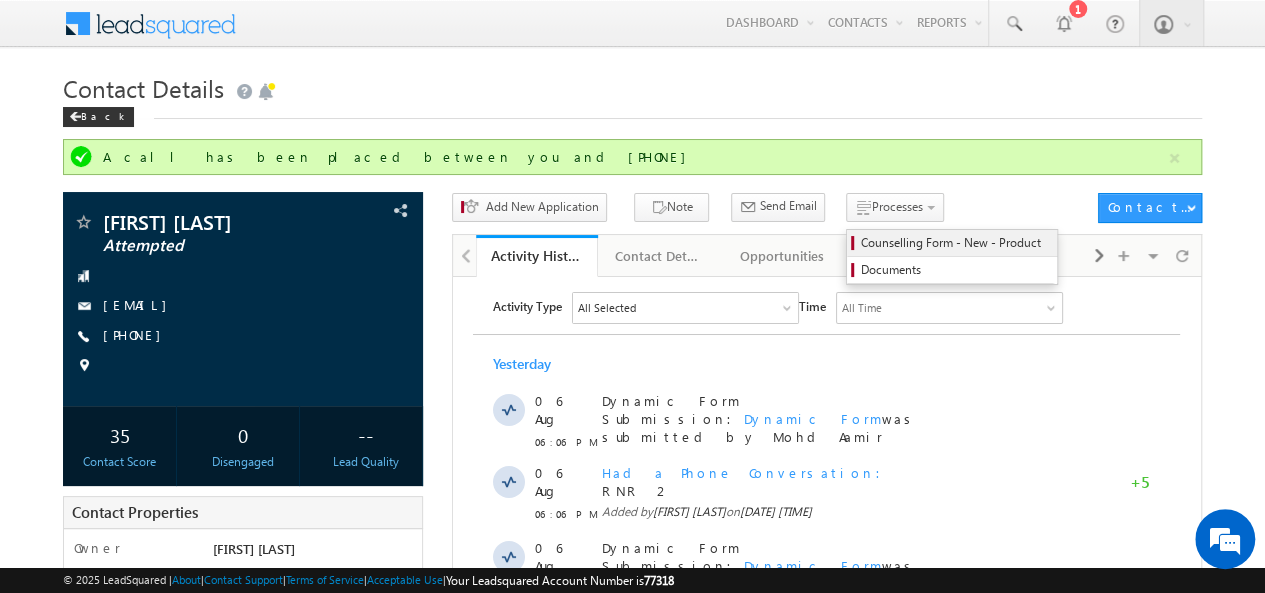click on "Counselling Form - New - Product" at bounding box center (955, 243) 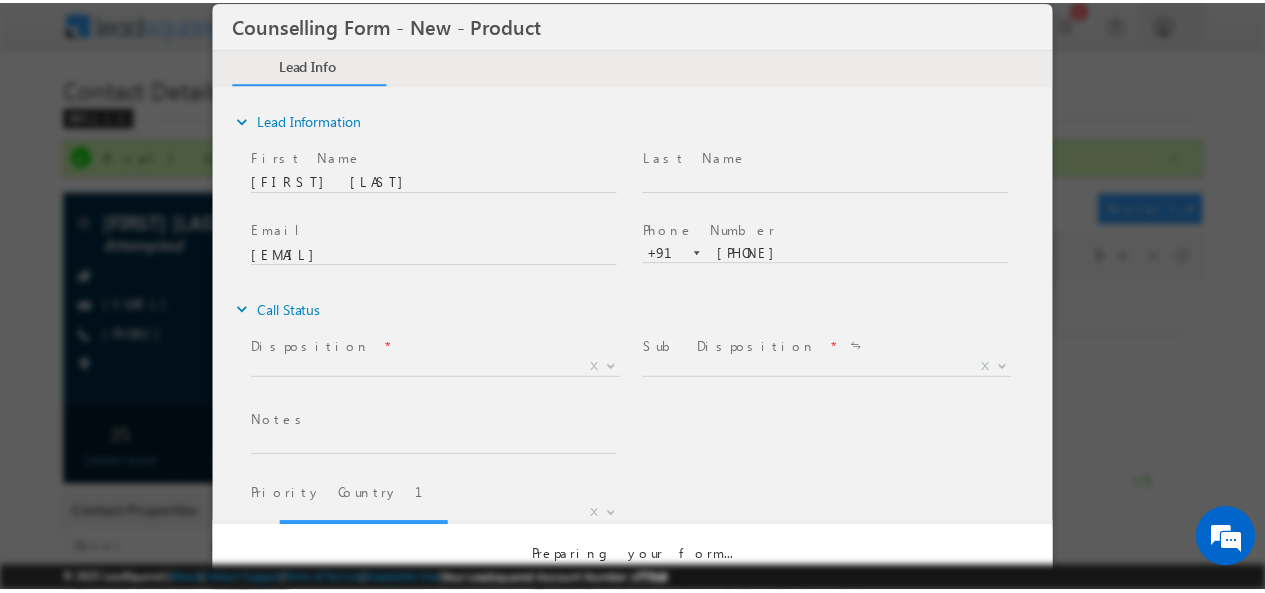 scroll, scrollTop: 0, scrollLeft: 0, axis: both 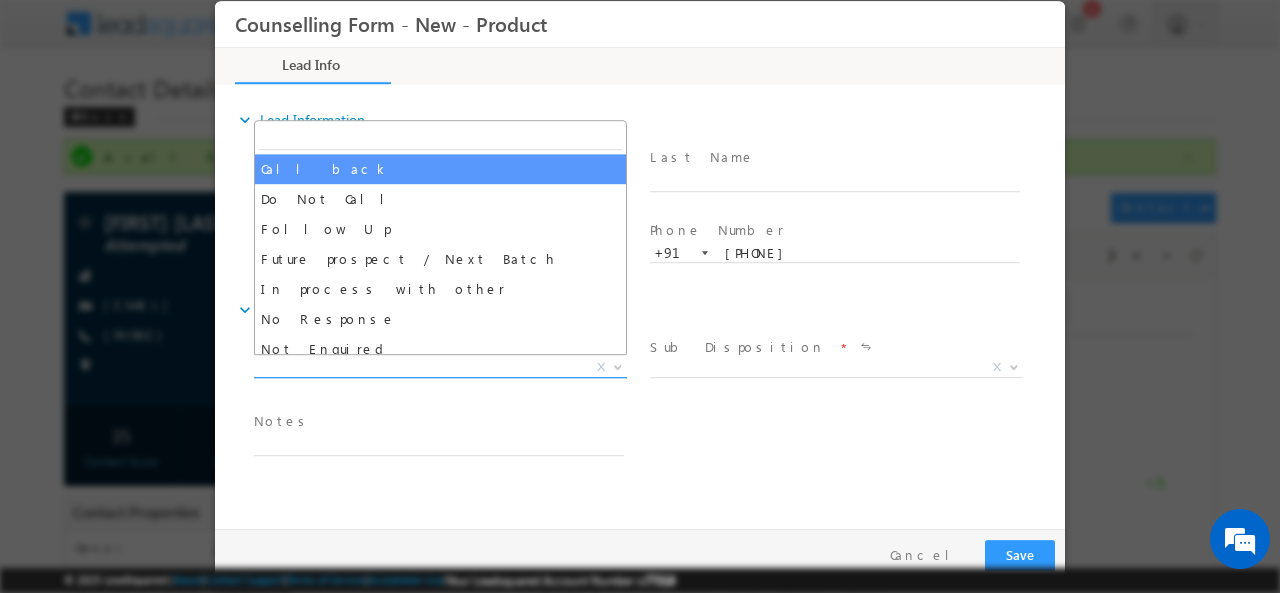 click on "X" at bounding box center (440, 367) 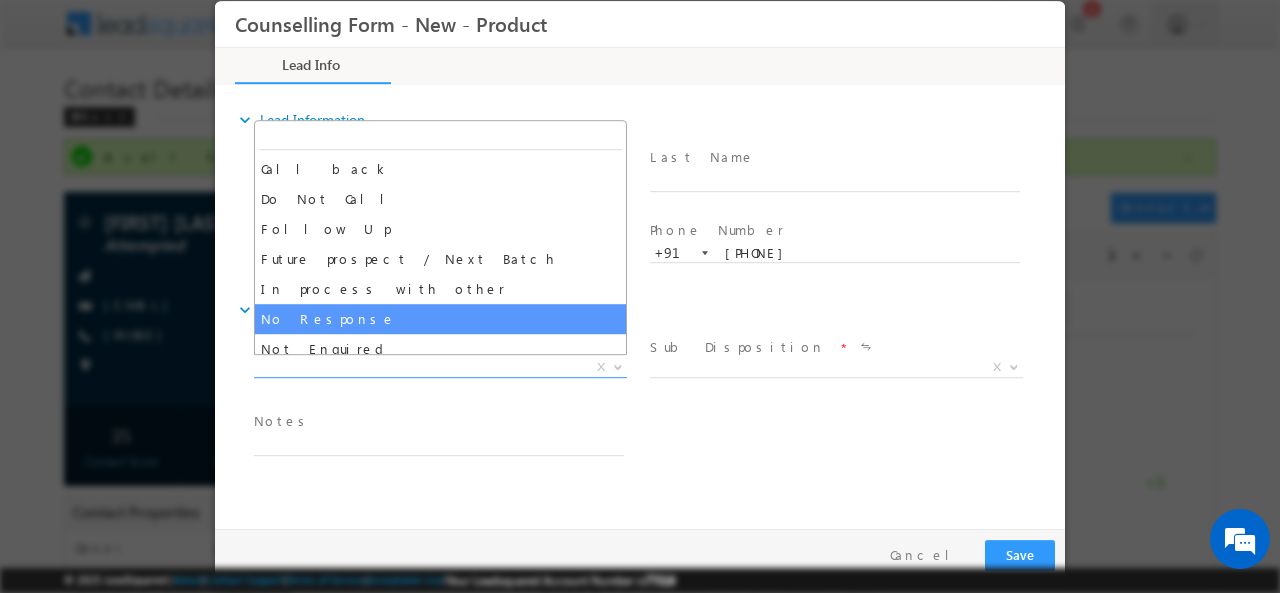 select on "No Response" 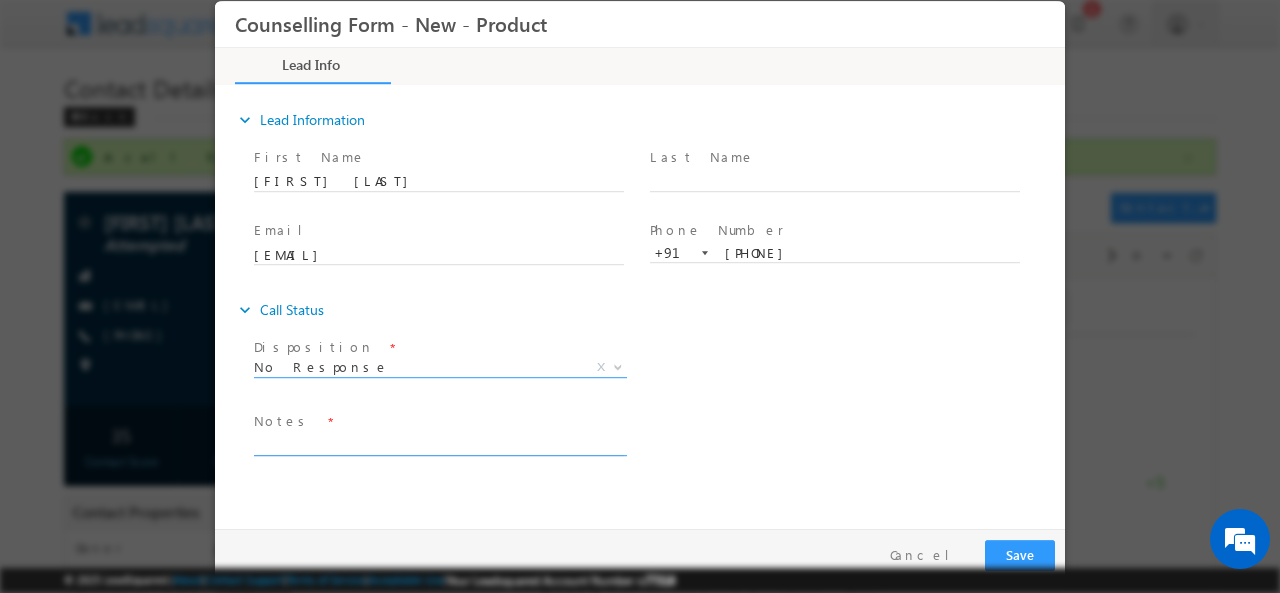click at bounding box center [439, 443] 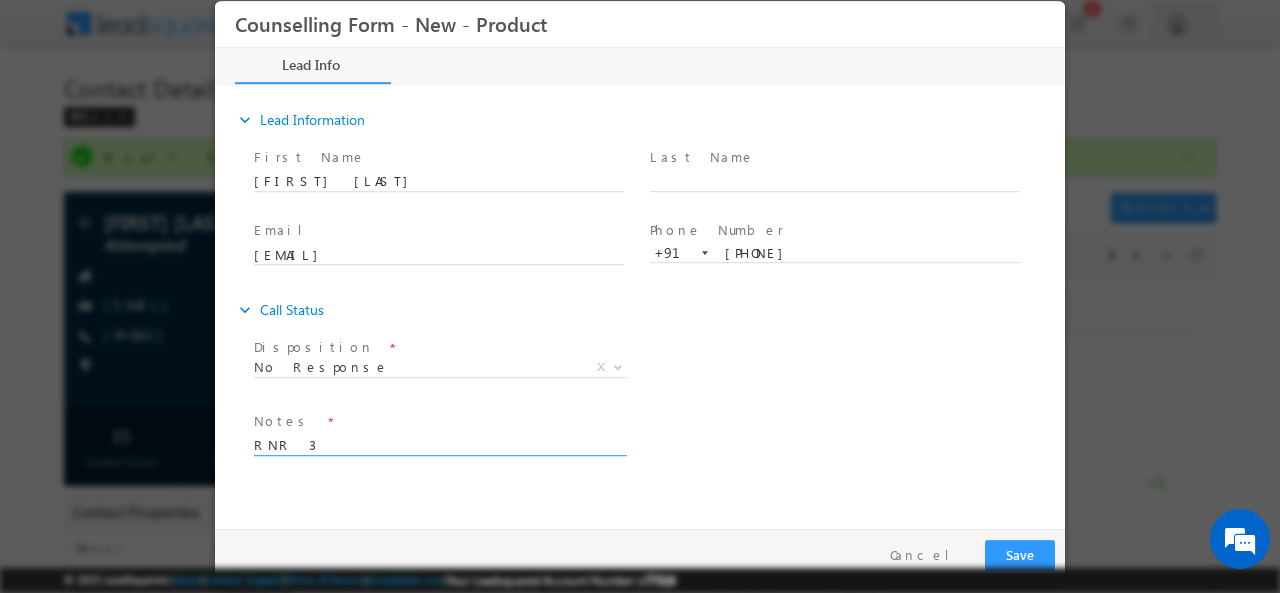 type on "RNR 3" 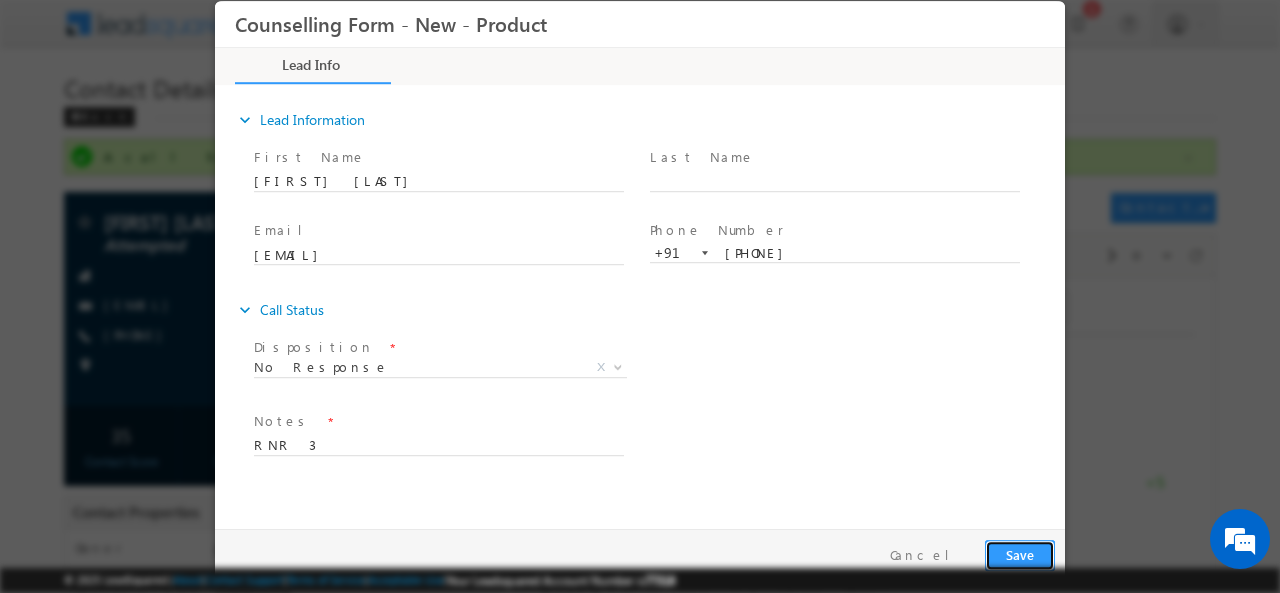 click on "Save" at bounding box center [1020, 554] 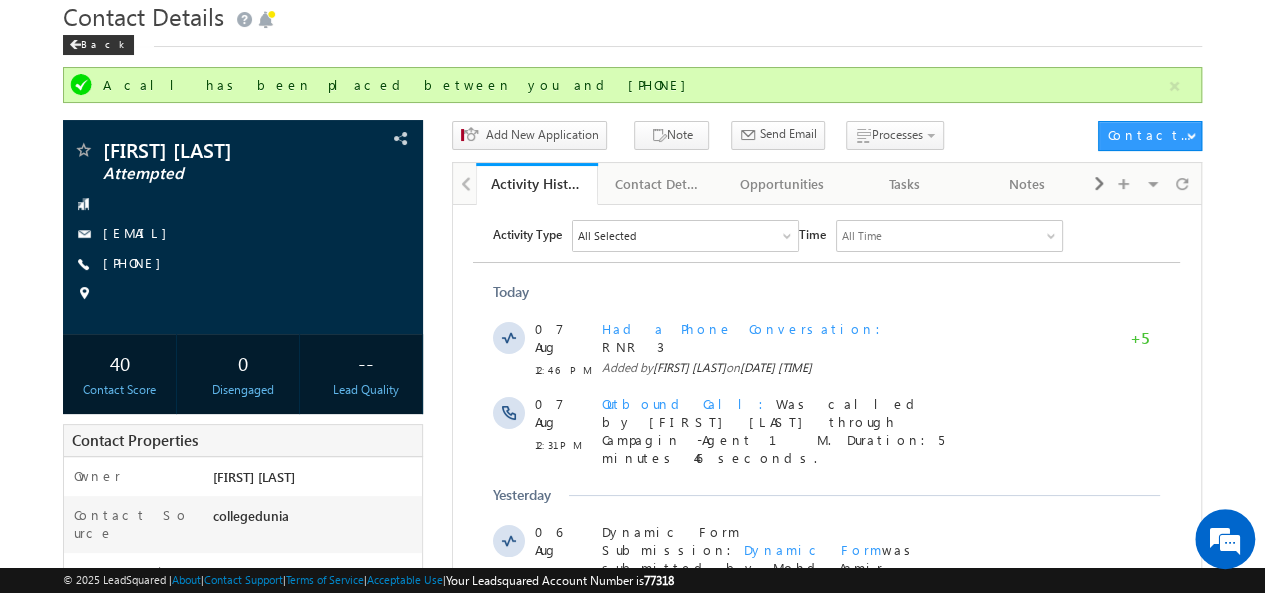 scroll, scrollTop: 0, scrollLeft: 0, axis: both 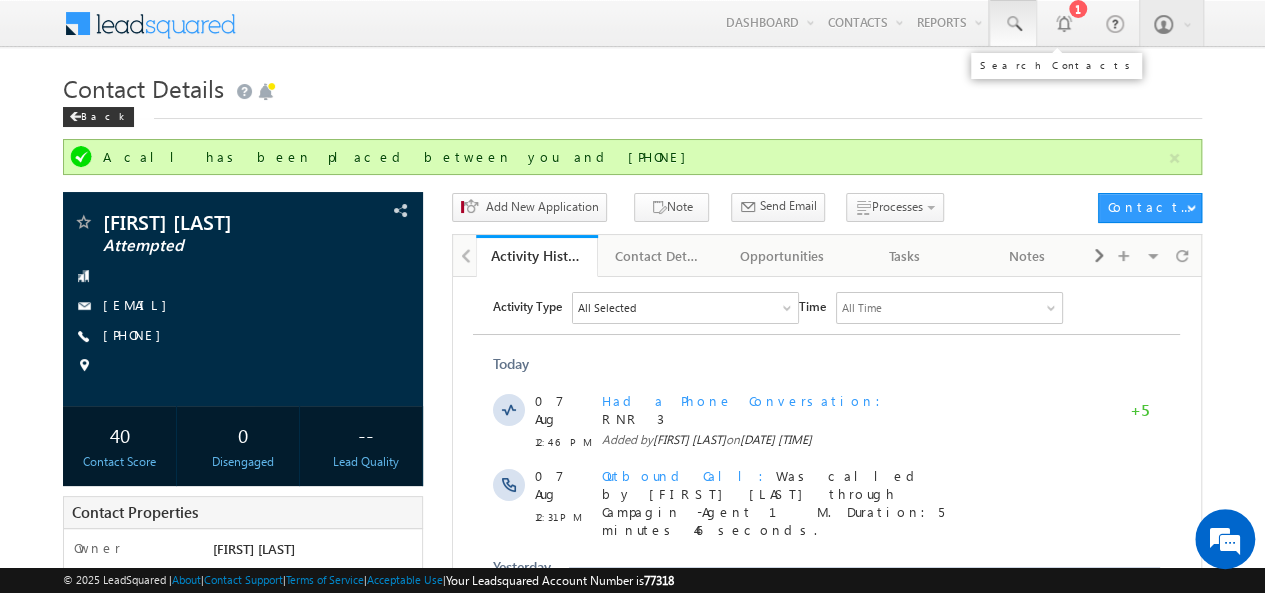 click at bounding box center [1013, 24] 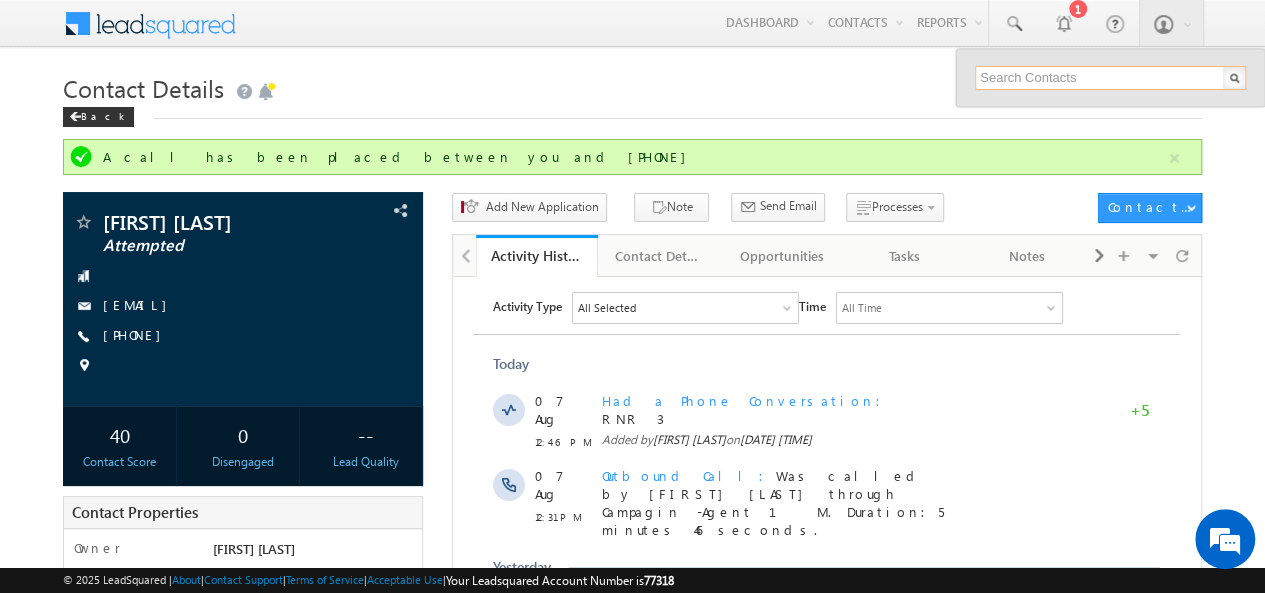 paste on "Masters in Germany" 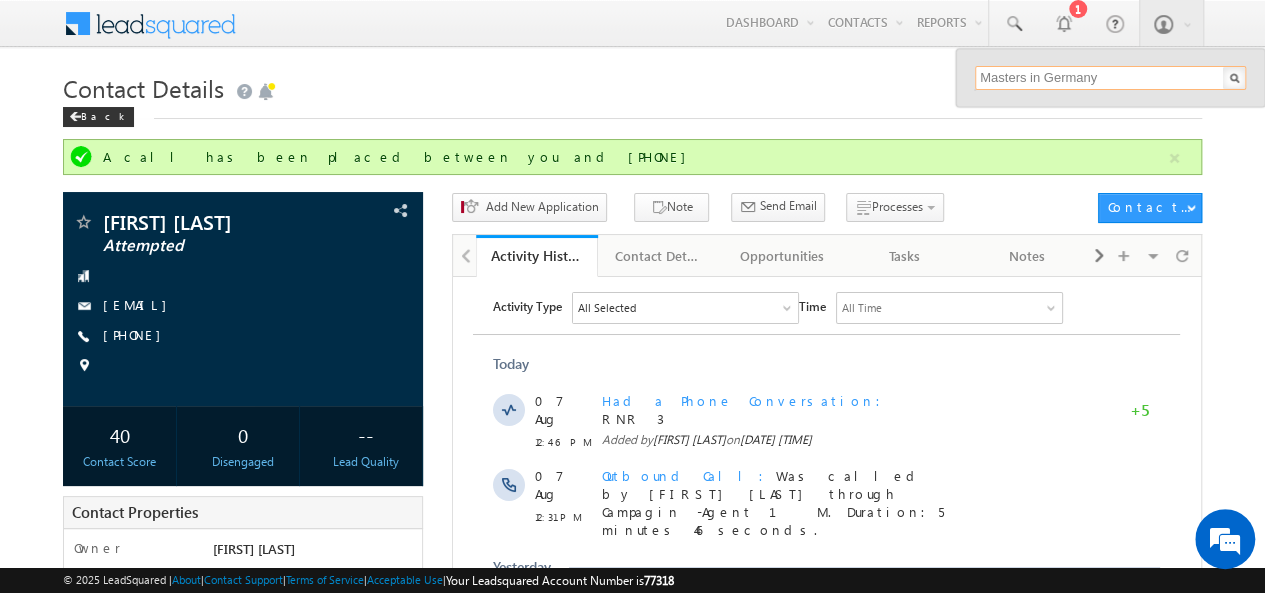 click on "Masters in Germany" at bounding box center [1110, 78] 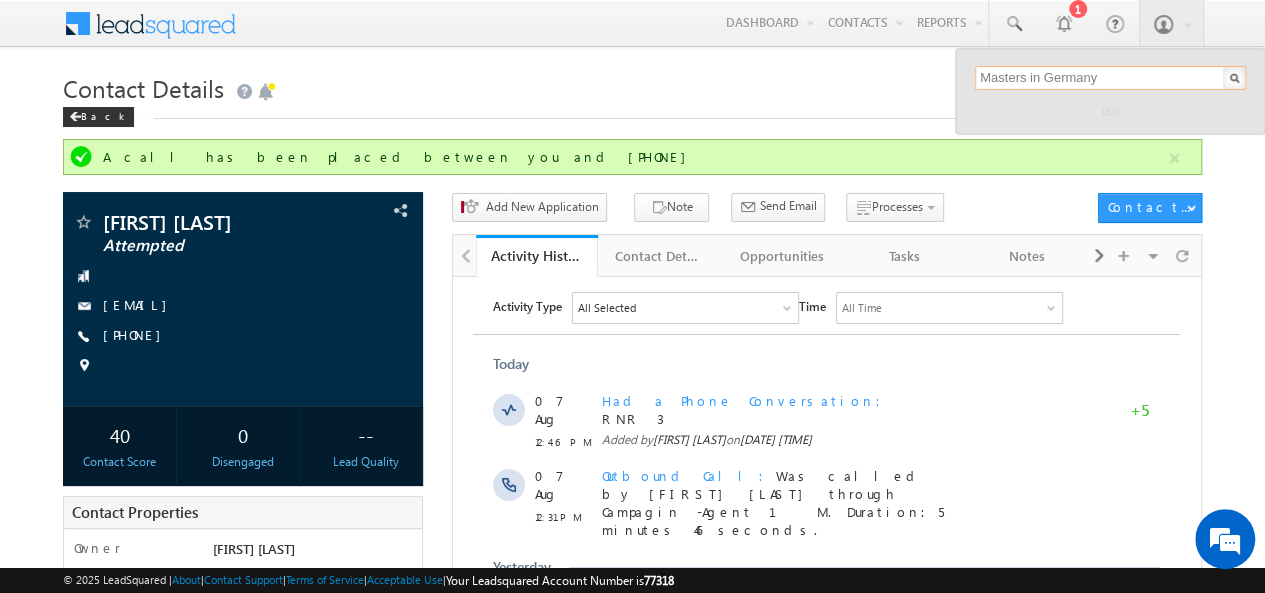 drag, startPoint x: 1120, startPoint y: 78, endPoint x: 746, endPoint y: 73, distance: 374.03342 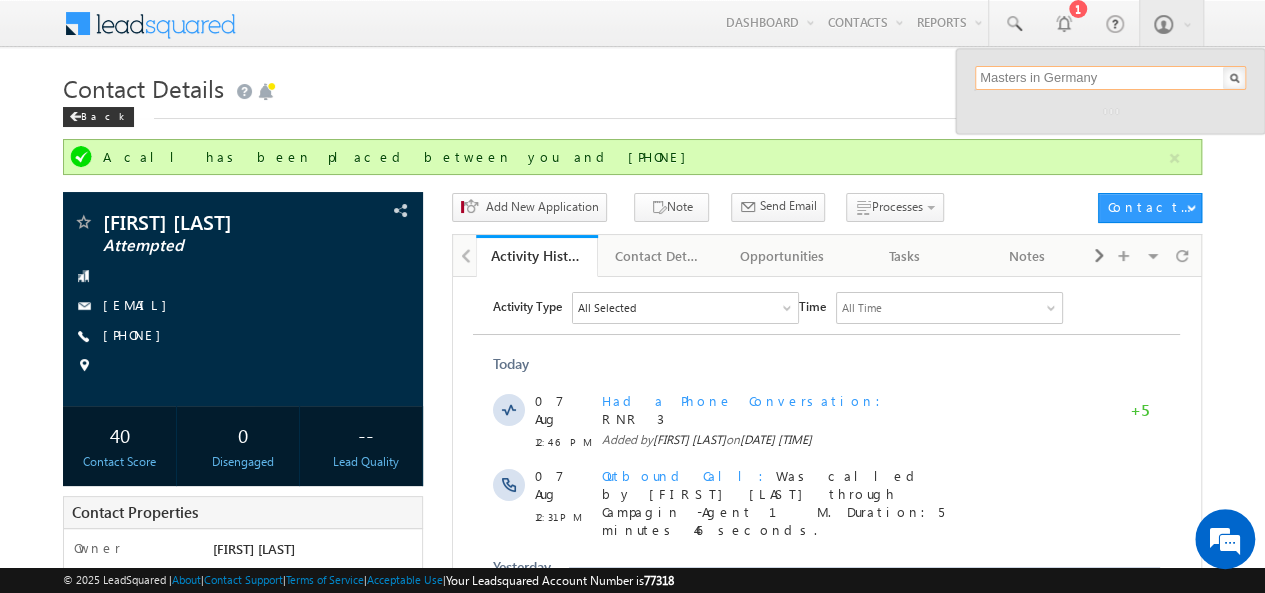 click on "Menu
Mohd Aamir
makha n@ami ty.ed u" at bounding box center (632, 591) 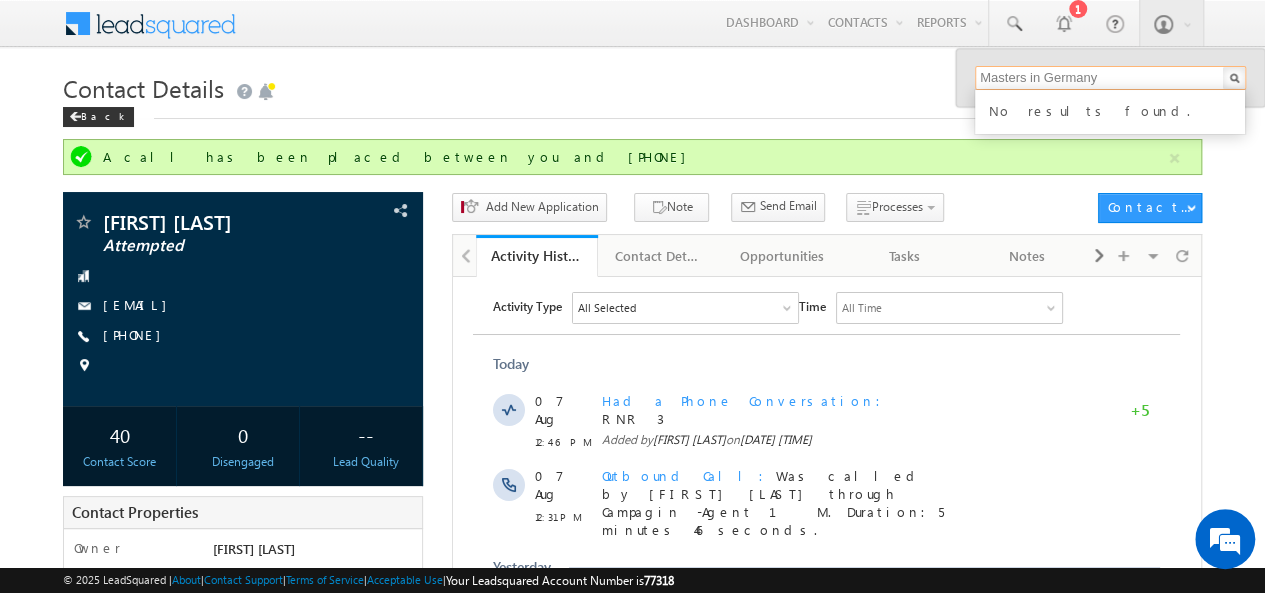 type 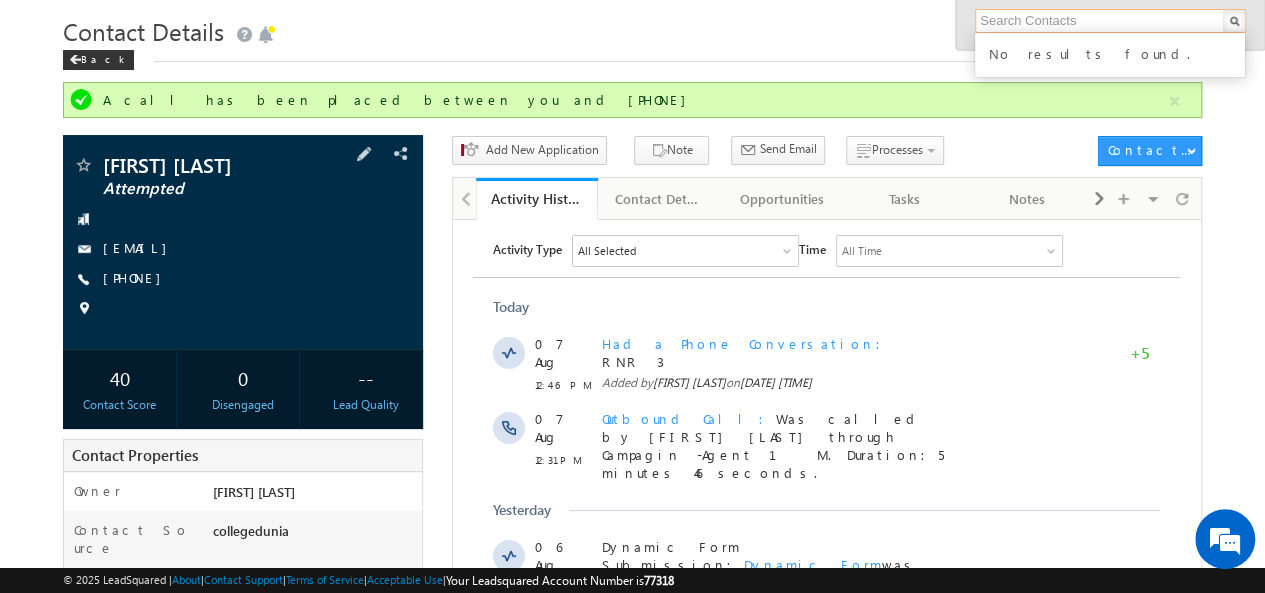scroll, scrollTop: 52, scrollLeft: 0, axis: vertical 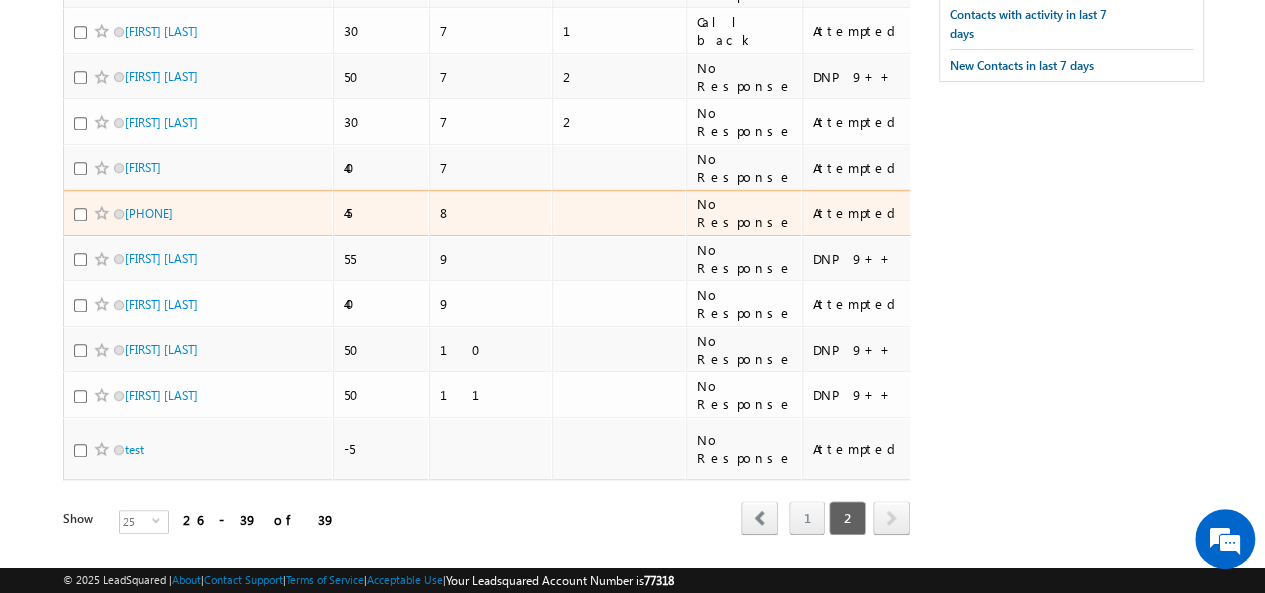 drag, startPoint x: 190, startPoint y: 213, endPoint x: 170, endPoint y: 187, distance: 32.80244 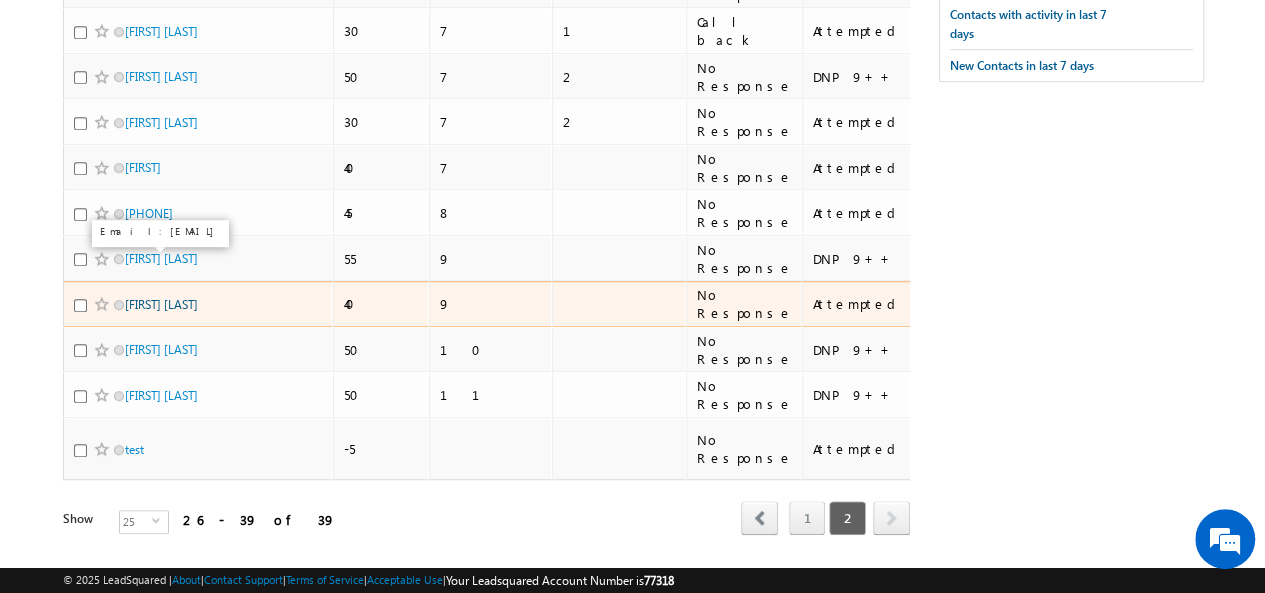 scroll, scrollTop: 0, scrollLeft: 0, axis: both 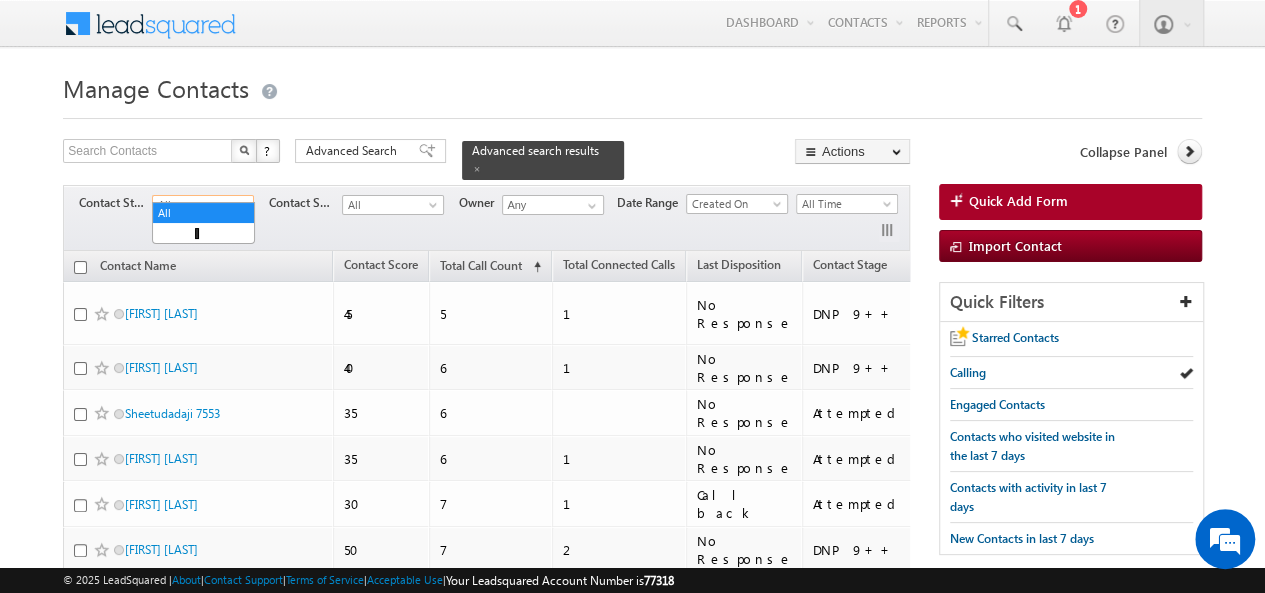 click on "All" at bounding box center (200, 205) 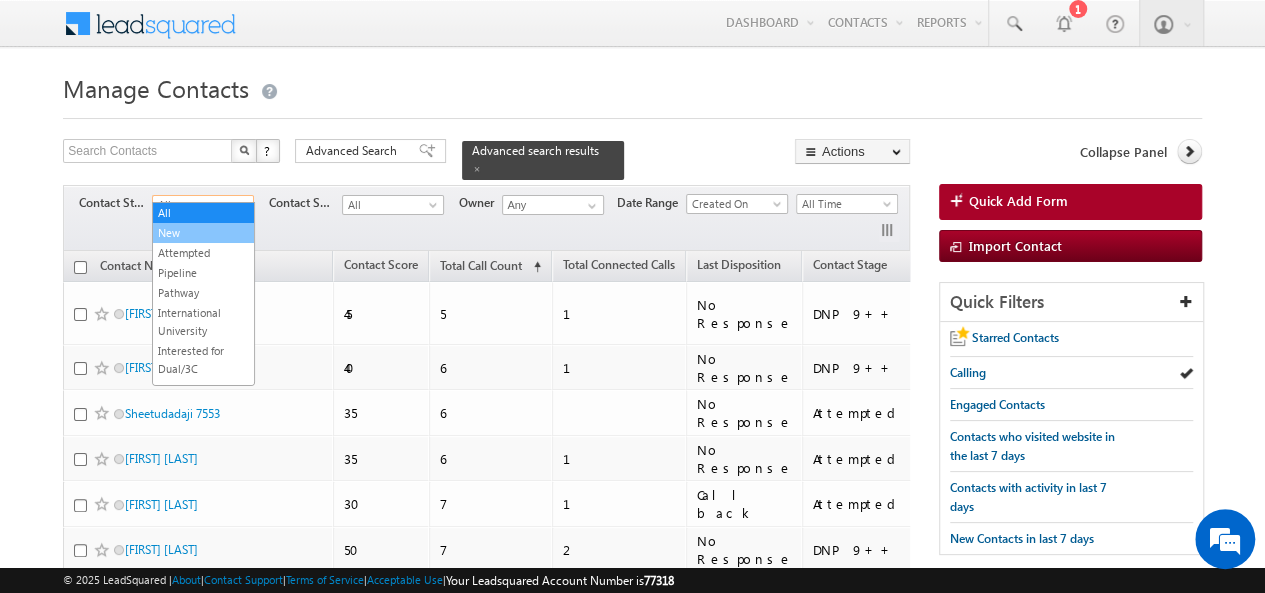 click on "New" at bounding box center [203, 233] 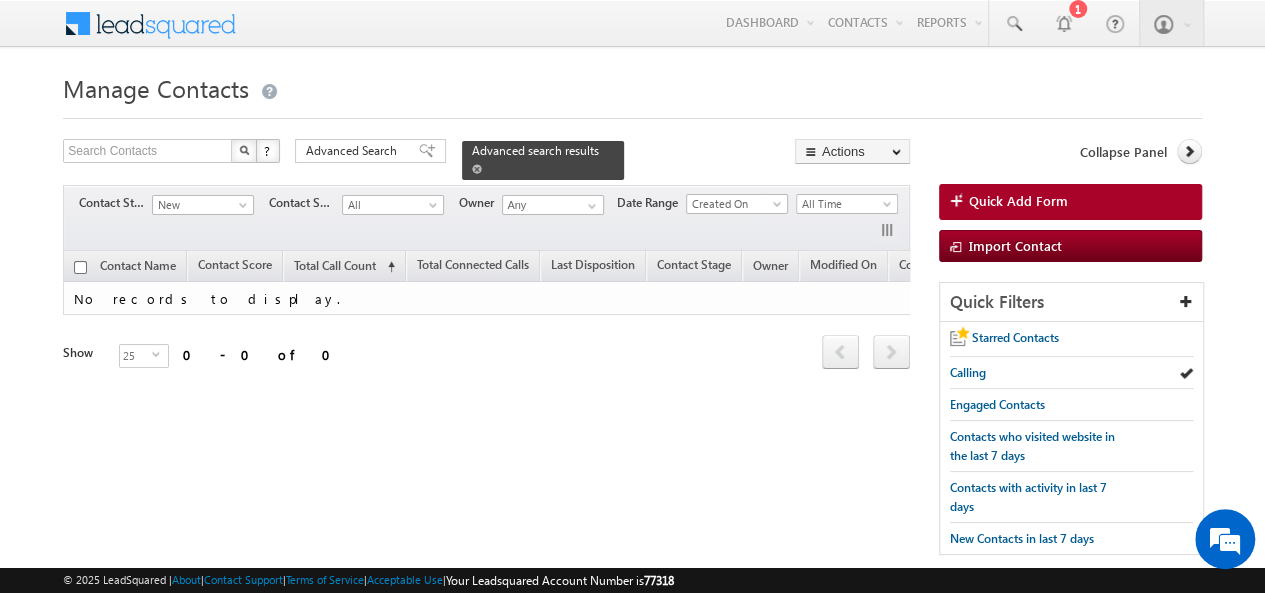 click at bounding box center [477, 168] 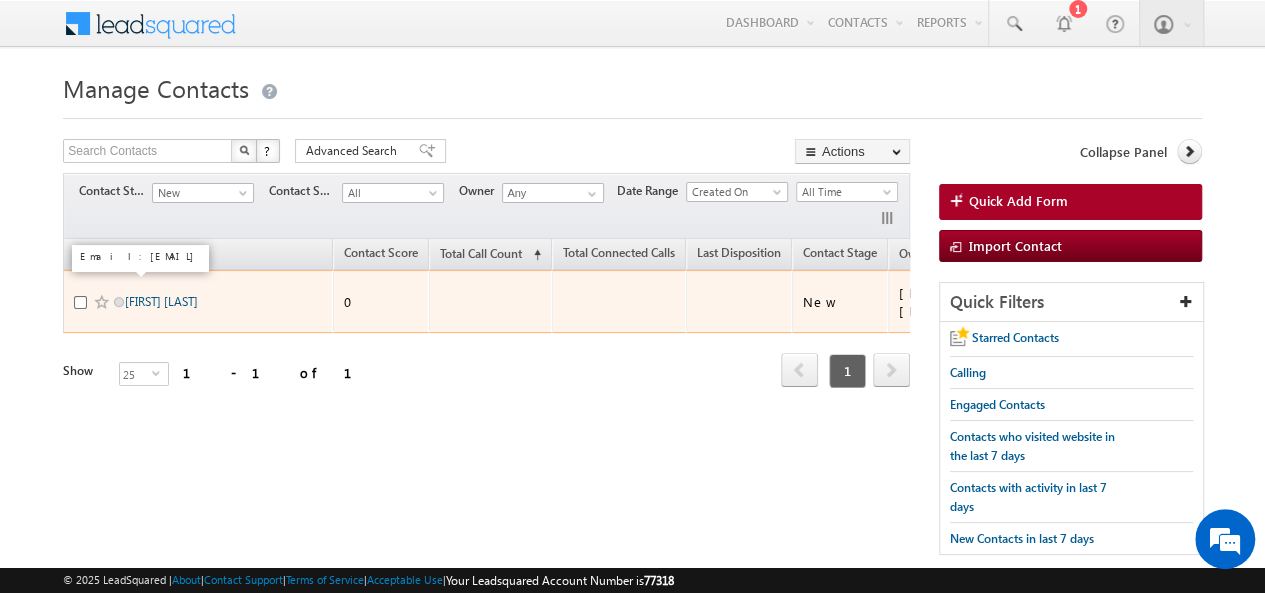 click on "[FIRST] [LAST] [INITIAL]" at bounding box center (161, 301) 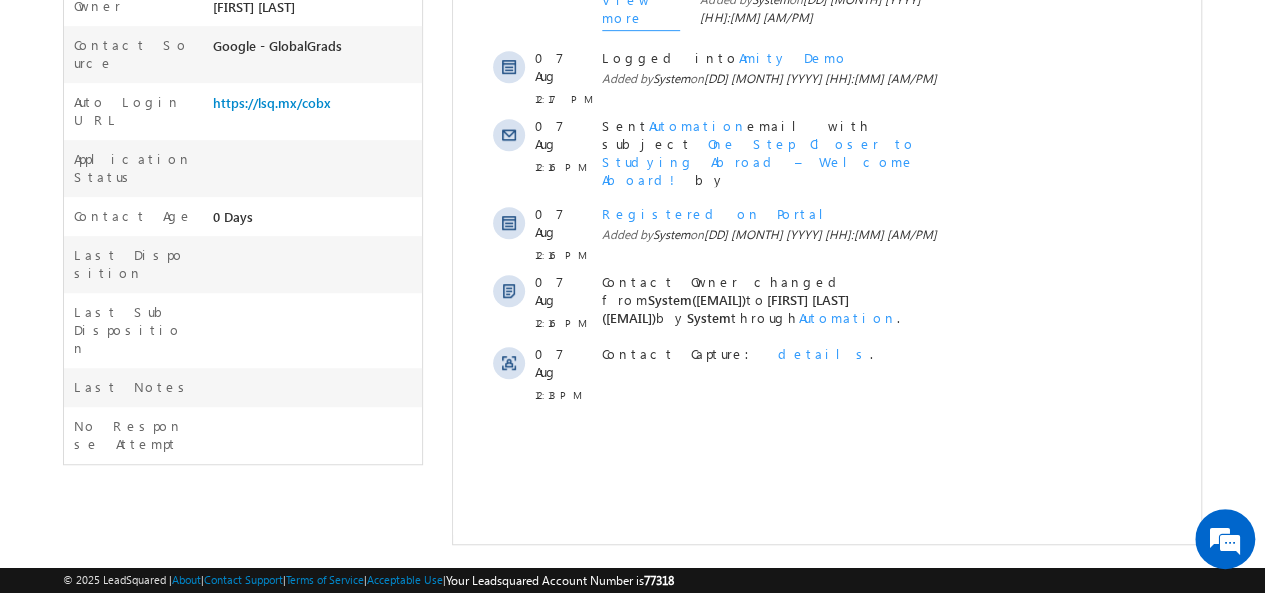 scroll, scrollTop: 0, scrollLeft: 0, axis: both 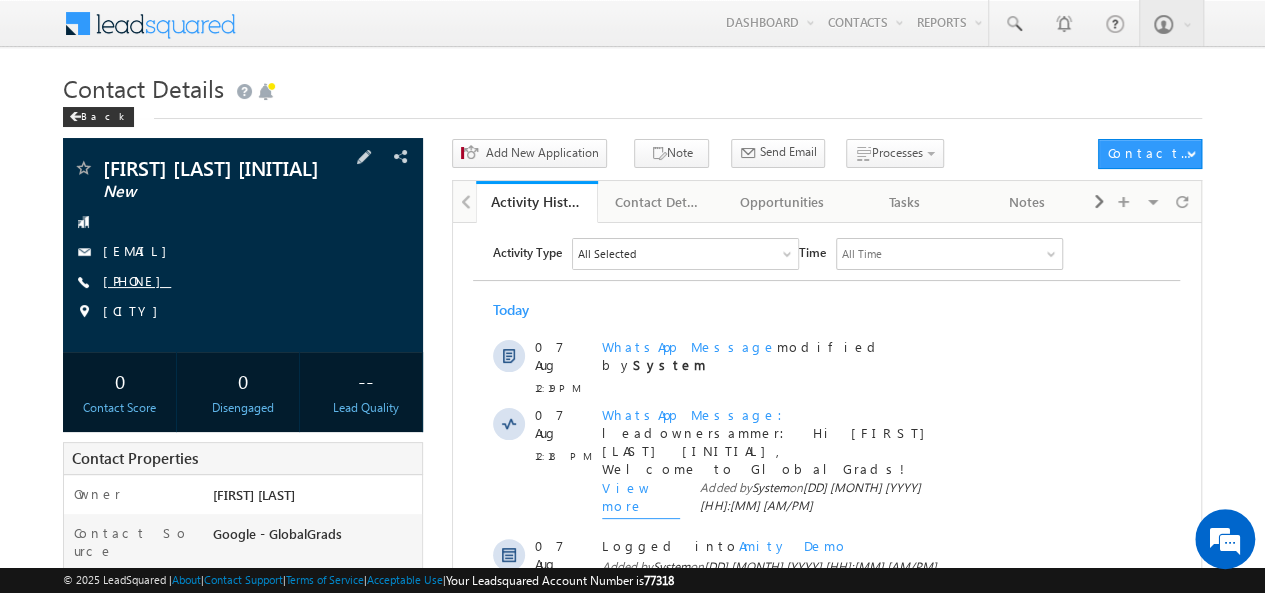 click on "[PHONE]" at bounding box center [137, 280] 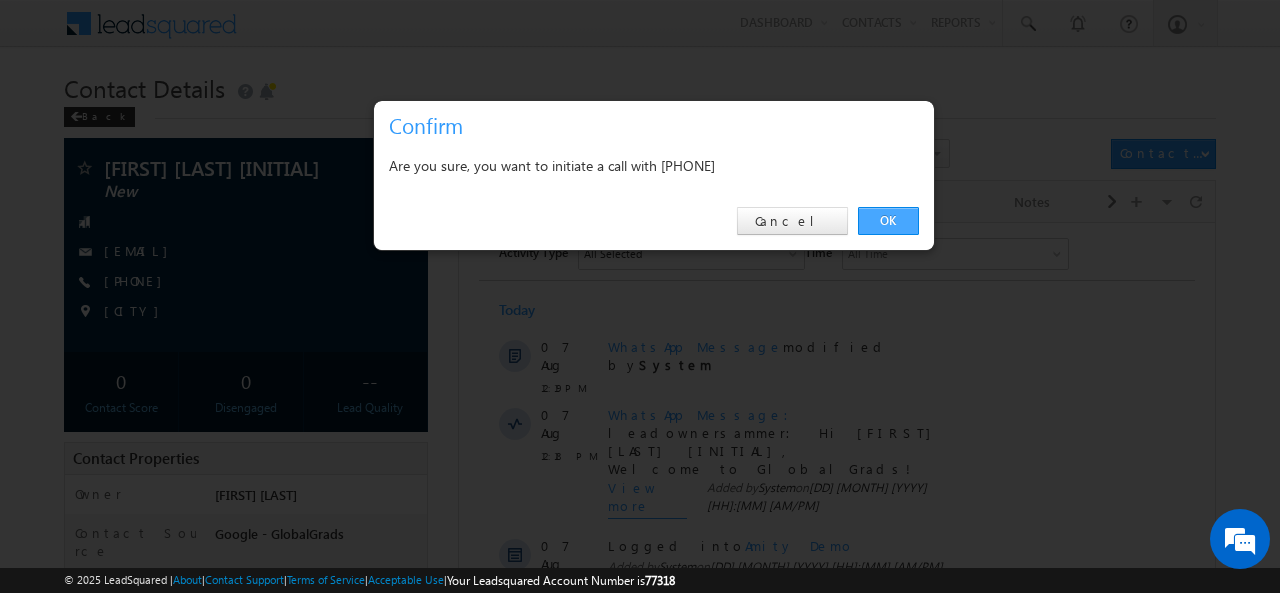 click on "OK" at bounding box center (888, 221) 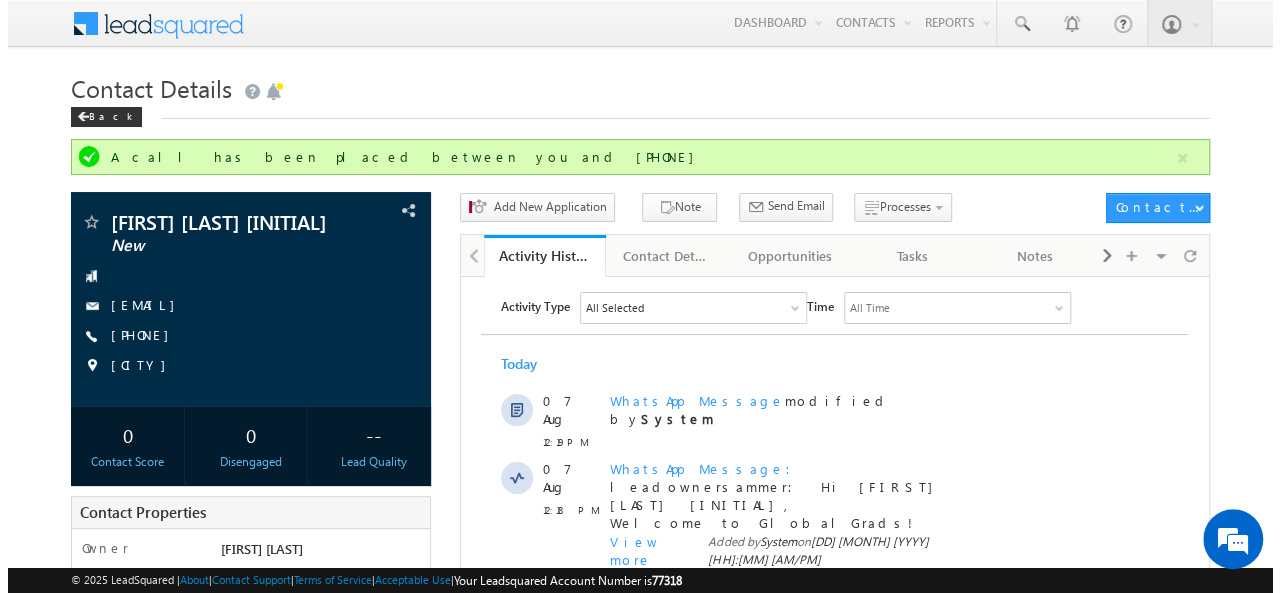 scroll, scrollTop: 0, scrollLeft: 0, axis: both 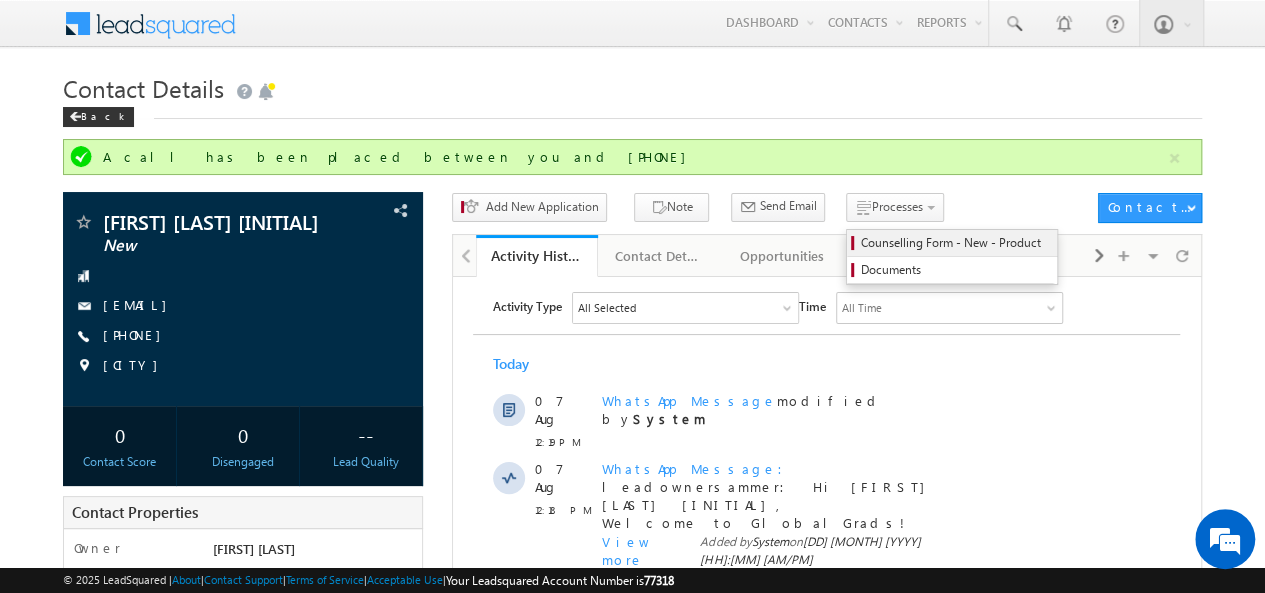 click on "Counselling Form - New - Product" at bounding box center (955, 243) 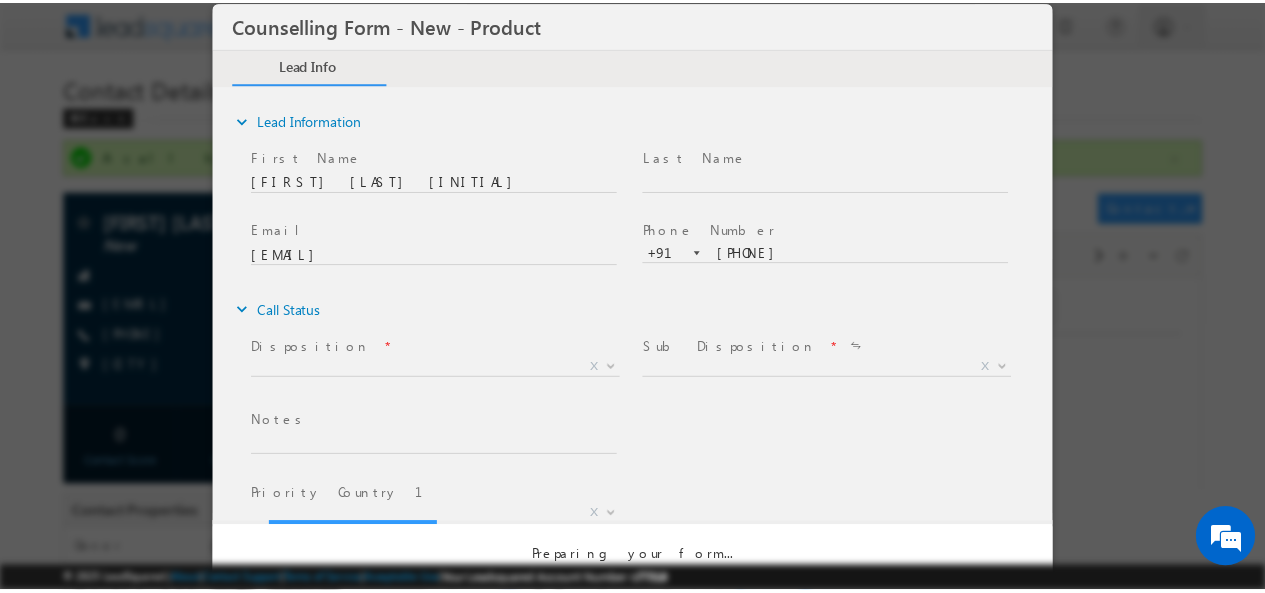 scroll, scrollTop: 0, scrollLeft: 0, axis: both 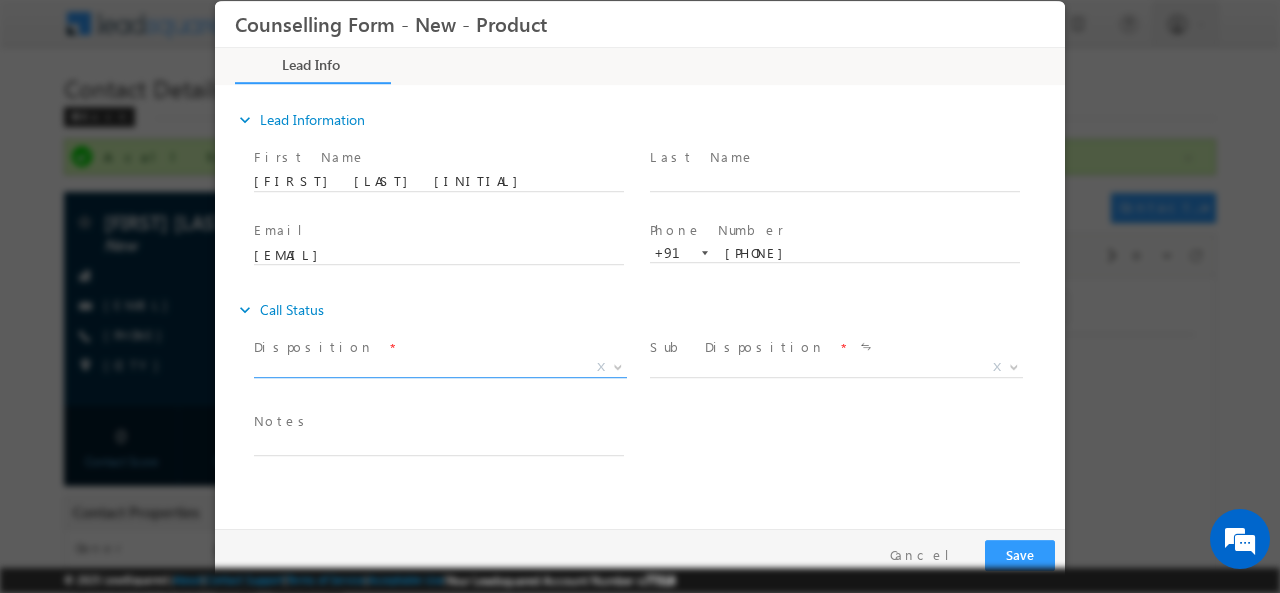 click on "X" at bounding box center (440, 367) 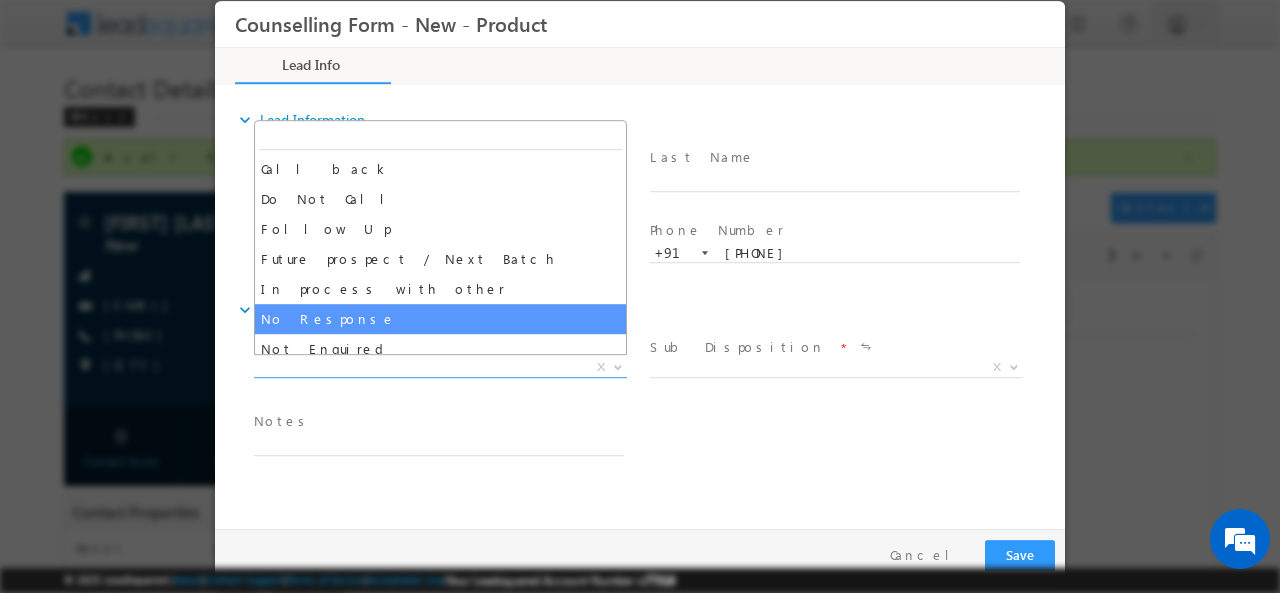 select on "No Response" 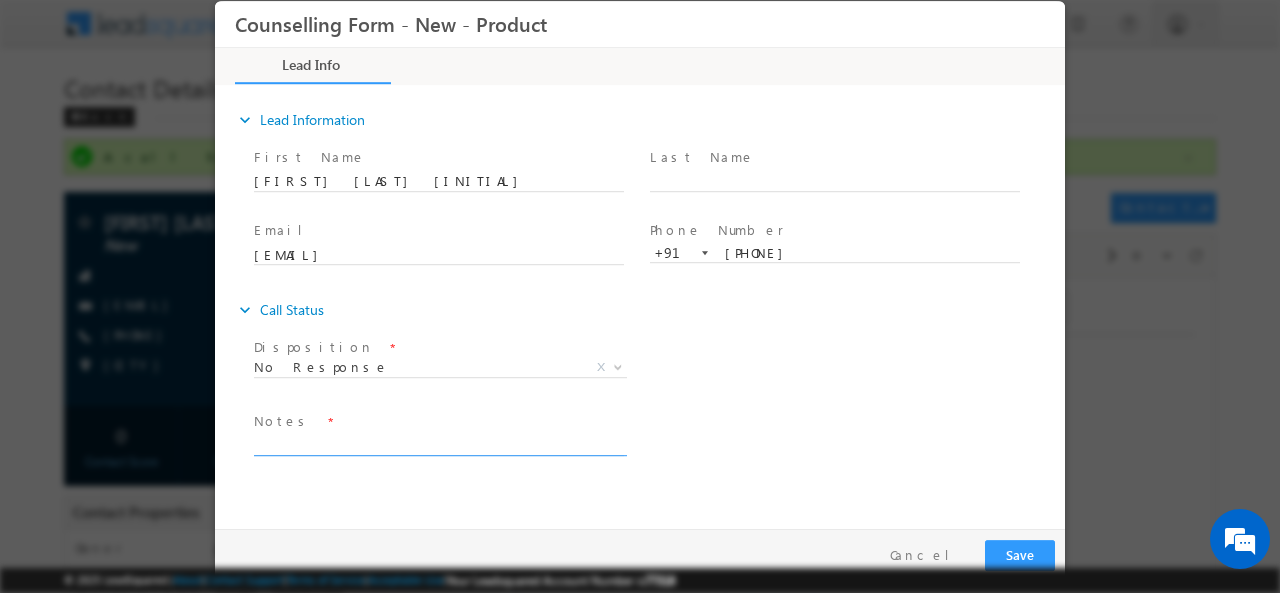 click at bounding box center [439, 443] 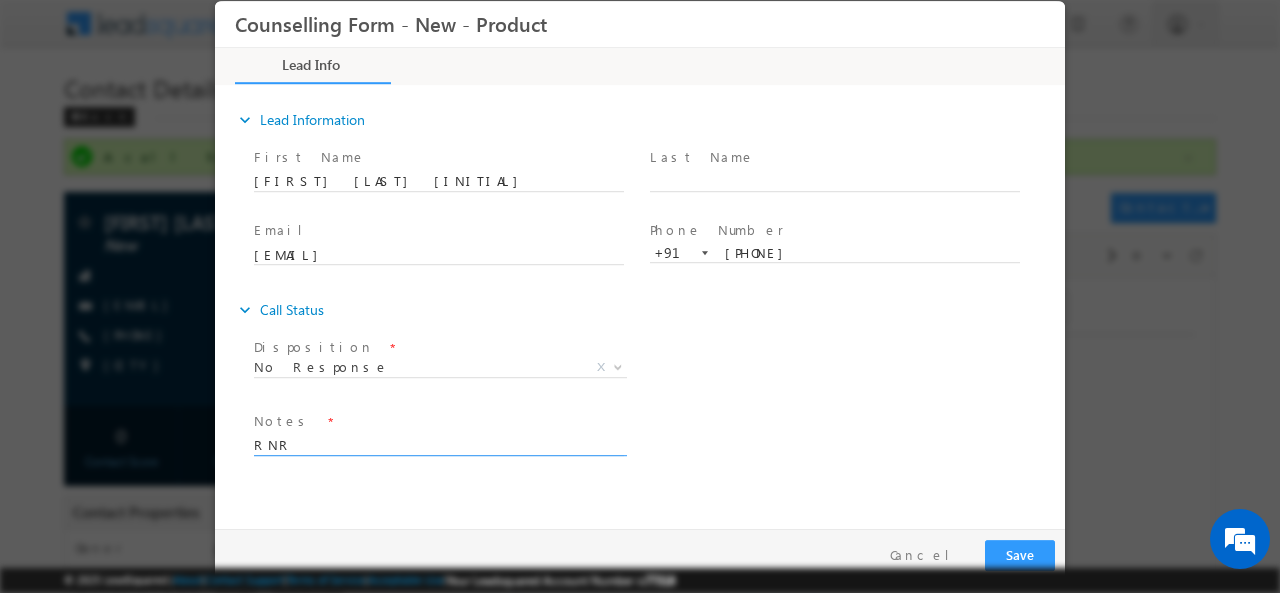 type on "RNR" 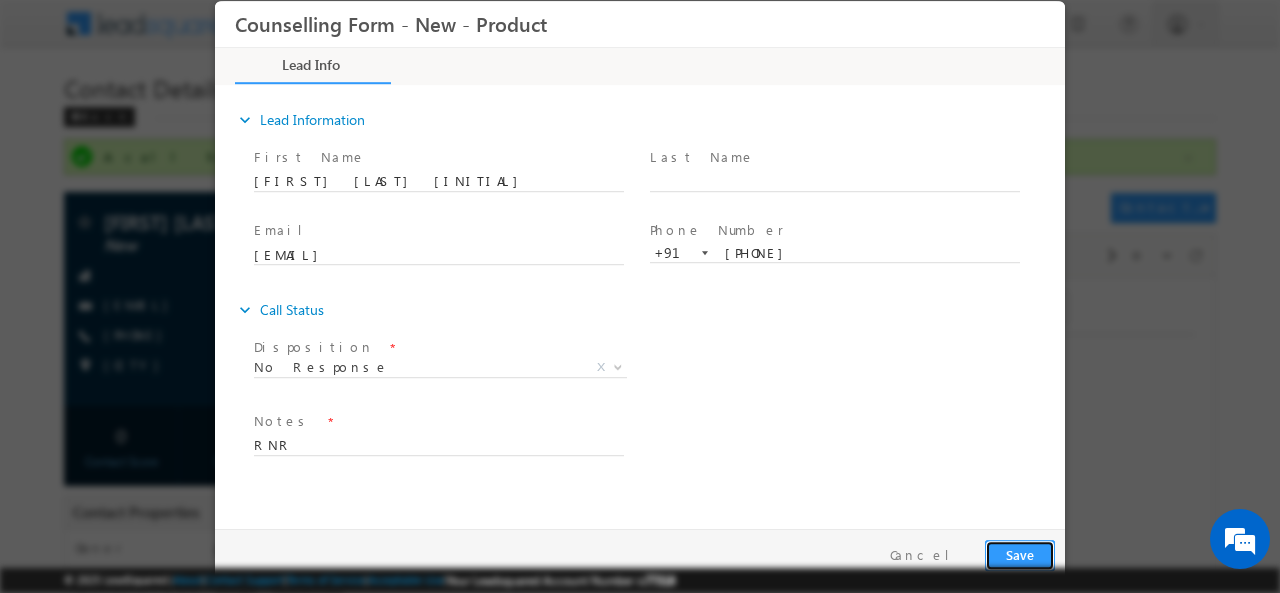click on "Save" at bounding box center (1020, 554) 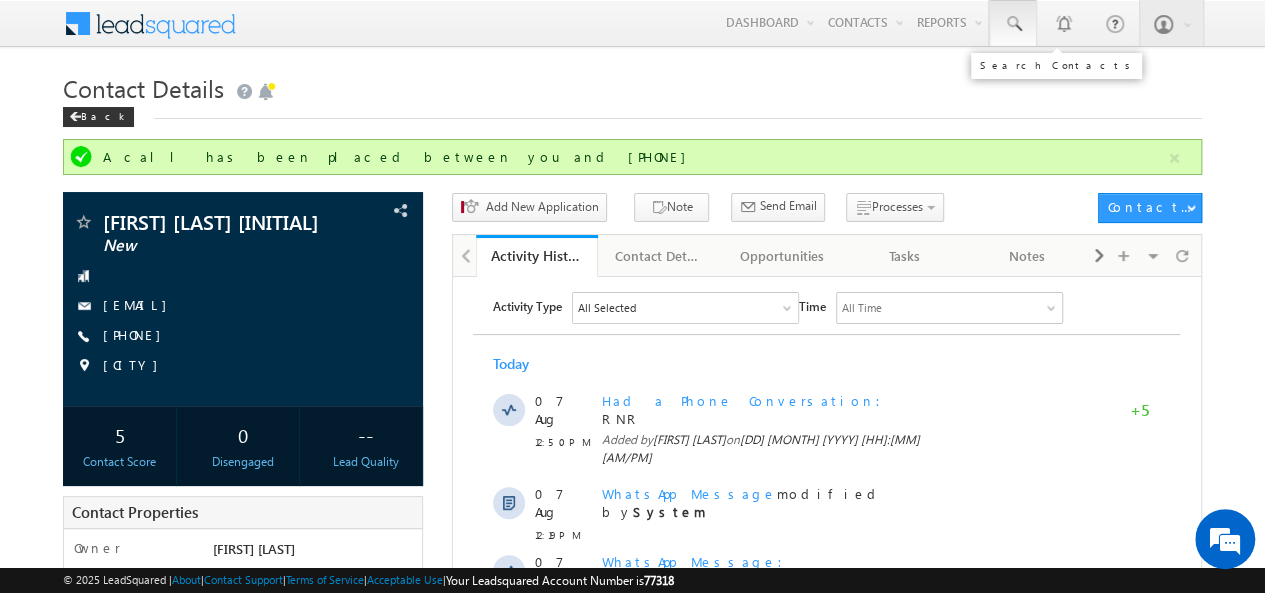click at bounding box center (1013, 23) 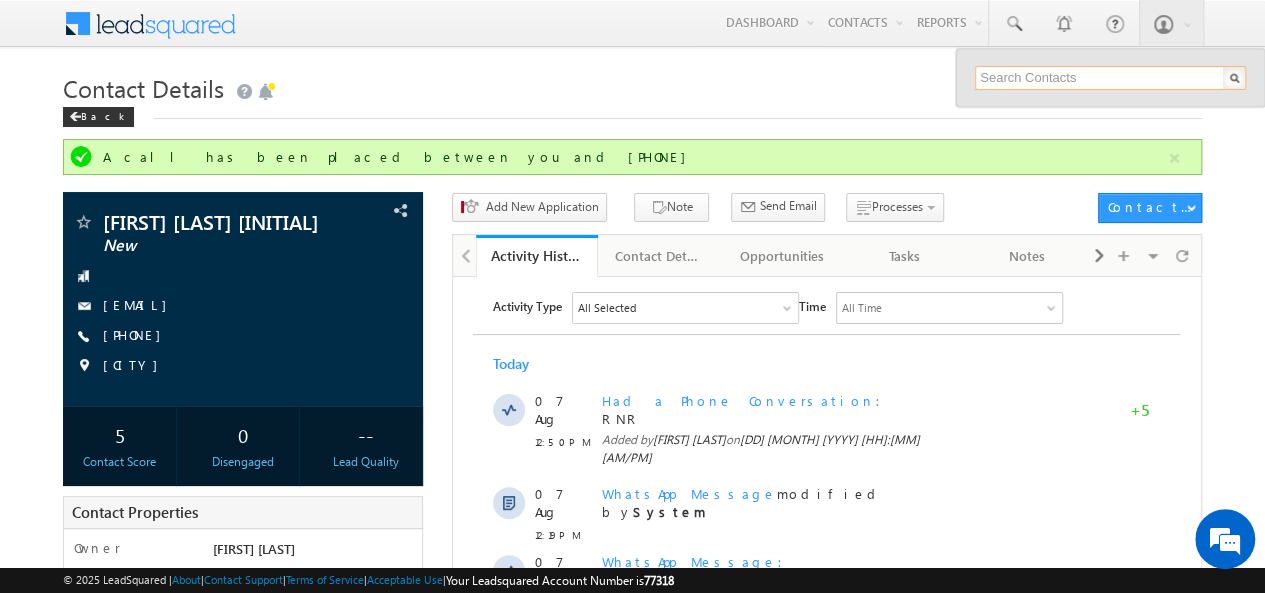 click at bounding box center (1110, 78) 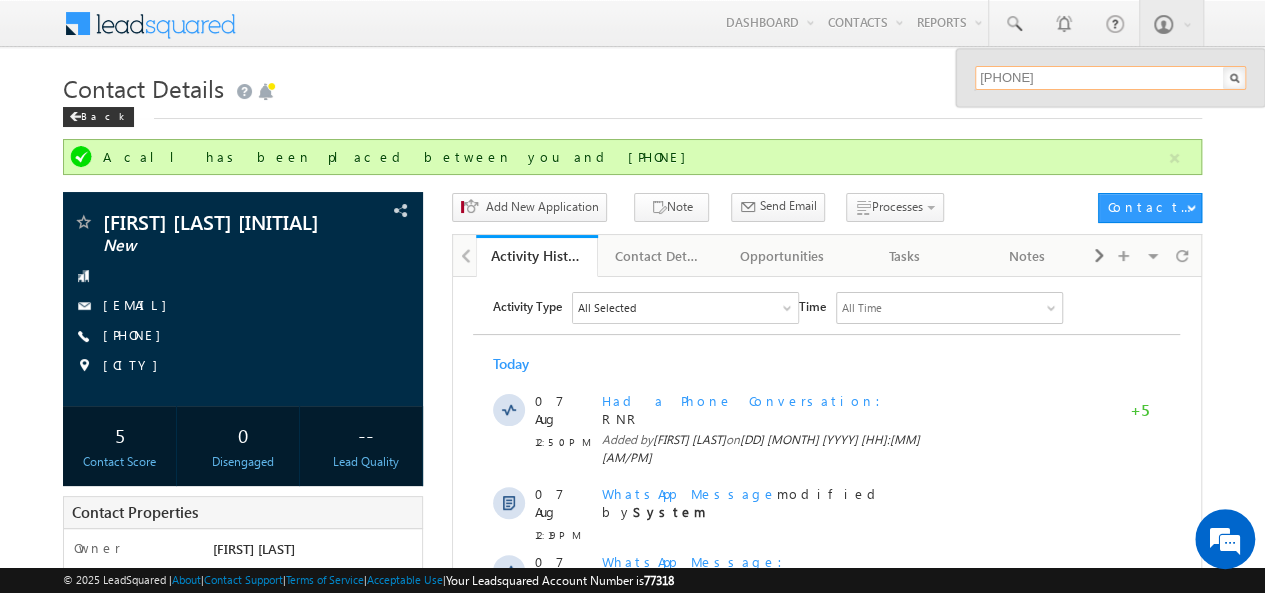 type on "[PHONE]" 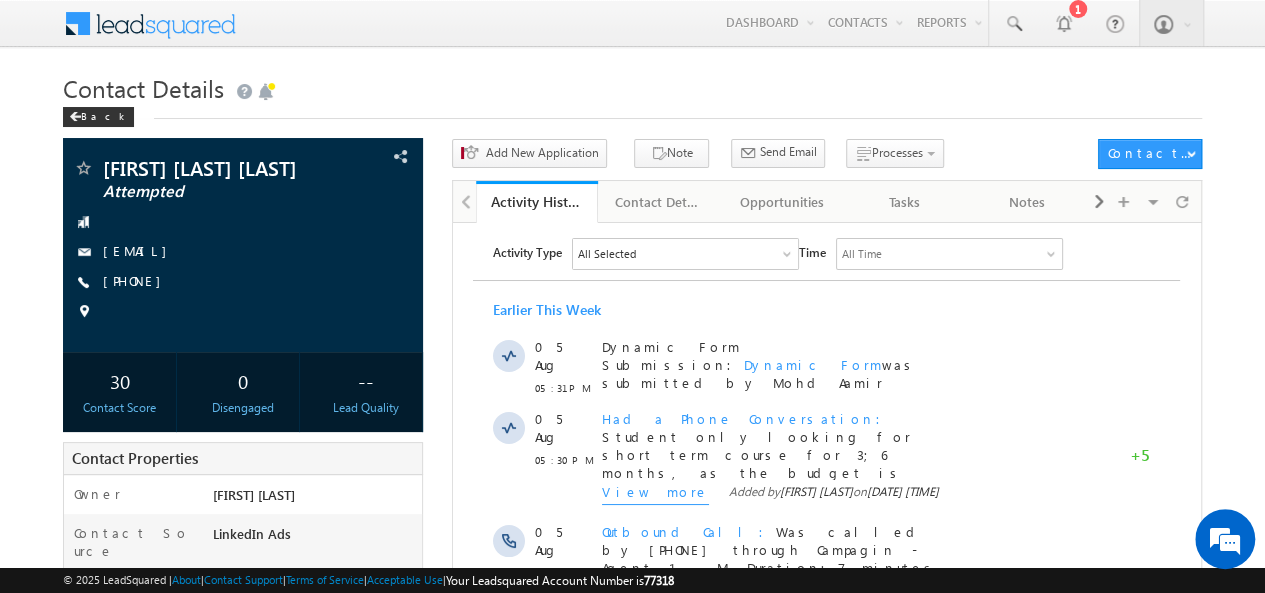 scroll, scrollTop: 0, scrollLeft: 0, axis: both 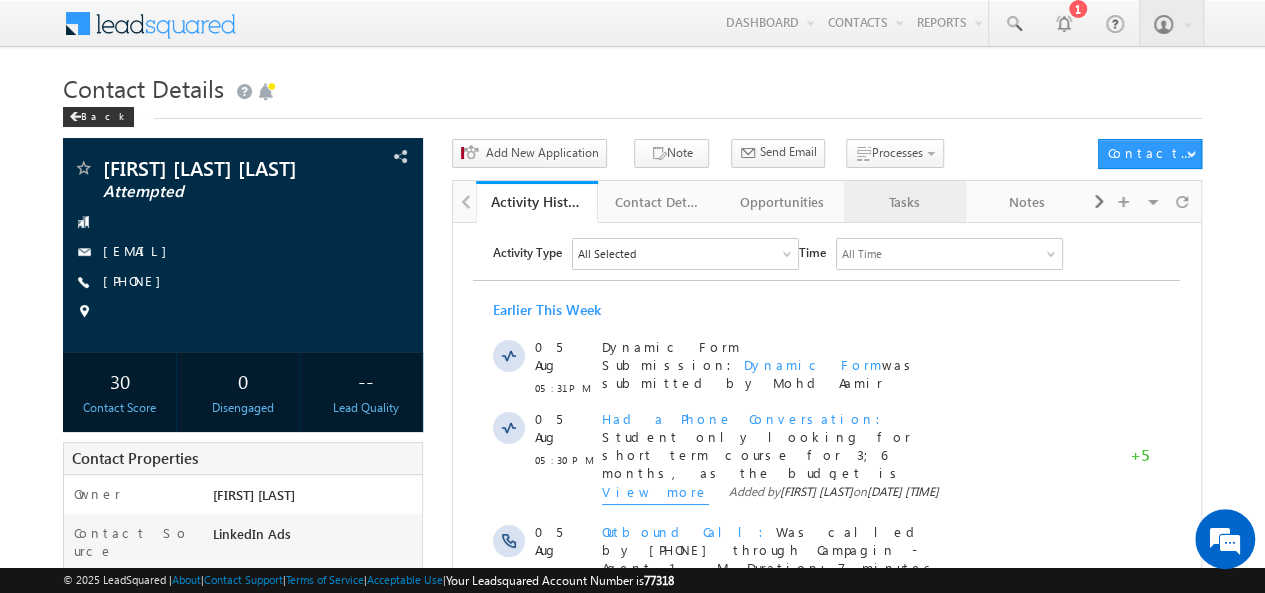click on "Tasks" at bounding box center [904, 202] 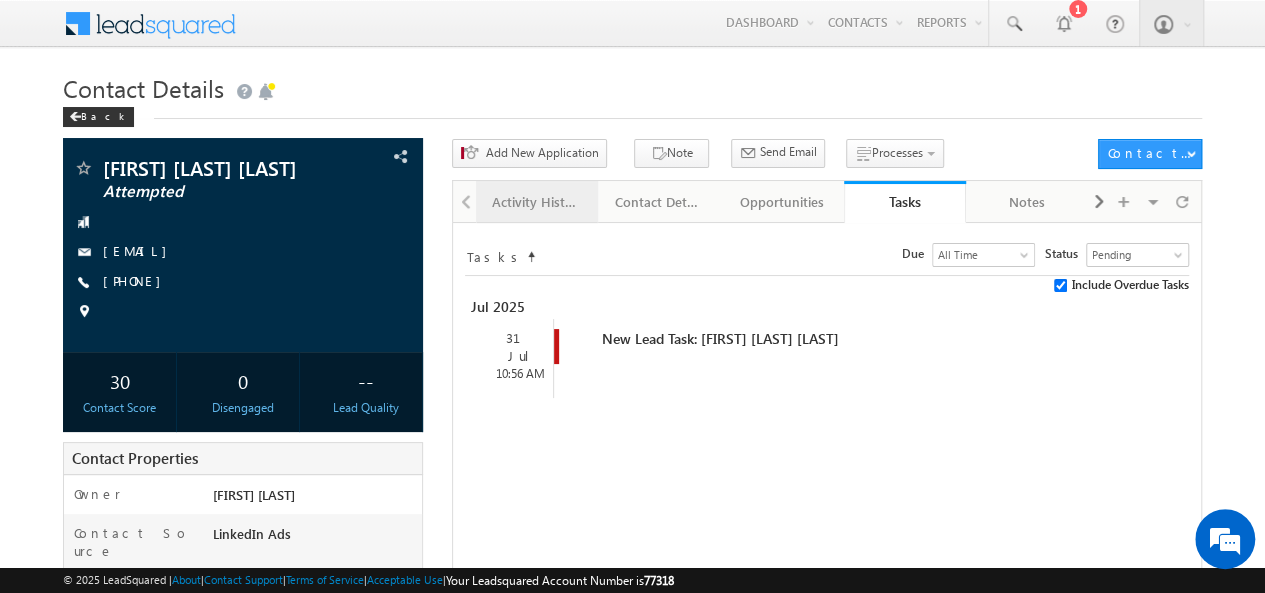 drag, startPoint x: 623, startPoint y: 385, endPoint x: 492, endPoint y: 202, distance: 225.05554 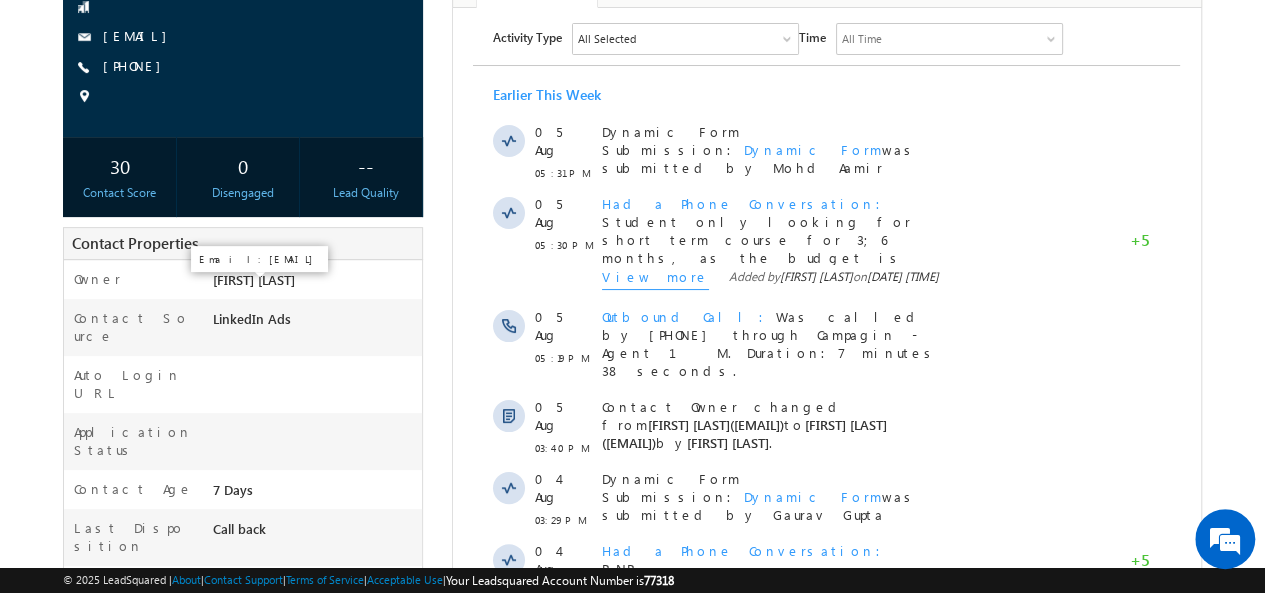 scroll, scrollTop: 0, scrollLeft: 0, axis: both 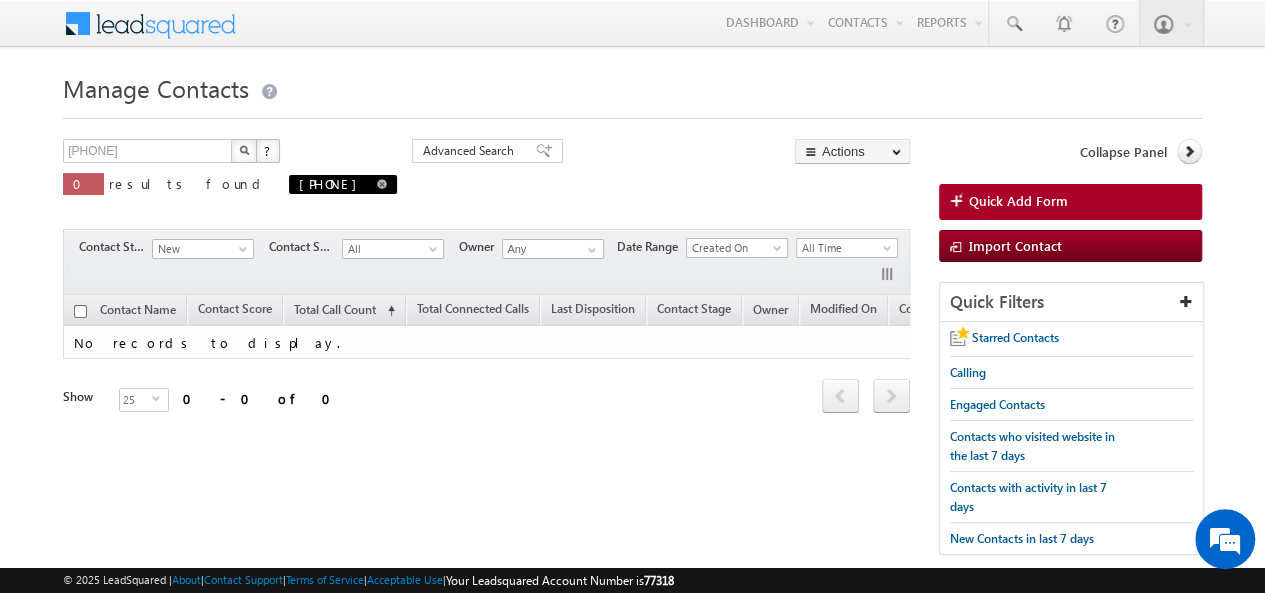 click at bounding box center [382, 184] 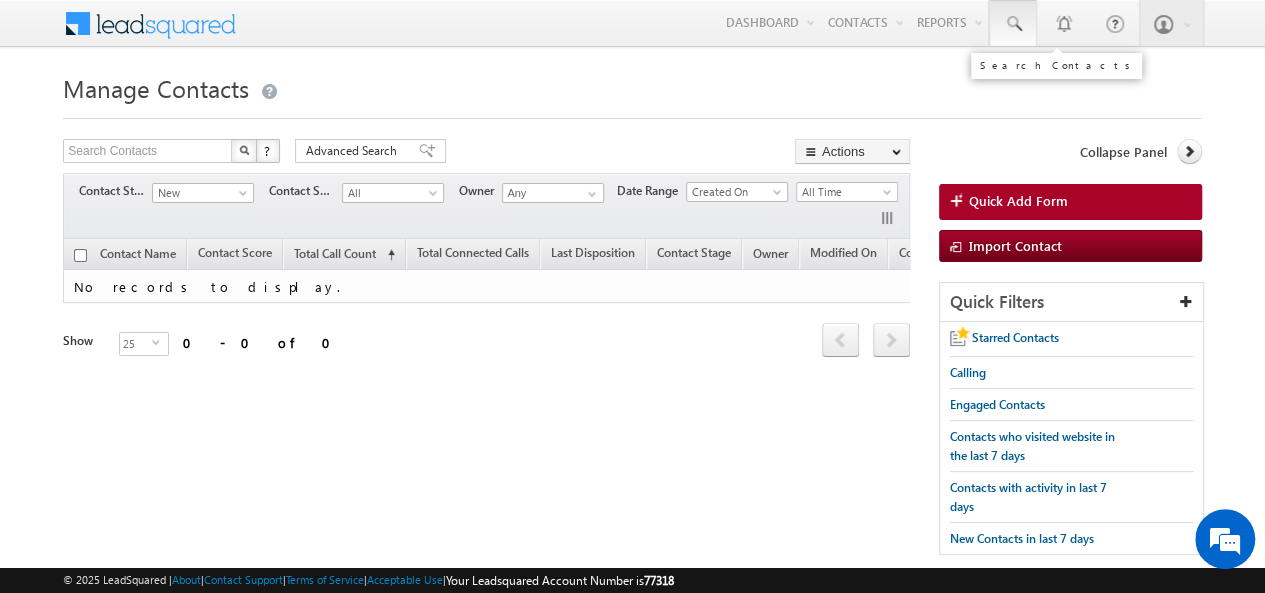 click at bounding box center [1013, 23] 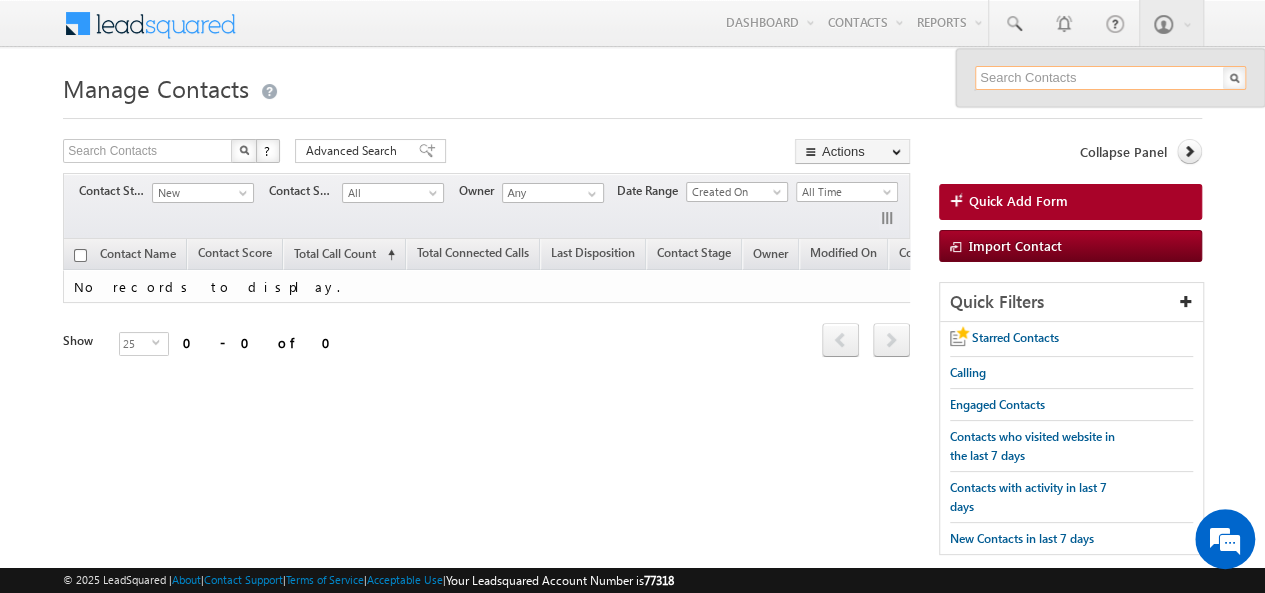click at bounding box center (1110, 78) 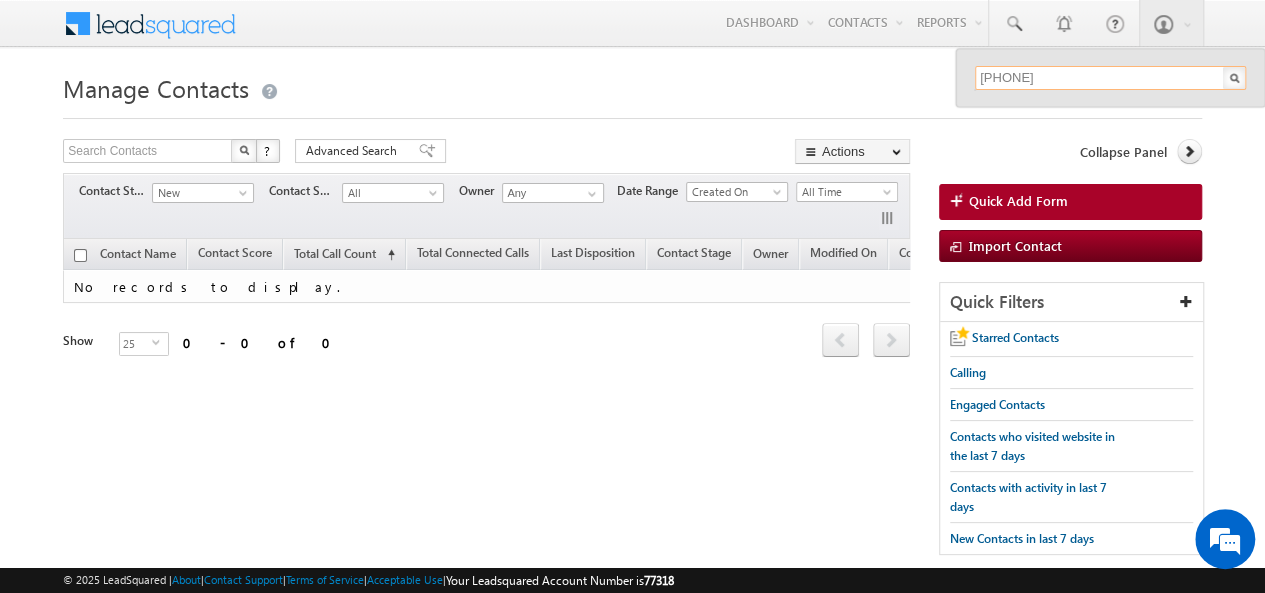 click on "9310318353" at bounding box center (1110, 78) 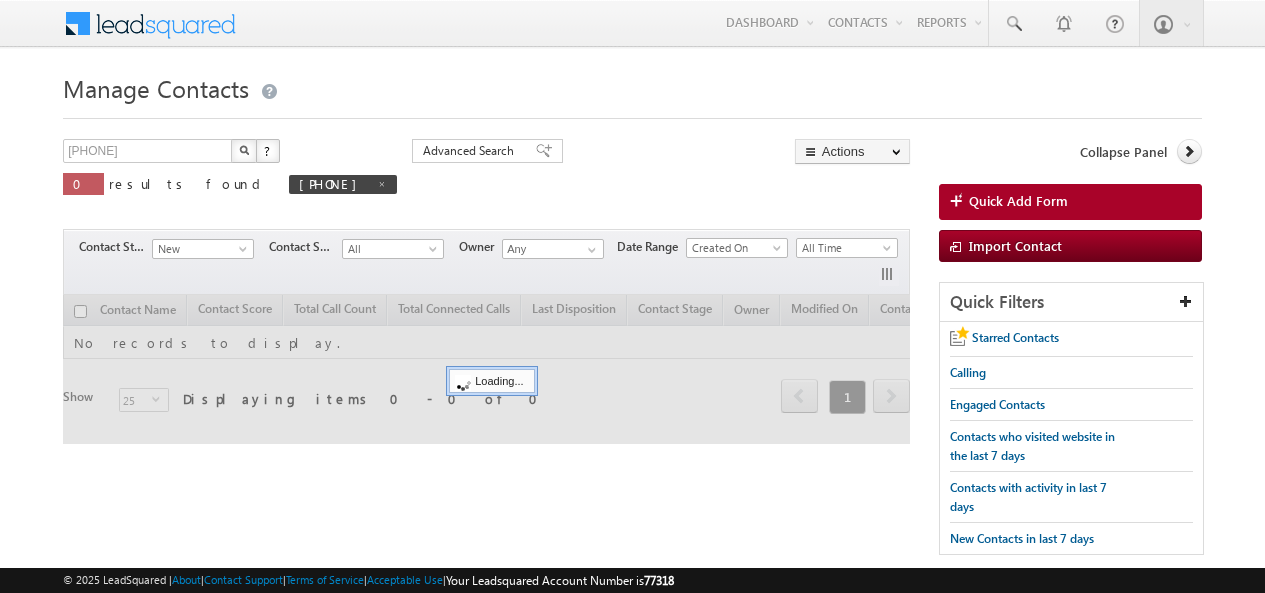 scroll, scrollTop: 0, scrollLeft: 0, axis: both 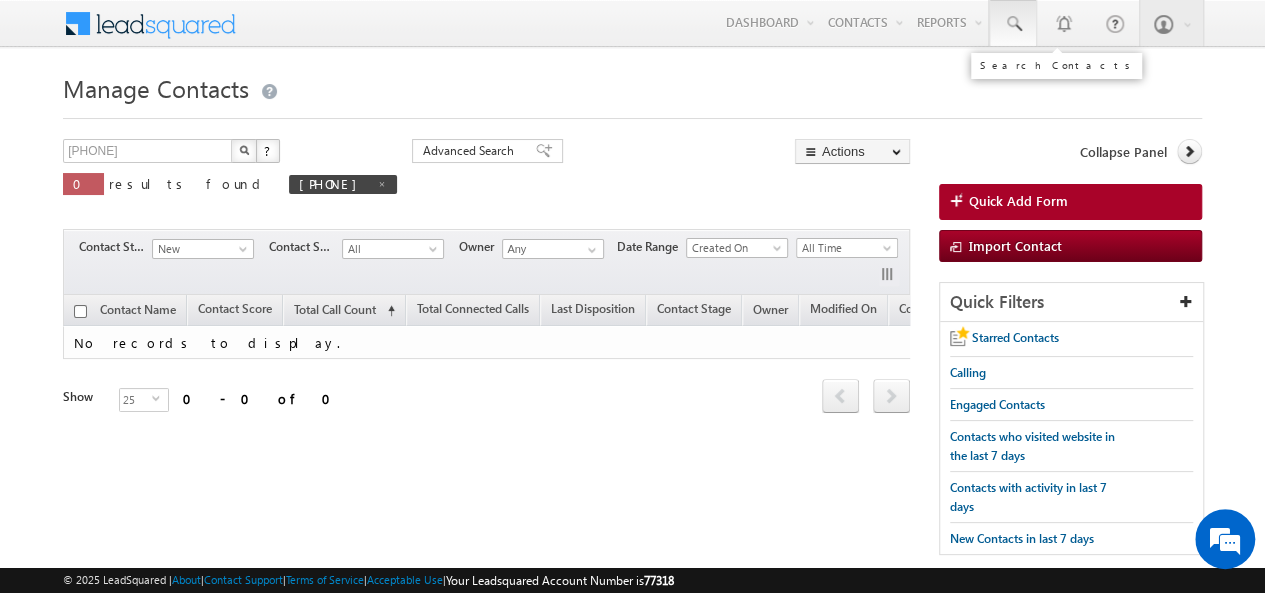 click at bounding box center [1013, 24] 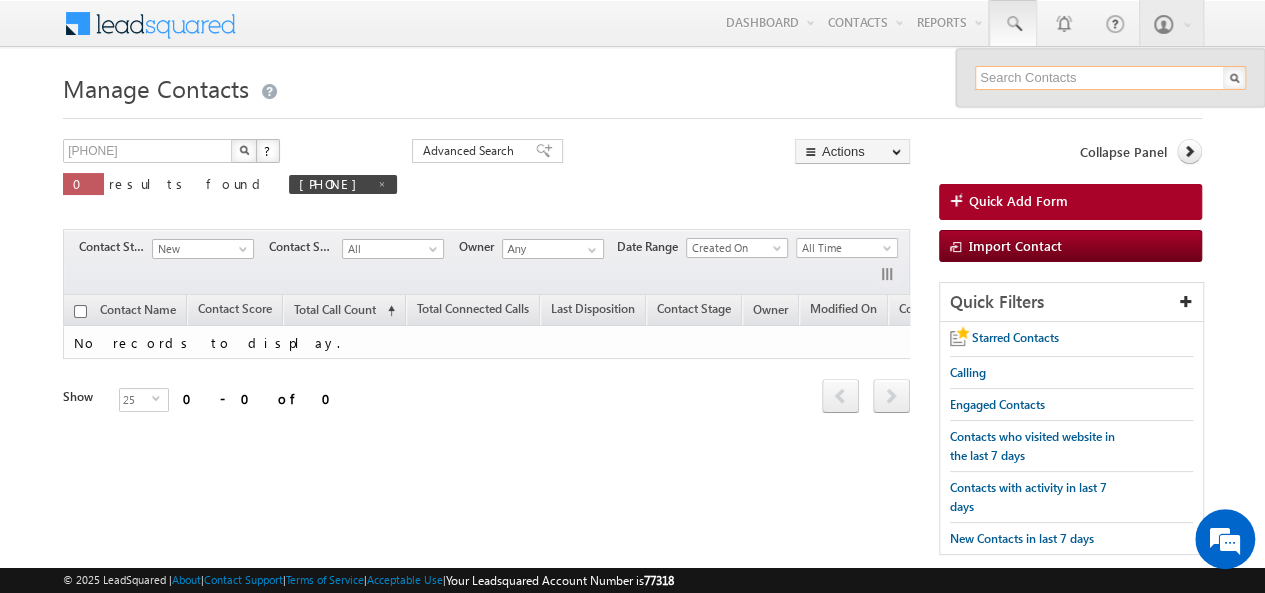 paste on "[PHONE]" 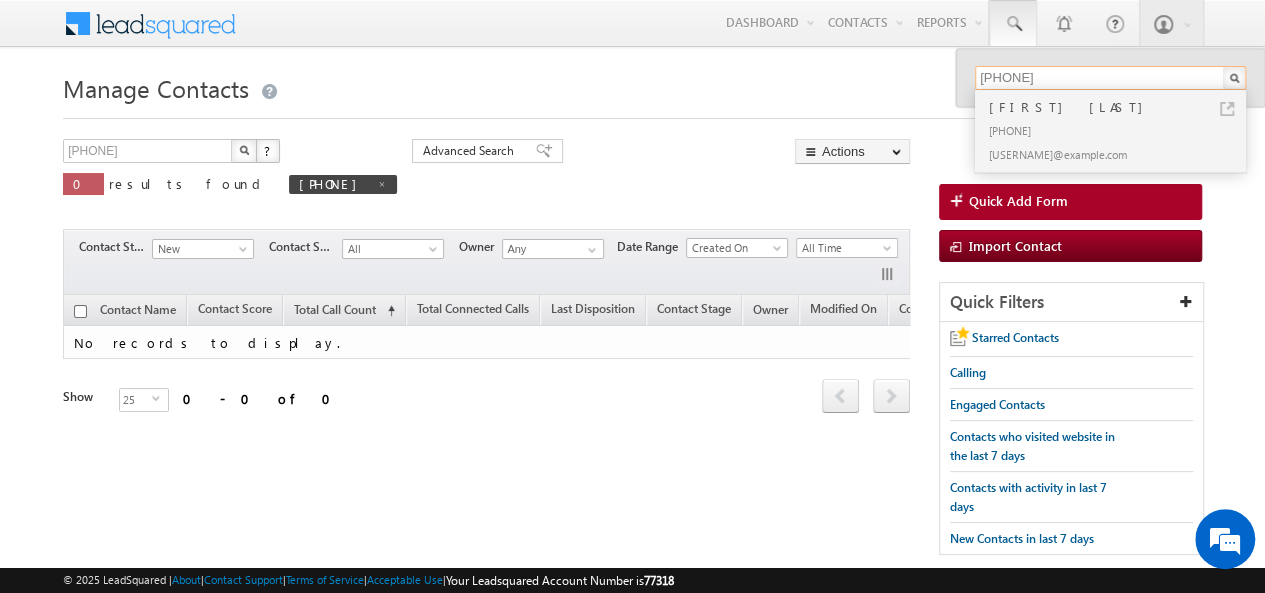 type on "[PHONE]" 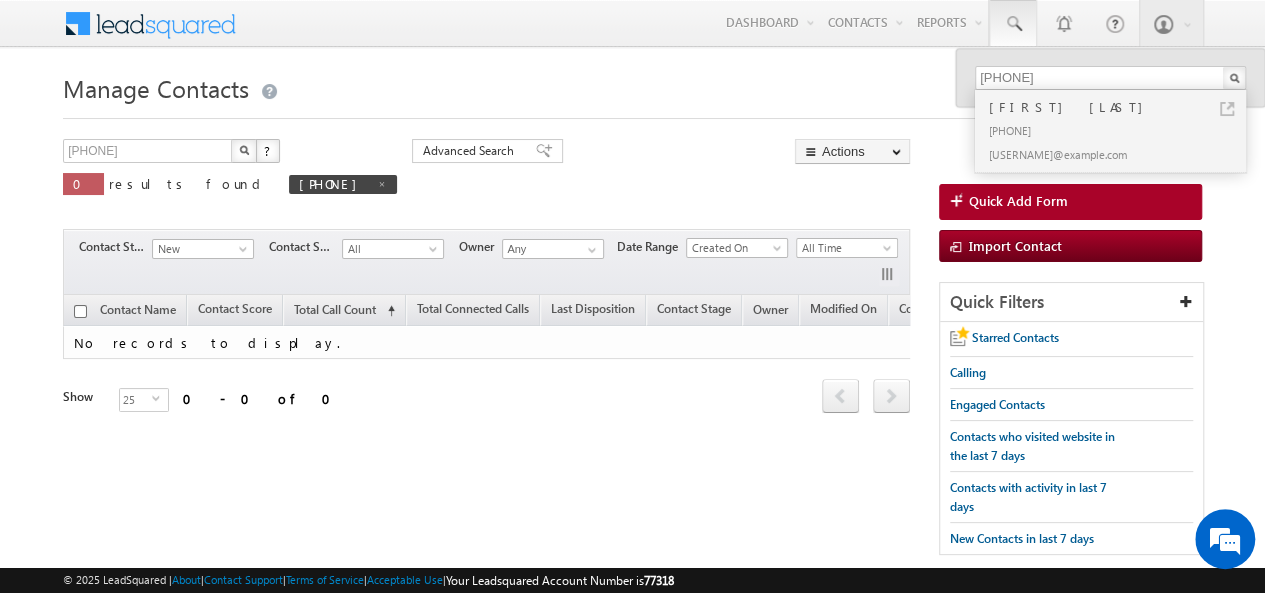 click on "+91-[PHONE]" at bounding box center (1119, 130) 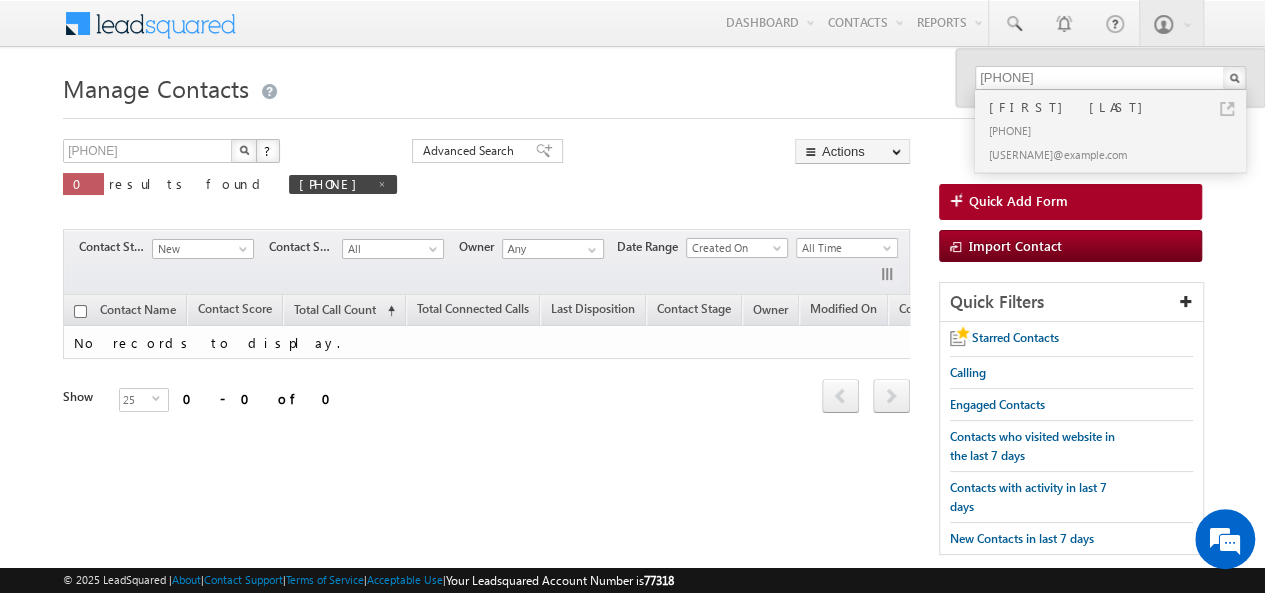click on "+91-[PHONE]" at bounding box center (1119, 130) 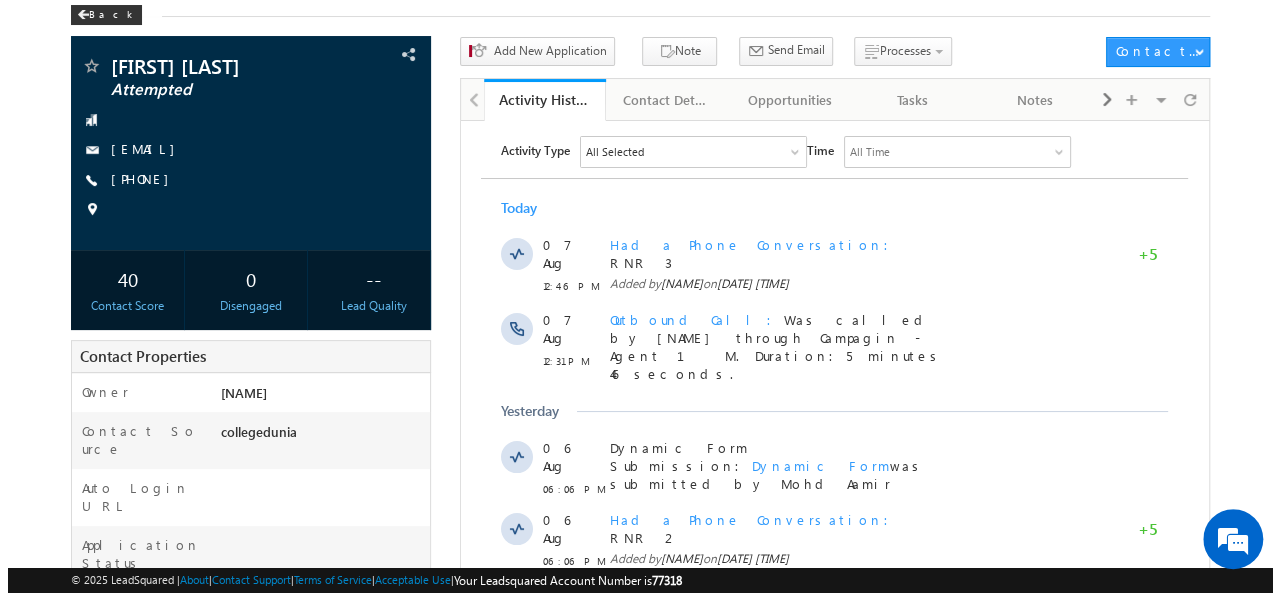 scroll, scrollTop: 0, scrollLeft: 0, axis: both 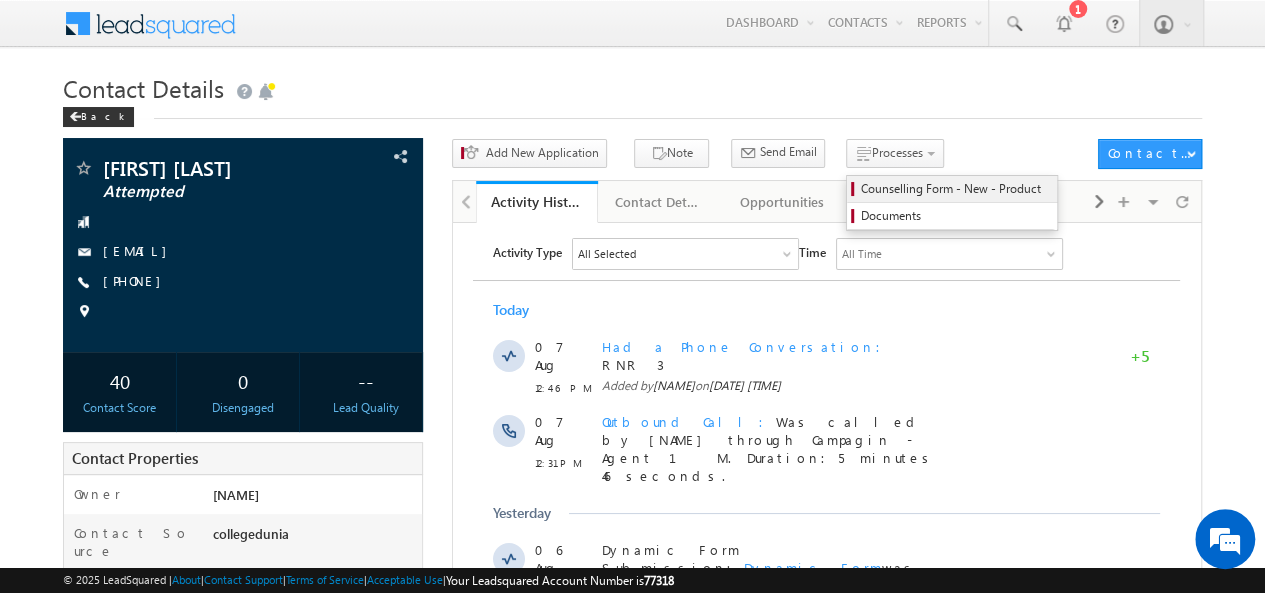 click on "Counselling Form - New - Product" at bounding box center (955, 189) 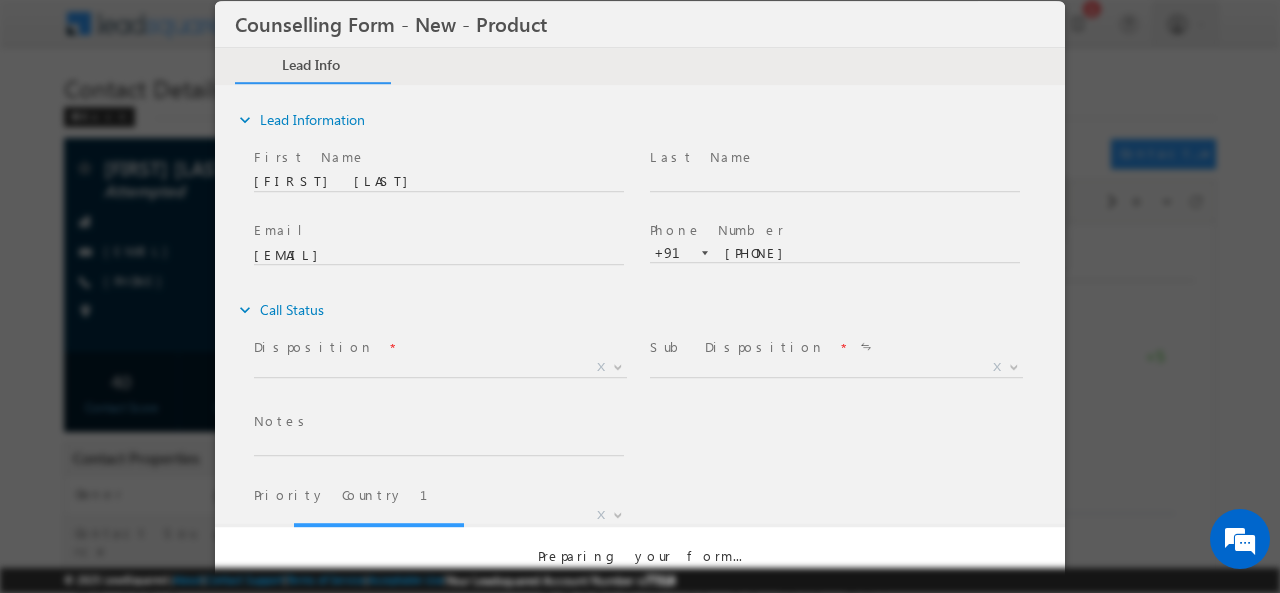 scroll, scrollTop: 0, scrollLeft: 0, axis: both 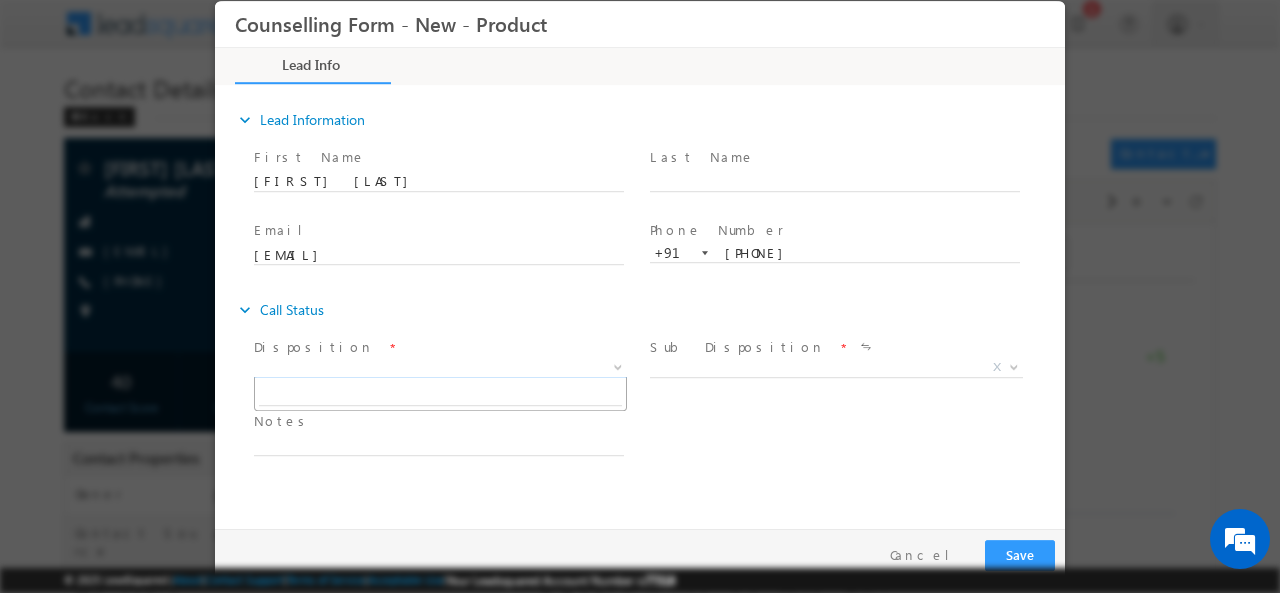 click on "X" at bounding box center [440, 367] 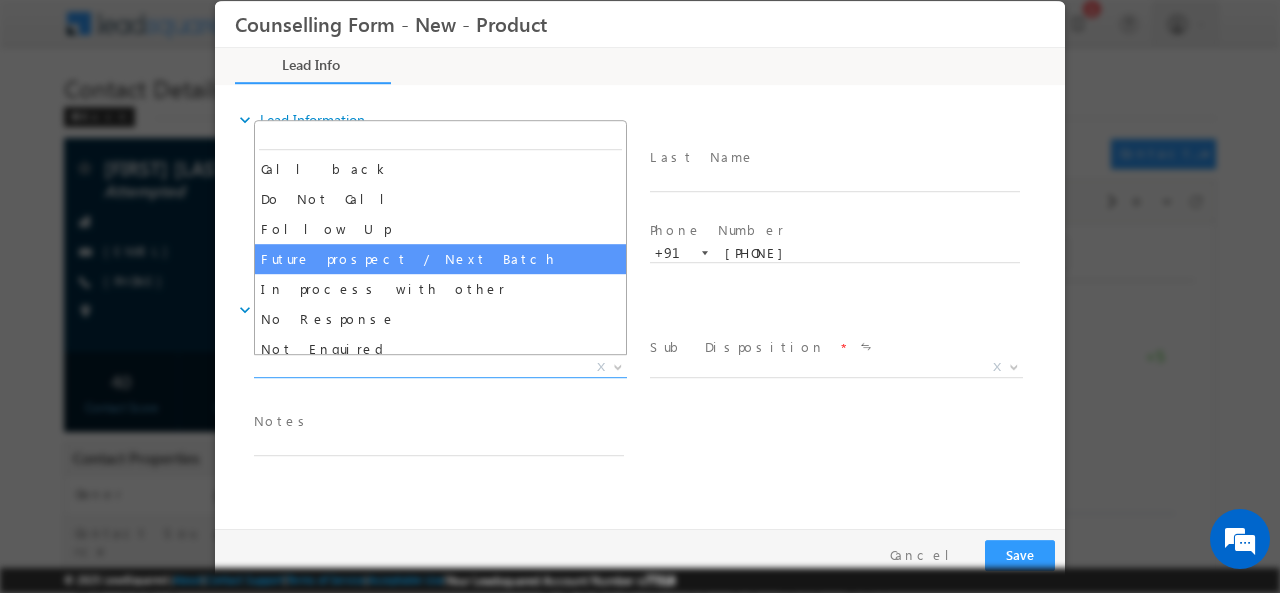 scroll, scrollTop: 0, scrollLeft: 0, axis: both 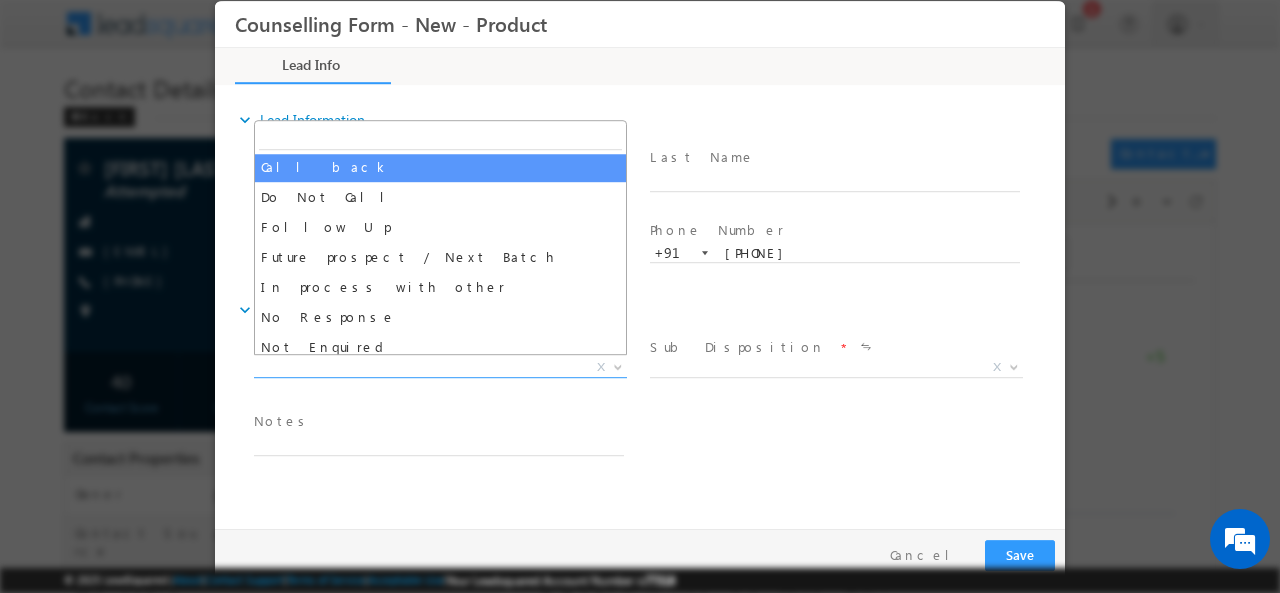 click at bounding box center [440, 136] 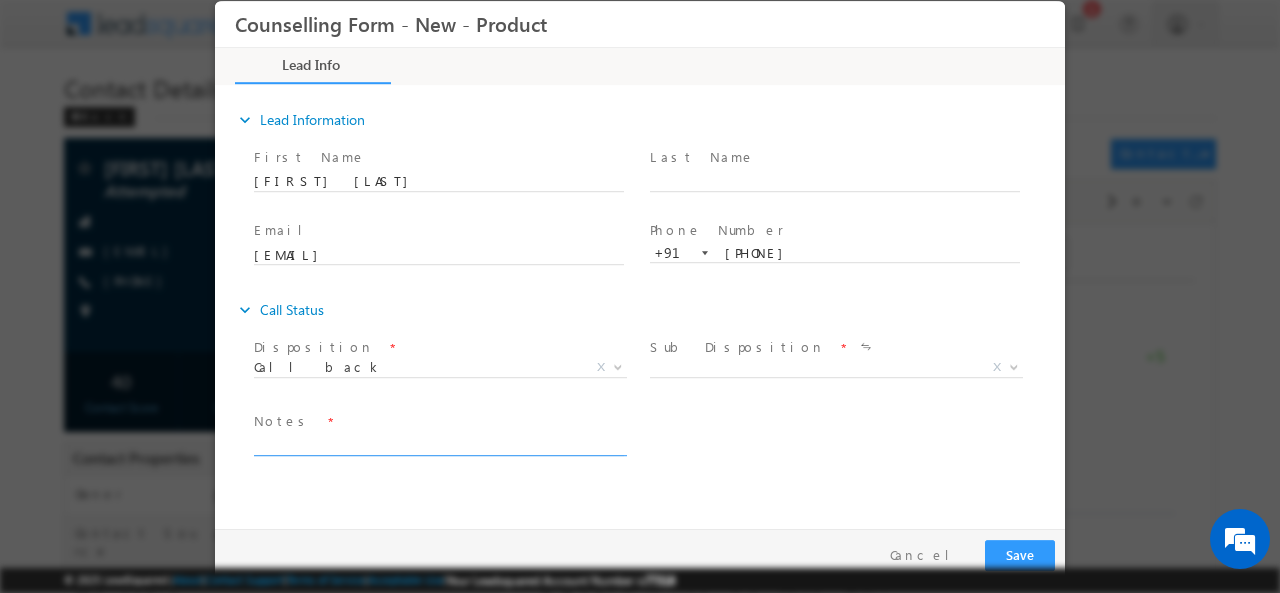 click at bounding box center [439, 443] 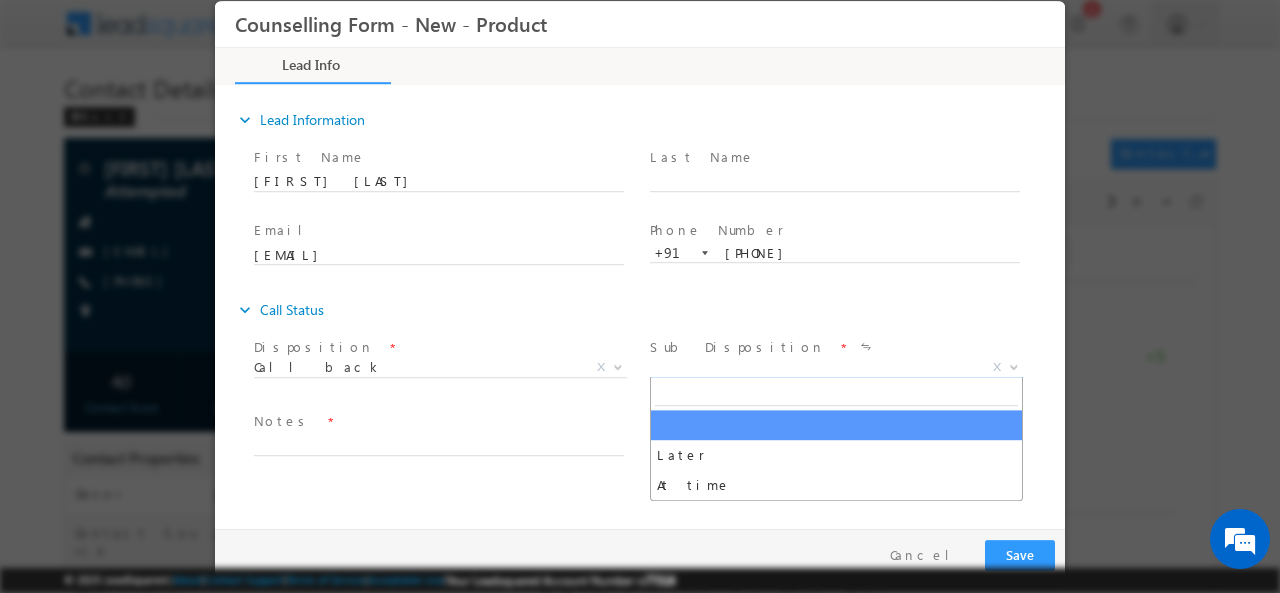 click on "X" at bounding box center [836, 367] 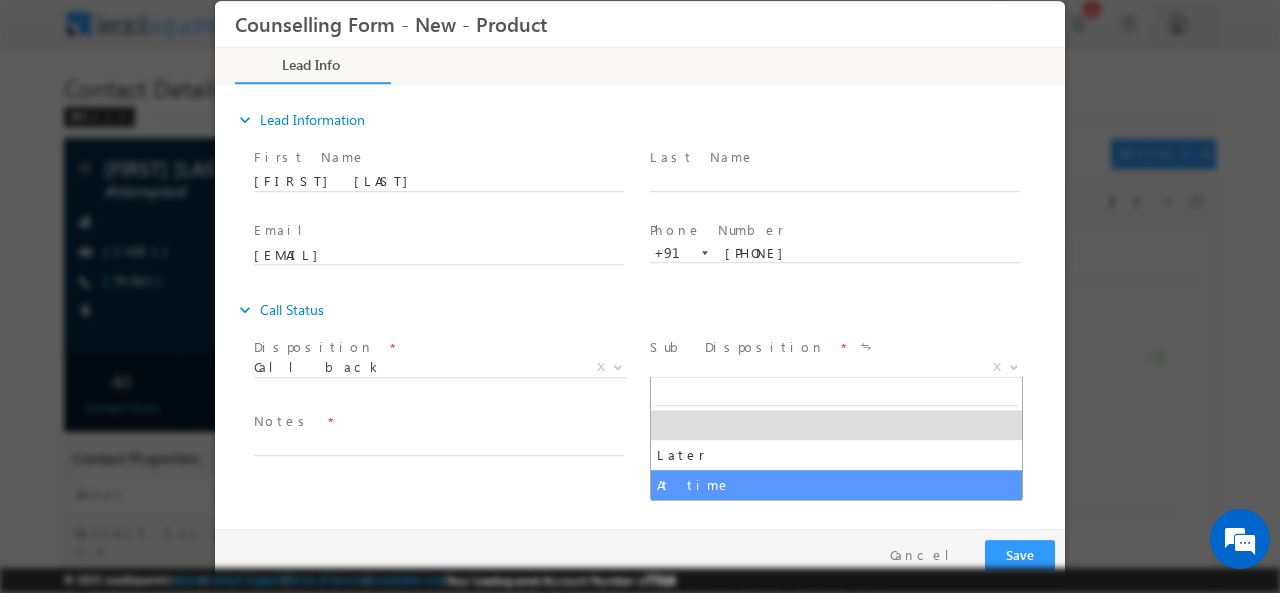 select on "At time" 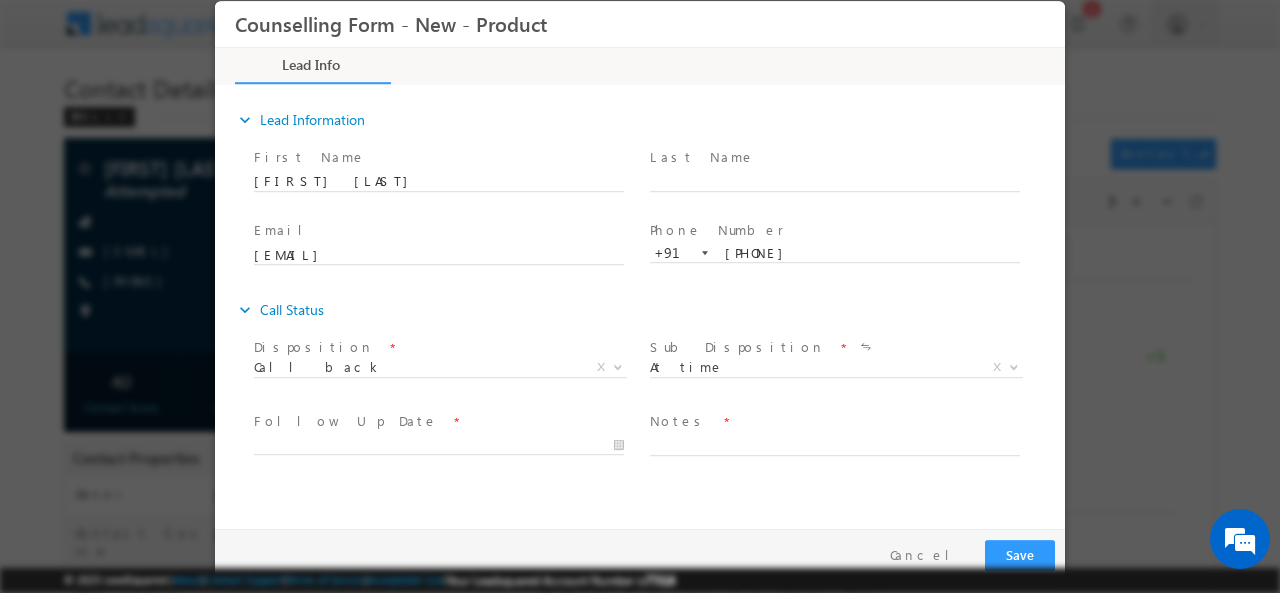 click on "Follow Up Date
*" at bounding box center [438, 421] 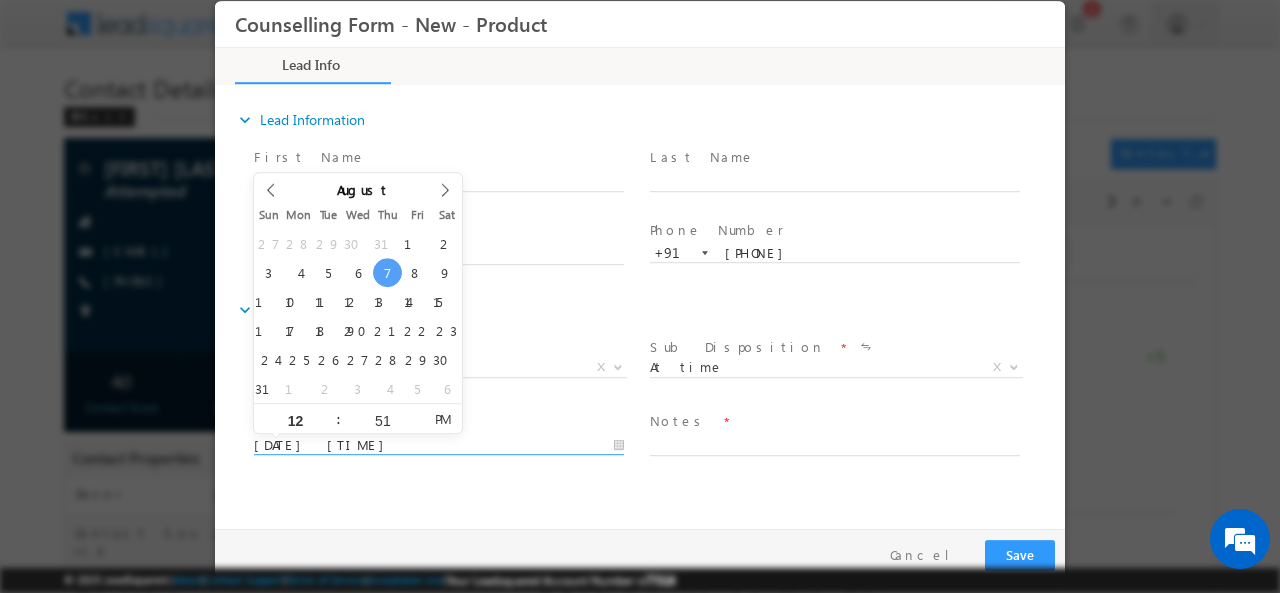 click on "07/08/2025 12:51 PM" at bounding box center (439, 445) 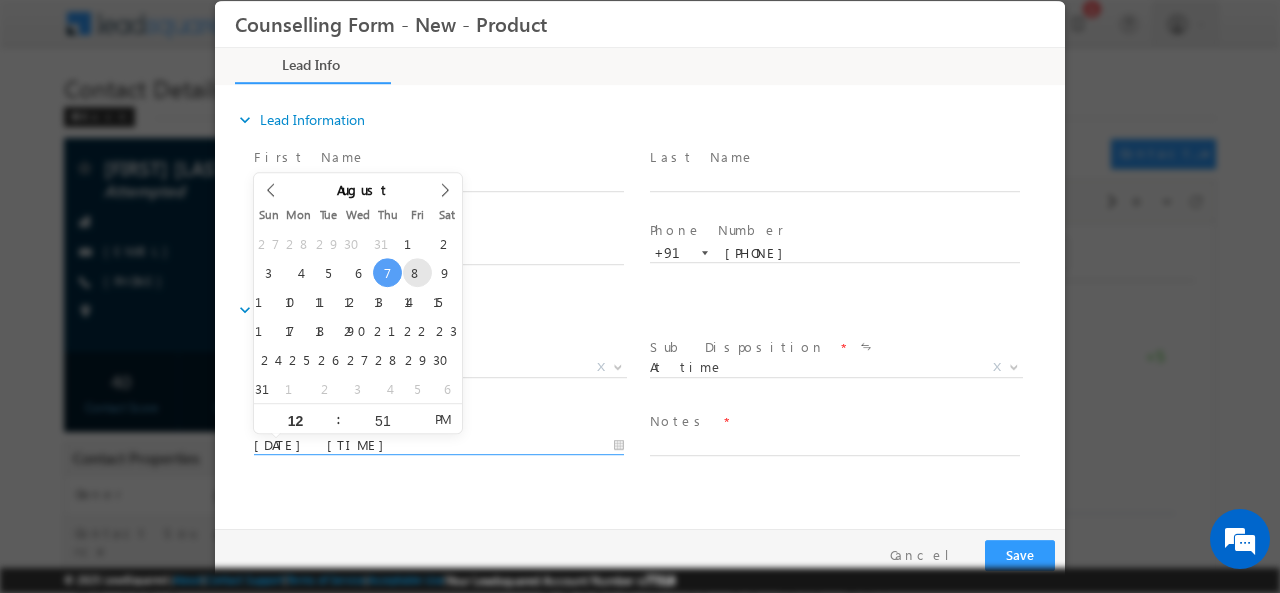 type on "08/08/2025 12:51 PM" 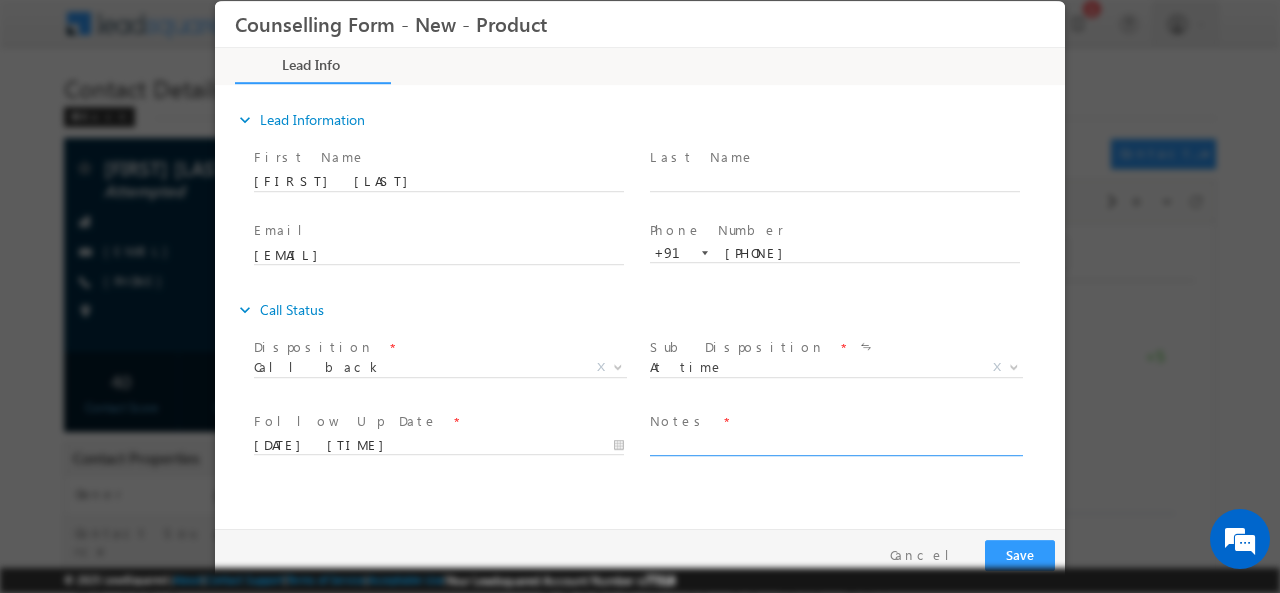 click at bounding box center (835, 443) 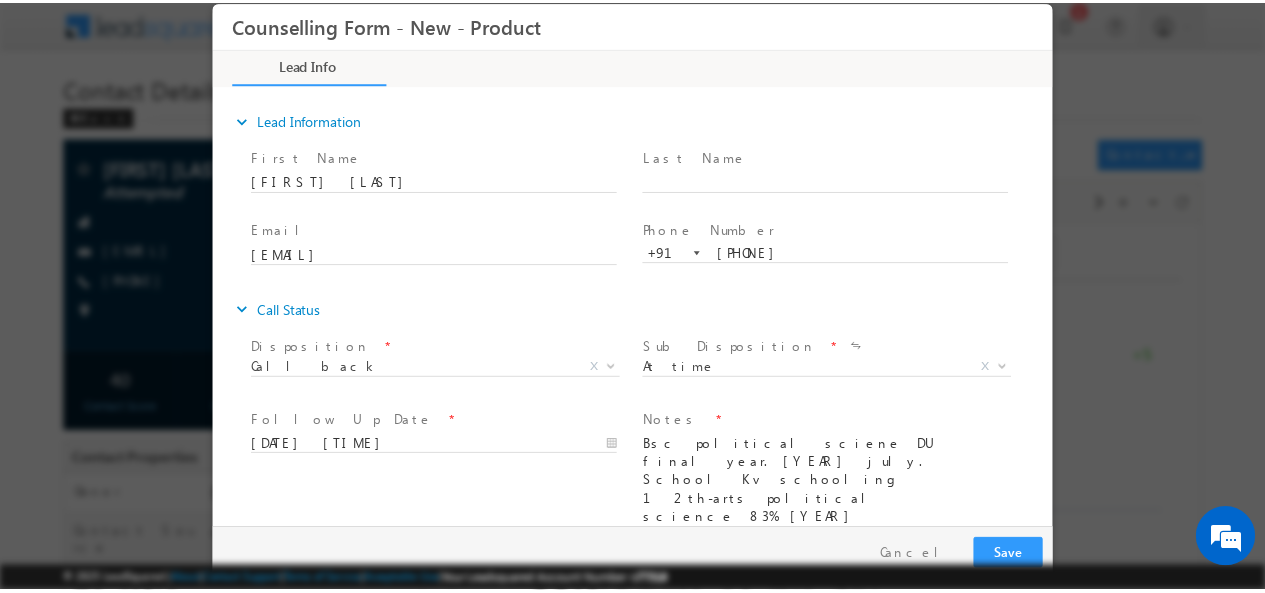 scroll, scrollTop: 52, scrollLeft: 0, axis: vertical 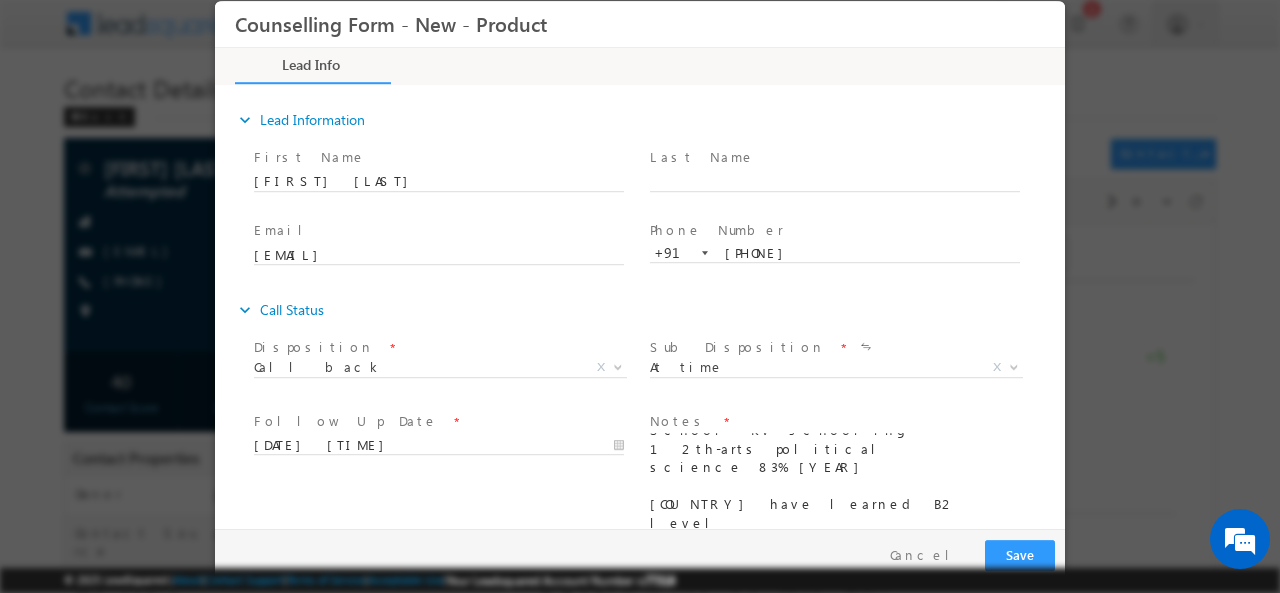 type on "Bsc political sciene DU final year. 2026 july.
School Kv schooling
12th-arts political science 83% 2022
Germany have learned B2 level
Germany. berlin
Masters in Germany" 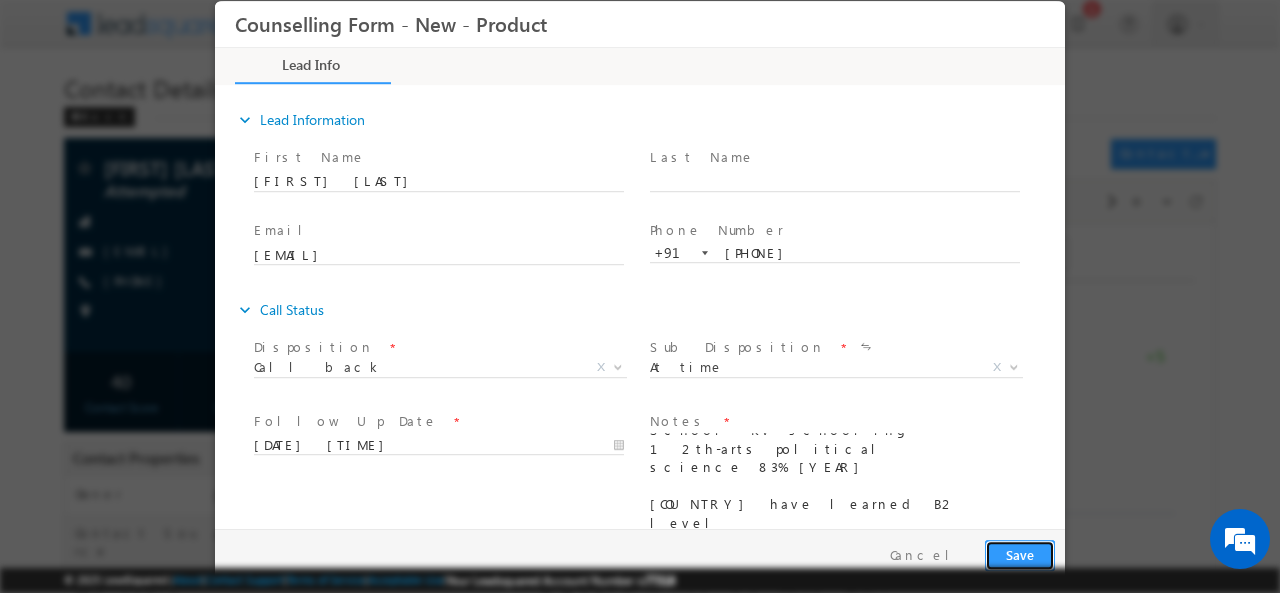 click on "Save" at bounding box center (1020, 554) 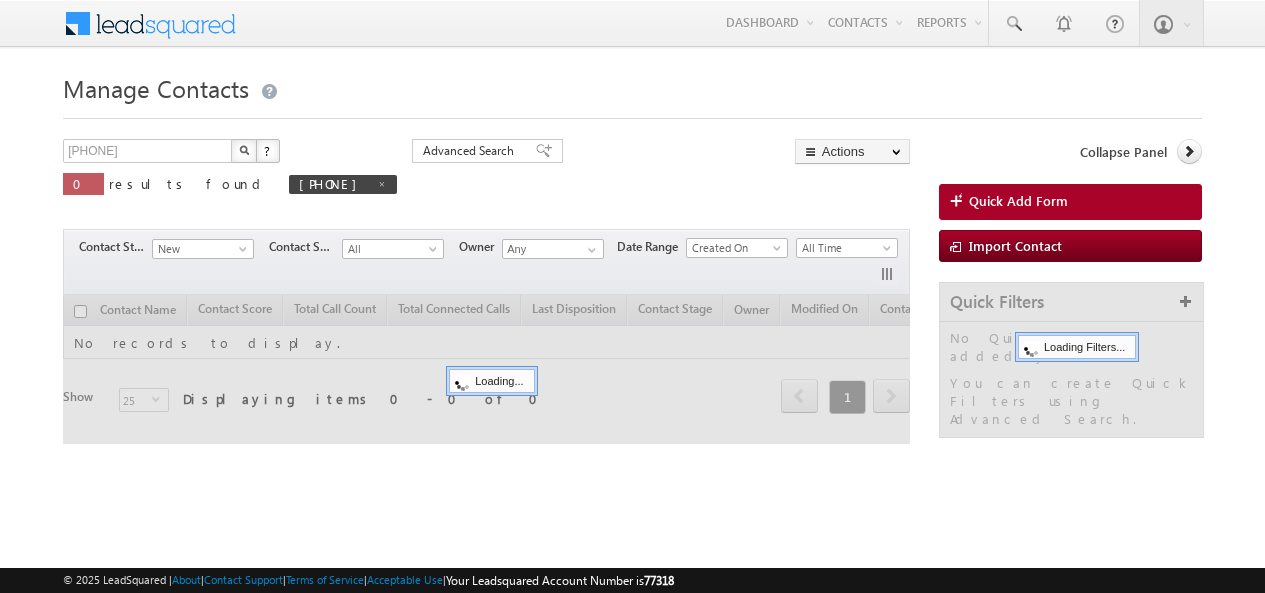 scroll, scrollTop: 0, scrollLeft: 0, axis: both 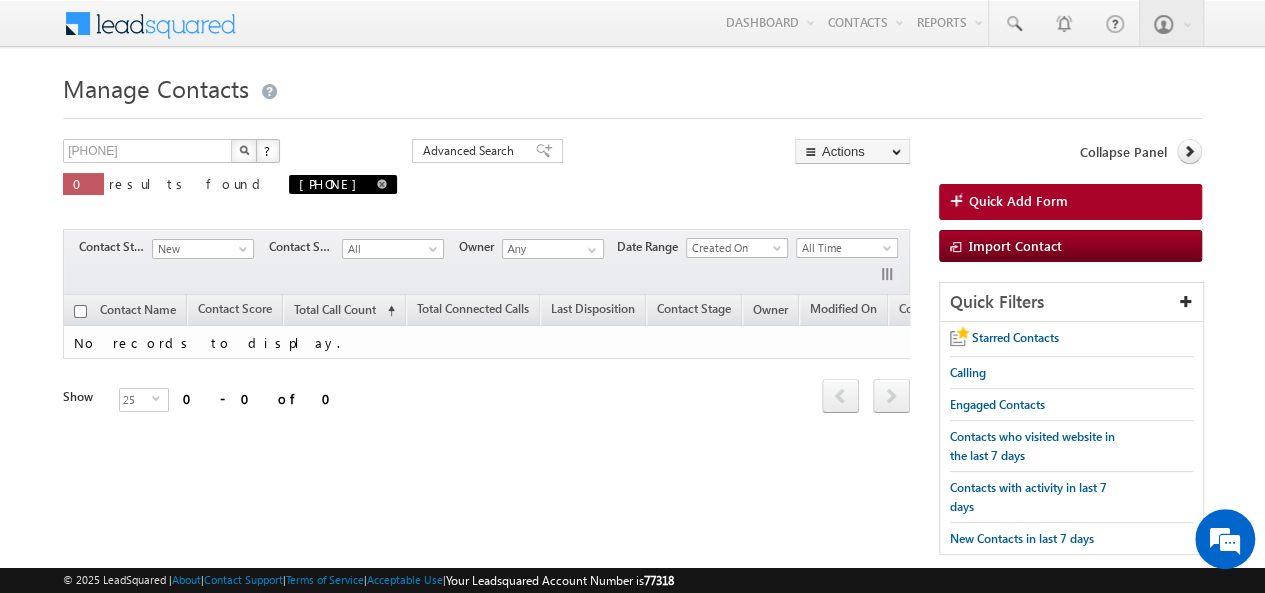 click on "[PHONE]" at bounding box center [343, 184] 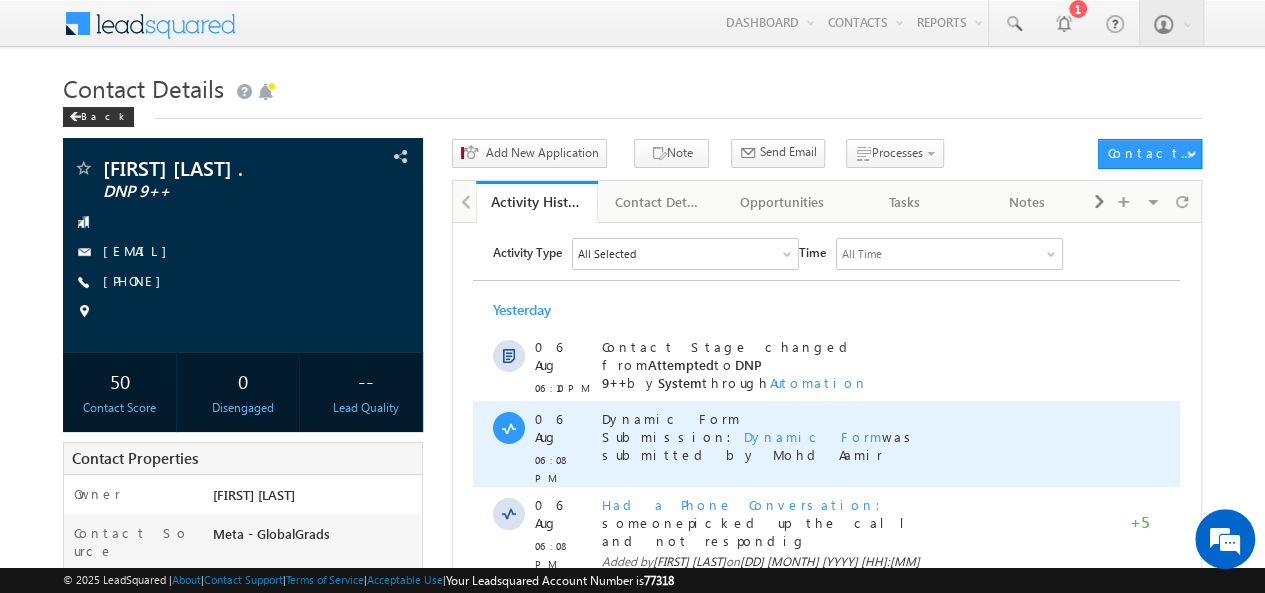 scroll, scrollTop: 0, scrollLeft: 0, axis: both 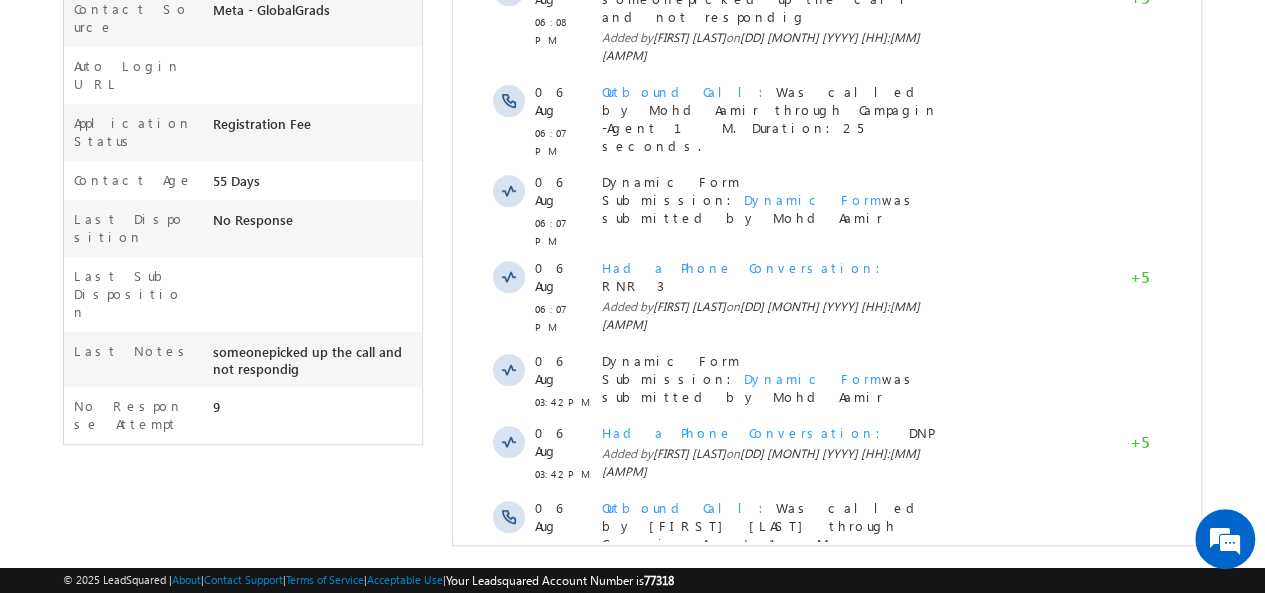 click on "Show More" at bounding box center [826, 703] 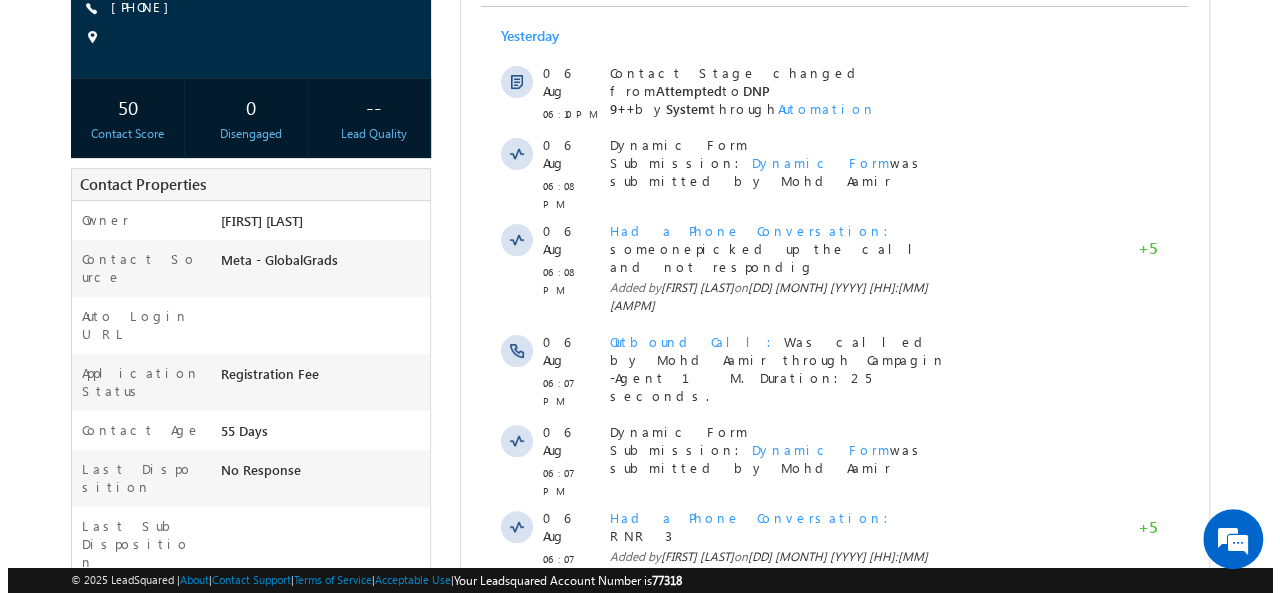 scroll, scrollTop: 0, scrollLeft: 0, axis: both 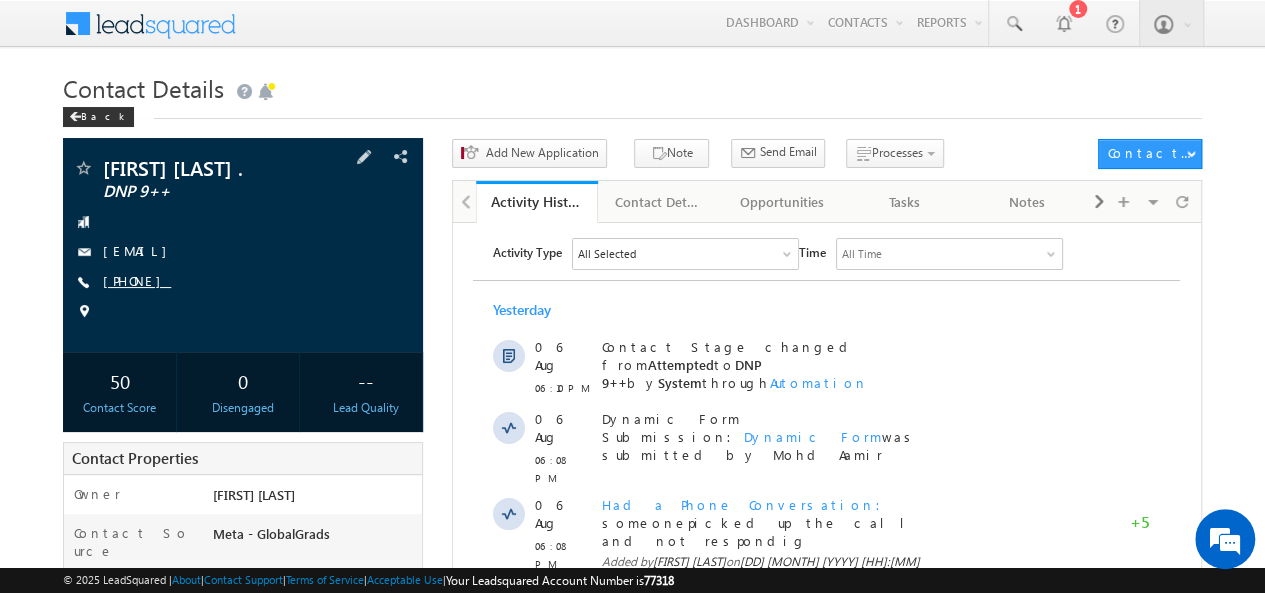 click on "[PHONE]" at bounding box center (137, 280) 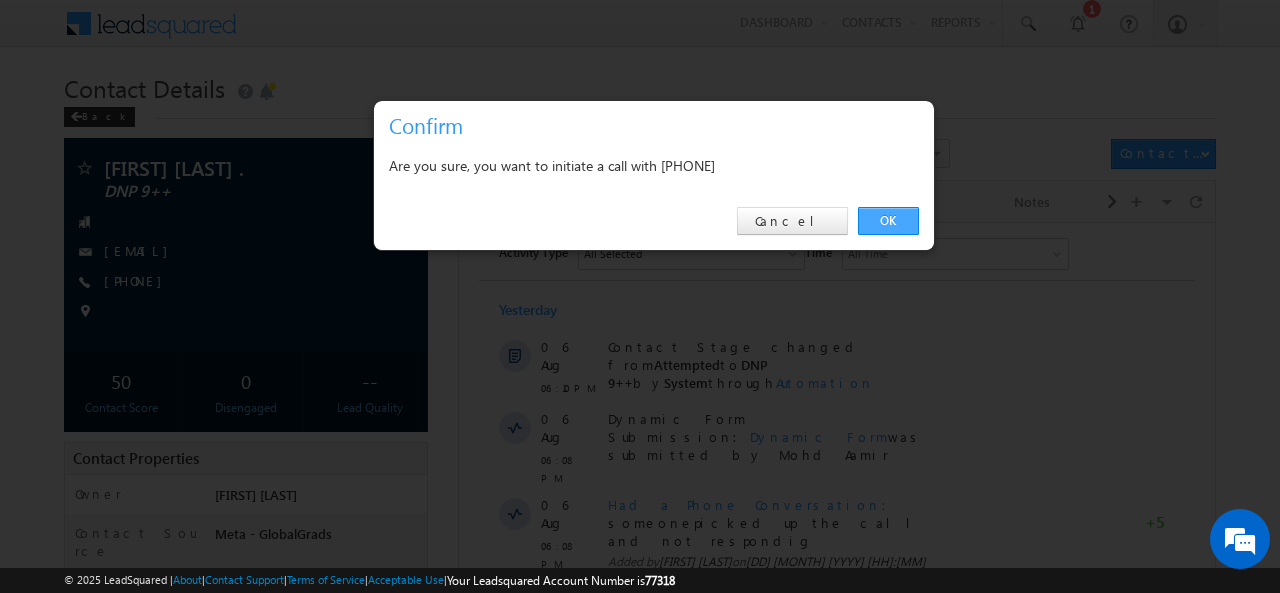 click on "OK" at bounding box center (888, 221) 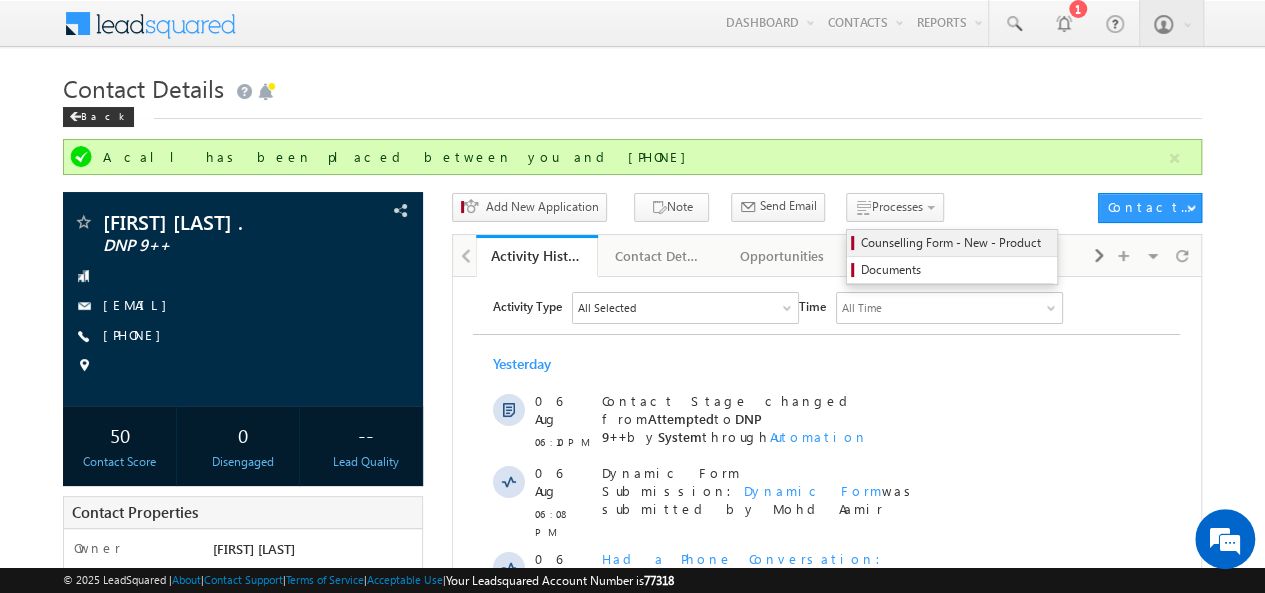 click on "Counselling Form - New - Product" at bounding box center (955, 243) 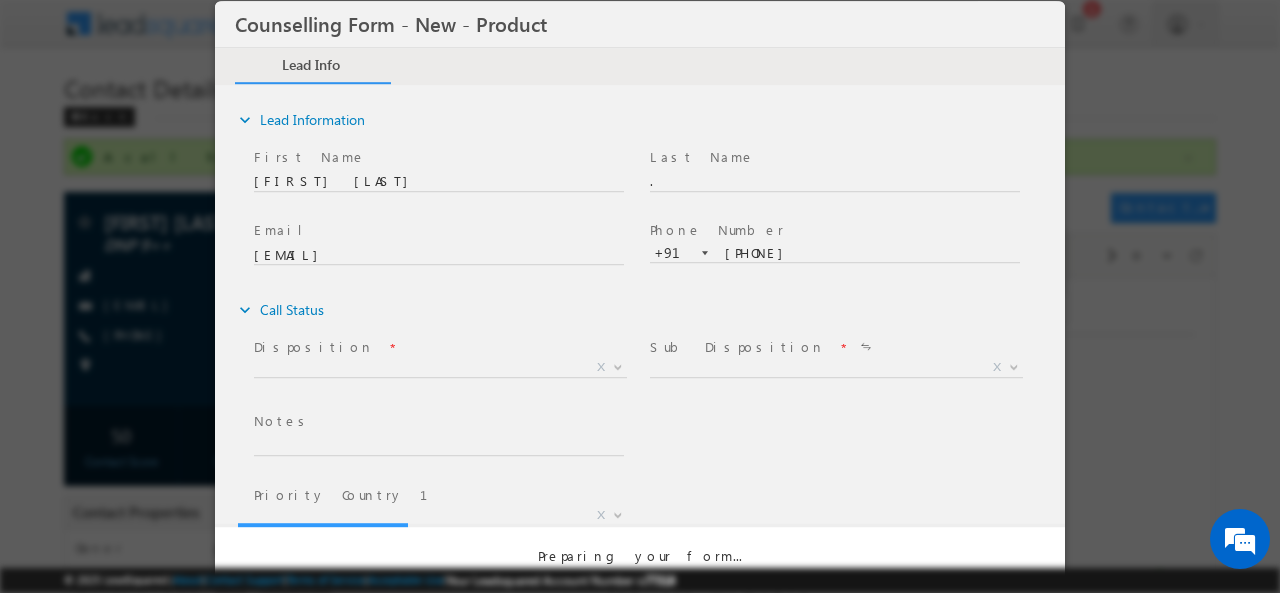 scroll, scrollTop: 0, scrollLeft: 0, axis: both 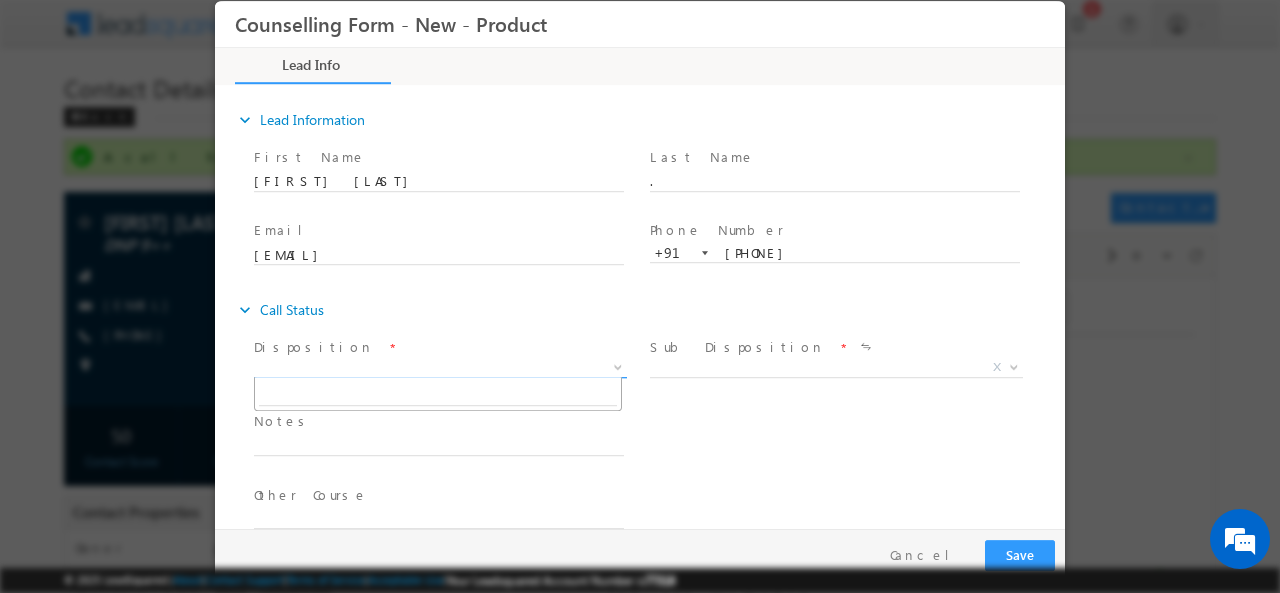 click on "X" at bounding box center [440, 367] 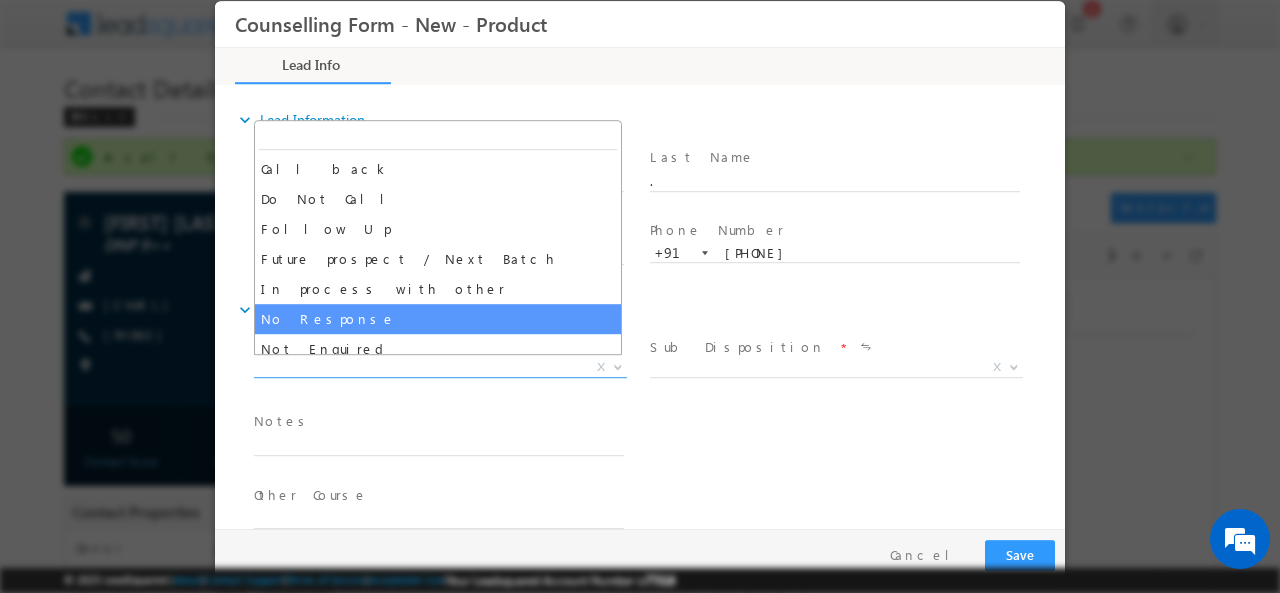 select on "No Response" 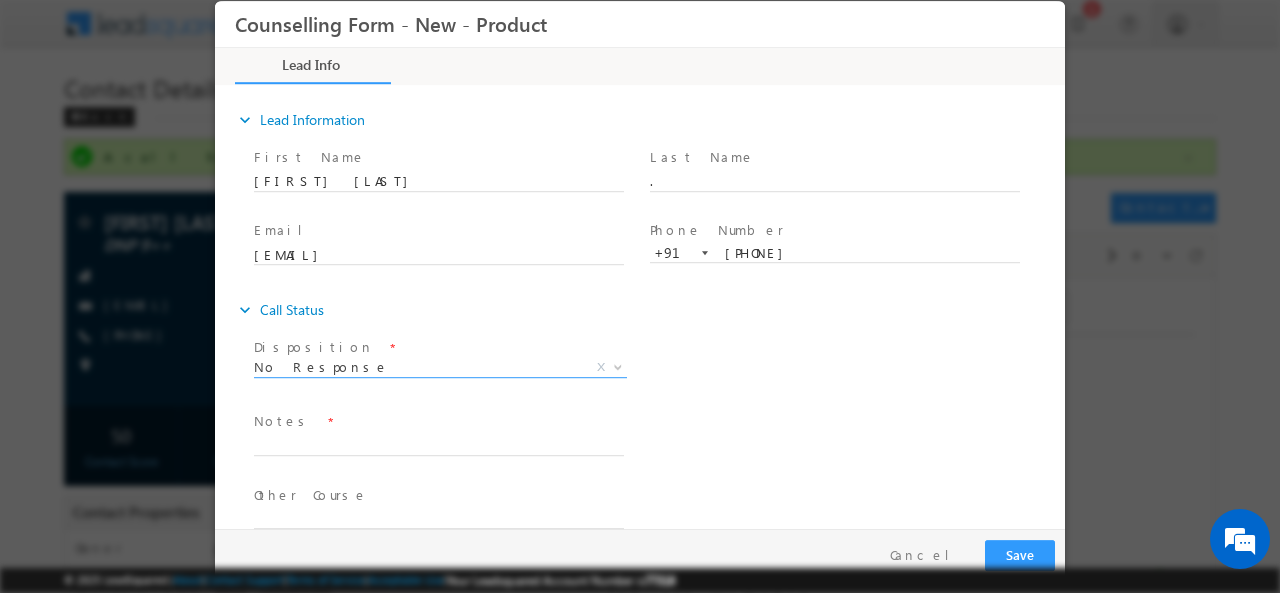 scroll, scrollTop: 30, scrollLeft: 0, axis: vertical 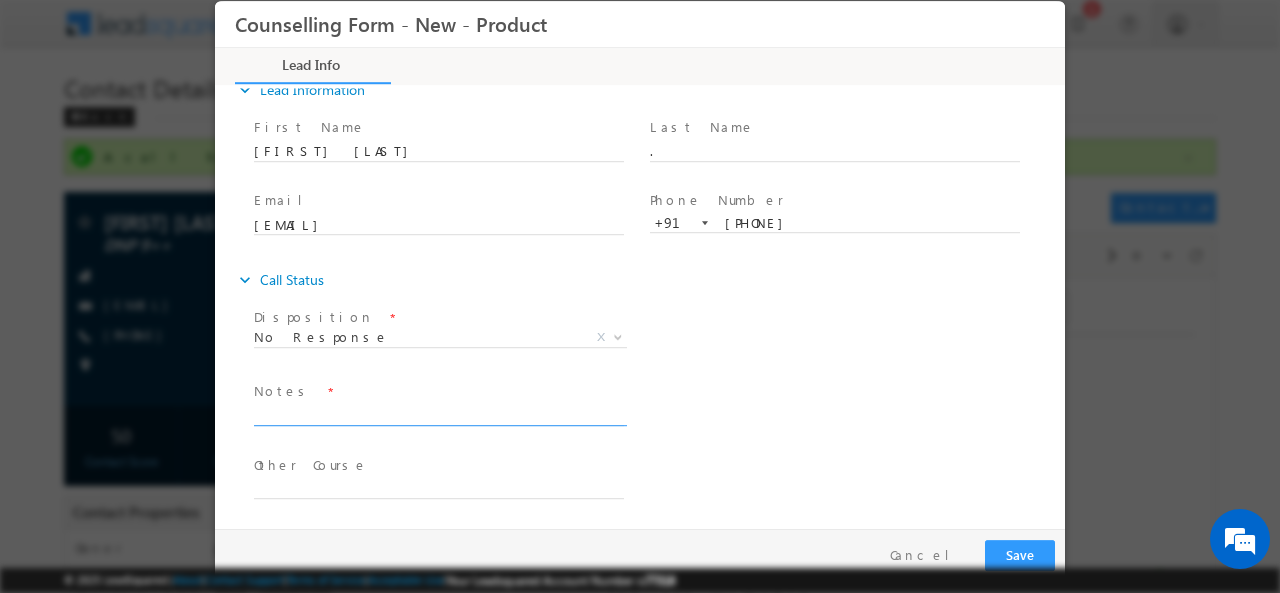 click at bounding box center [439, 413] 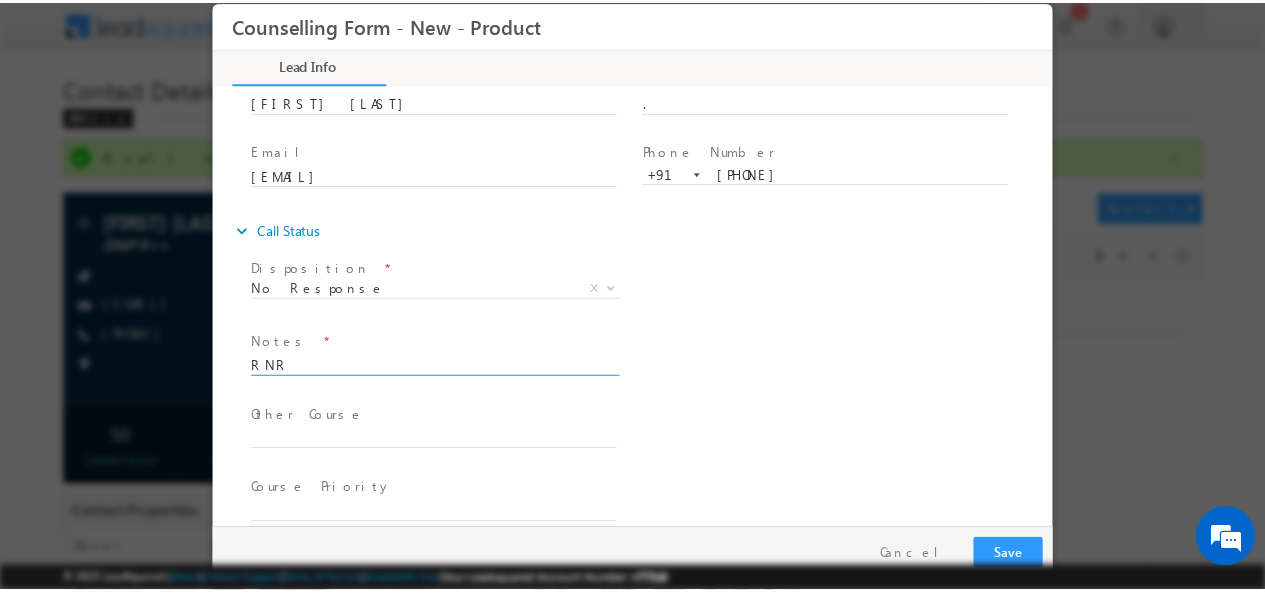 scroll, scrollTop: 80, scrollLeft: 0, axis: vertical 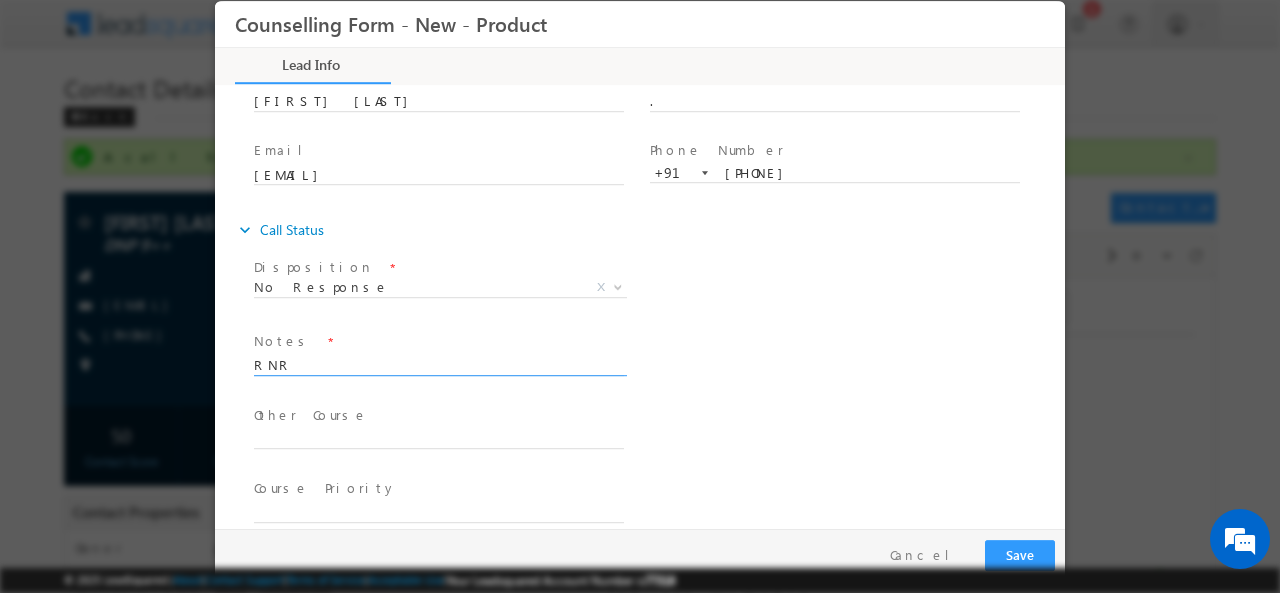 type on "RNR" 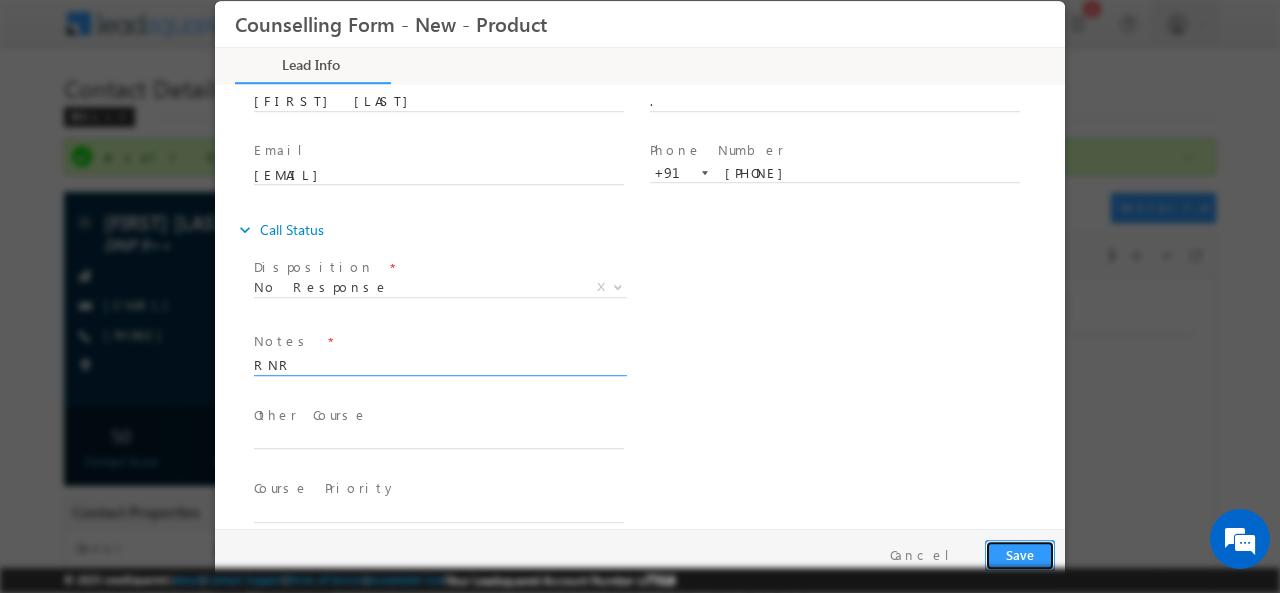click on "Save" at bounding box center (1020, 554) 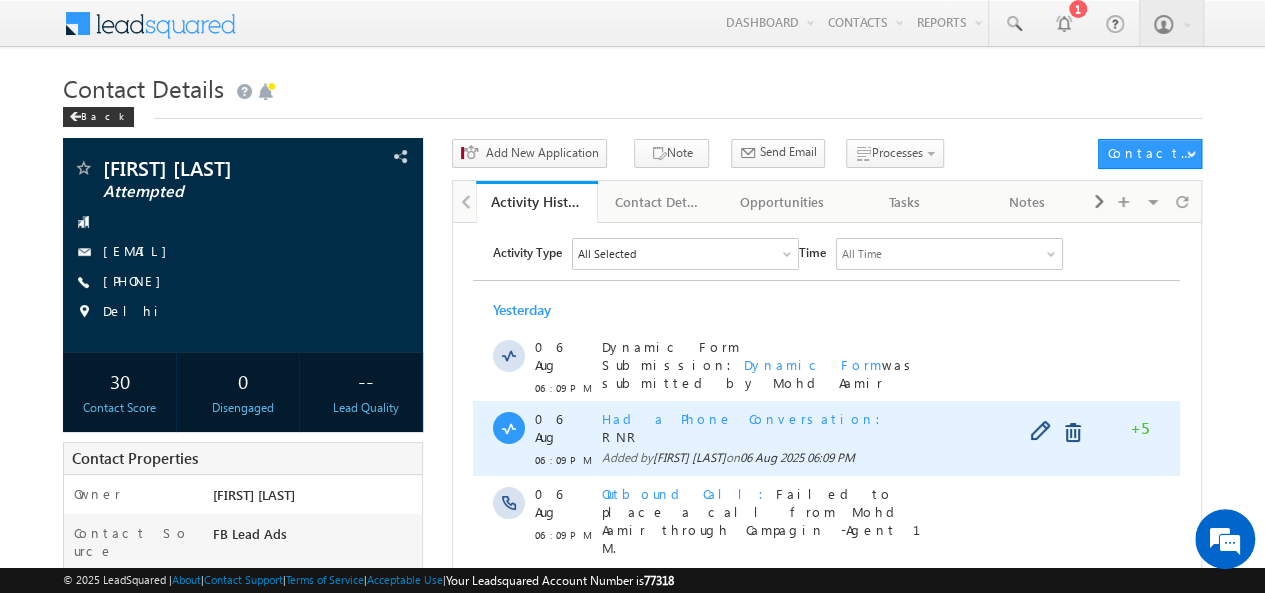 scroll, scrollTop: 0, scrollLeft: 0, axis: both 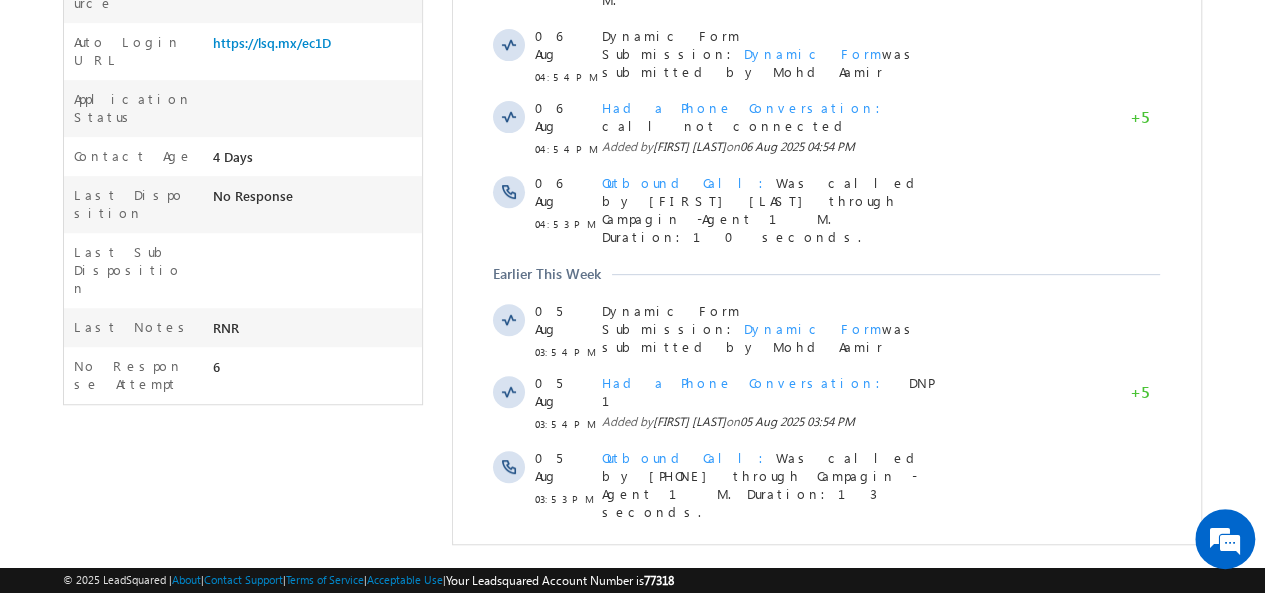 click on "Show More" at bounding box center [826, 637] 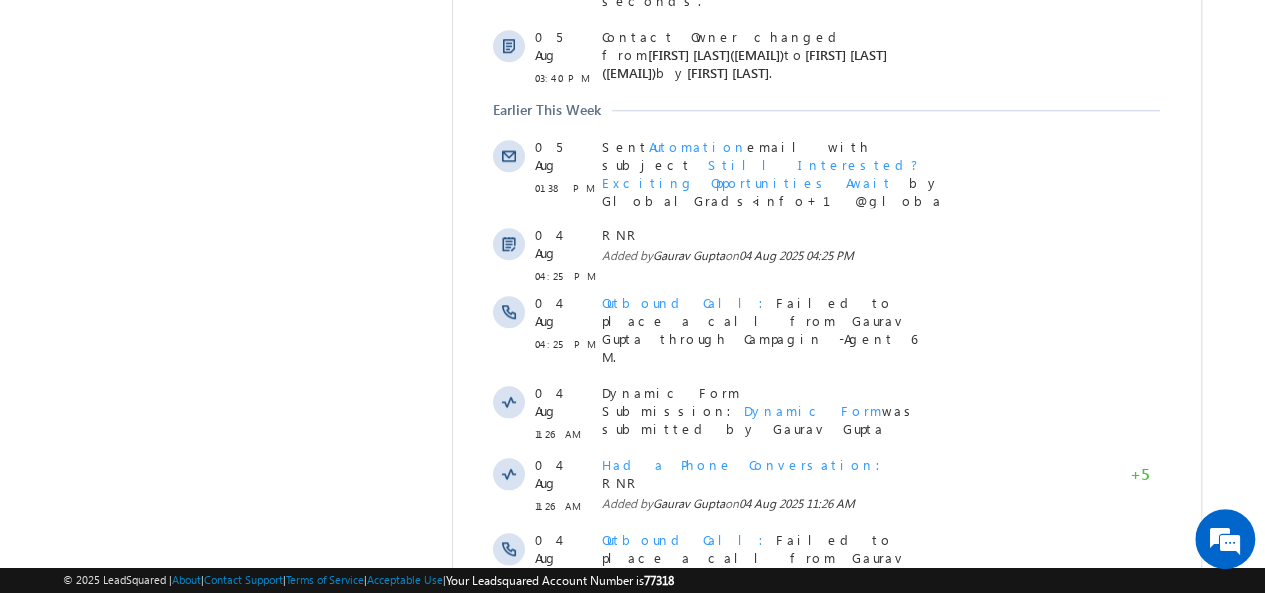 scroll, scrollTop: 1220, scrollLeft: 0, axis: vertical 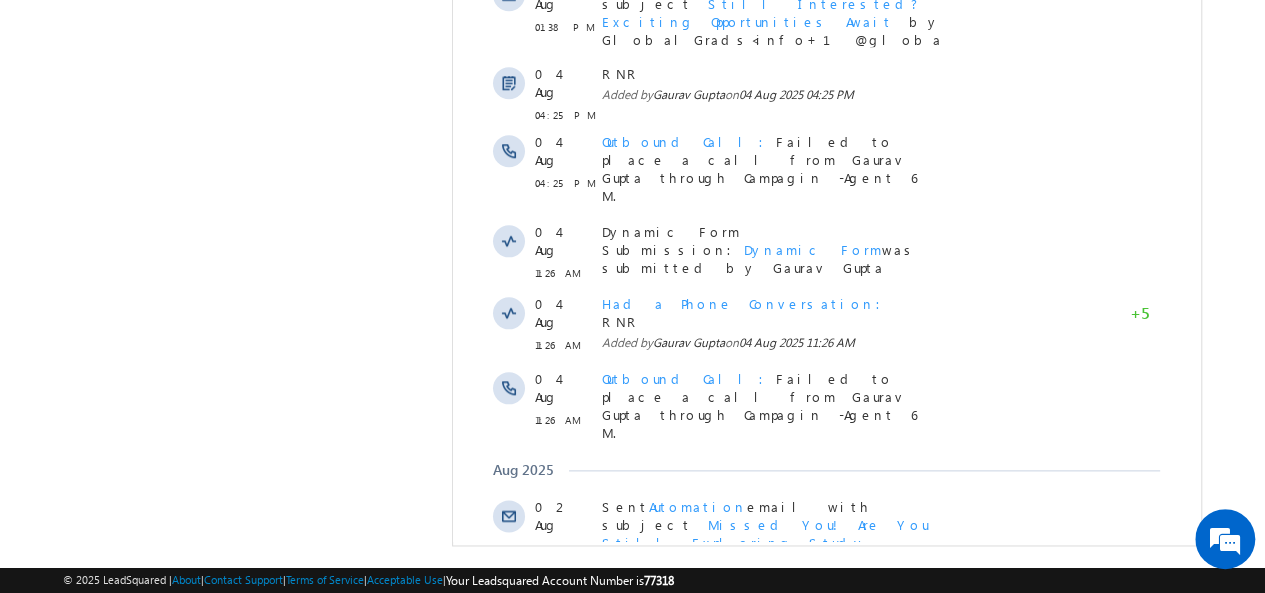 click on "Activity Type
All Selected
Select All Sales Activities 1 Sales Activity Opportunities 1 University Application Email Activities 18 Email Bounced Email Link Clicked Email Marked Spam Email Opened Inbound Contact through Email Mailing preference link clicked Negative Response to Email Neutral Response to Email Positive Response to Email Resubscribed Subscribed To Newsletter Subscribed To Promotional Emails Unsubscribe Link Clicked Unsubscribed Unsubscribed From Newsletter Unsubscribed From Promotional Emails View in browser link Clicked Email Sent Web Activities 5 Conversion Button Clicked Converted to Contact Form Submitted on Website Page Visited on Website Tracking URL Clicked Contact Capture Activities 1 Contact Capture Phone Call Activities 2 Inbound Phone Call Activity Outbound Phone Call Activity Other Activities 20 Application Form Document Generation Meeting Notes 5" at bounding box center [826, -57] 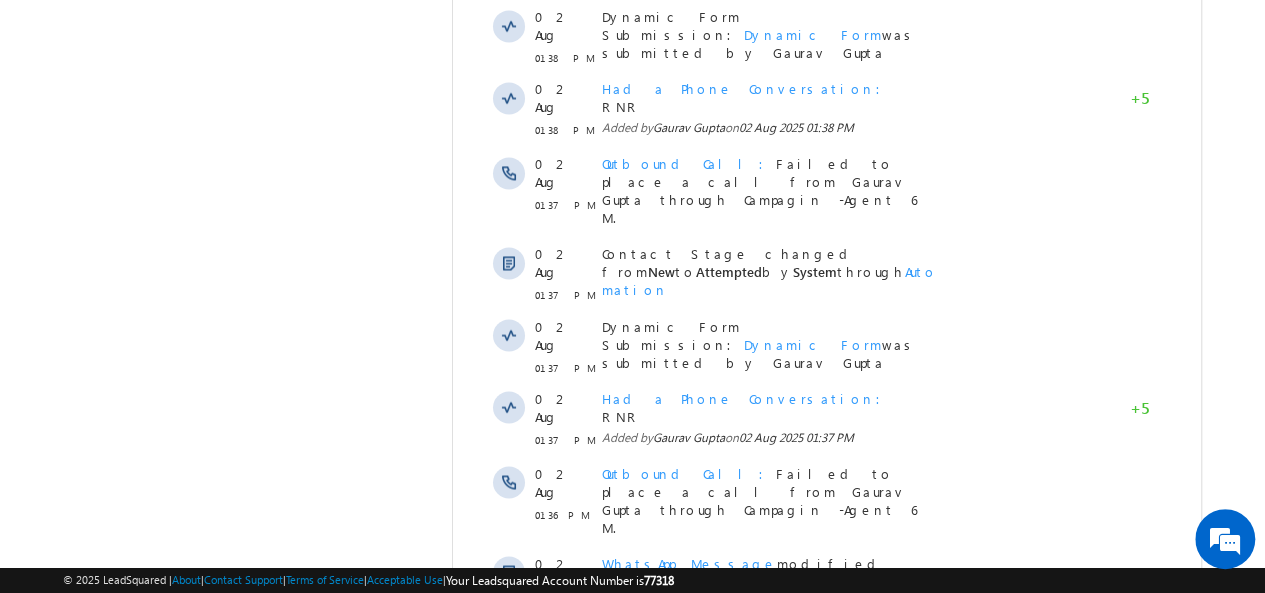 scroll, scrollTop: 1874, scrollLeft: 0, axis: vertical 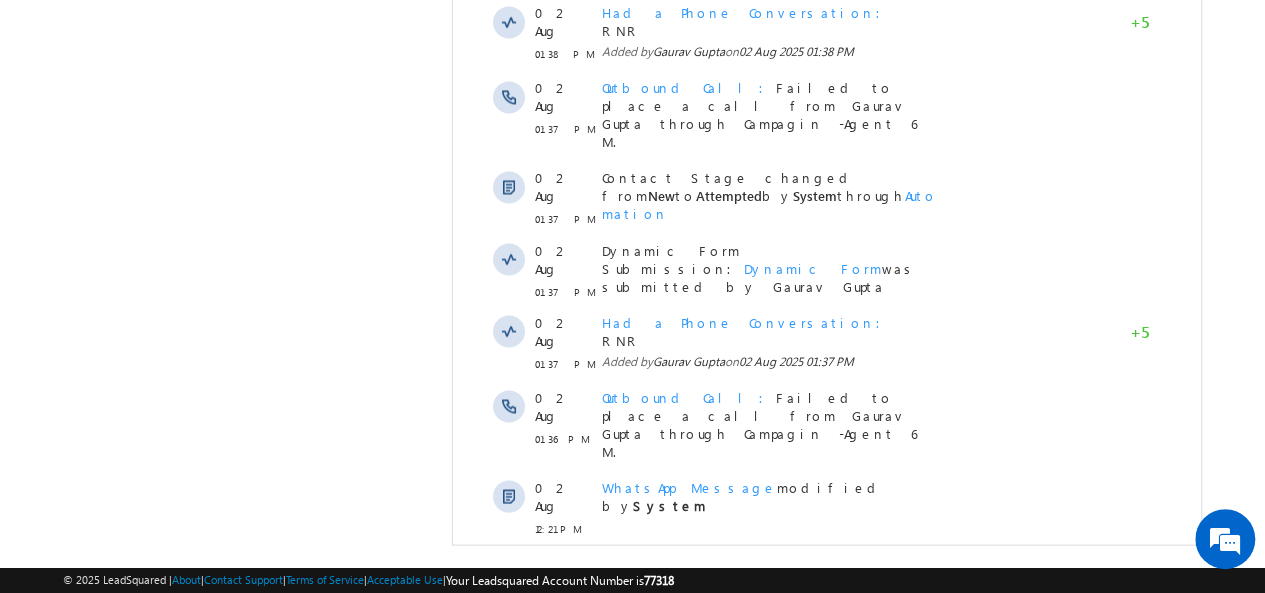 click on "Show More" at bounding box center [826, 975] 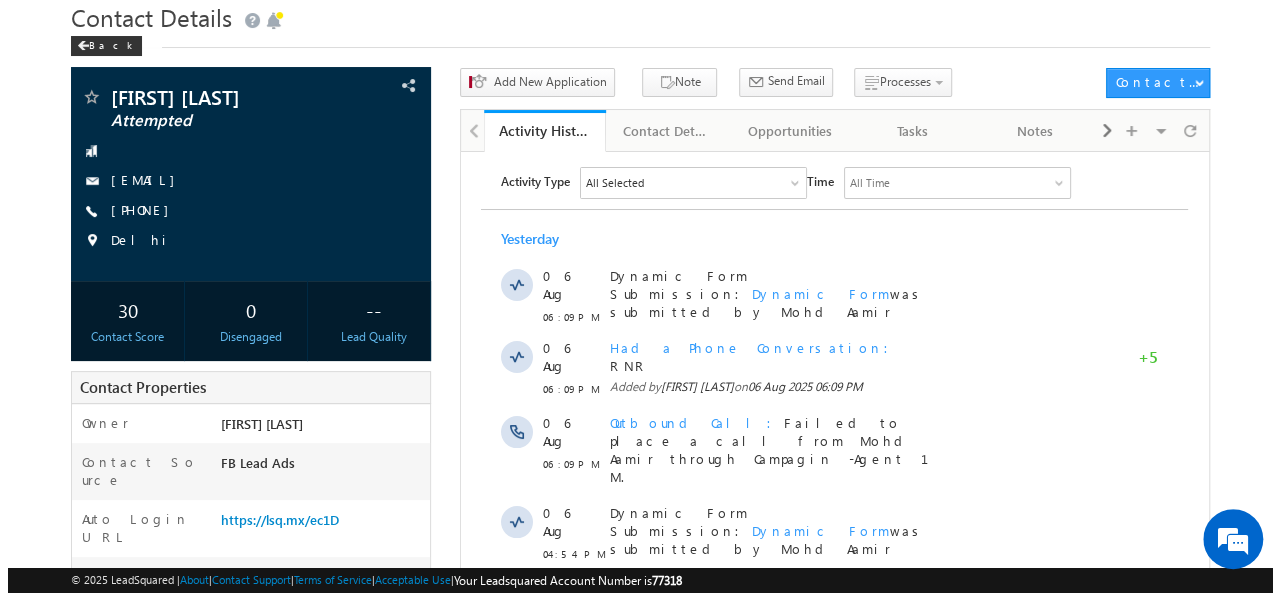 scroll, scrollTop: 0, scrollLeft: 0, axis: both 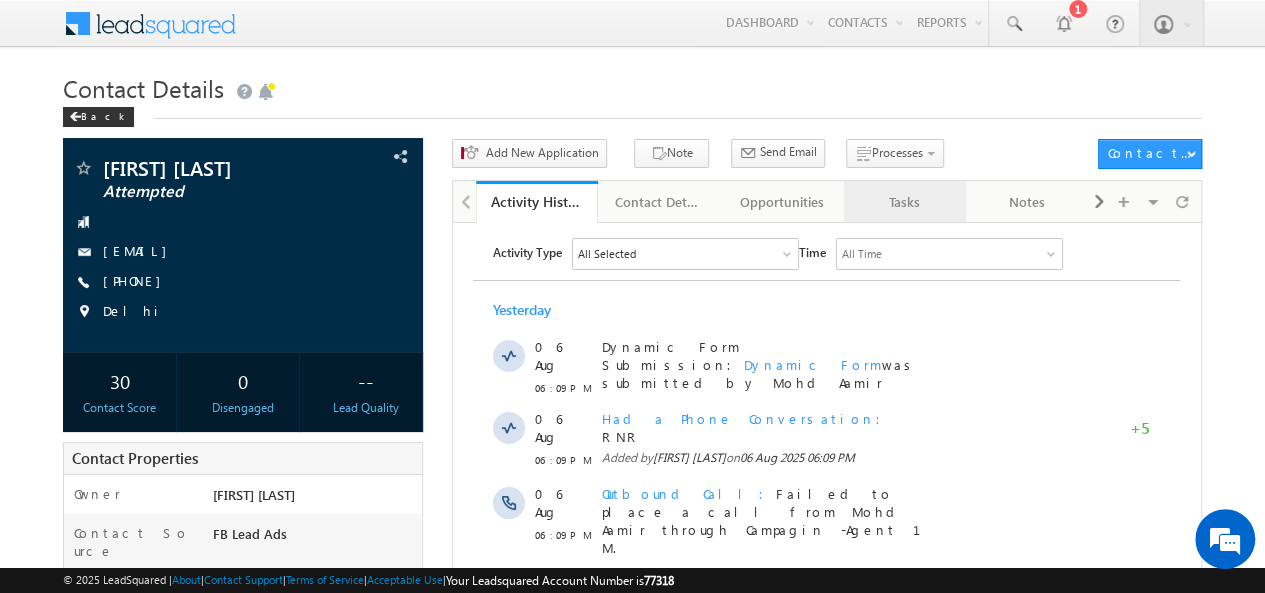 click on "Tasks" at bounding box center [904, 202] 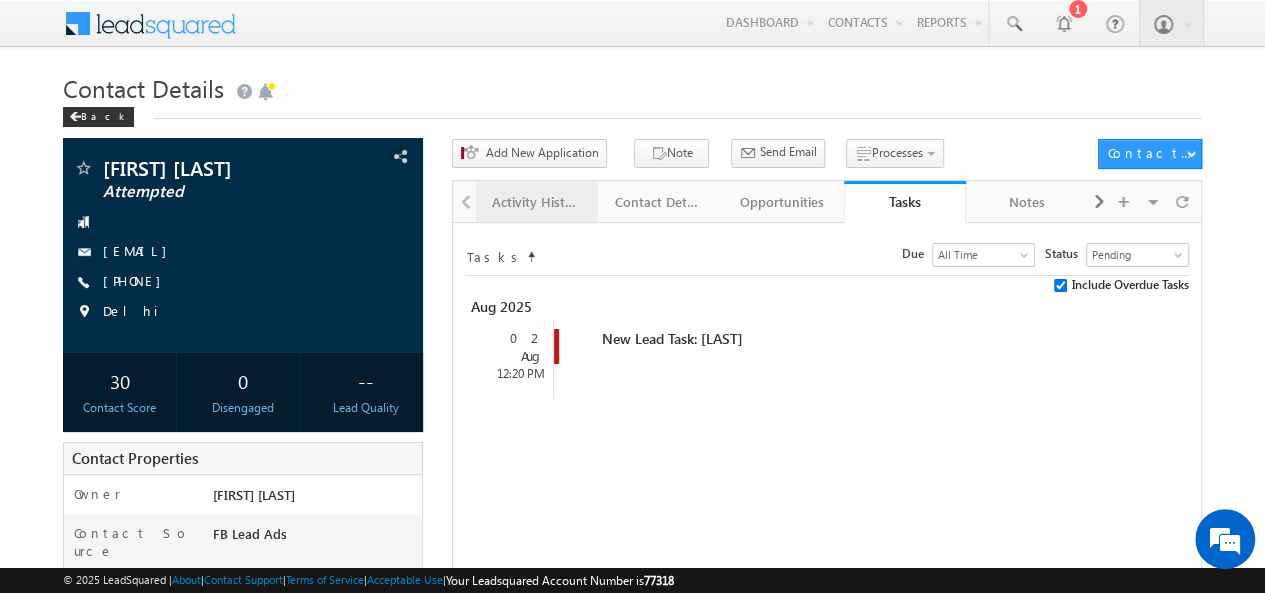 click on "Activity History" at bounding box center (536, 202) 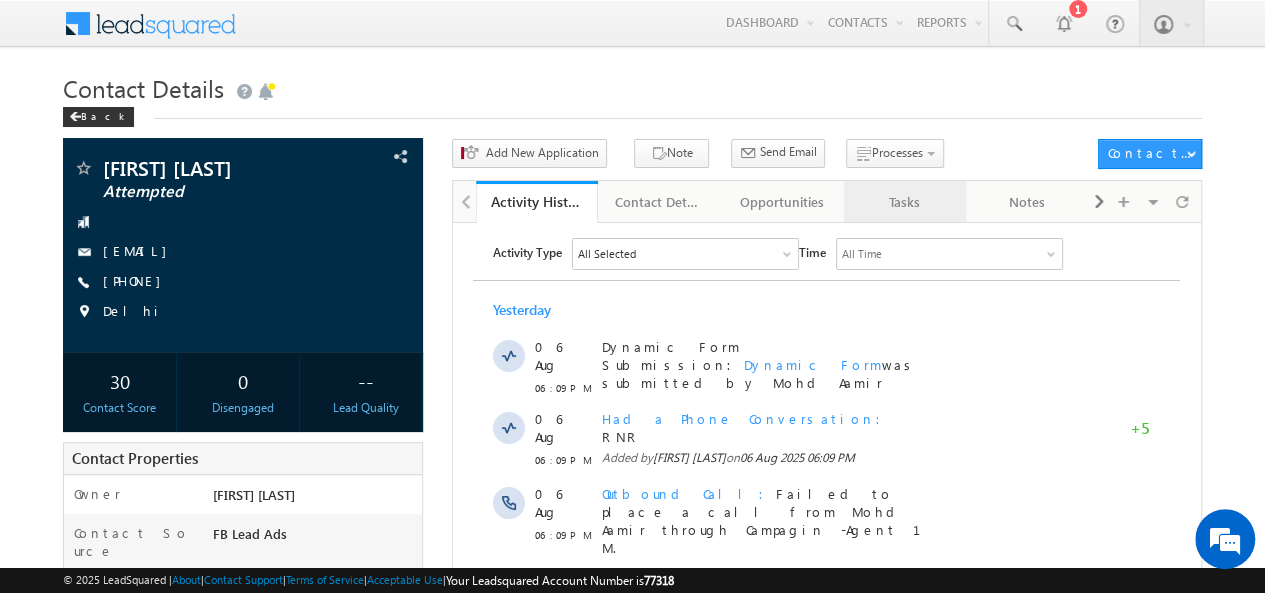 click on "Tasks" at bounding box center [904, 202] 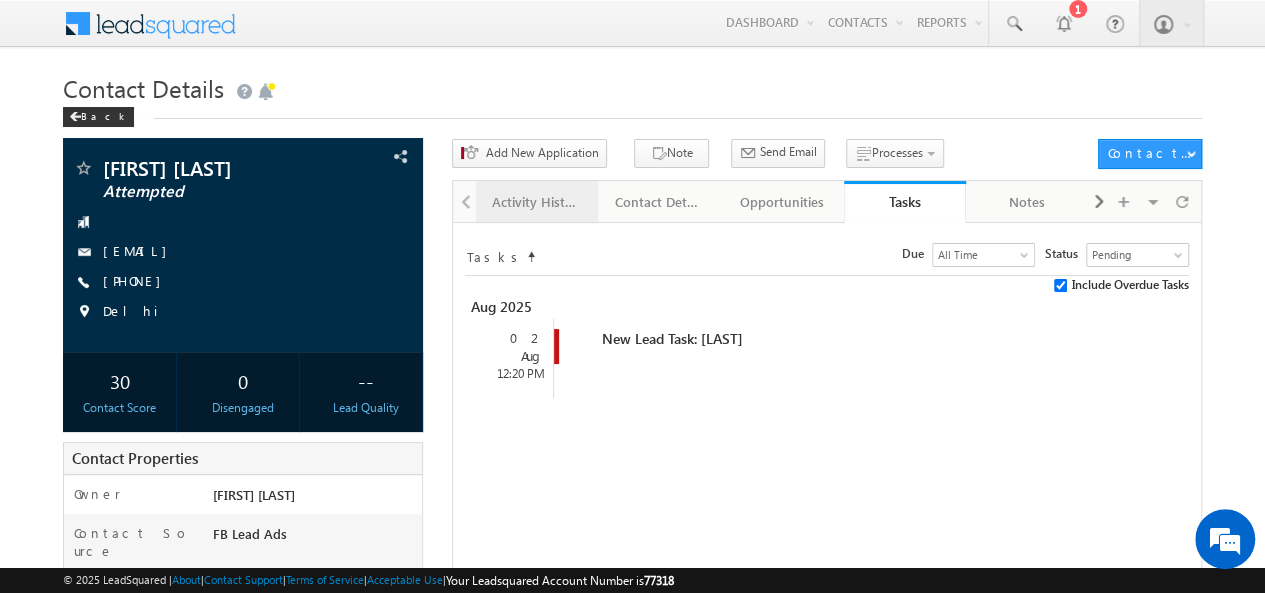 click on "Activity History" at bounding box center [536, 202] 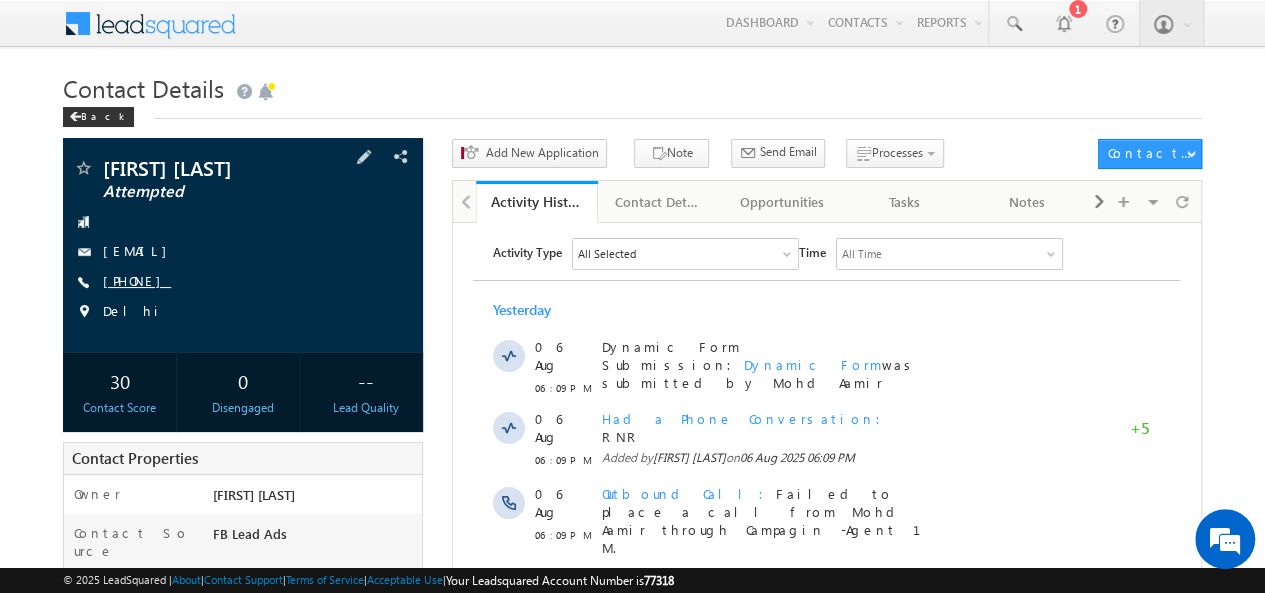 click on "+91-8595732305" at bounding box center (137, 280) 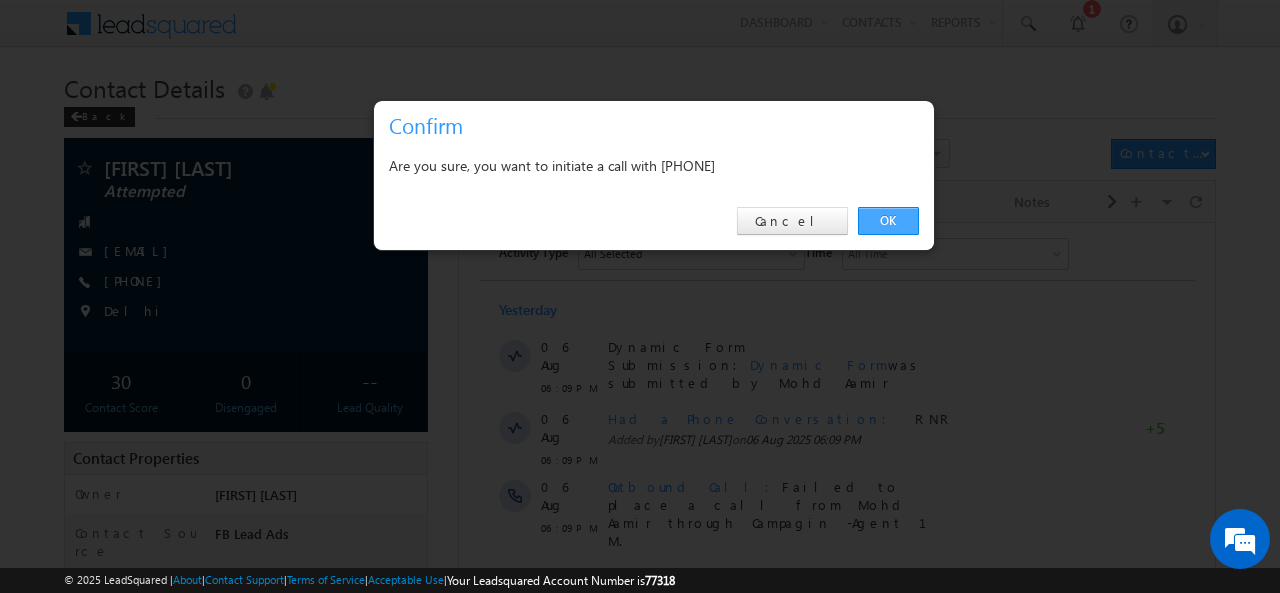 click on "OK" at bounding box center (888, 221) 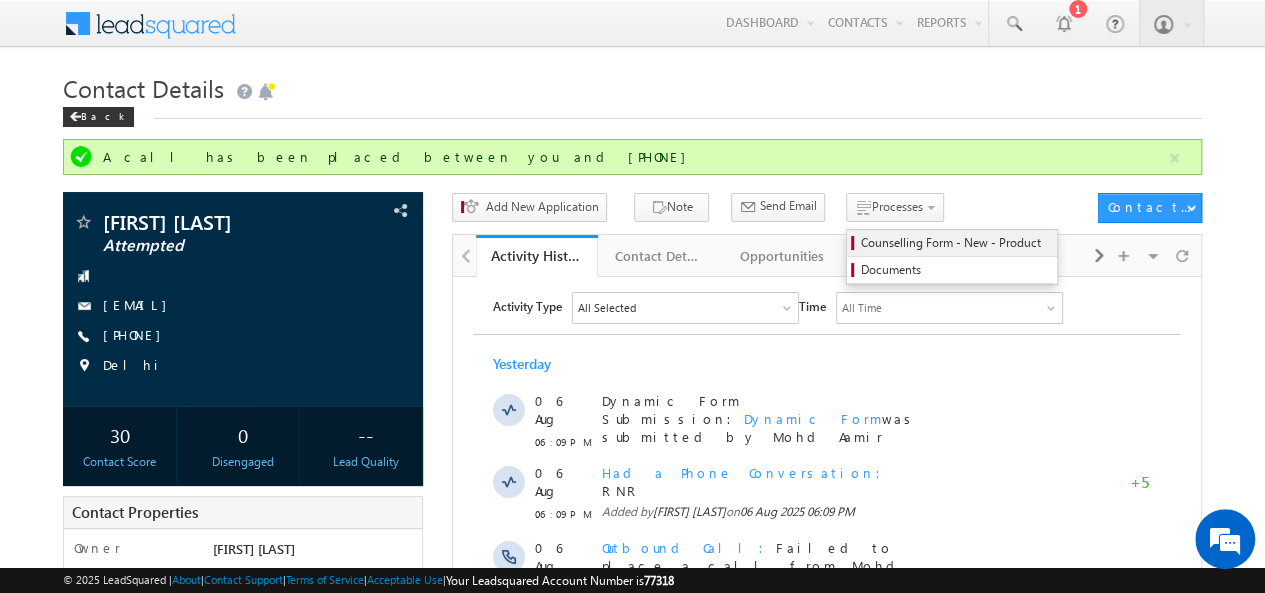 click on "Counselling Form - New - Product" at bounding box center [955, 243] 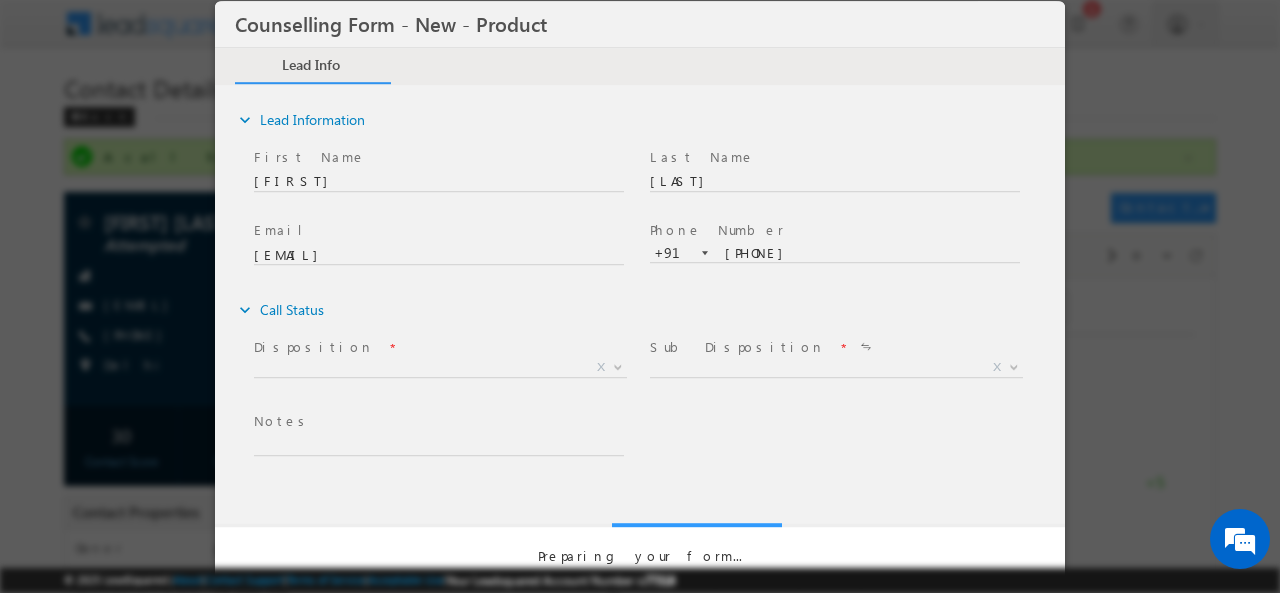 scroll, scrollTop: 0, scrollLeft: 0, axis: both 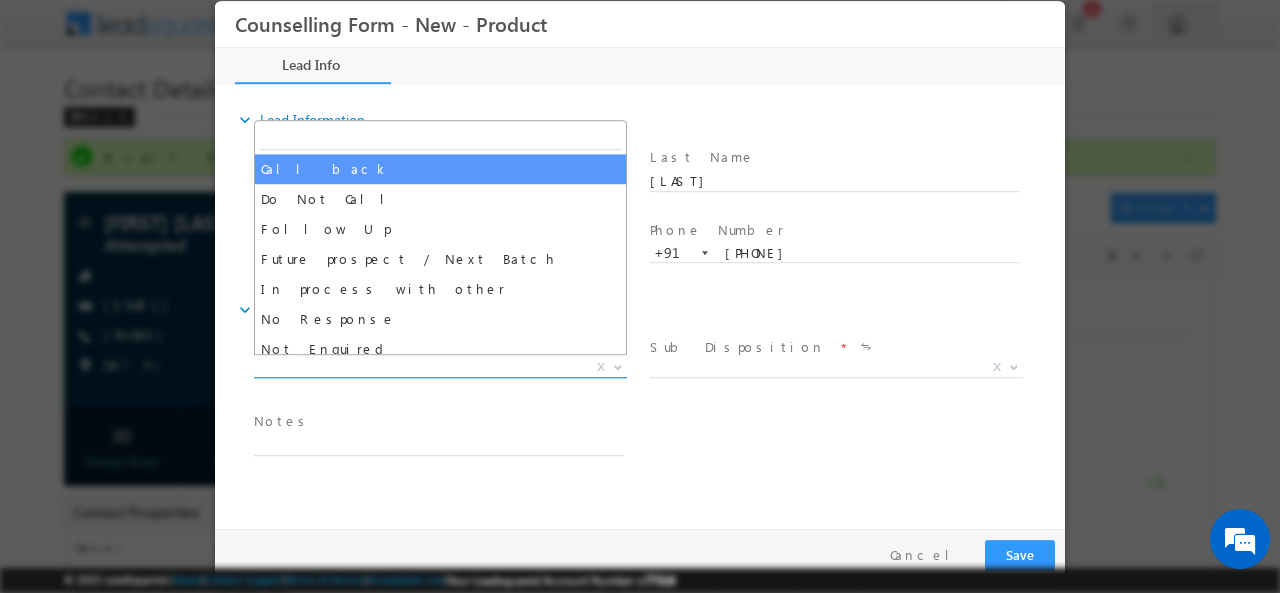 click on "X" at bounding box center (440, 367) 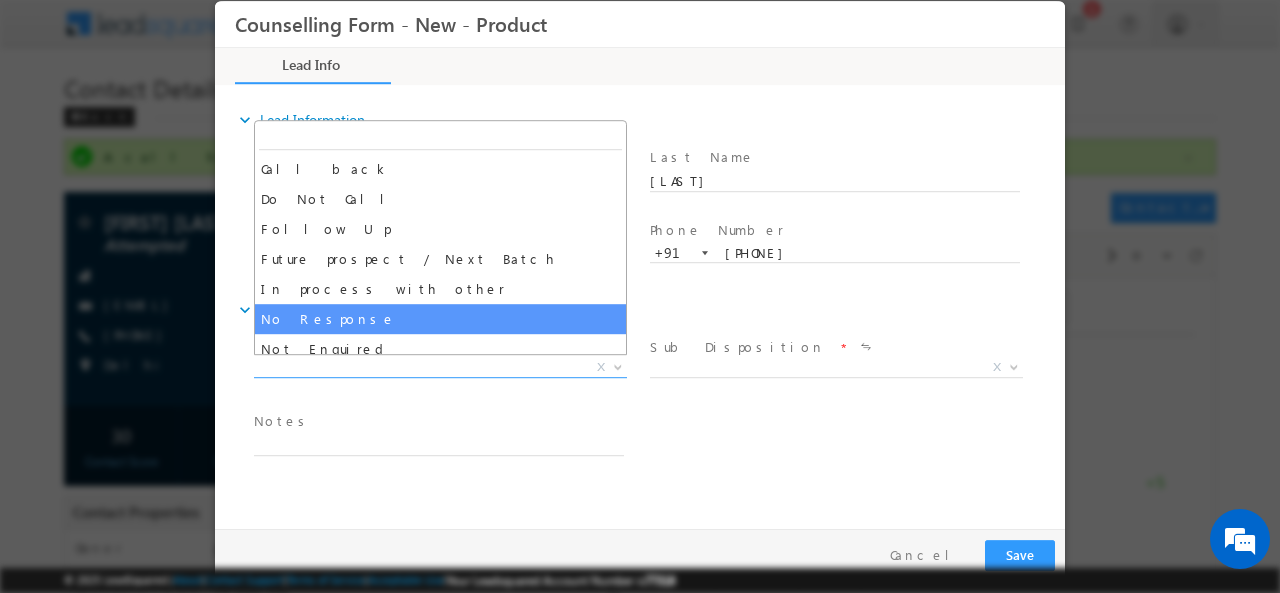 select on "No Response" 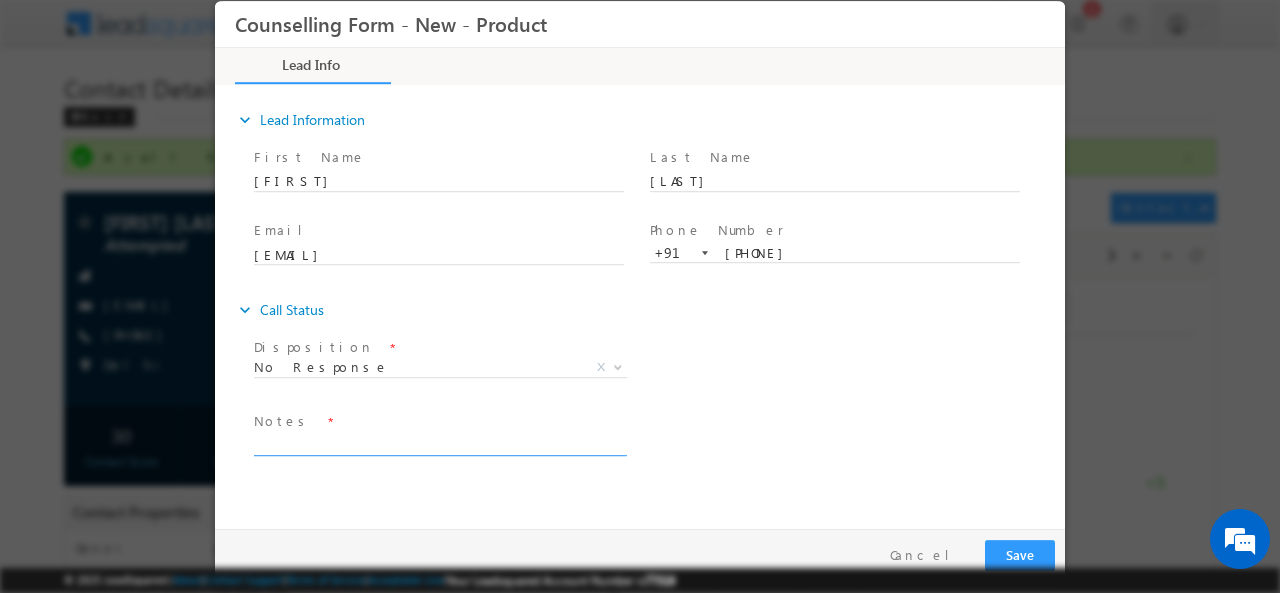 click at bounding box center (439, 443) 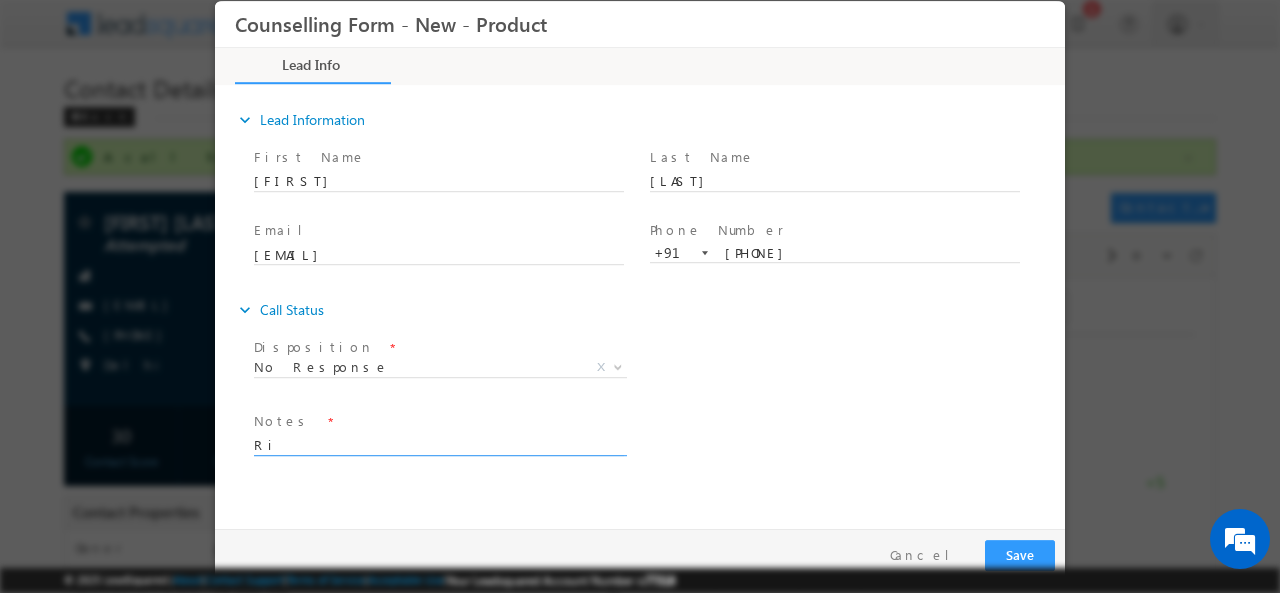 type on "R" 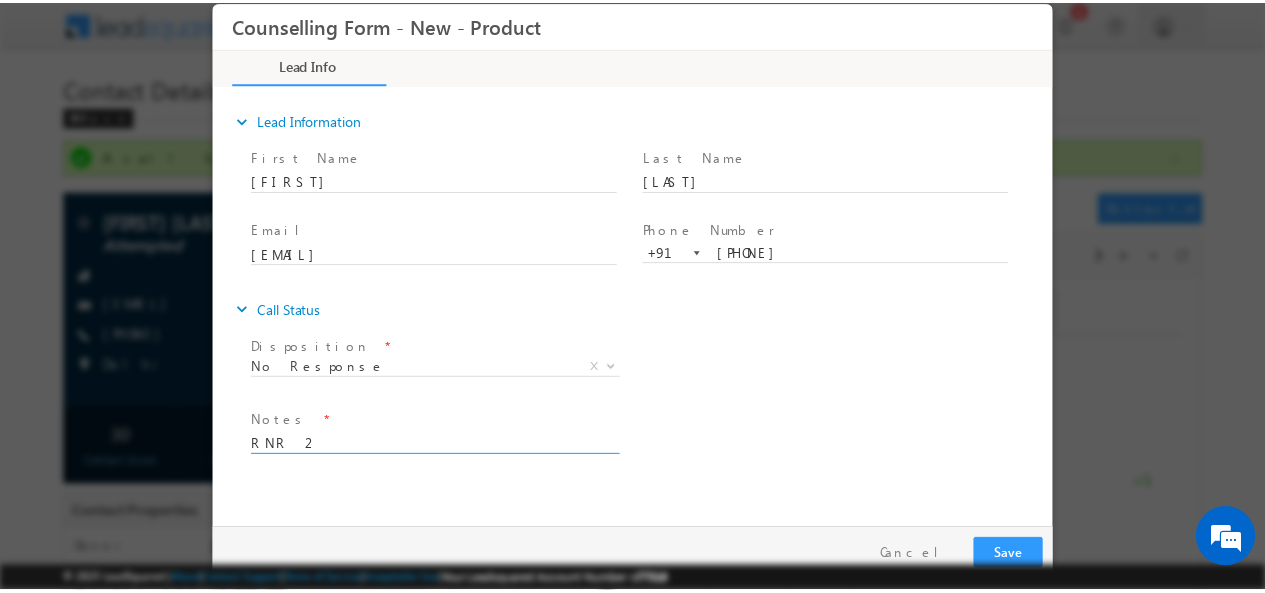 scroll, scrollTop: 3, scrollLeft: 0, axis: vertical 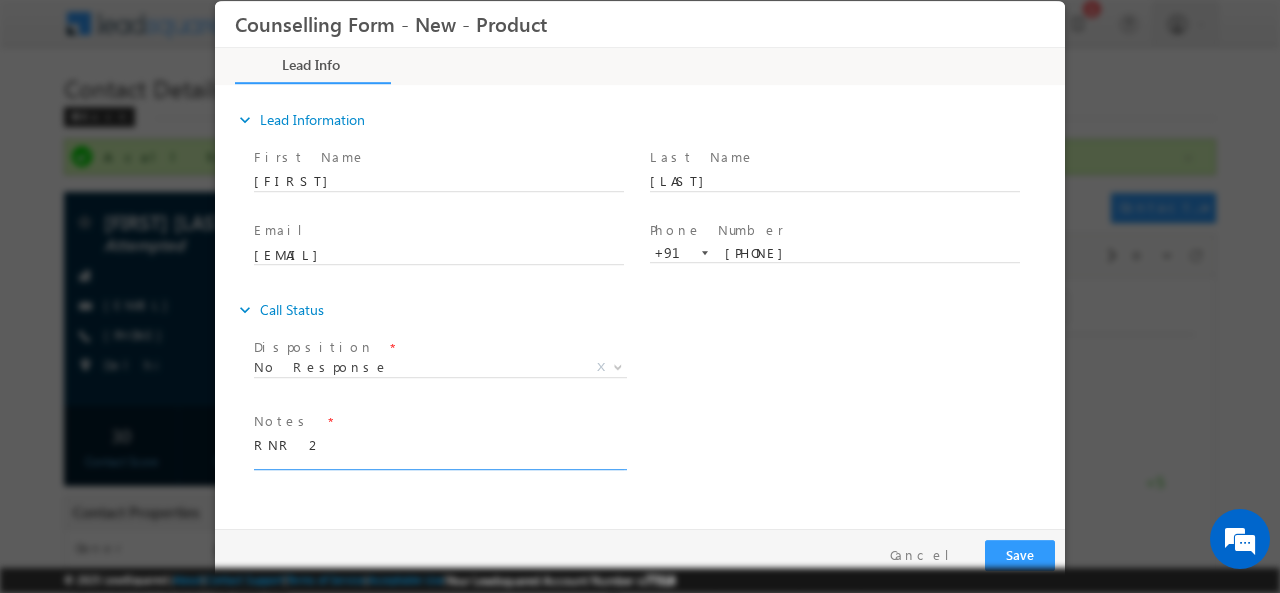 type on "RNR 2" 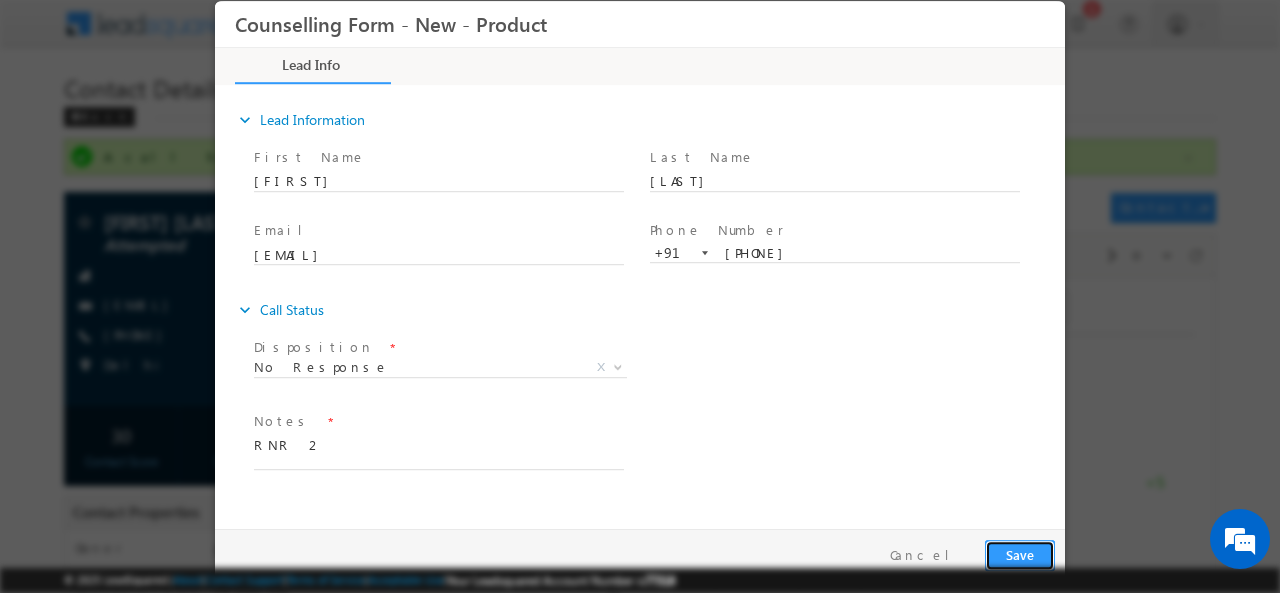 click on "Save" at bounding box center [1020, 554] 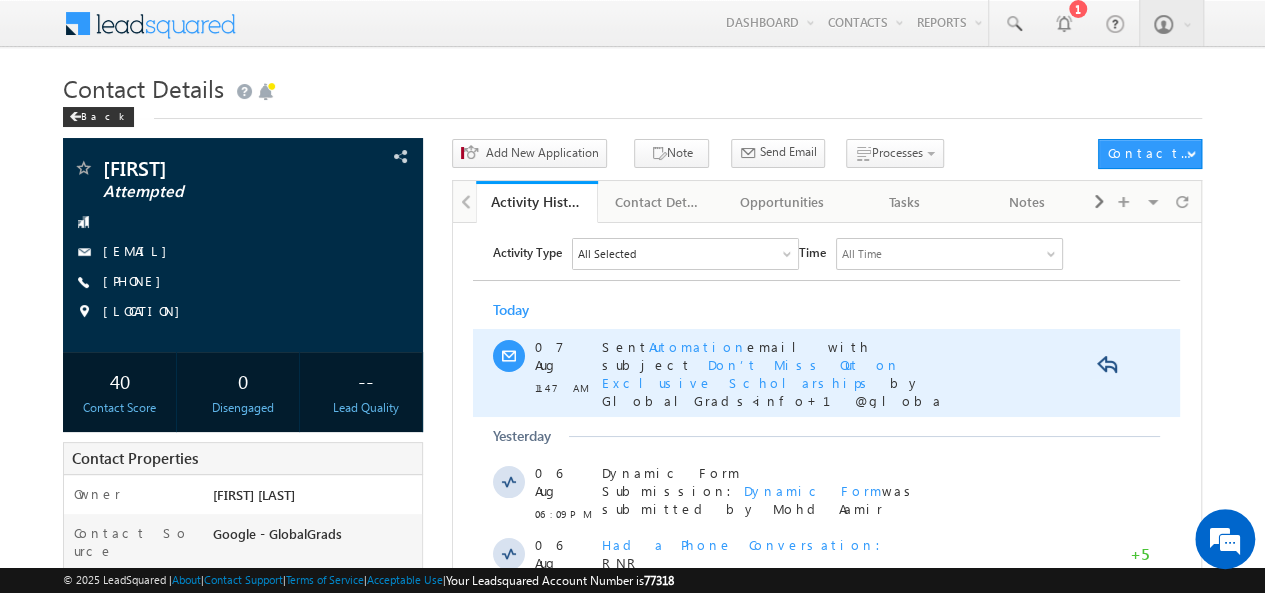 scroll, scrollTop: 0, scrollLeft: 0, axis: both 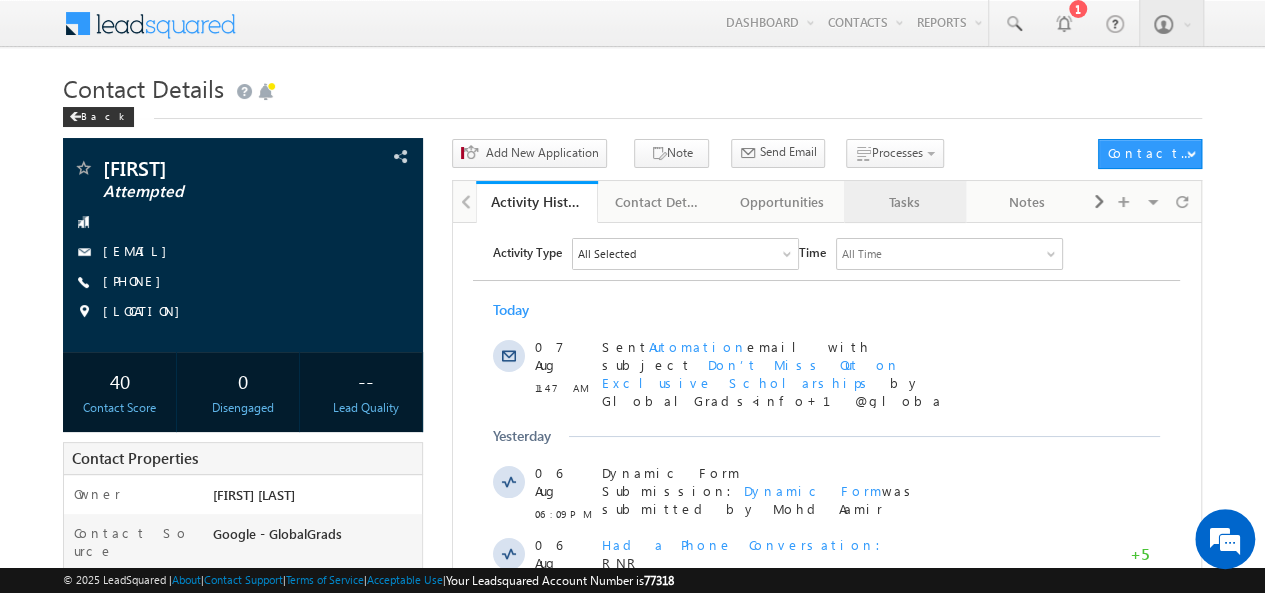 click on "Tasks" at bounding box center [904, 202] 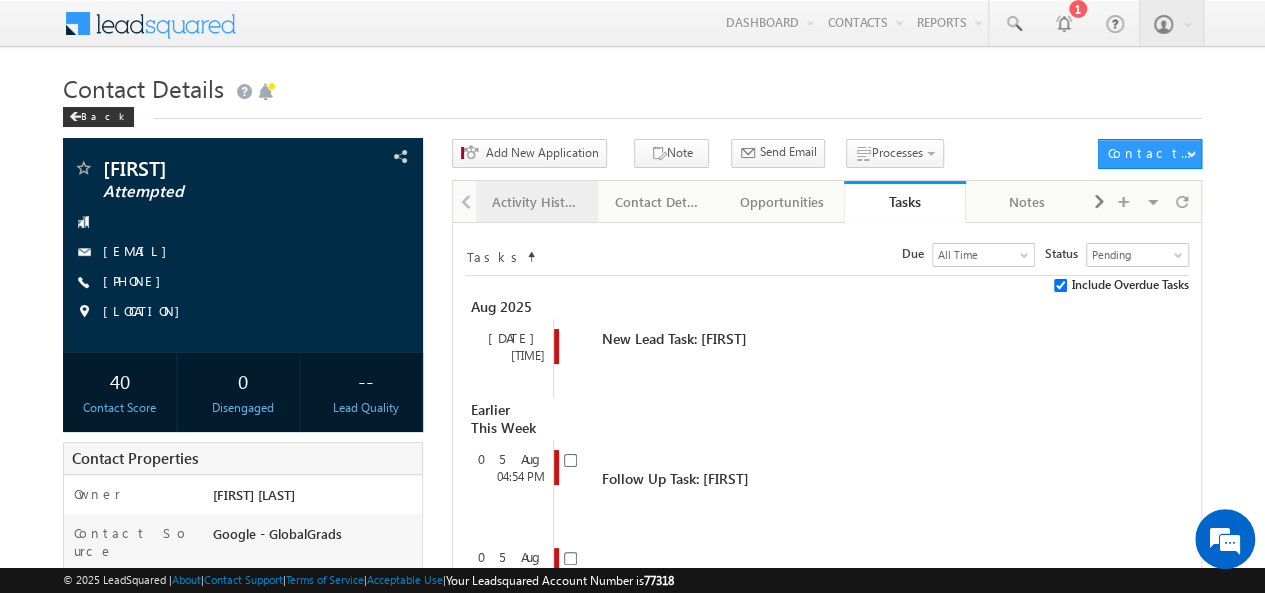 click on "Activity History" at bounding box center (536, 202) 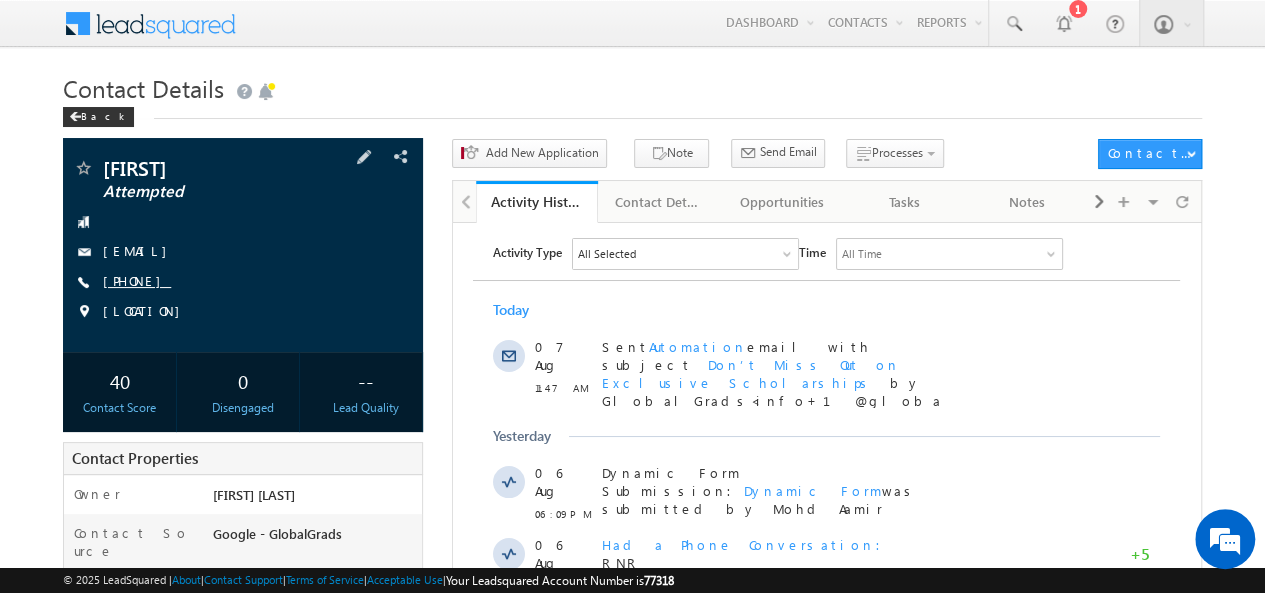 click on "[PHONE]" at bounding box center (137, 280) 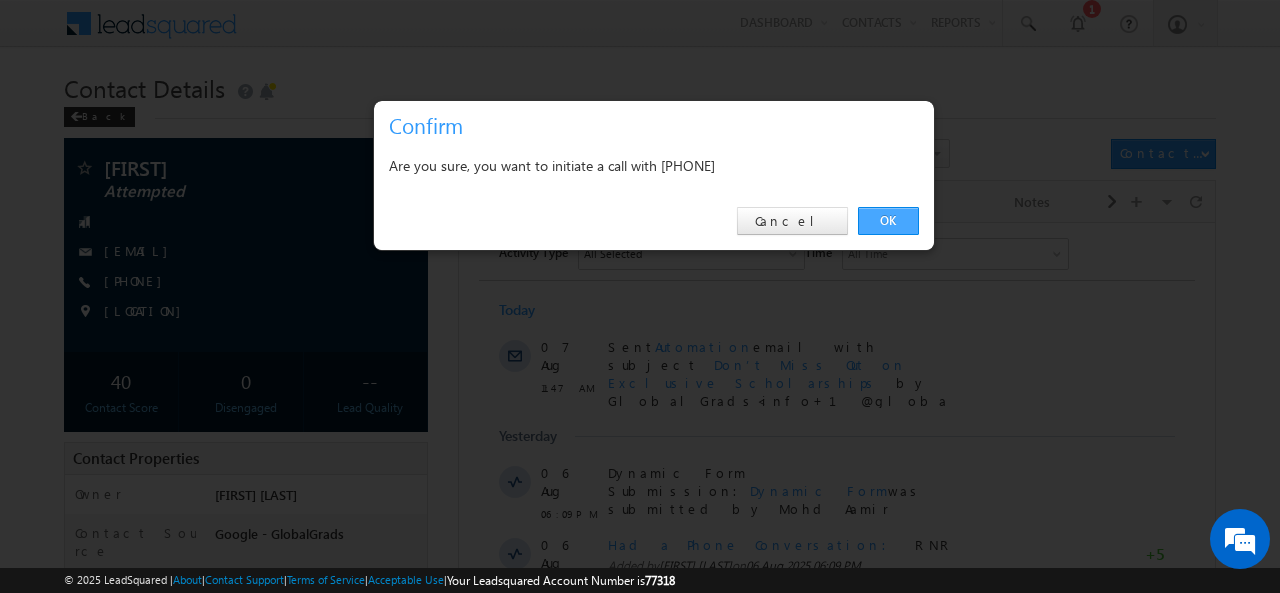click on "OK" at bounding box center (888, 221) 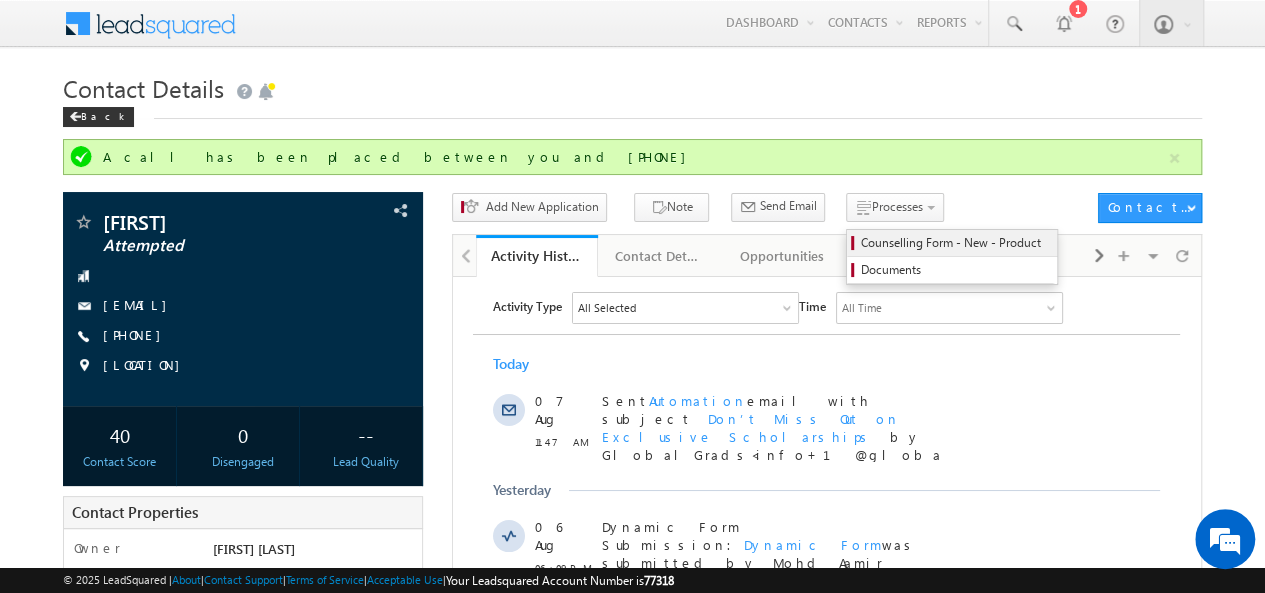 click on "Counselling Form - New - Product" at bounding box center (955, 243) 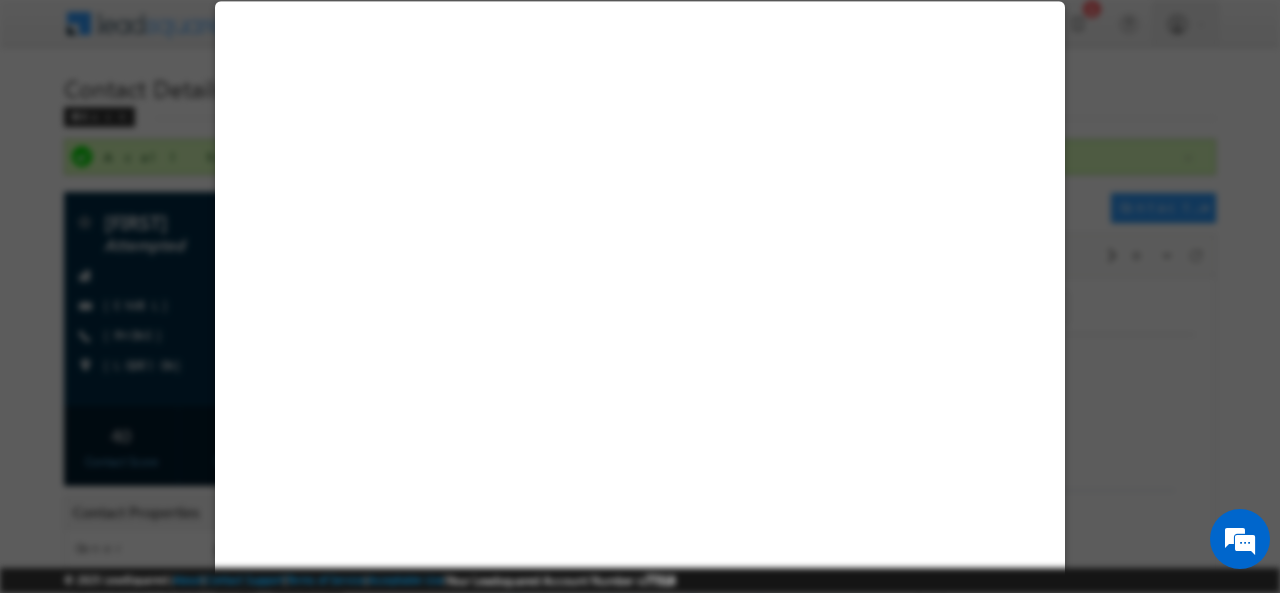 select on "Attempted" 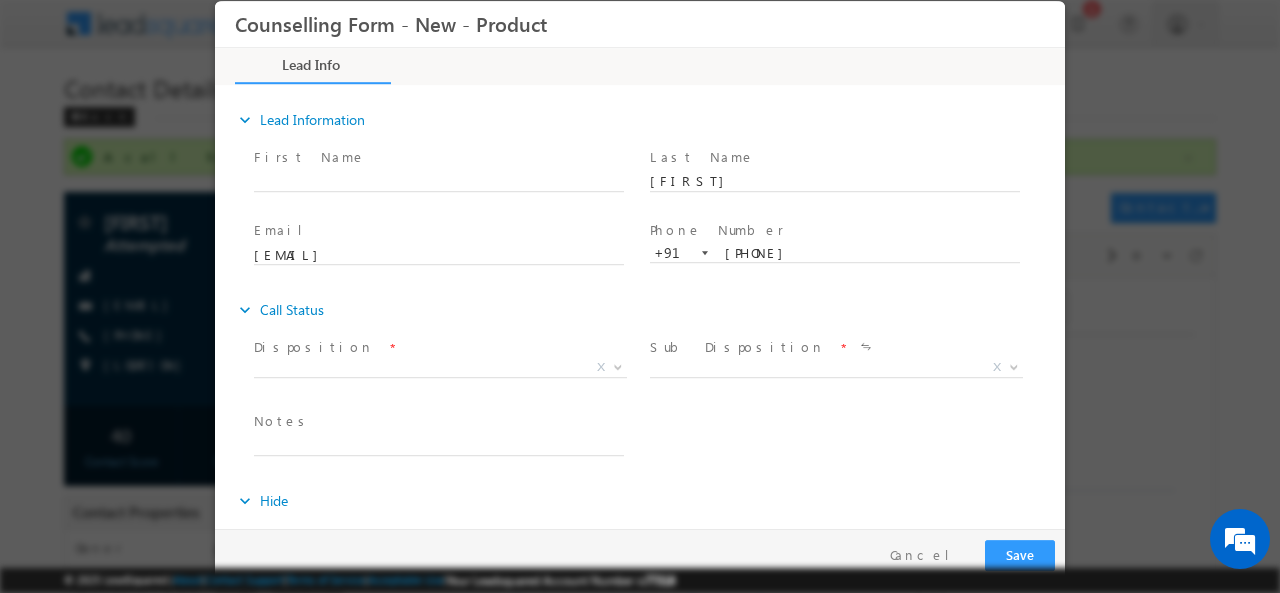 scroll, scrollTop: 0, scrollLeft: 0, axis: both 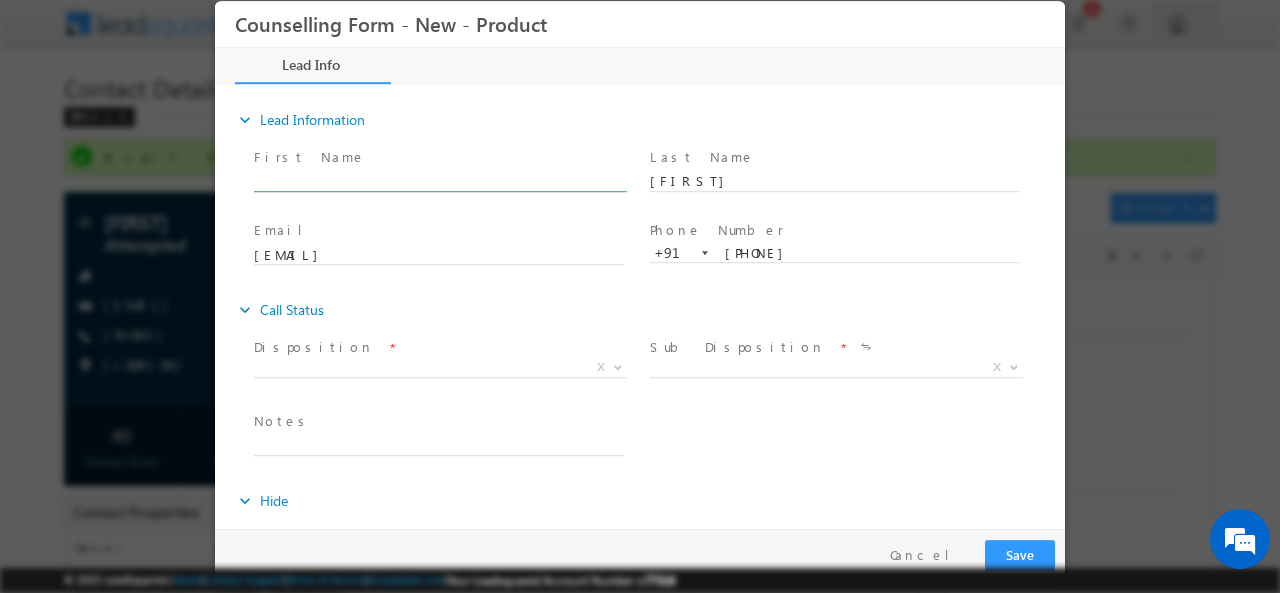 click at bounding box center [439, 181] 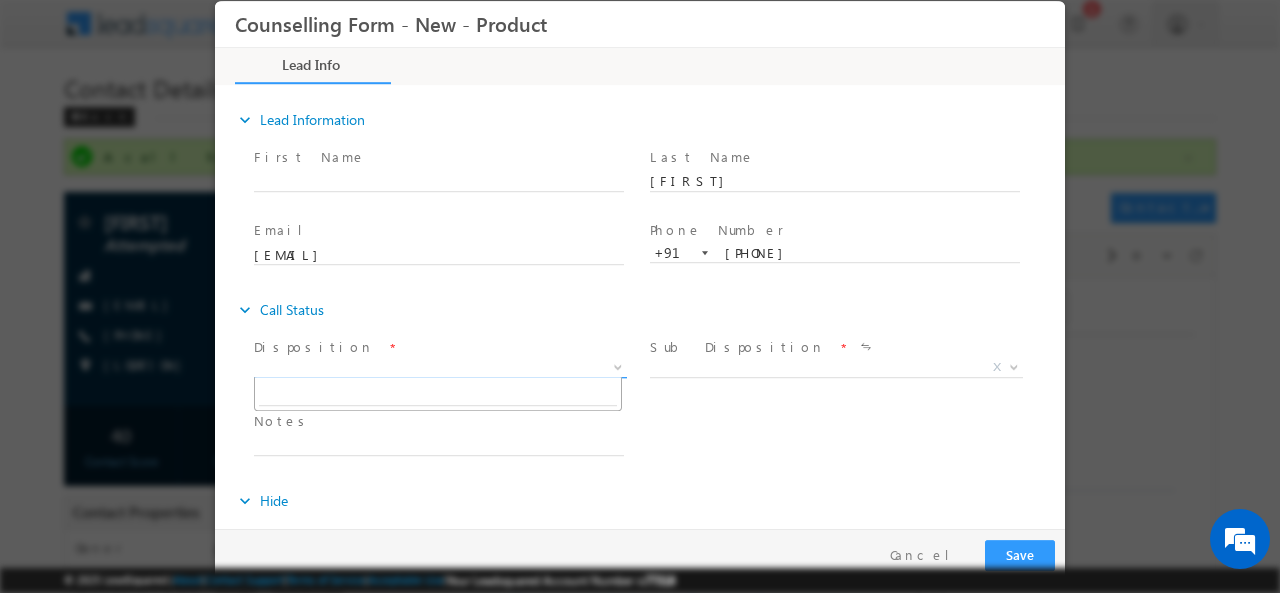 click on "X" at bounding box center [440, 367] 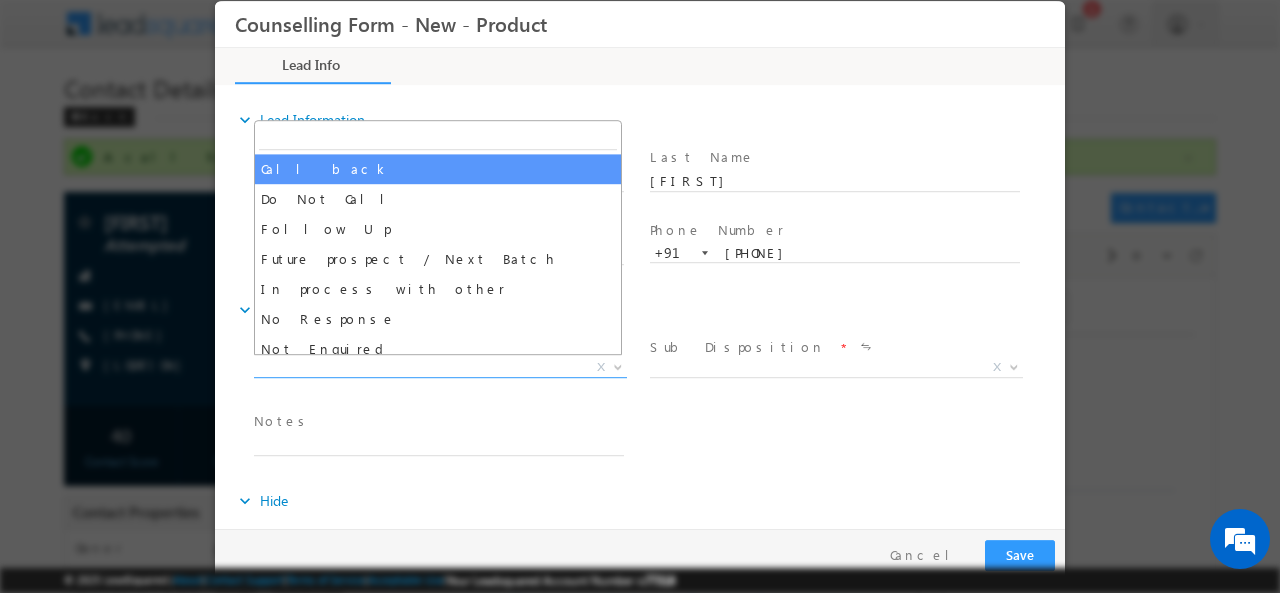 select on "Call back" 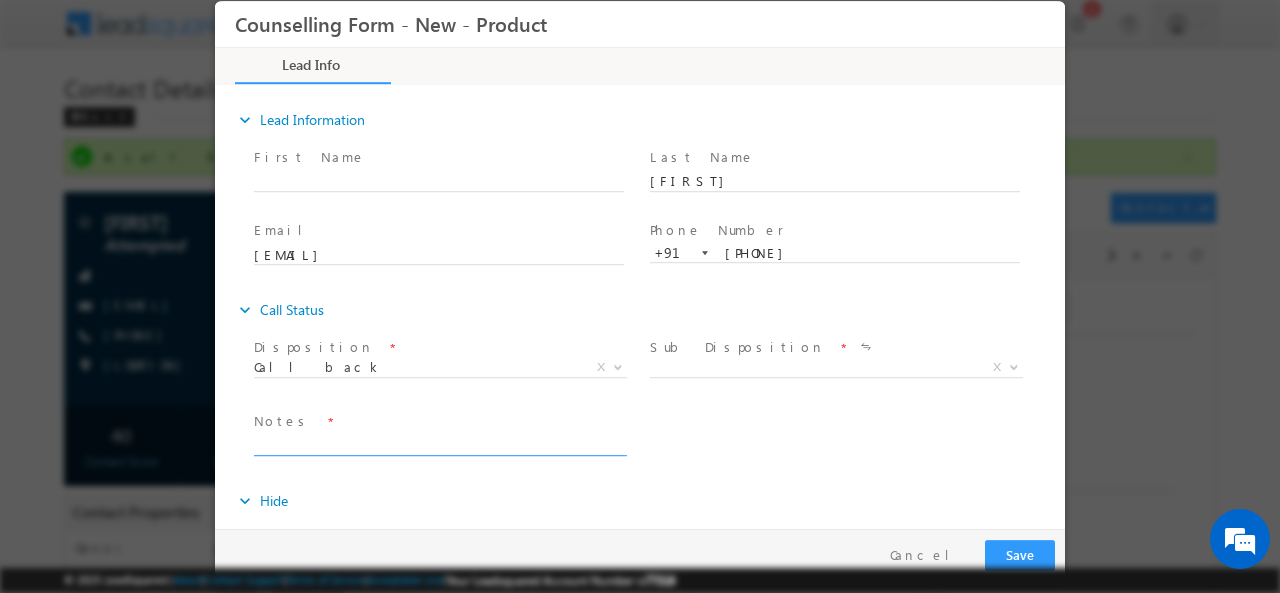 drag, startPoint x: 326, startPoint y: 428, endPoint x: 321, endPoint y: 439, distance: 12.083046 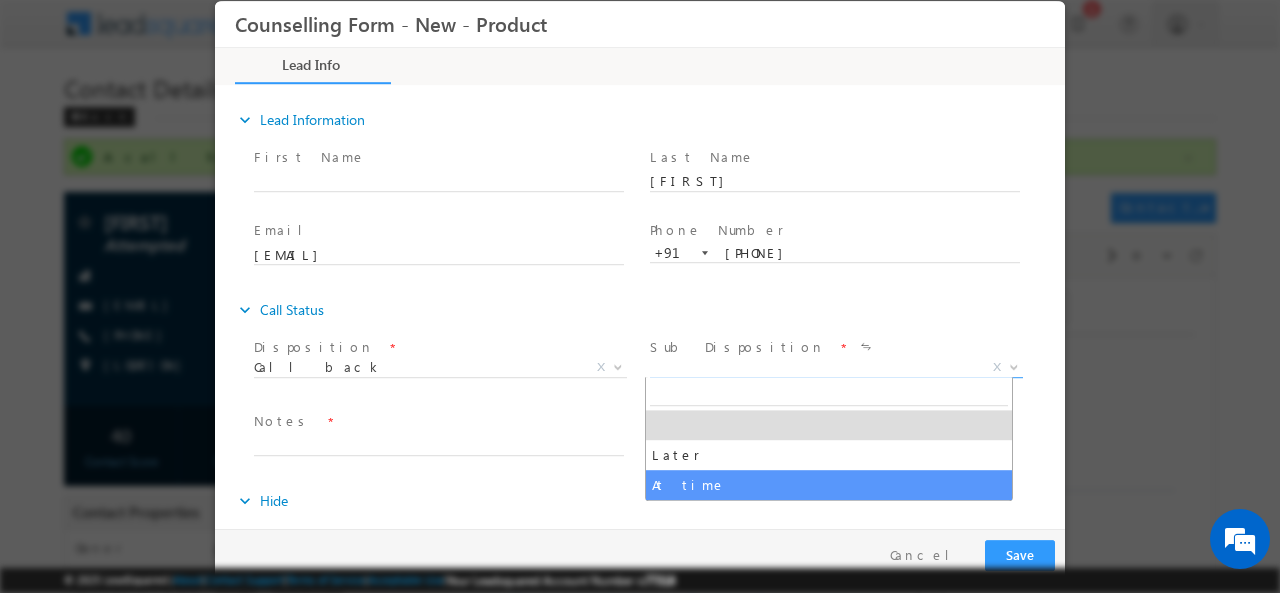 drag, startPoint x: 682, startPoint y: 357, endPoint x: 691, endPoint y: 488, distance: 131.30879 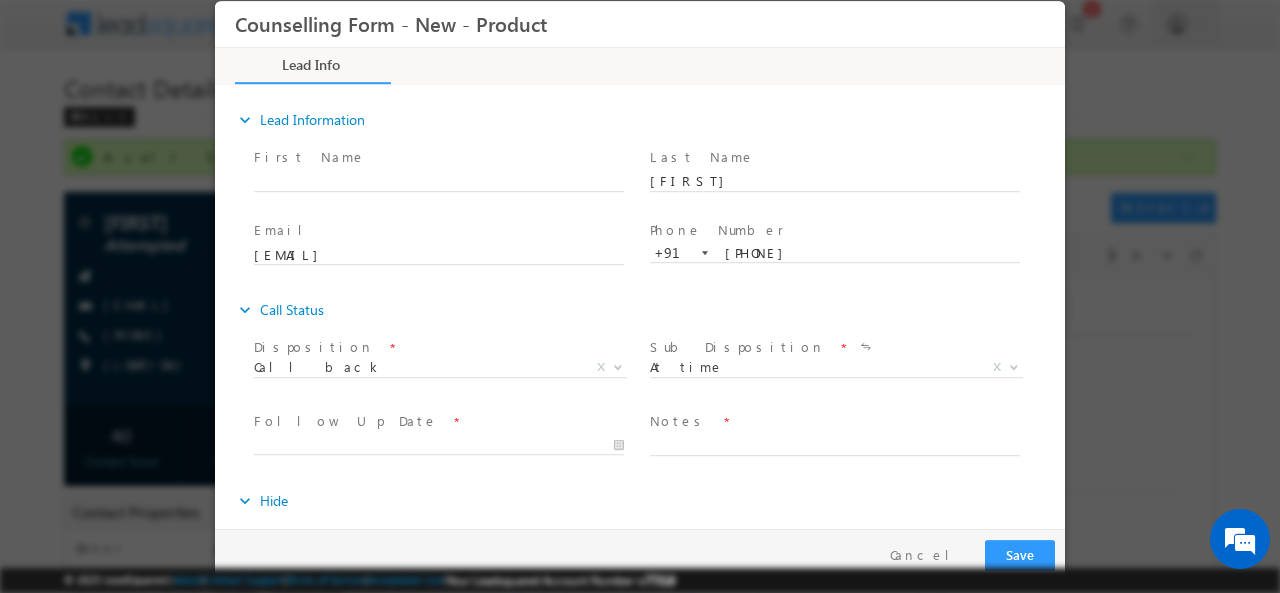 click on "expand_more Hide" at bounding box center (650, 500) 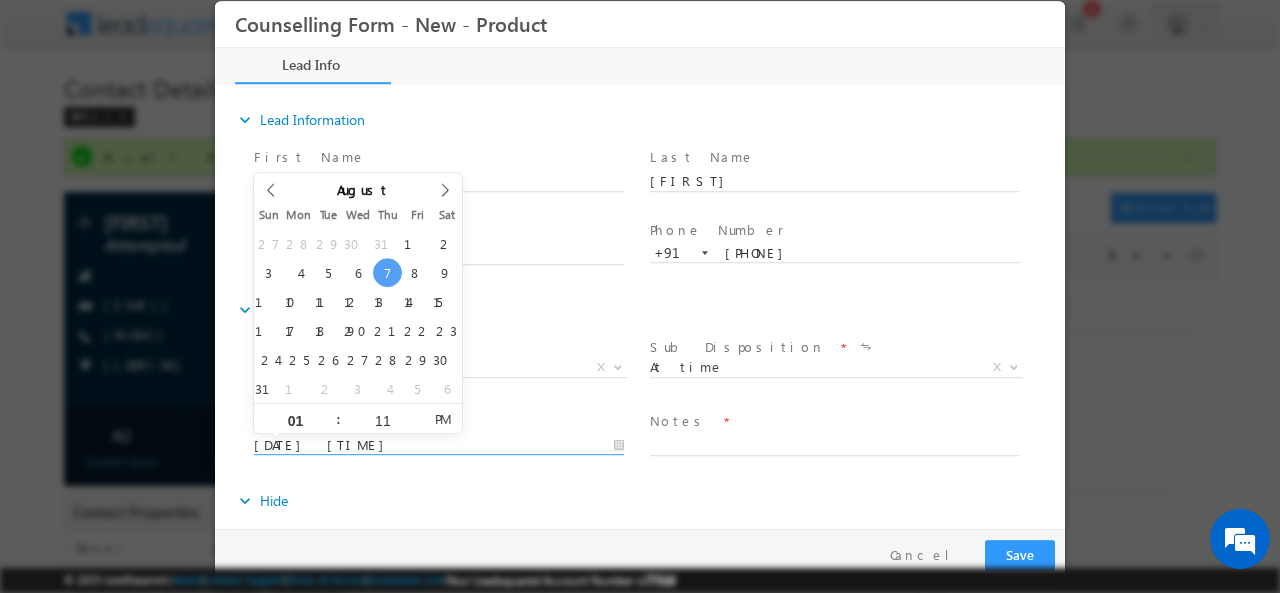 click on "07/08/2025 1:11 PM" at bounding box center [439, 445] 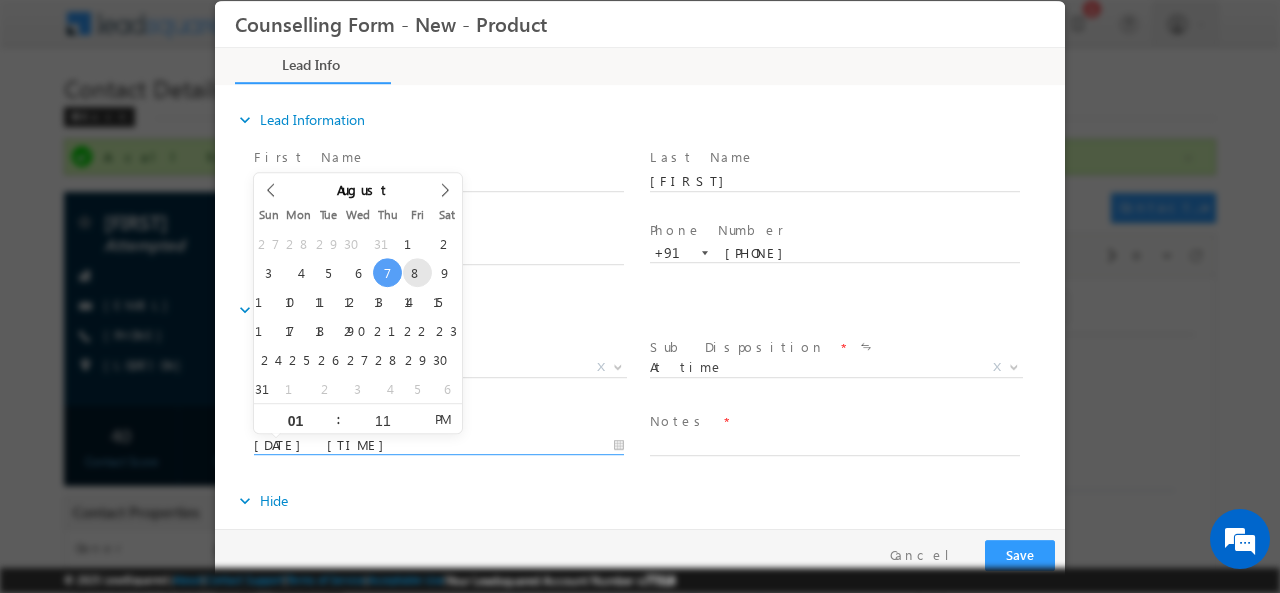type on "08/08/2025 1:11 PM" 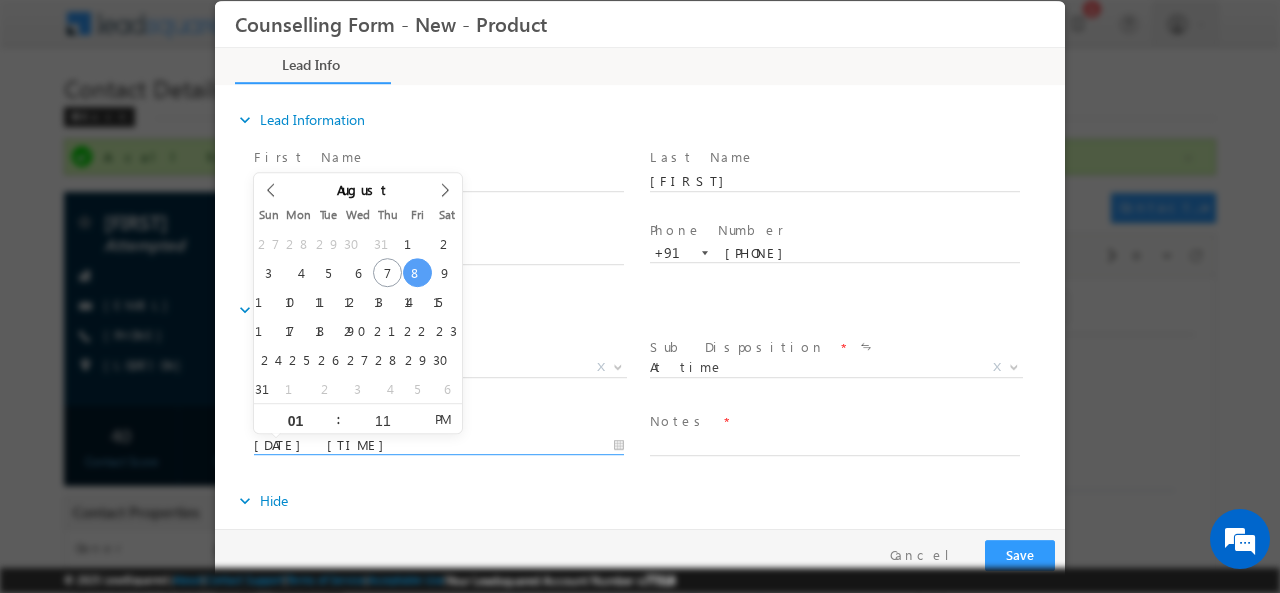 type on "08/08/2025 1:11 PM" 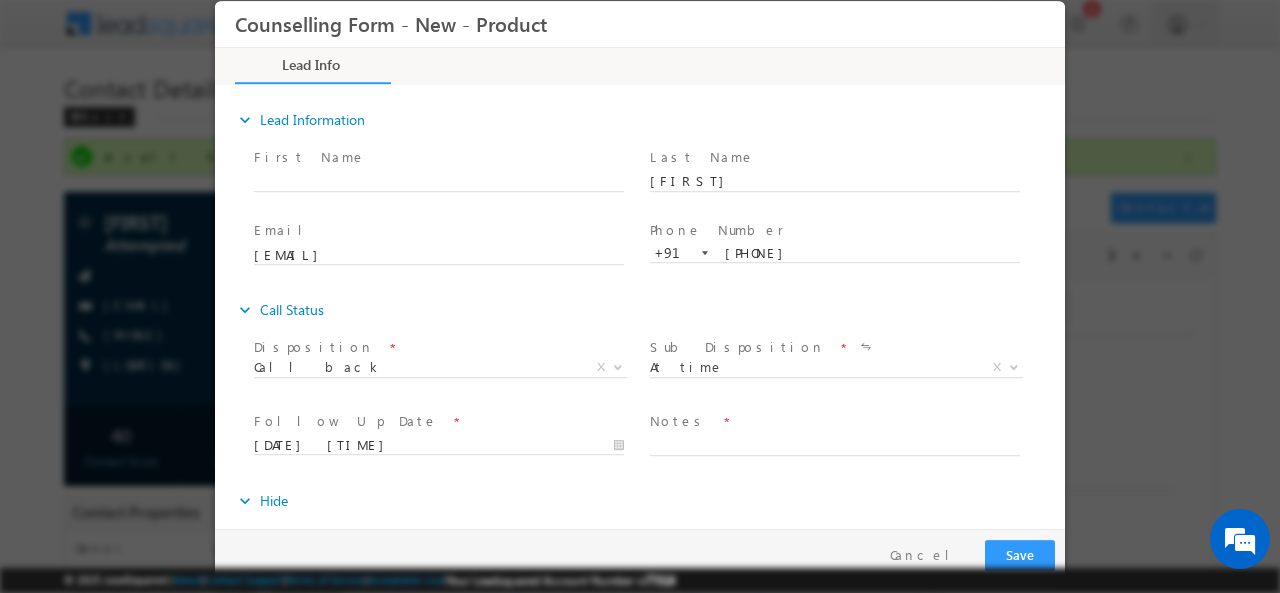 click at bounding box center (834, 465) 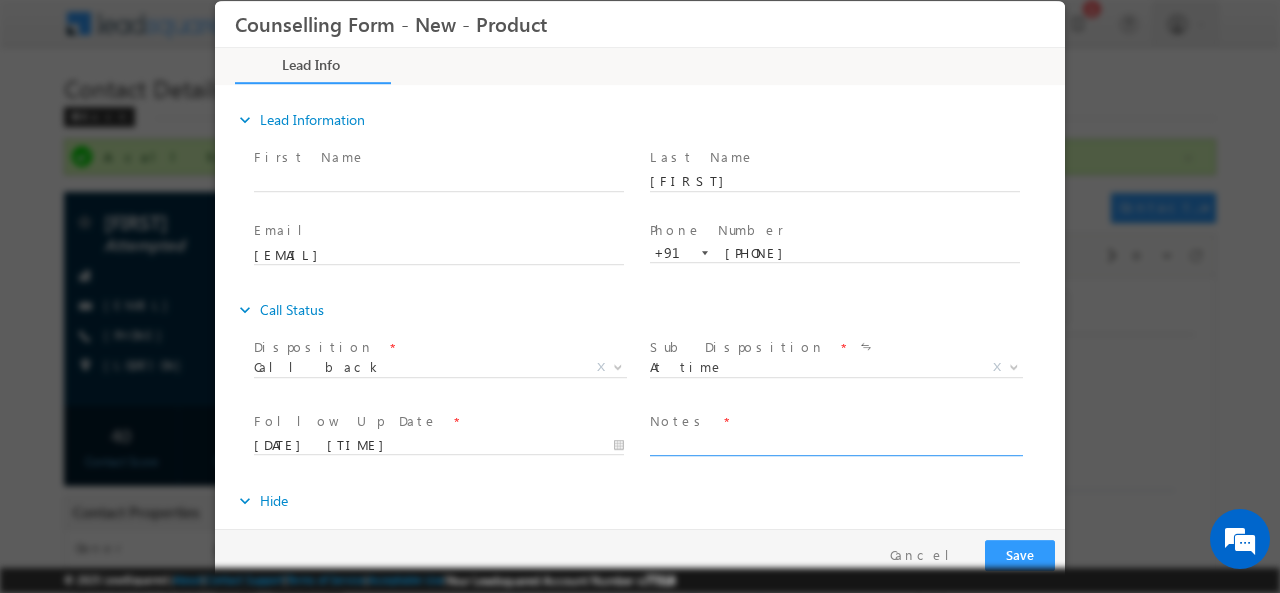 click at bounding box center [835, 443] 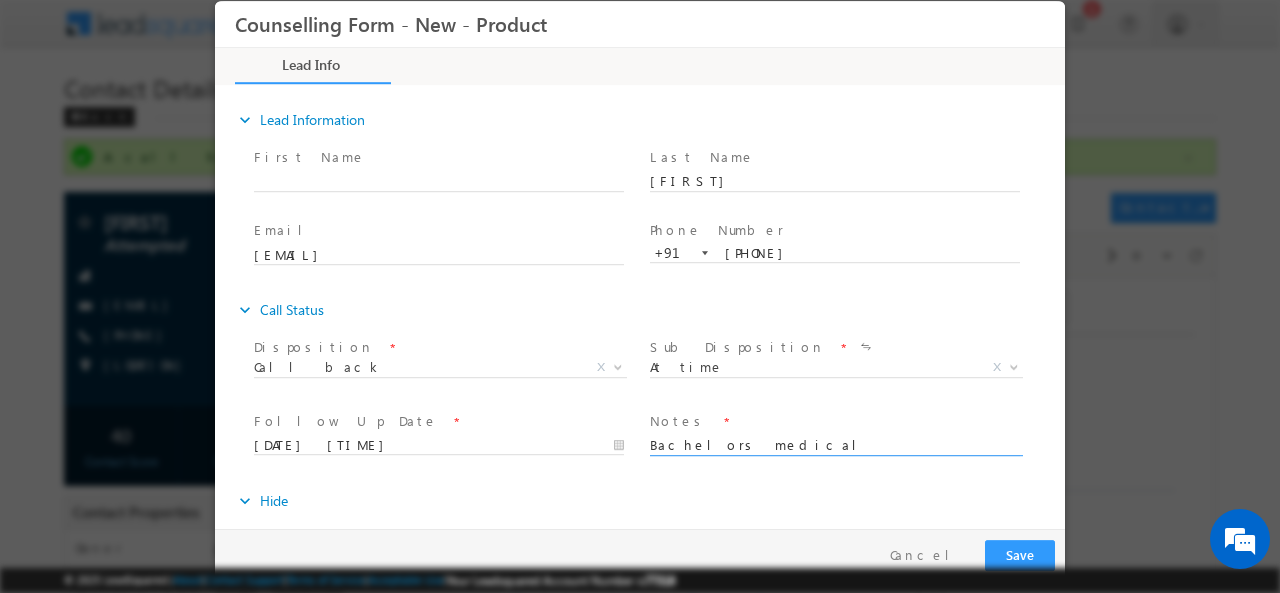 scroll, scrollTop: 3, scrollLeft: 0, axis: vertical 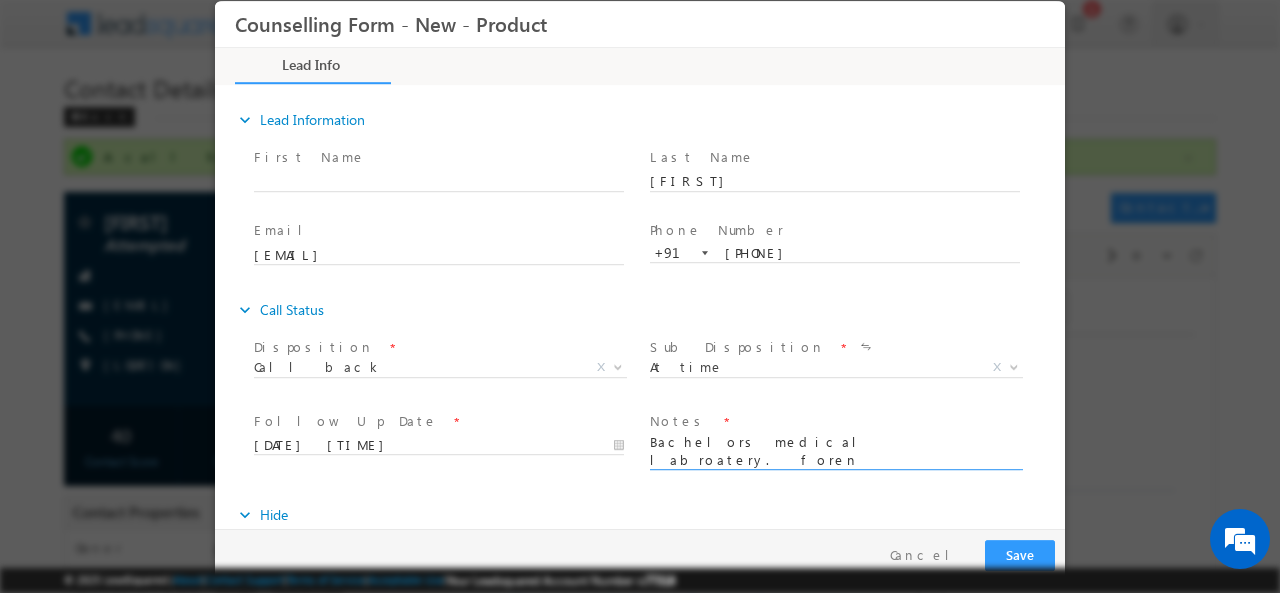 click on "Bachelors medical labroatery.  foren
jan 2026 7.91" at bounding box center (835, 450) 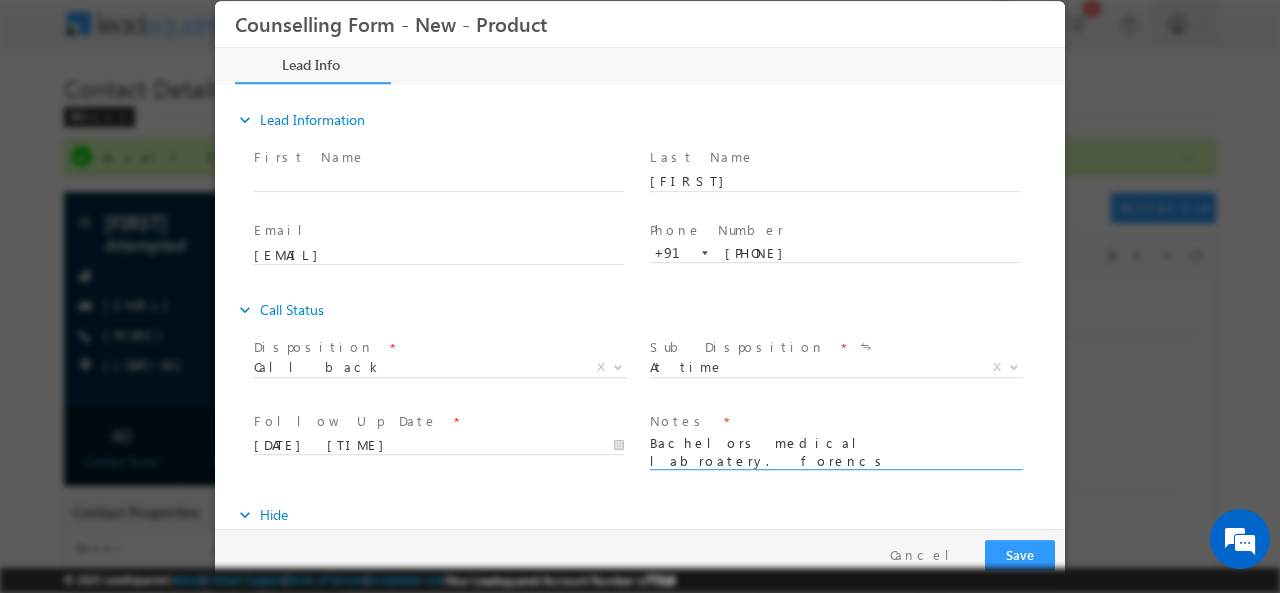 scroll, scrollTop: 3, scrollLeft: 0, axis: vertical 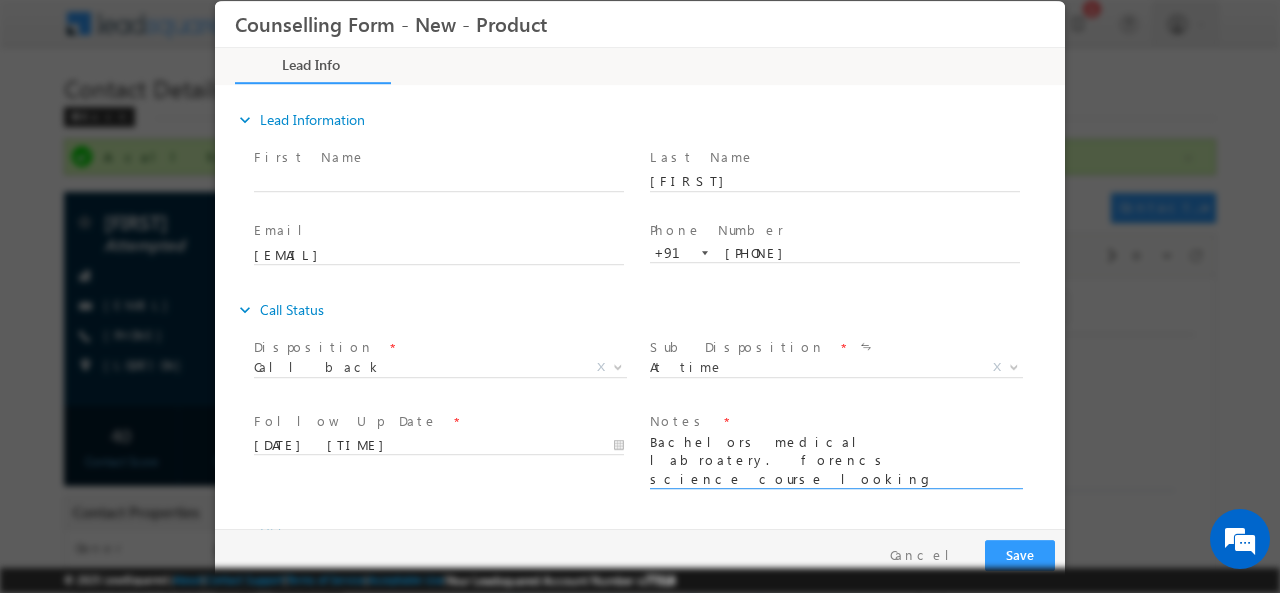 click on "Bachelors medical labroatery.  forencs science course looking
jan 2026 7.91" at bounding box center [835, 460] 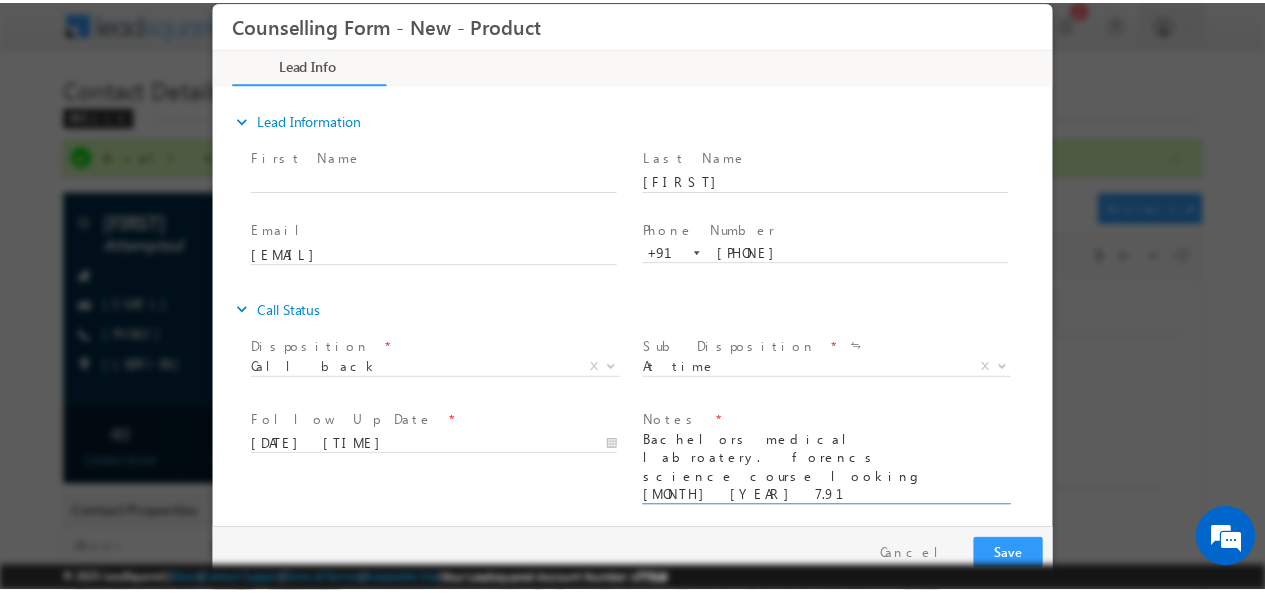 scroll, scrollTop: 4, scrollLeft: 0, axis: vertical 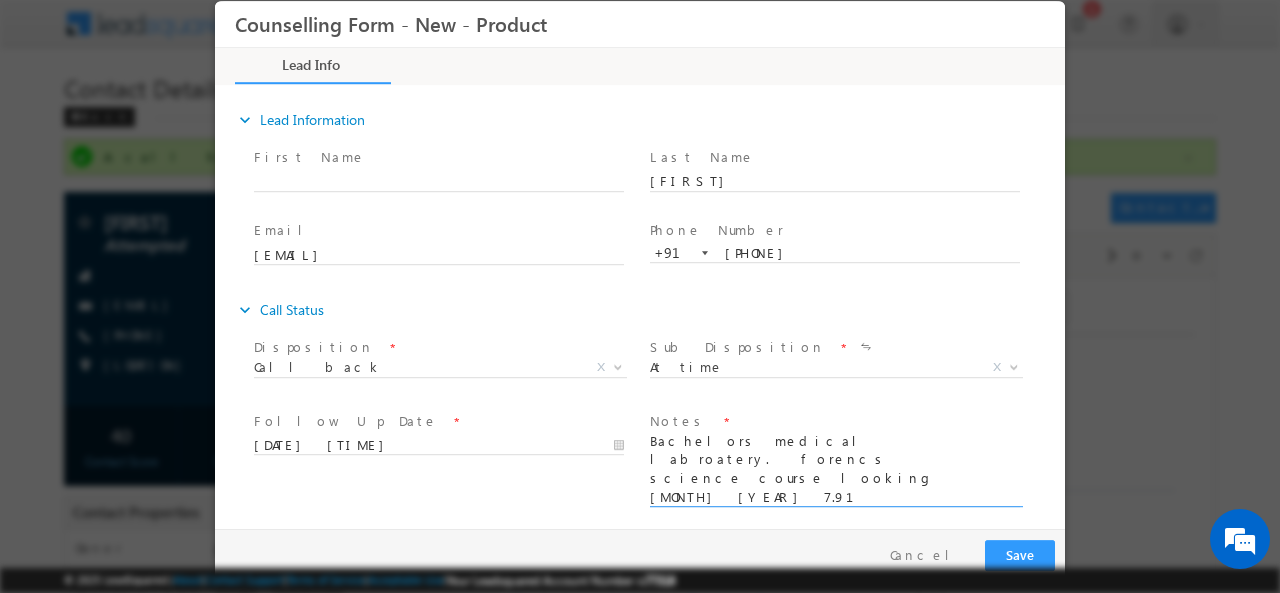 click on "Bachelors medical labroatery.  forencs science course looking
jan 2026 7.91
informed her that we will check and give options" at bounding box center [835, 469] 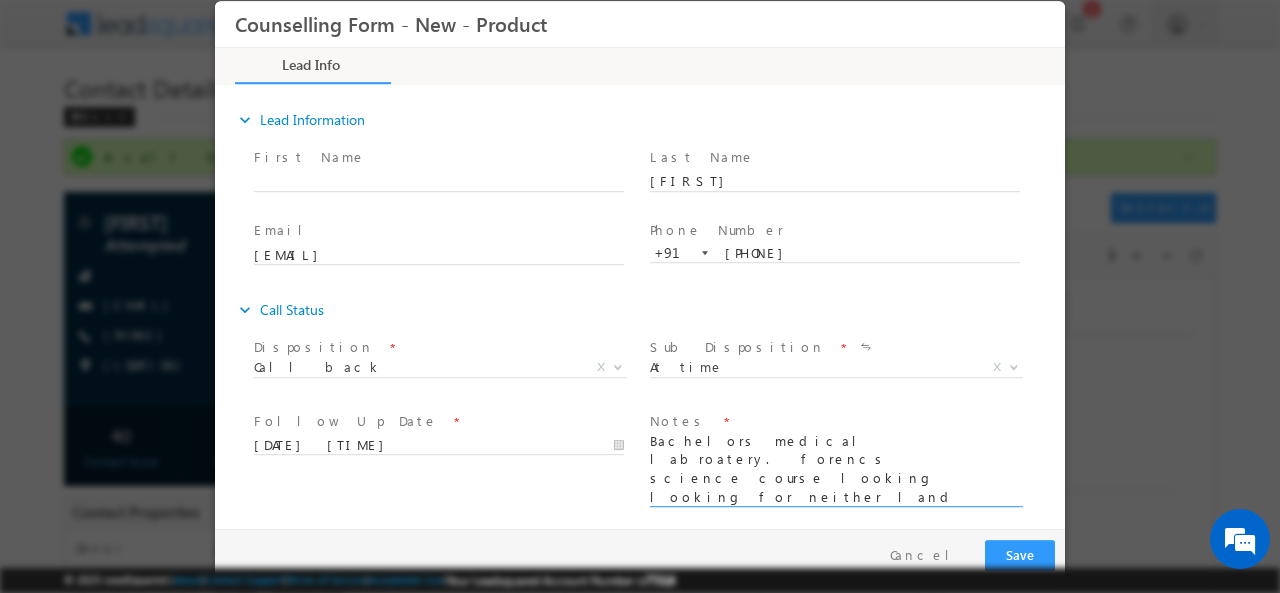 type on "Bachelors medical labroatery.  forencs science course looking looking for neither land bcoz of low tuition
jan 2026 7.91
informed her that we will check and give options" 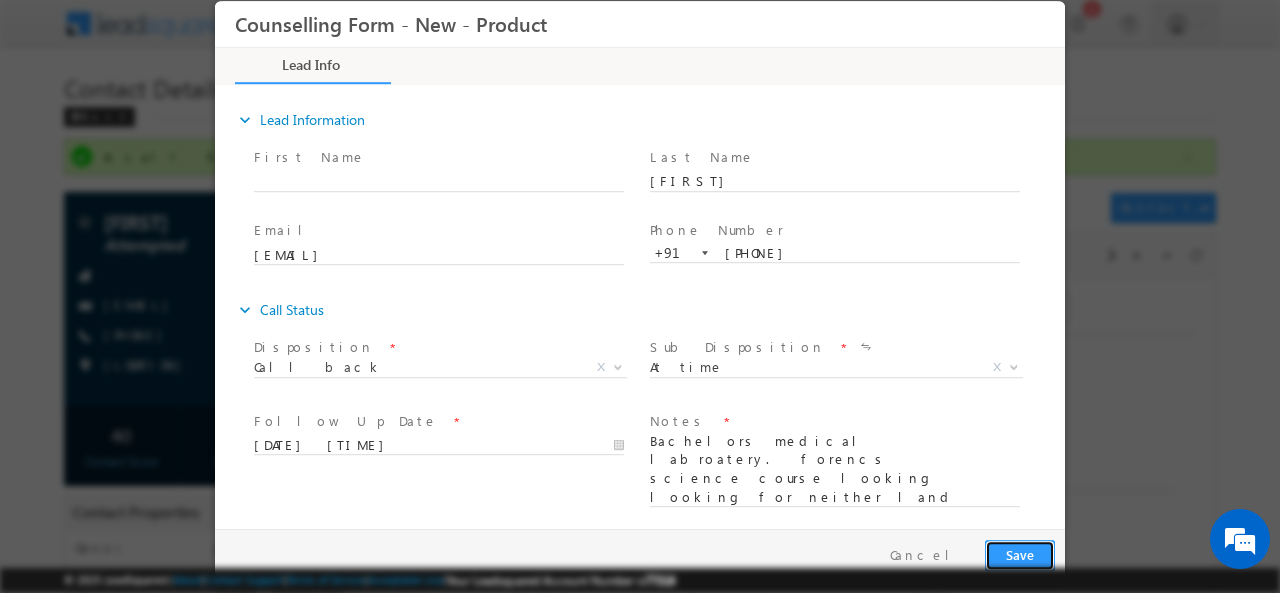 click on "Save" at bounding box center (1020, 554) 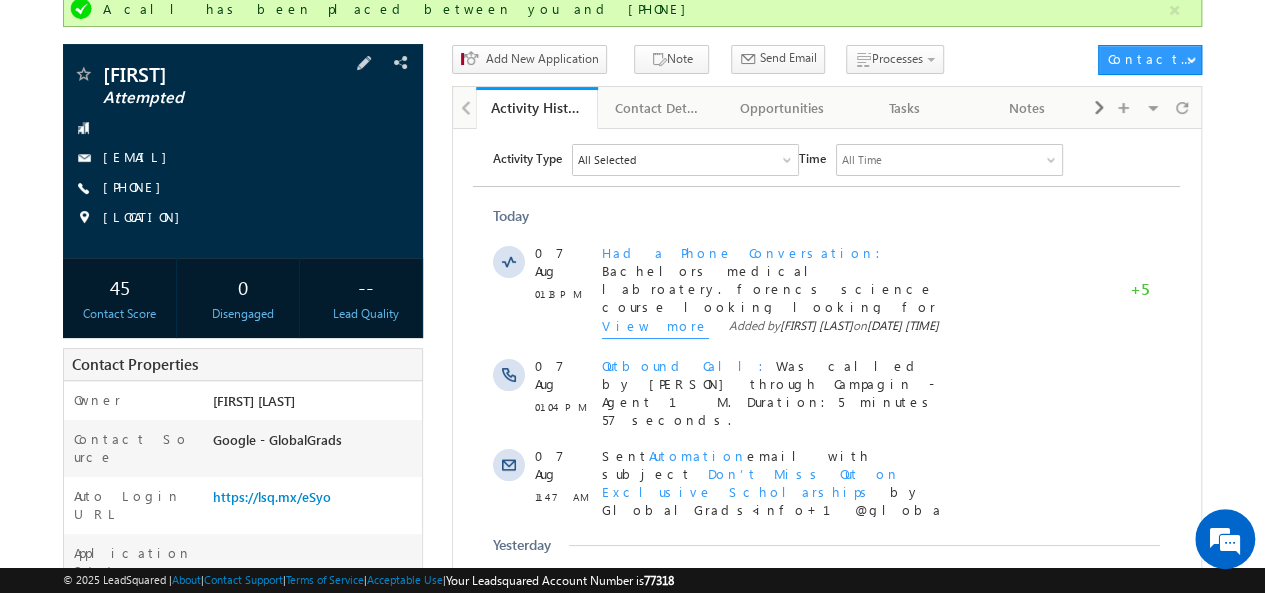 scroll, scrollTop: 0, scrollLeft: 0, axis: both 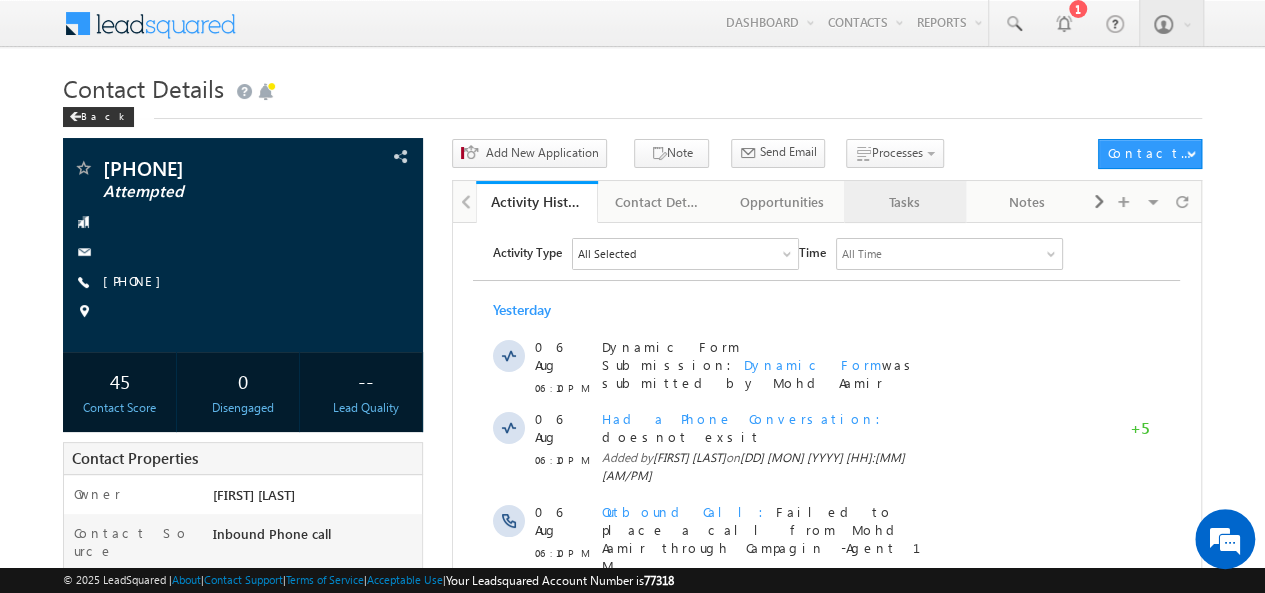 click on "Tasks" at bounding box center (904, 202) 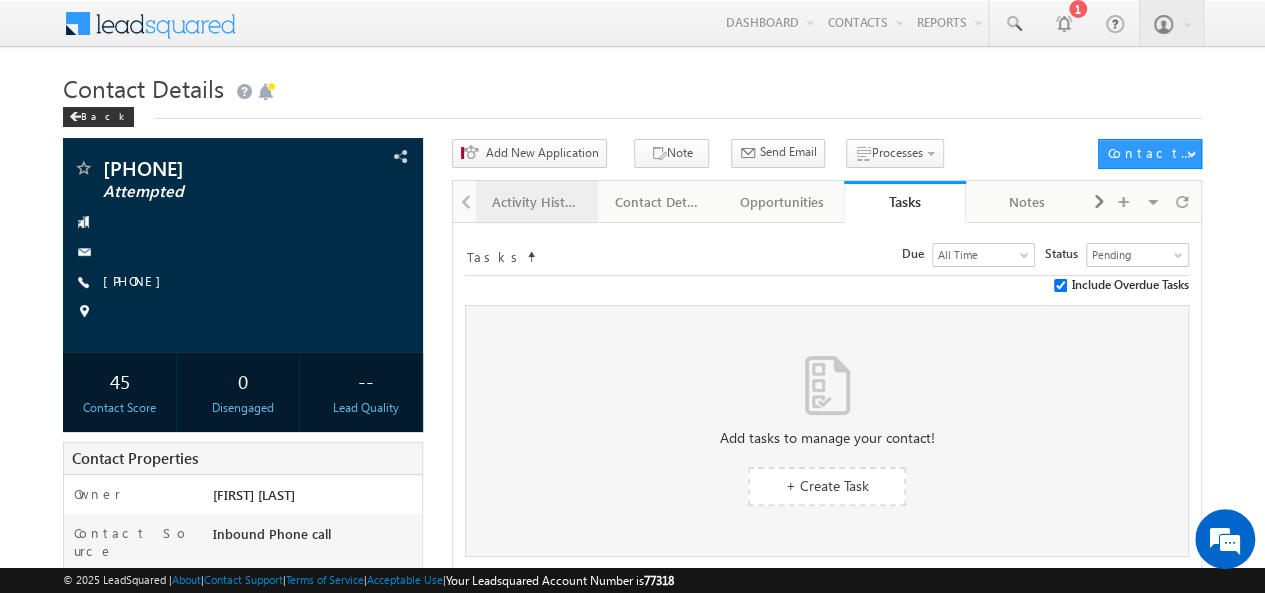 click on "Activity History" at bounding box center [537, 202] 